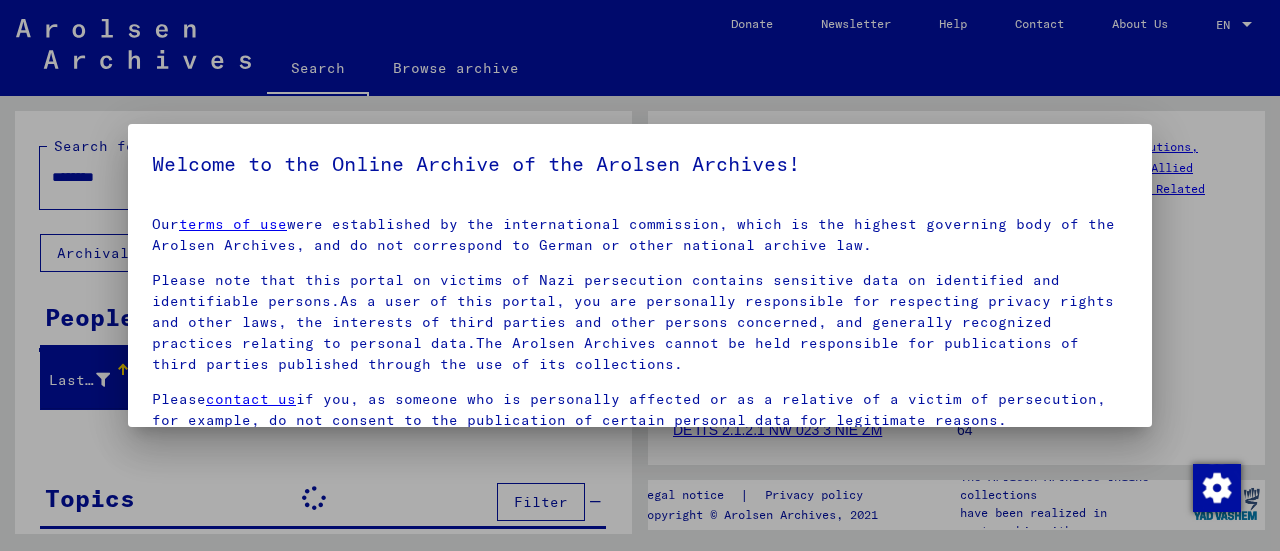 scroll, scrollTop: 0, scrollLeft: 0, axis: both 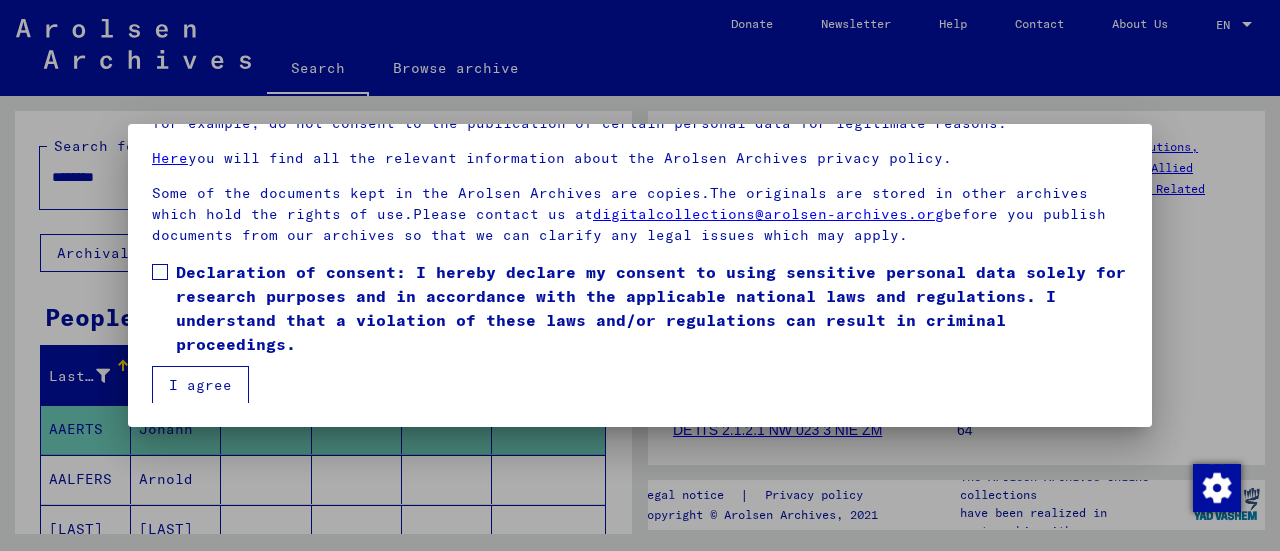 click at bounding box center [160, 272] 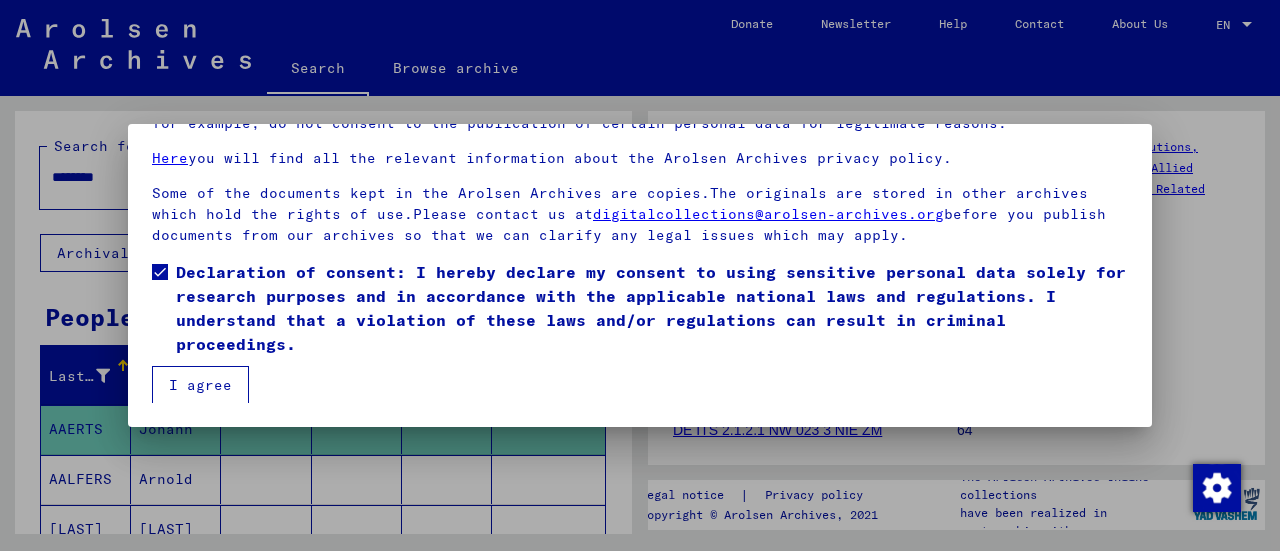 click on "I agree" at bounding box center [200, 385] 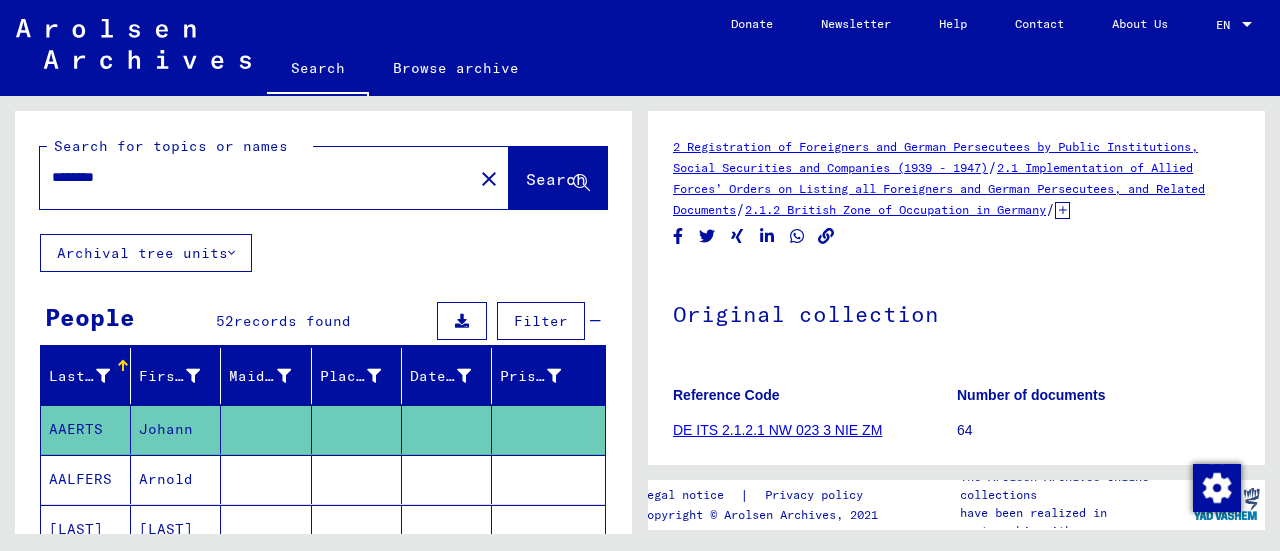 click on "********" at bounding box center [256, 177] 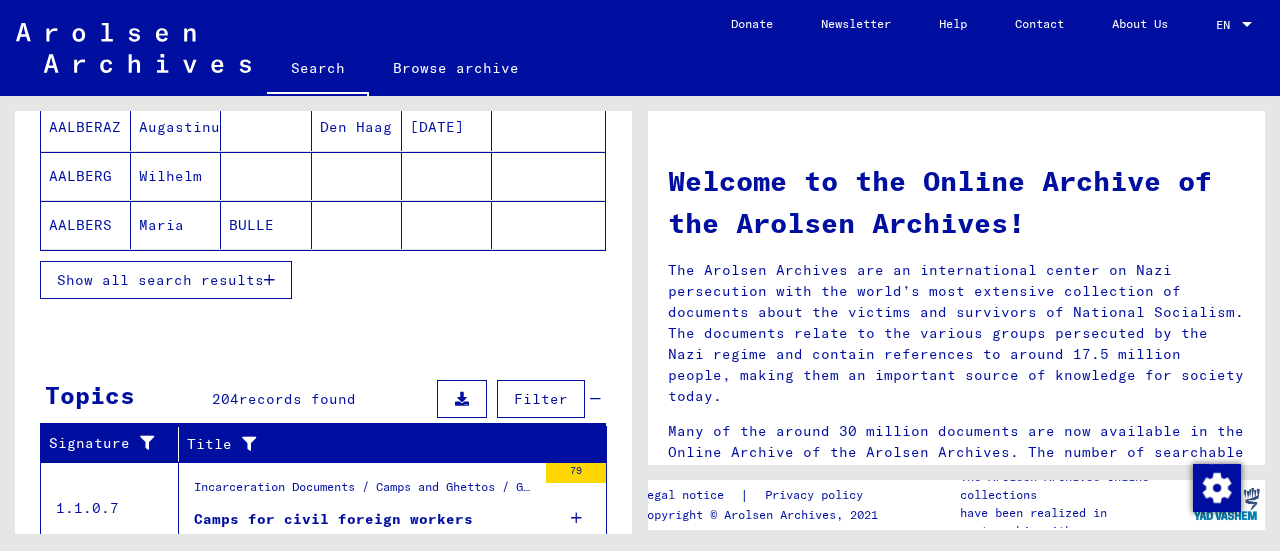 scroll, scrollTop: 838, scrollLeft: 0, axis: vertical 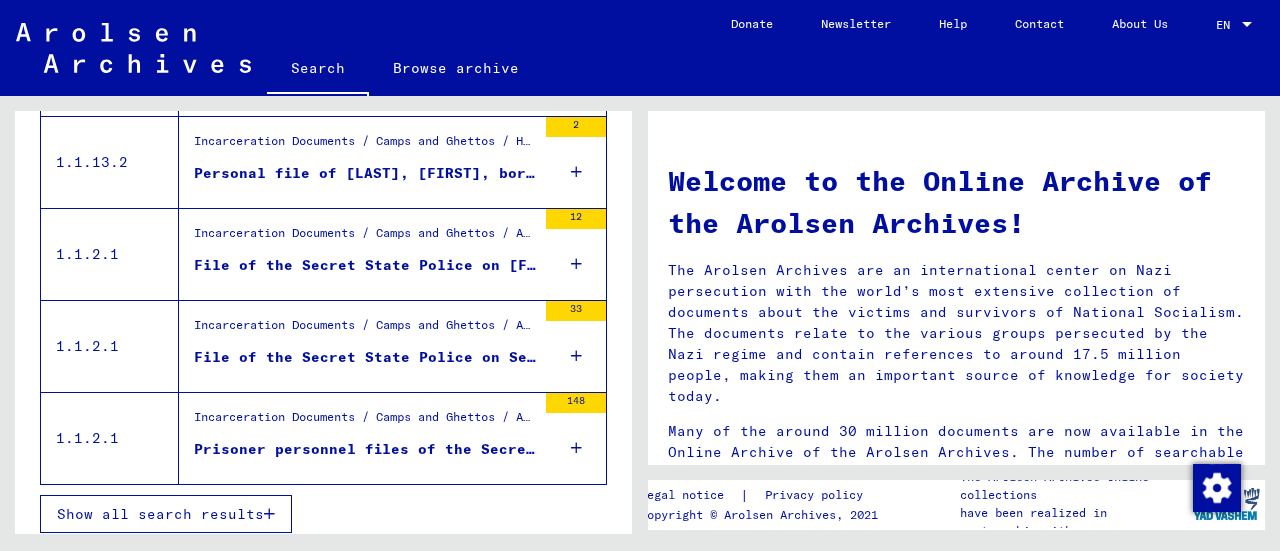 click on "Show all search results" at bounding box center (160, 514) 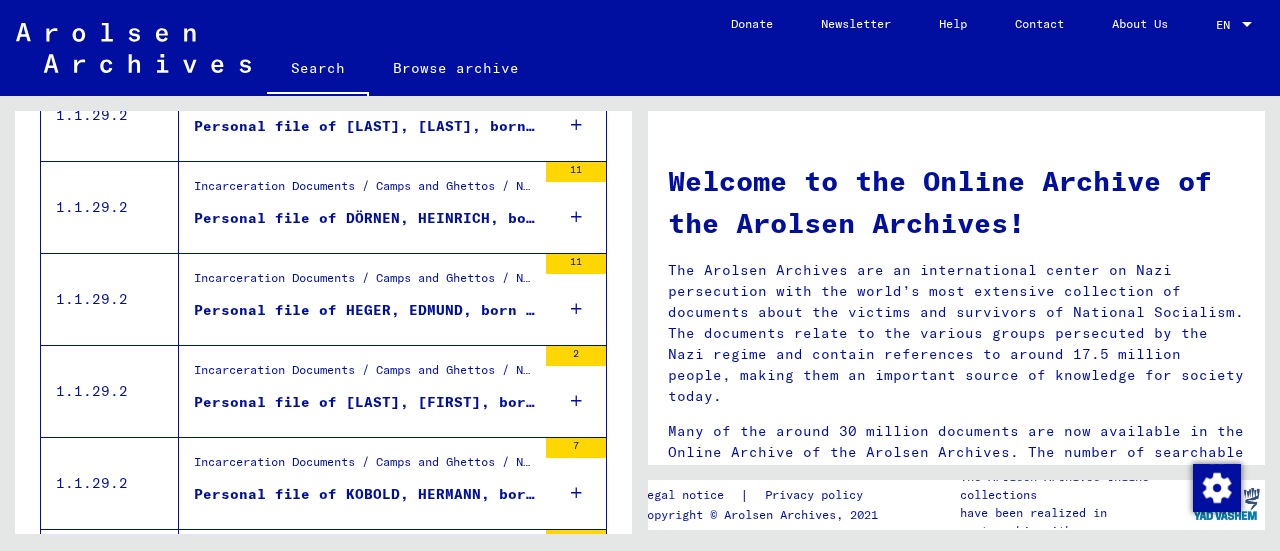 scroll, scrollTop: 2369, scrollLeft: 0, axis: vertical 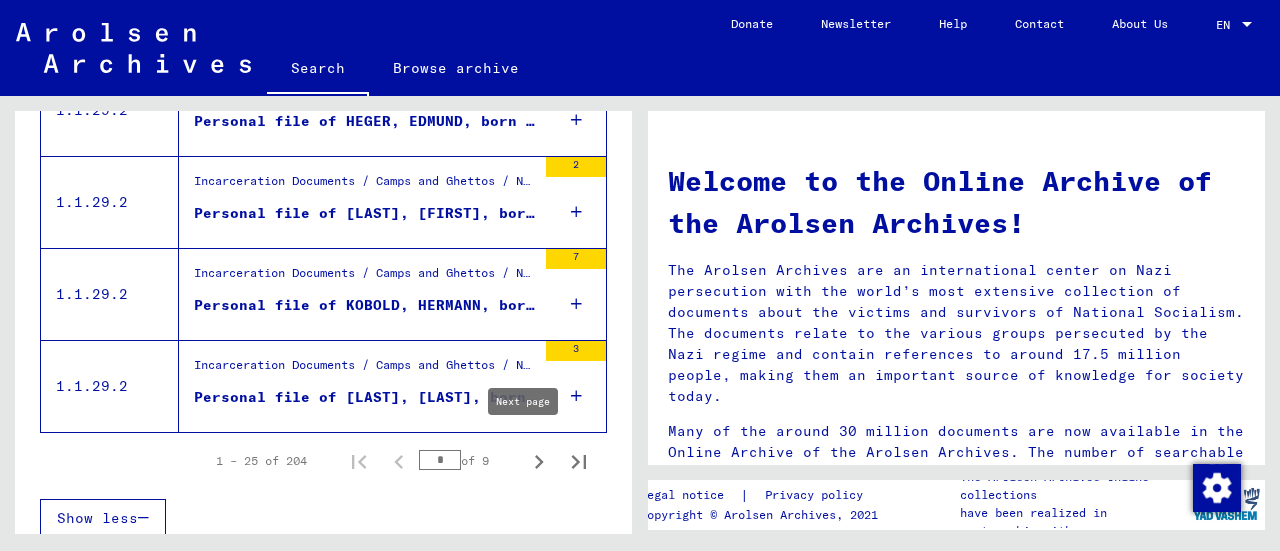 click 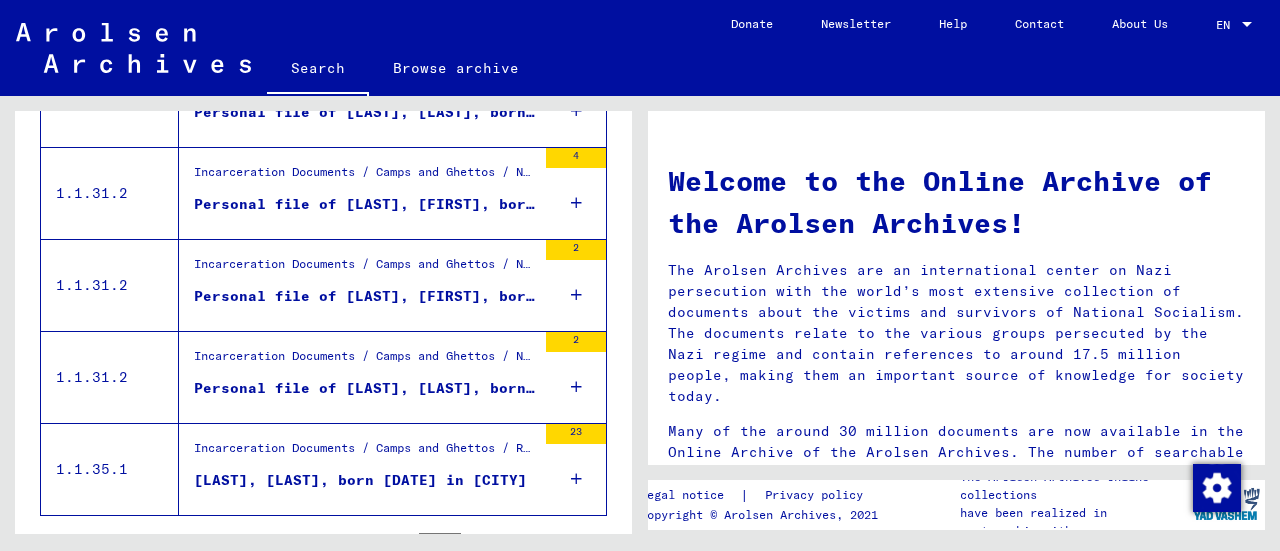 scroll, scrollTop: 2369, scrollLeft: 0, axis: vertical 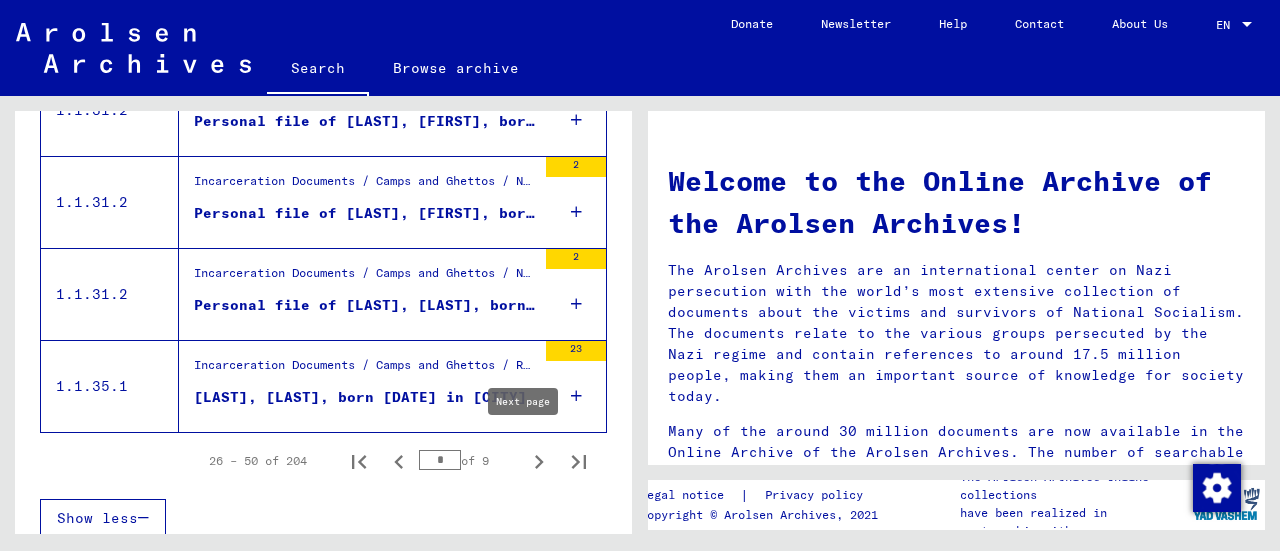 click 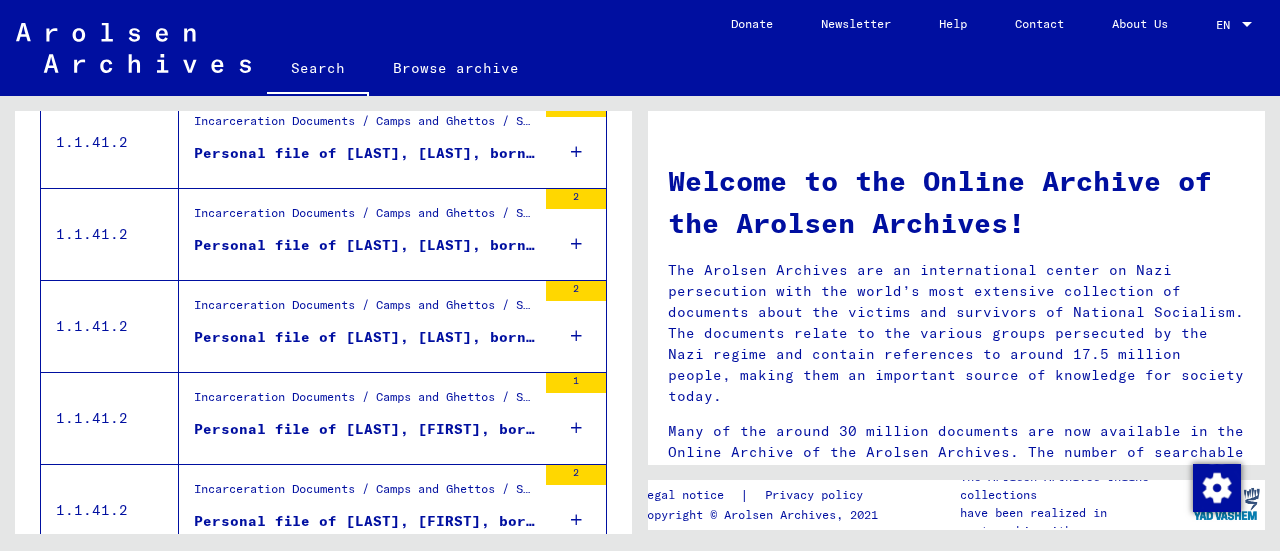scroll, scrollTop: 2369, scrollLeft: 0, axis: vertical 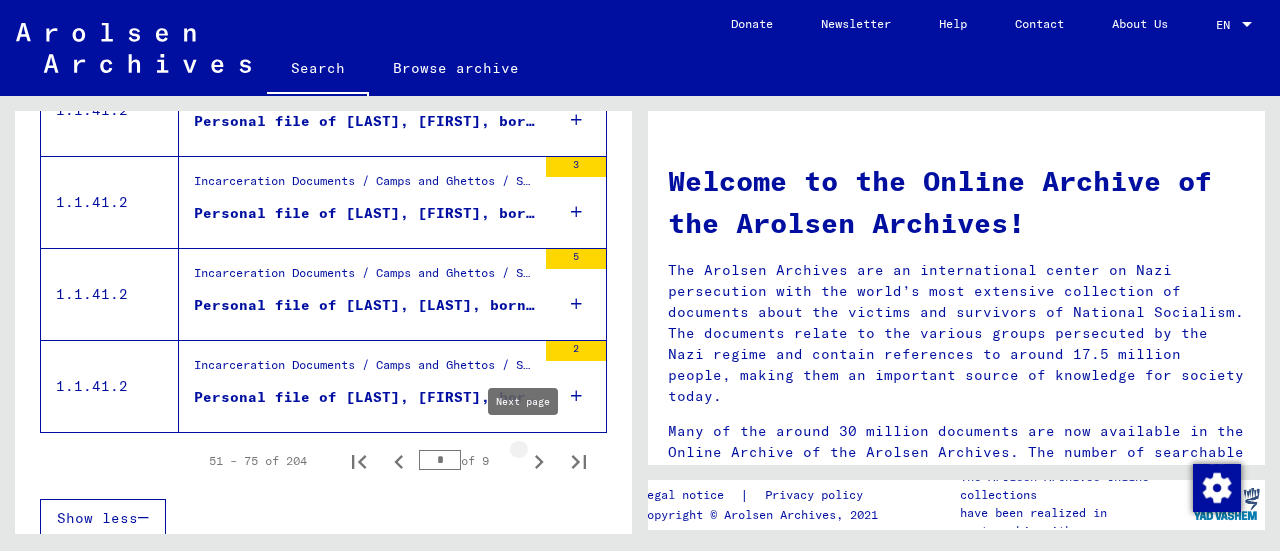 click 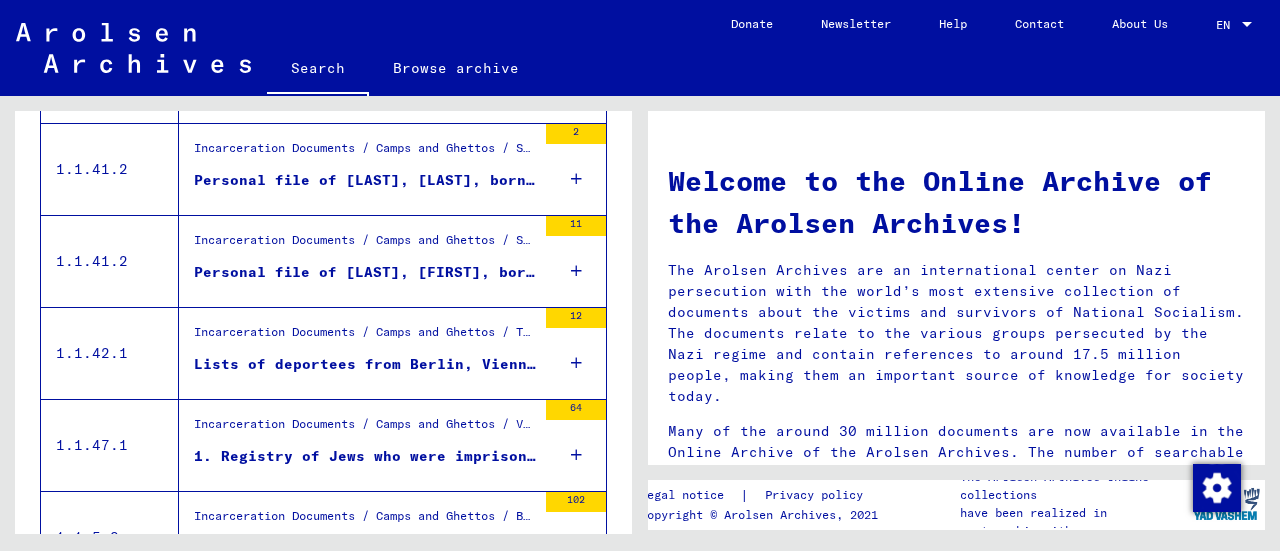 scroll, scrollTop: 869, scrollLeft: 0, axis: vertical 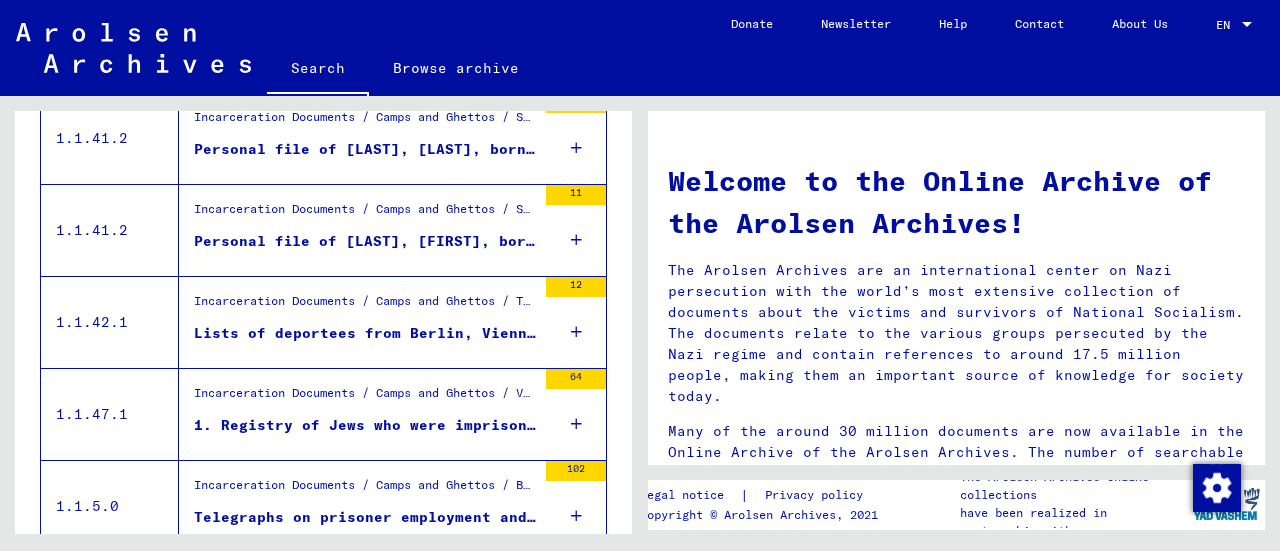 click at bounding box center (576, 332) 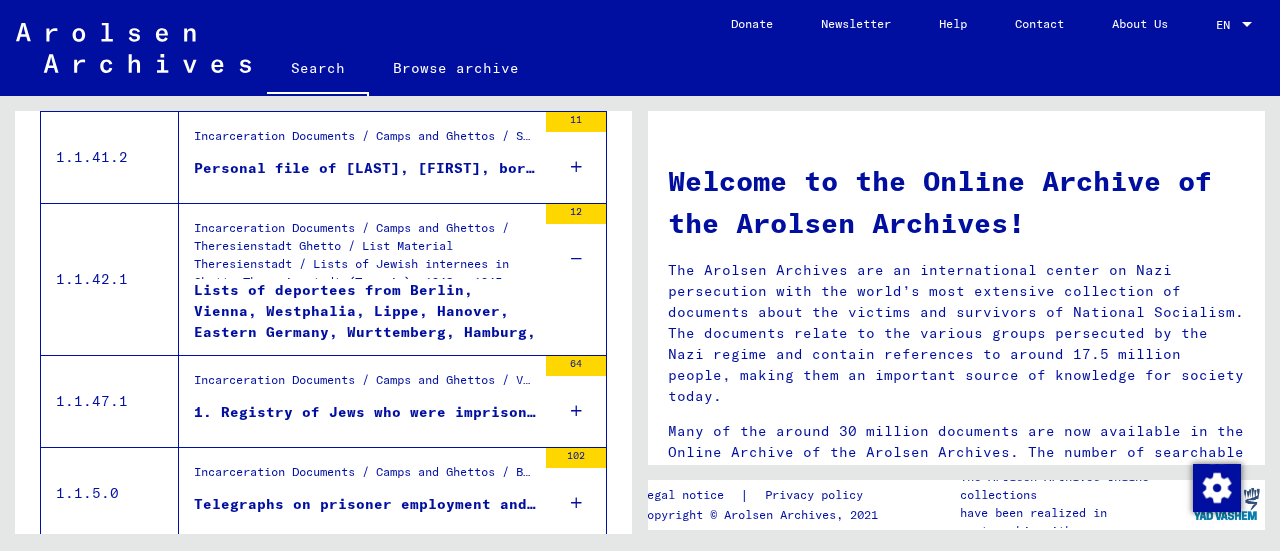 scroll, scrollTop: 969, scrollLeft: 0, axis: vertical 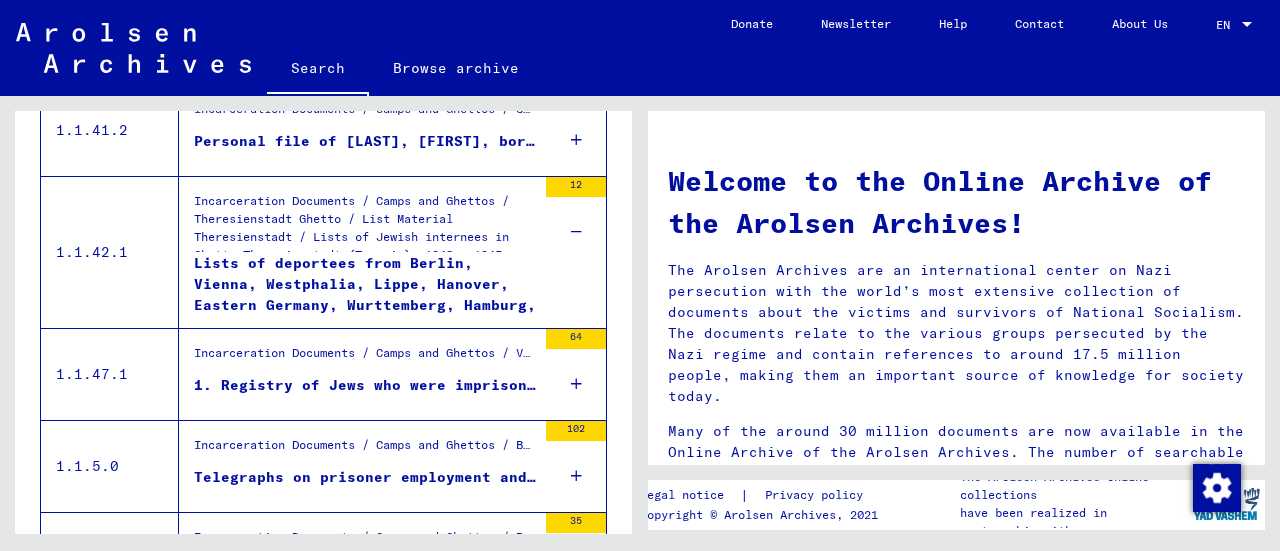 click at bounding box center (576, 384) 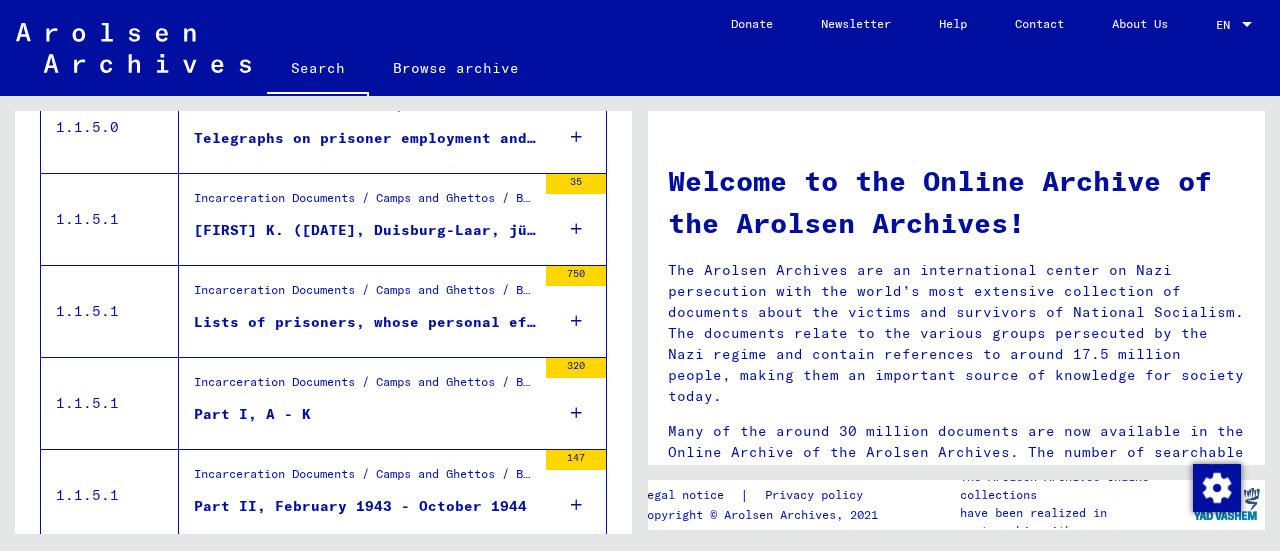 scroll, scrollTop: 1369, scrollLeft: 0, axis: vertical 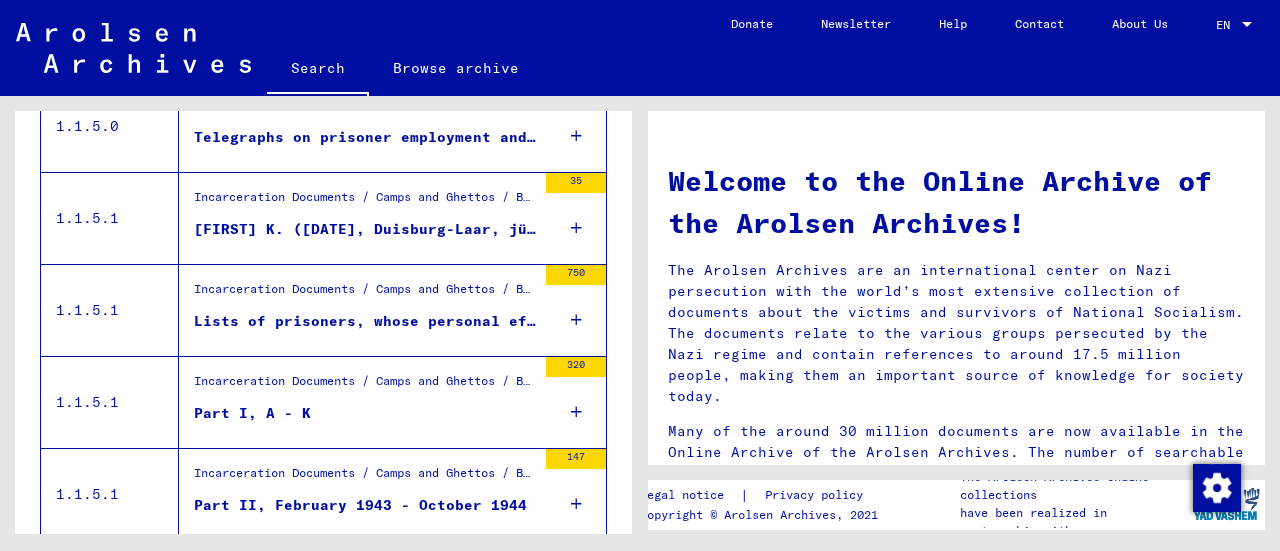 click at bounding box center (576, 412) 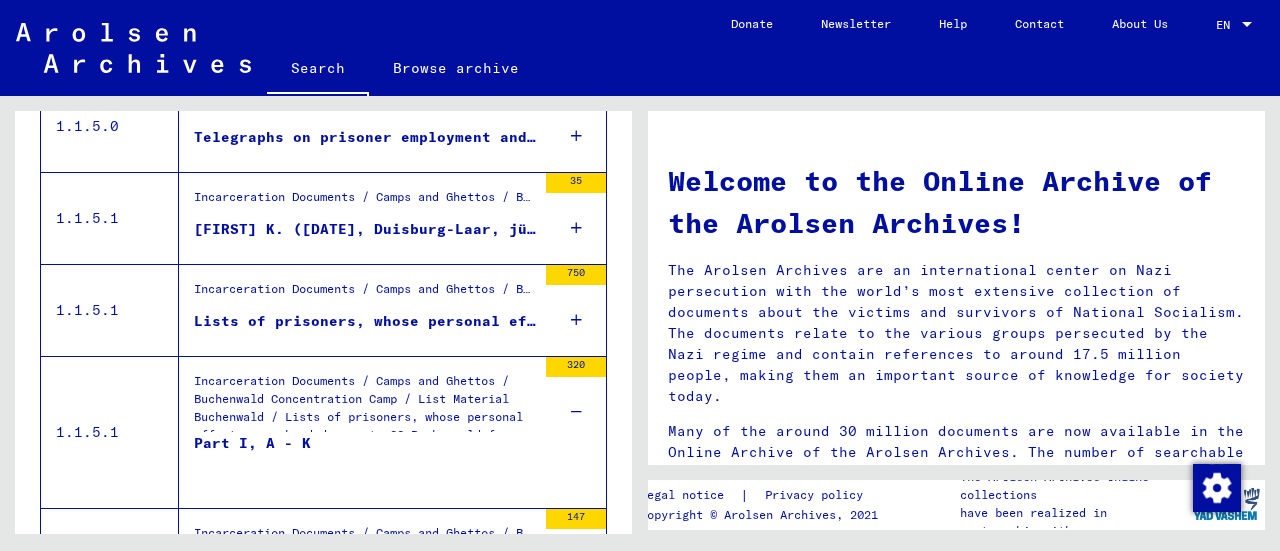 click at bounding box center [576, 320] 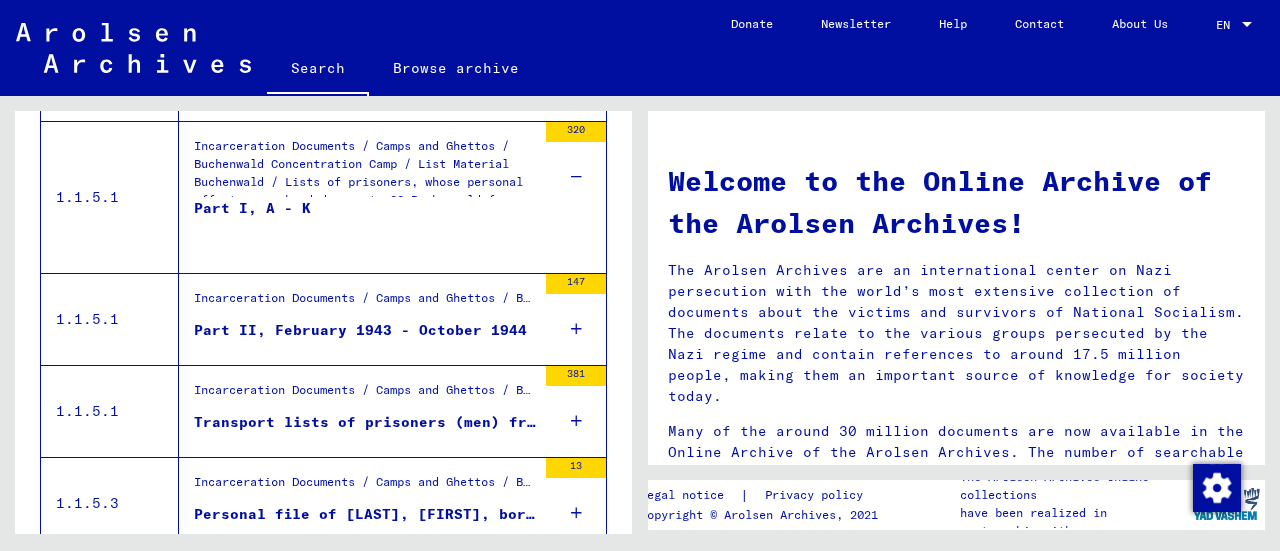 scroll, scrollTop: 1669, scrollLeft: 0, axis: vertical 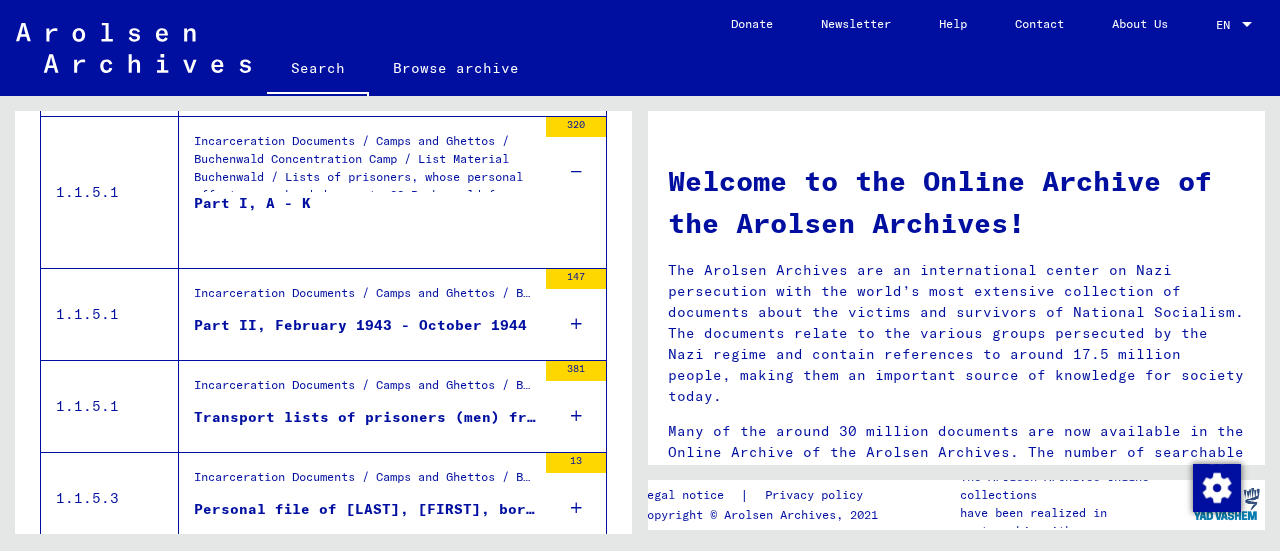 click at bounding box center [576, 416] 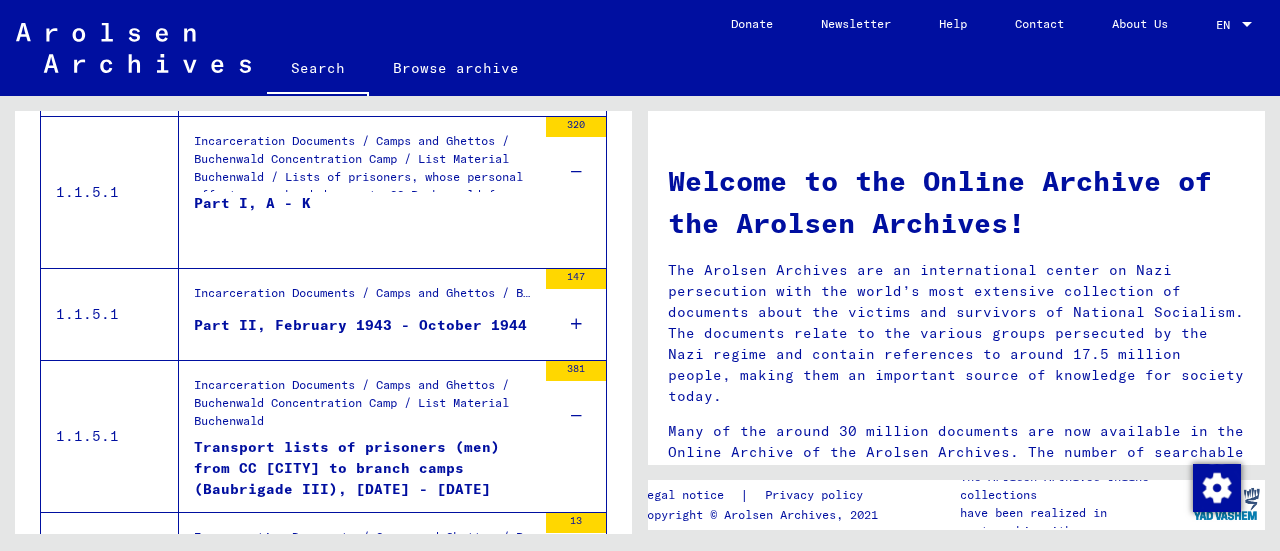click at bounding box center (576, 324) 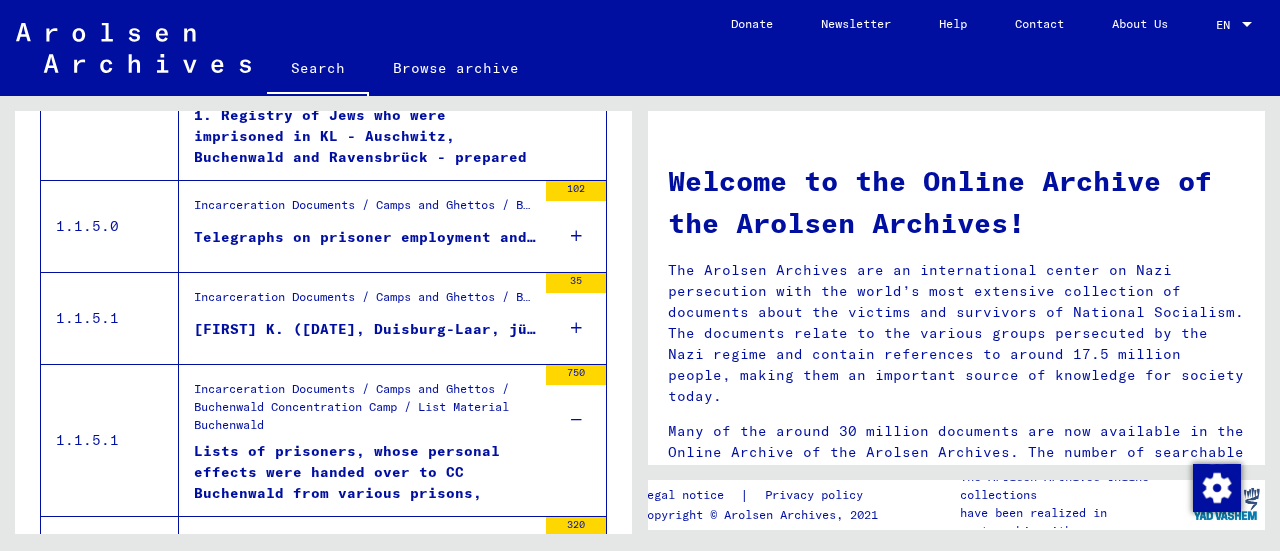 scroll, scrollTop: 969, scrollLeft: 0, axis: vertical 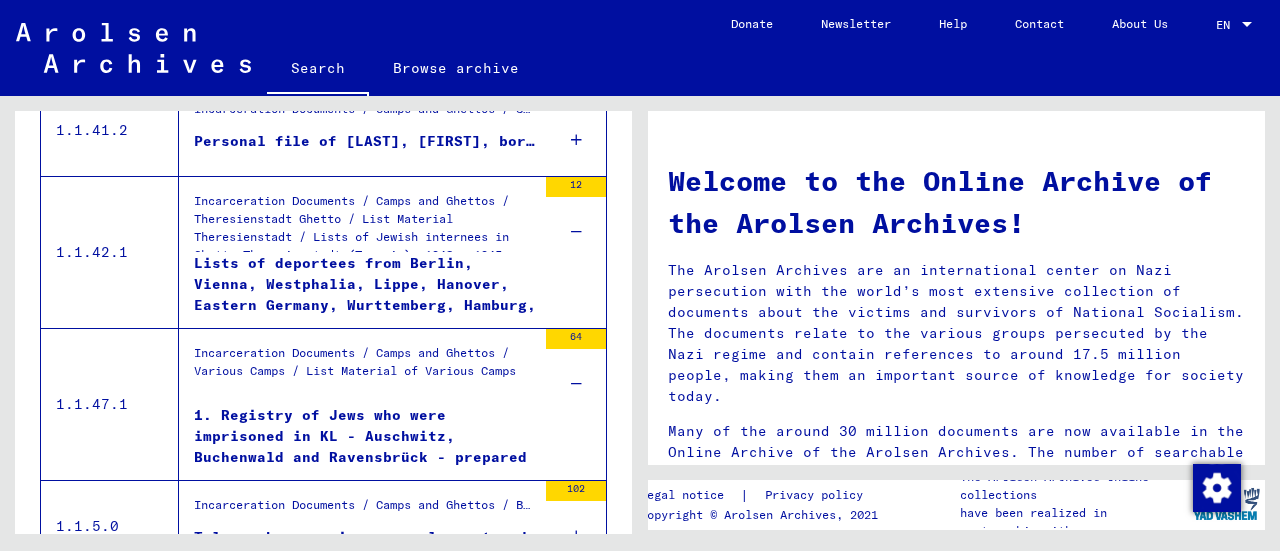 click on "Lists of deportees from Berlin, Vienna, Westphalia, Lippe, Hanover,      Eastern Germany, Wurttemberg, Hamburg, Thuringia, Saxony, Rhineland and      Bavaria to Ghetto Theresienstadt (Terezin) and unknown places" at bounding box center (365, 283) 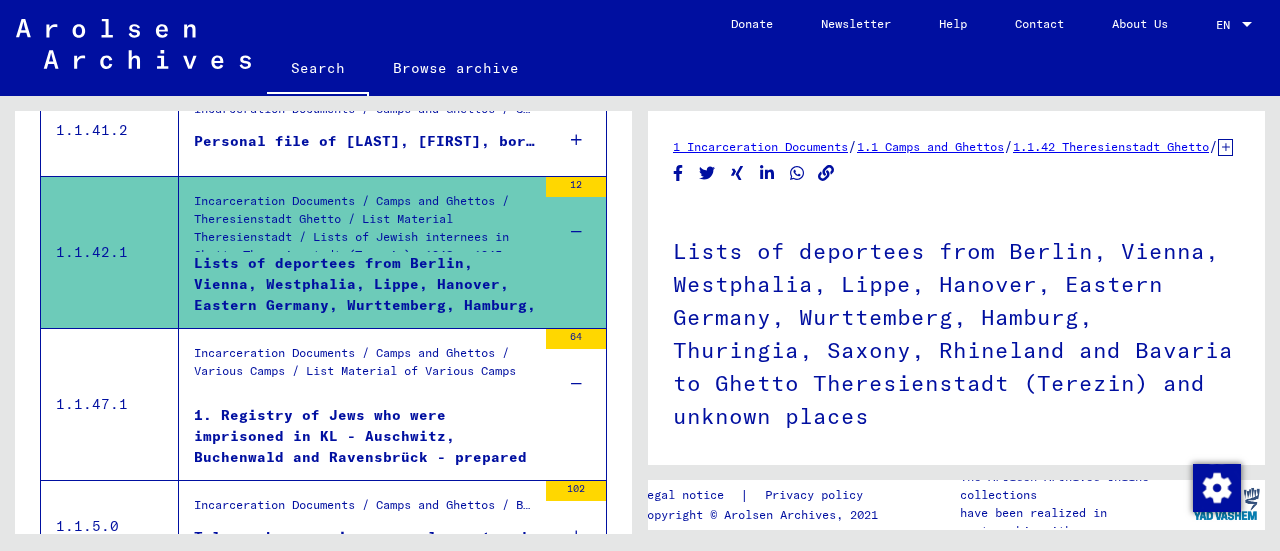 scroll, scrollTop: 0, scrollLeft: 0, axis: both 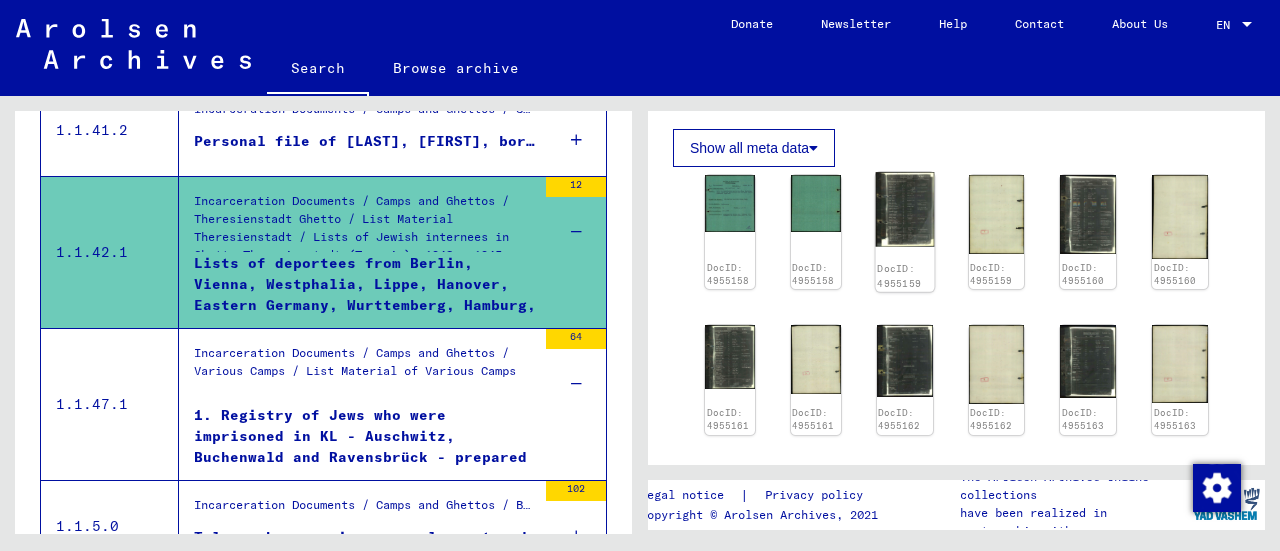 click 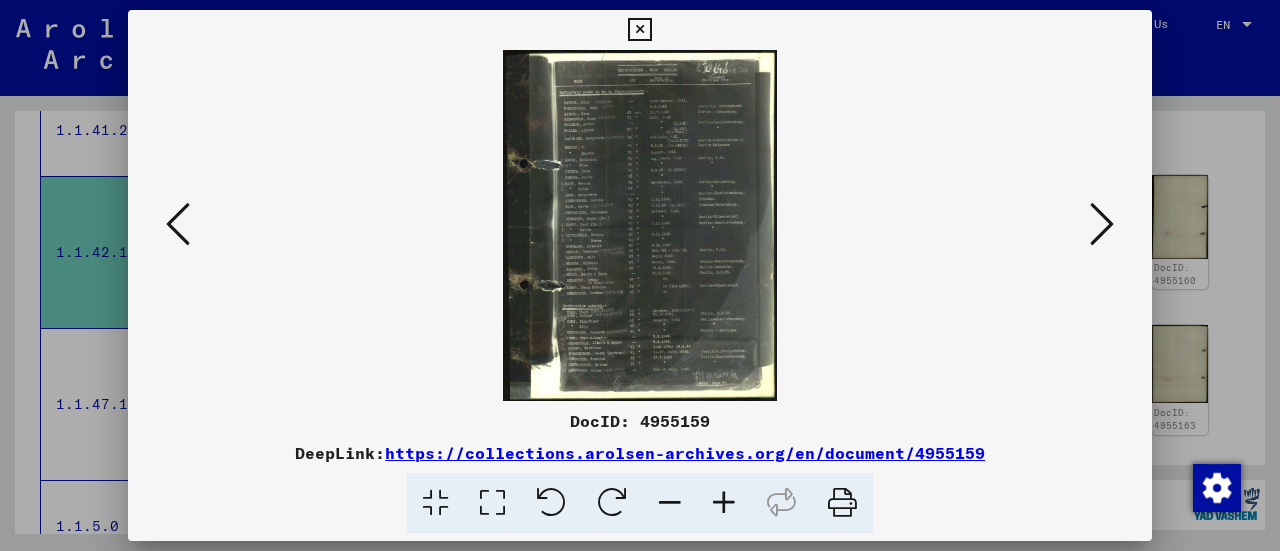 click at bounding box center (724, 503) 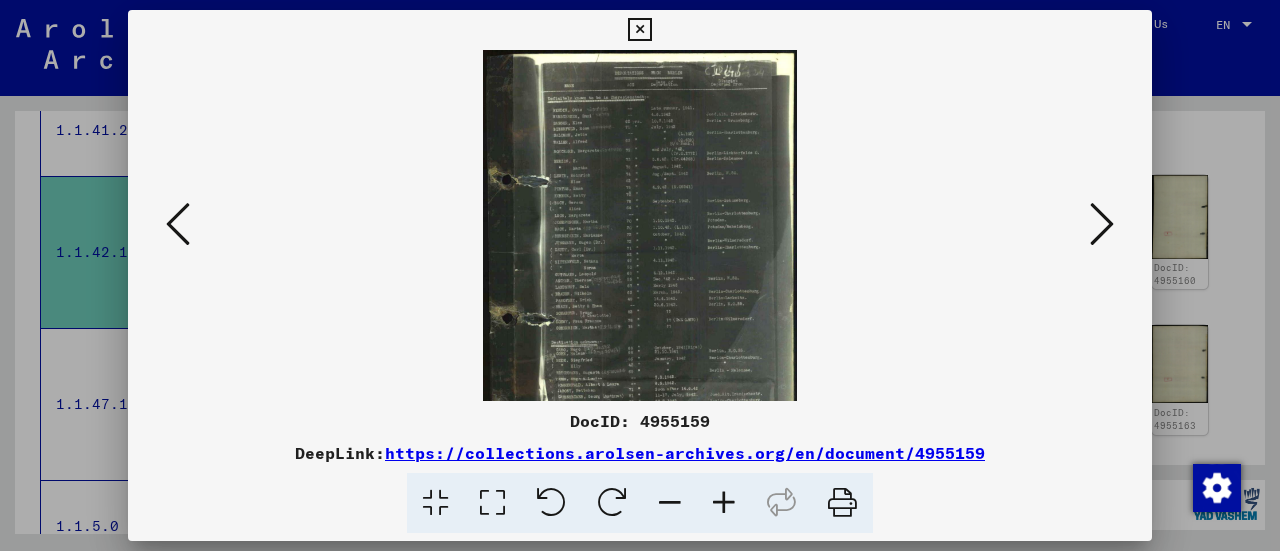 click at bounding box center [724, 503] 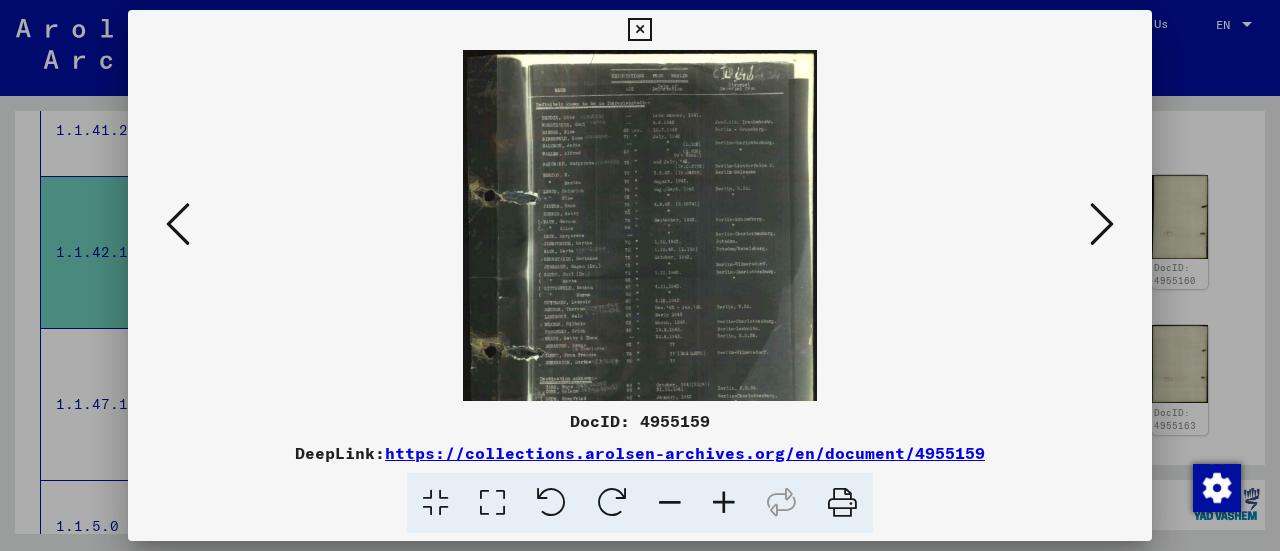 click at bounding box center (724, 503) 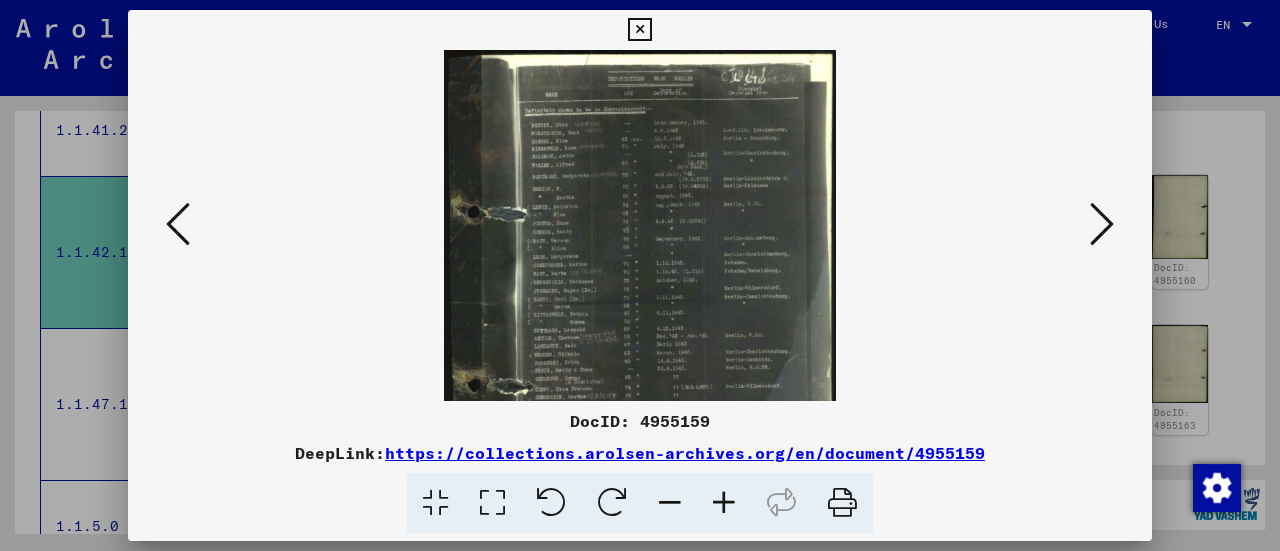 click at bounding box center (724, 503) 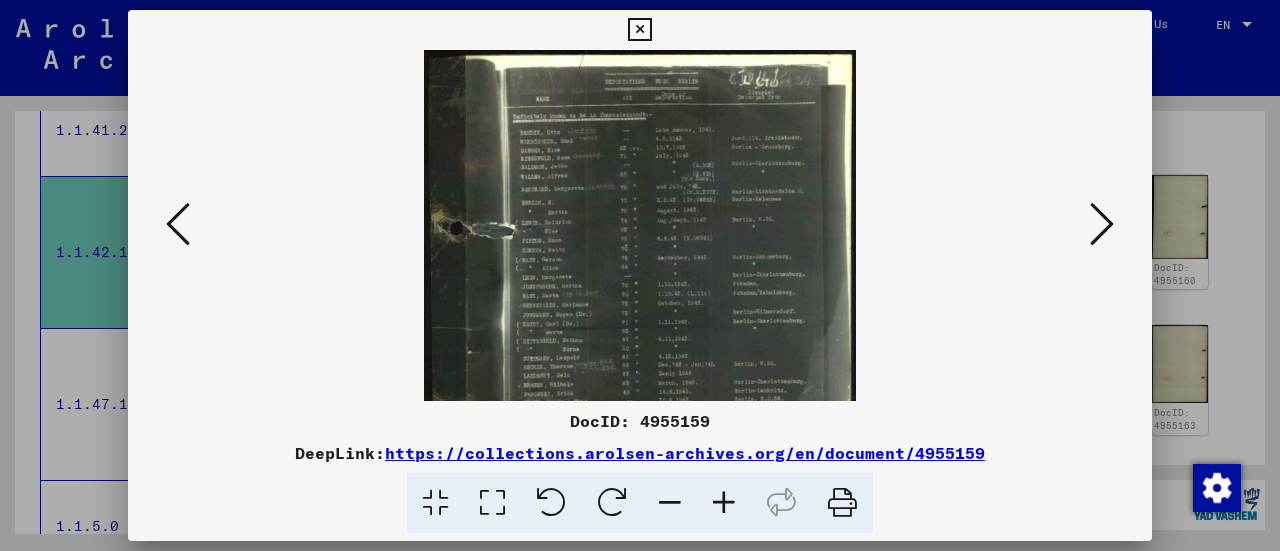 click at bounding box center [724, 503] 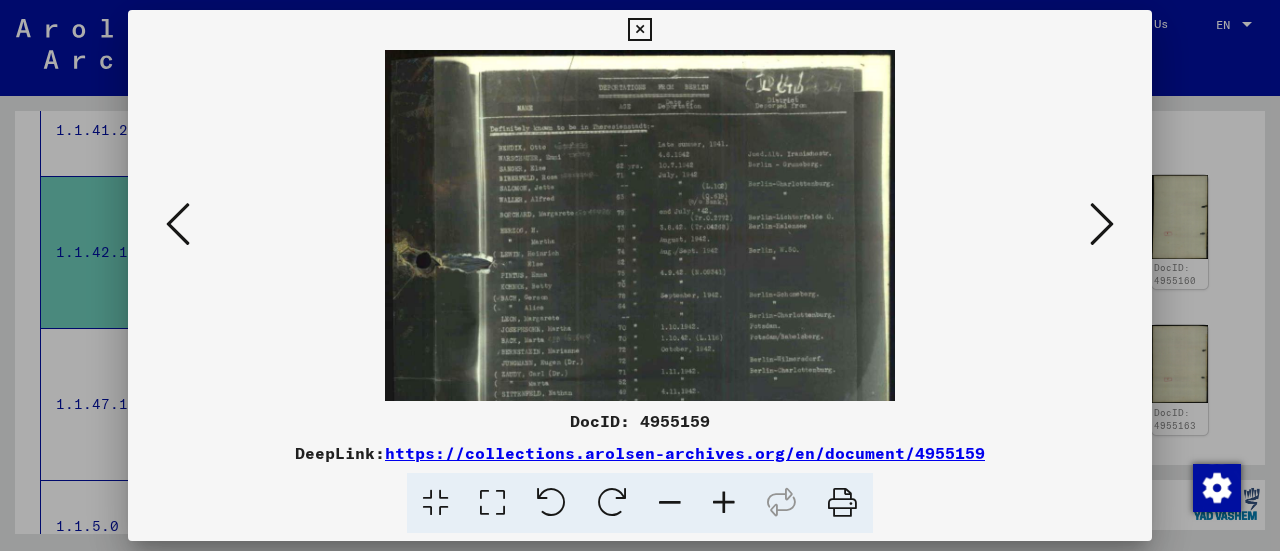 click at bounding box center (724, 503) 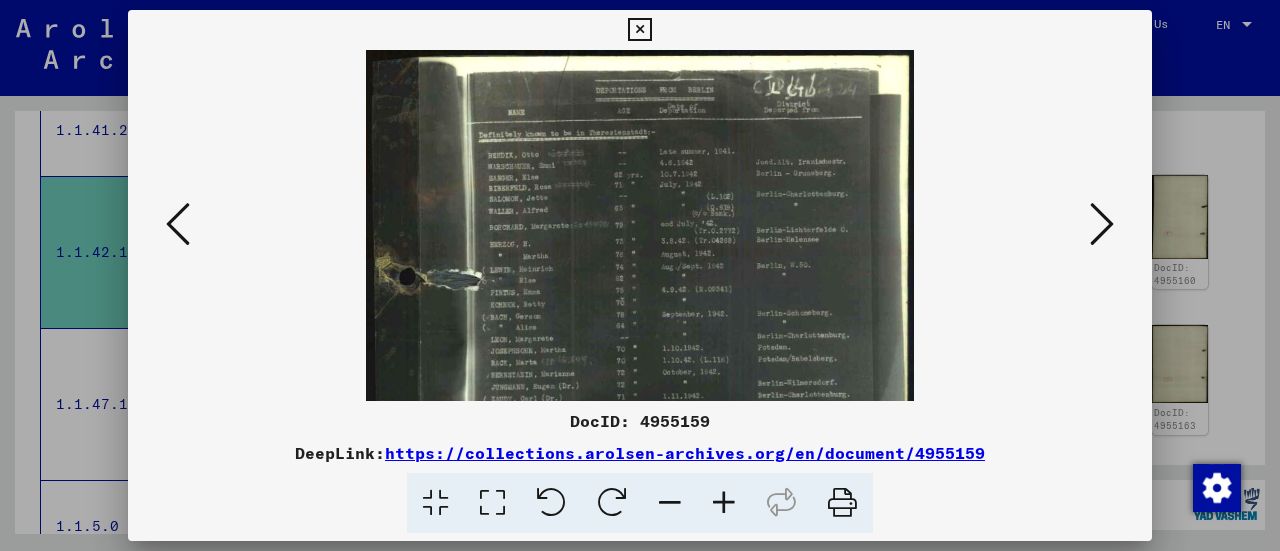 click at bounding box center [724, 503] 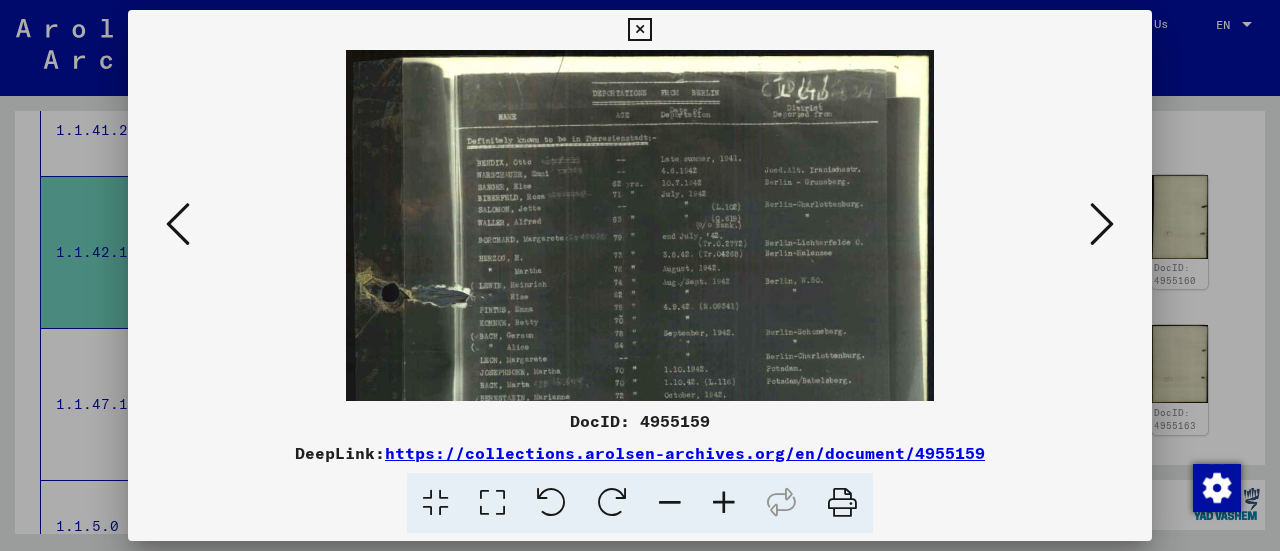 click at bounding box center (724, 503) 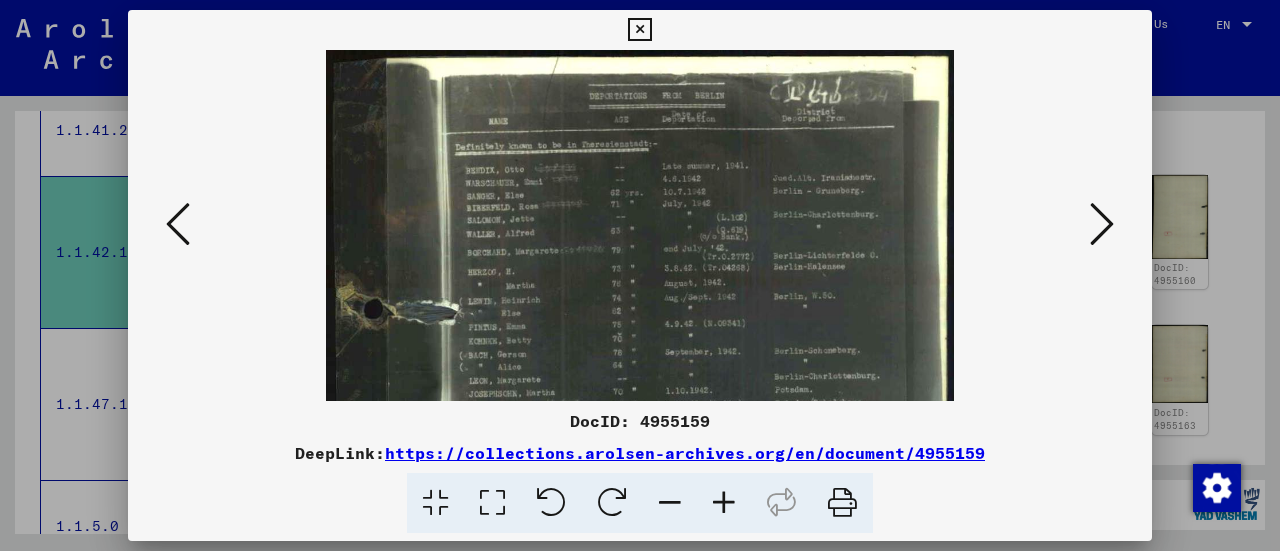 click at bounding box center [724, 503] 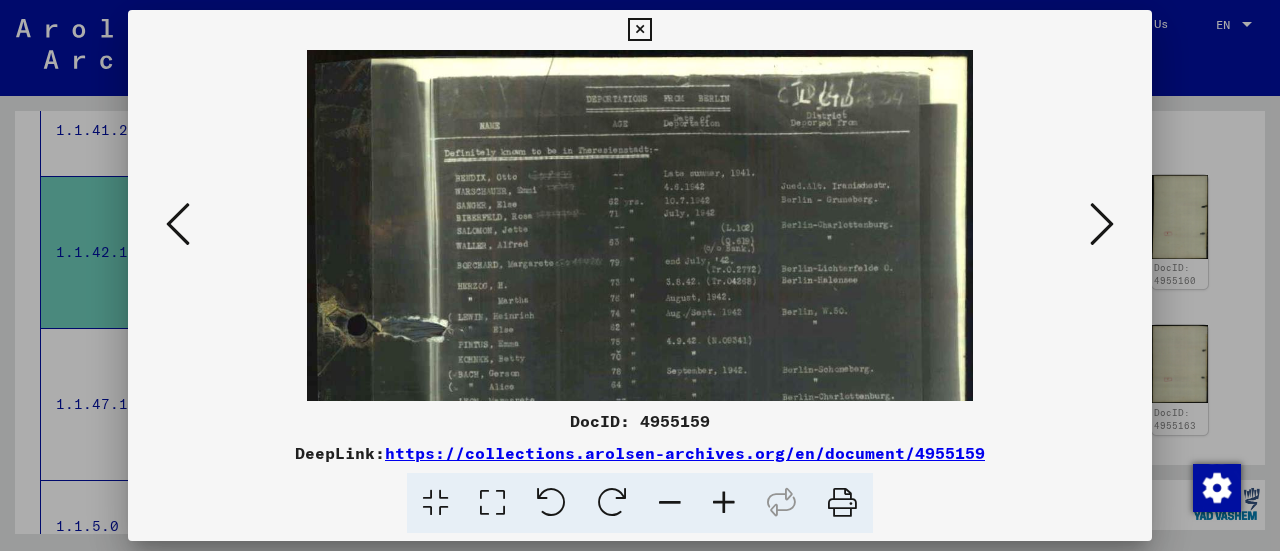 click at bounding box center [724, 503] 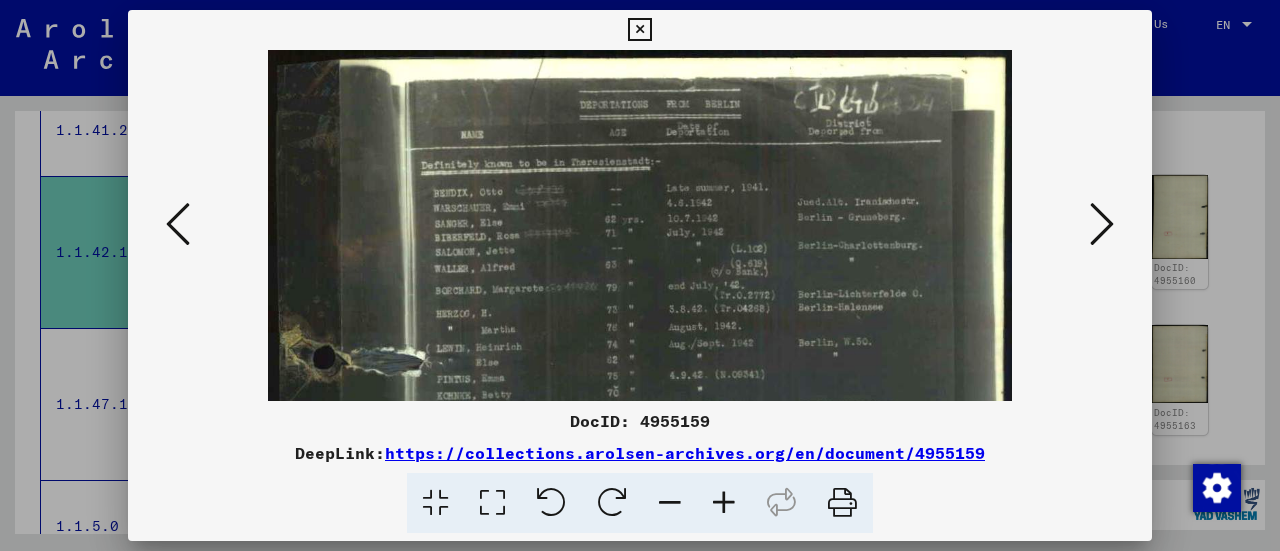 click at bounding box center [724, 503] 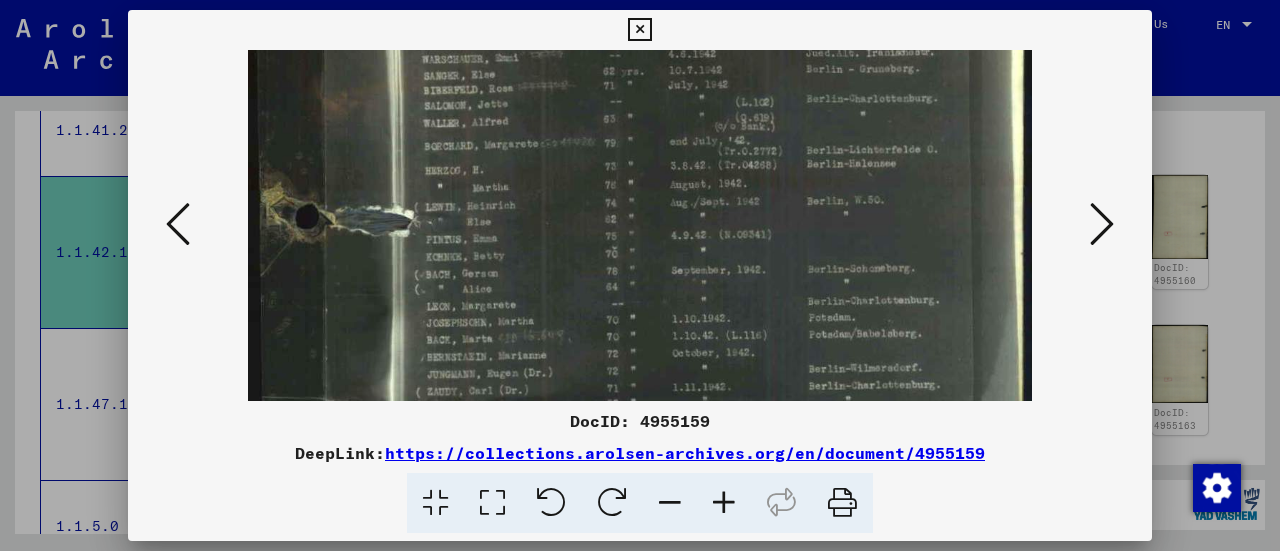 scroll, scrollTop: 171, scrollLeft: 0, axis: vertical 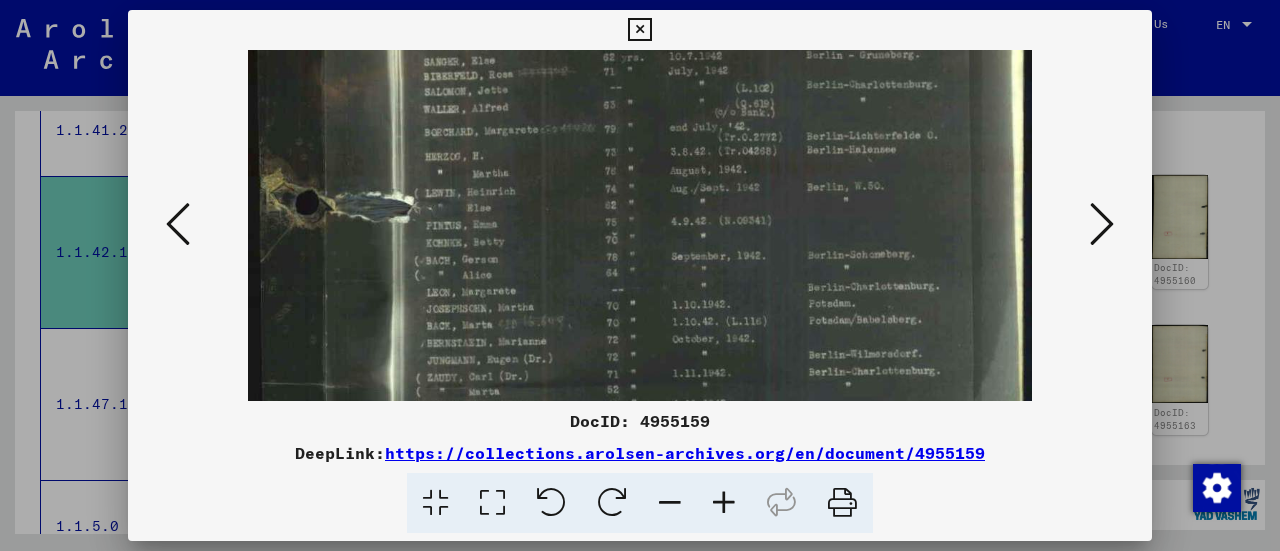 drag, startPoint x: 784, startPoint y: 346, endPoint x: 770, endPoint y: 183, distance: 163.60013 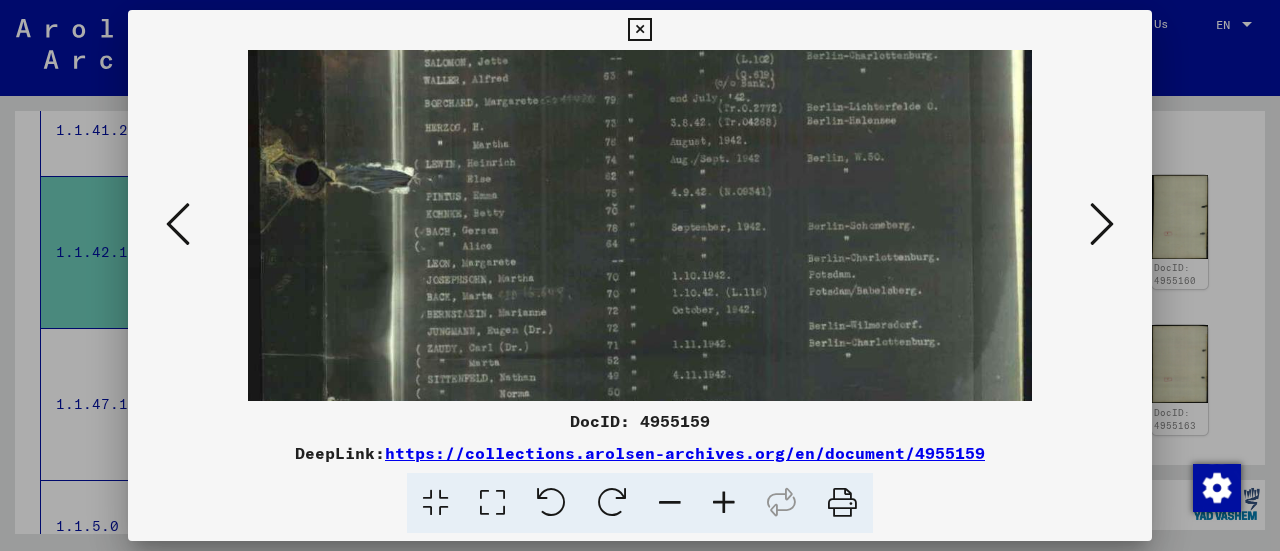 drag, startPoint x: 920, startPoint y: 153, endPoint x: 920, endPoint y: 133, distance: 20 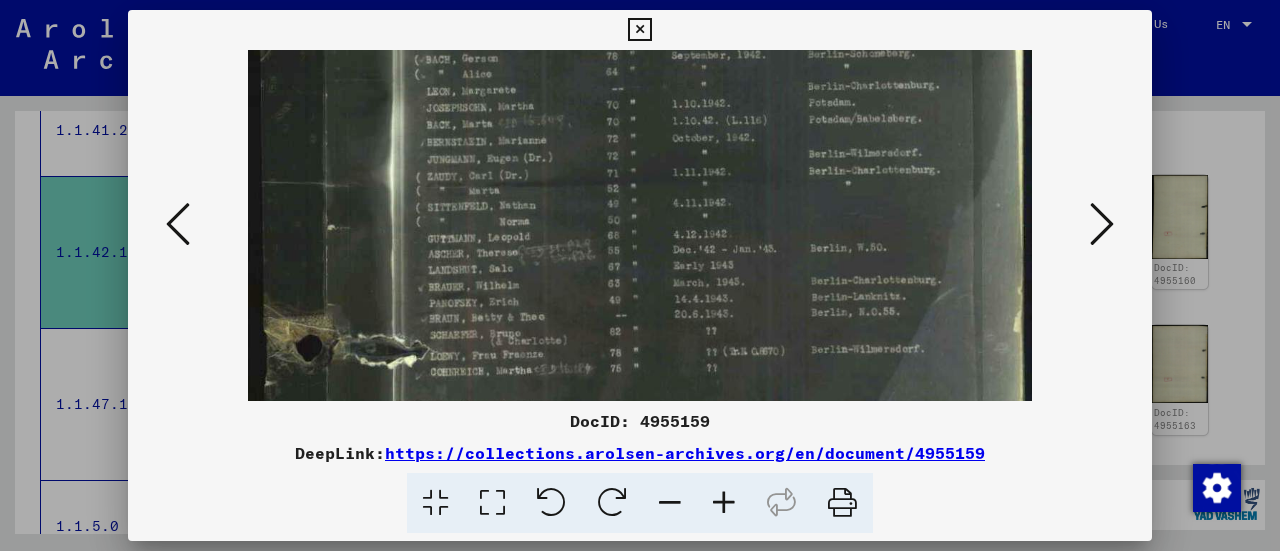 drag, startPoint x: 904, startPoint y: 307, endPoint x: 868, endPoint y: 136, distance: 174.7484 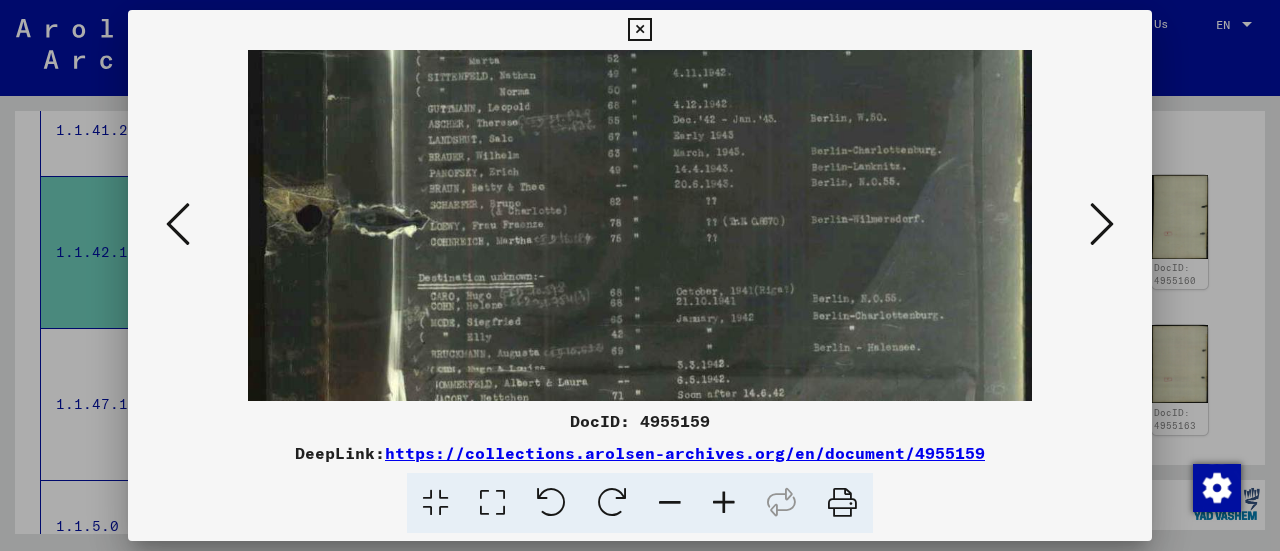 drag, startPoint x: 890, startPoint y: 303, endPoint x: 878, endPoint y: 178, distance: 125.57468 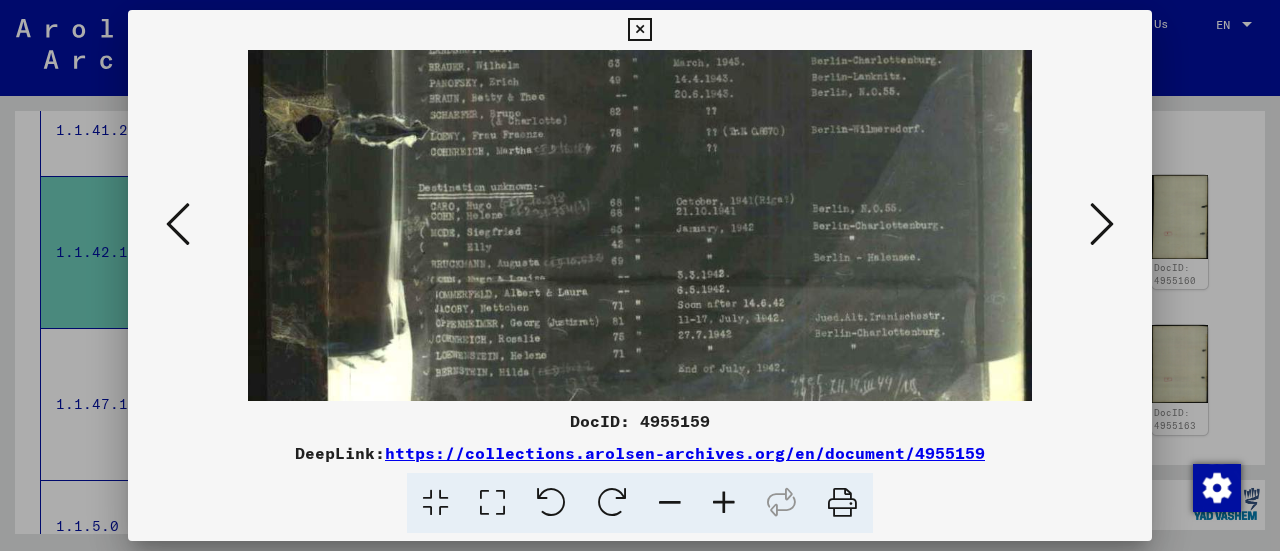 drag, startPoint x: 858, startPoint y: 317, endPoint x: 847, endPoint y: 191, distance: 126.47925 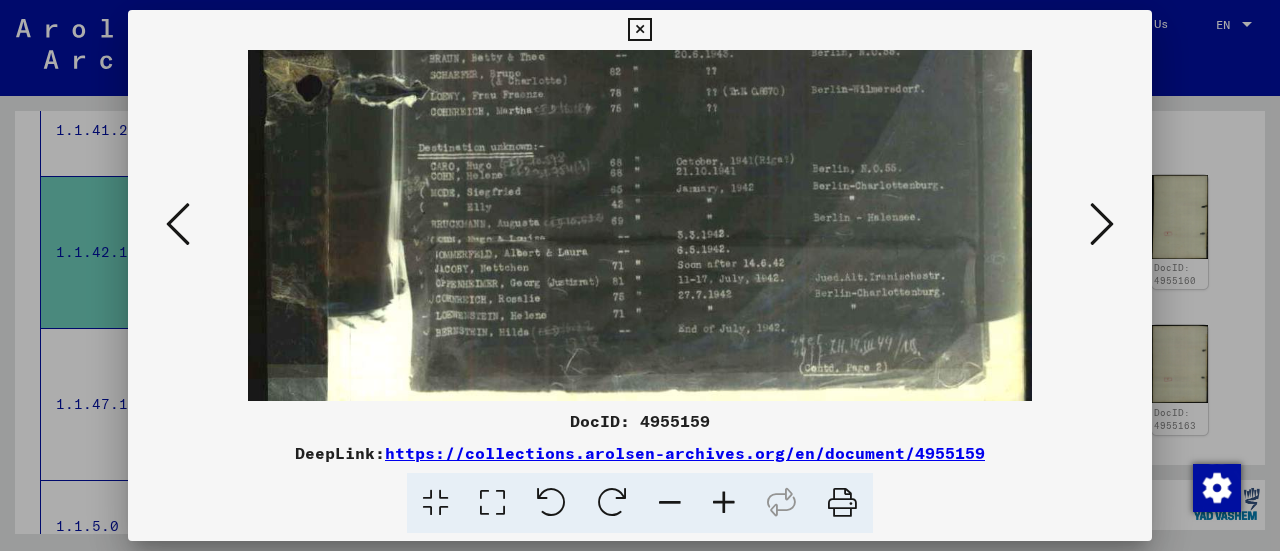 click at bounding box center [1102, 224] 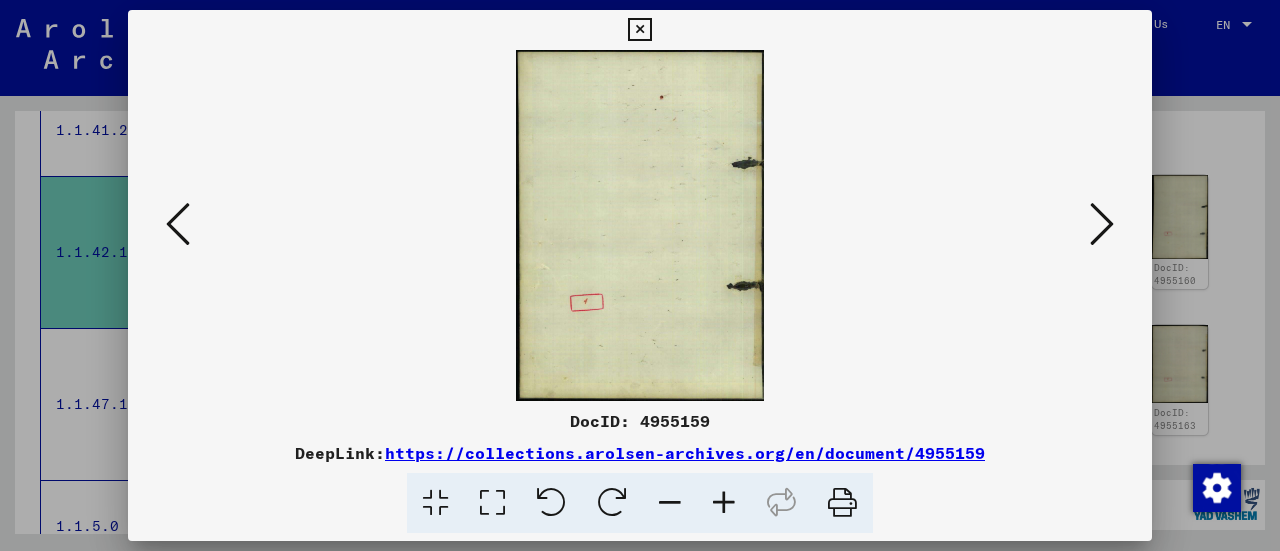 scroll, scrollTop: 0, scrollLeft: 0, axis: both 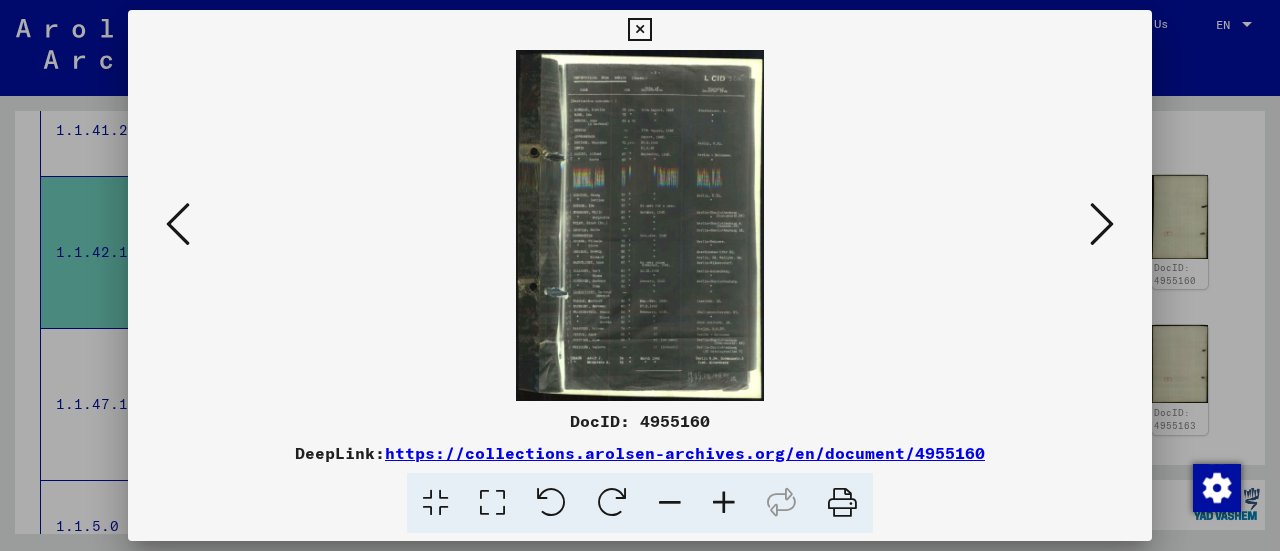 click at bounding box center [724, 503] 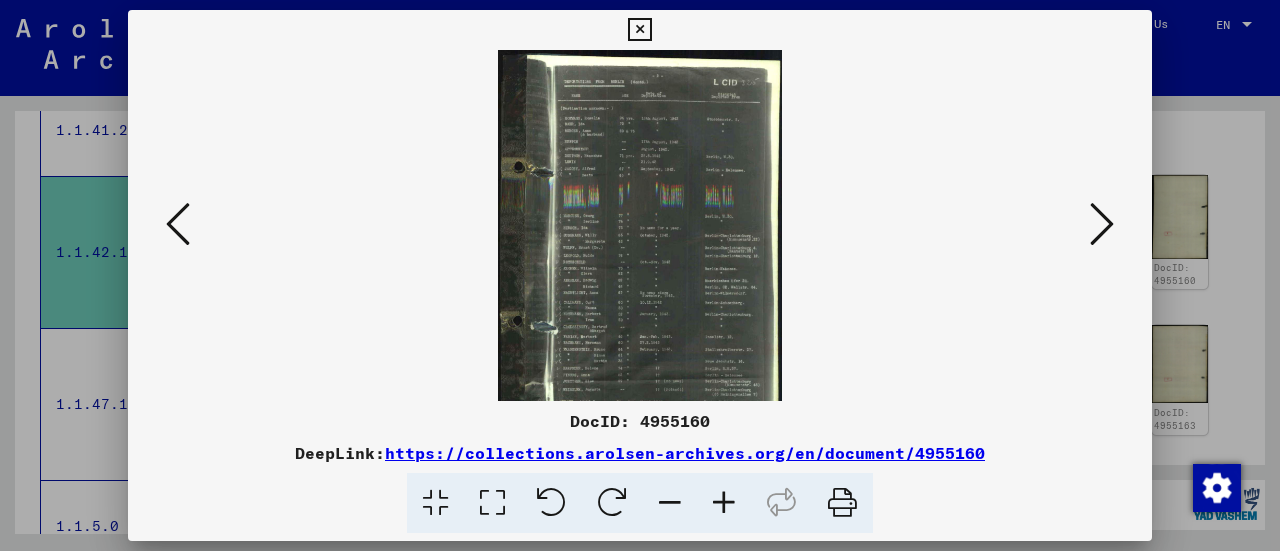 click at bounding box center (724, 503) 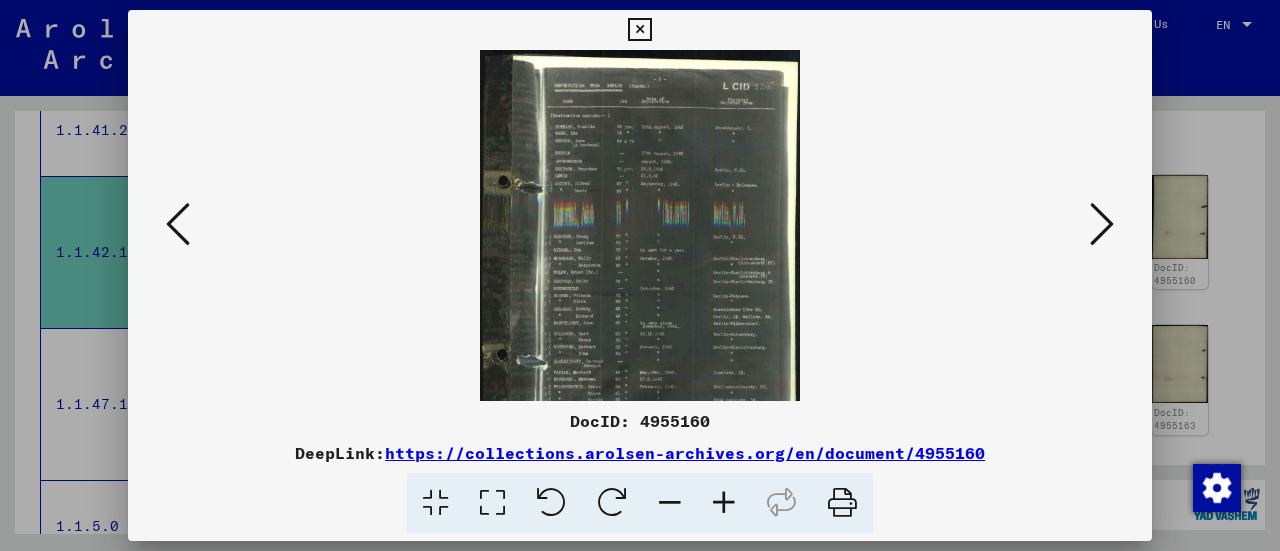 click at bounding box center [724, 503] 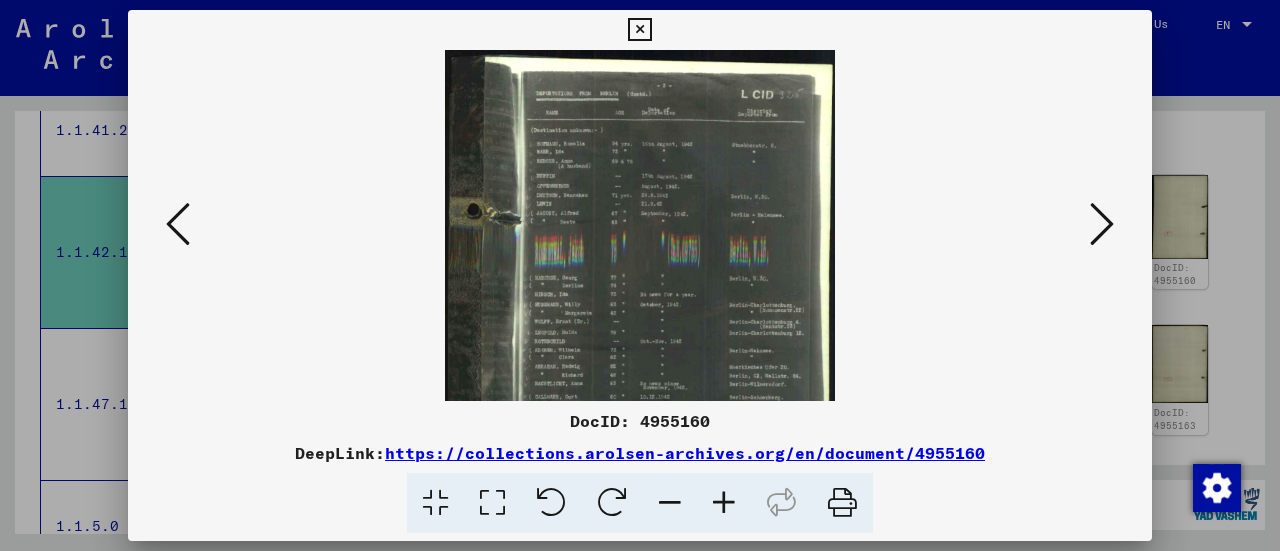 click at bounding box center (724, 503) 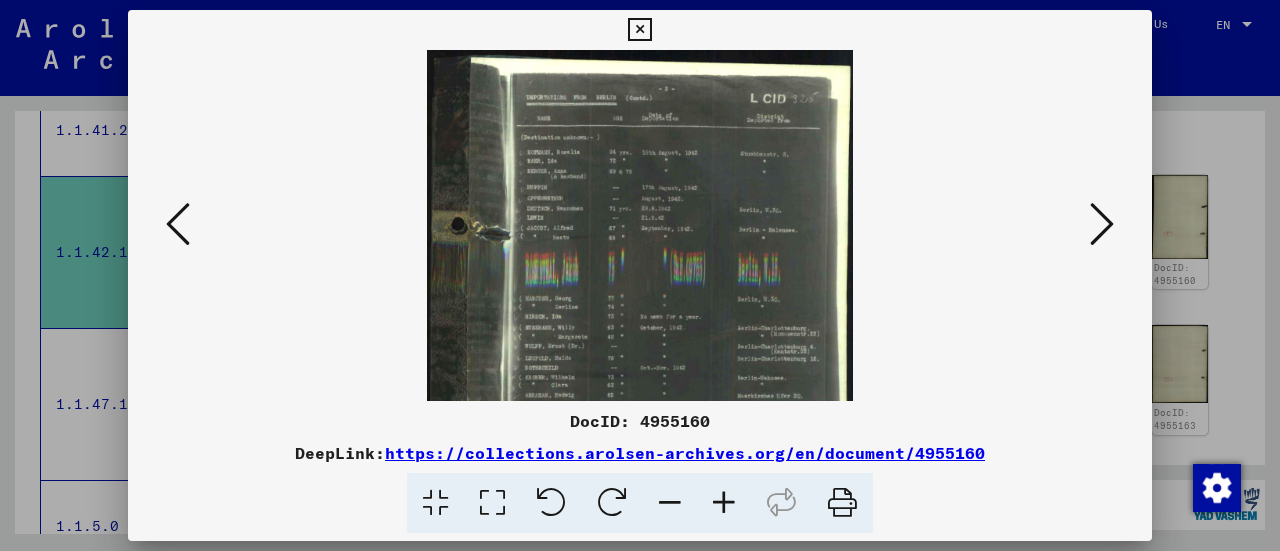 click at bounding box center [724, 503] 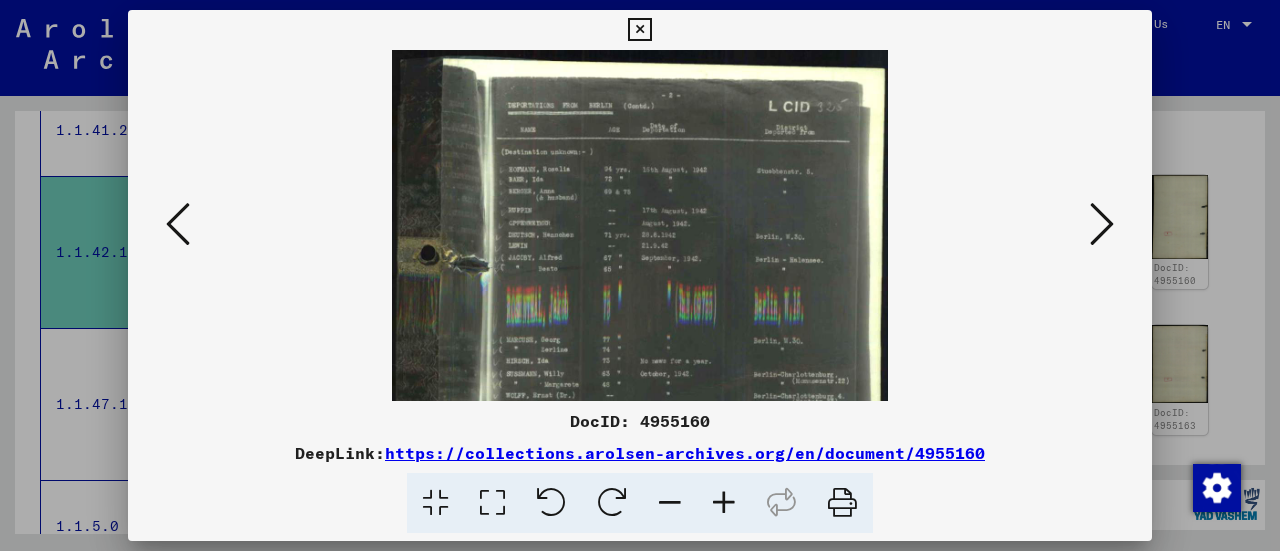 click at bounding box center (724, 503) 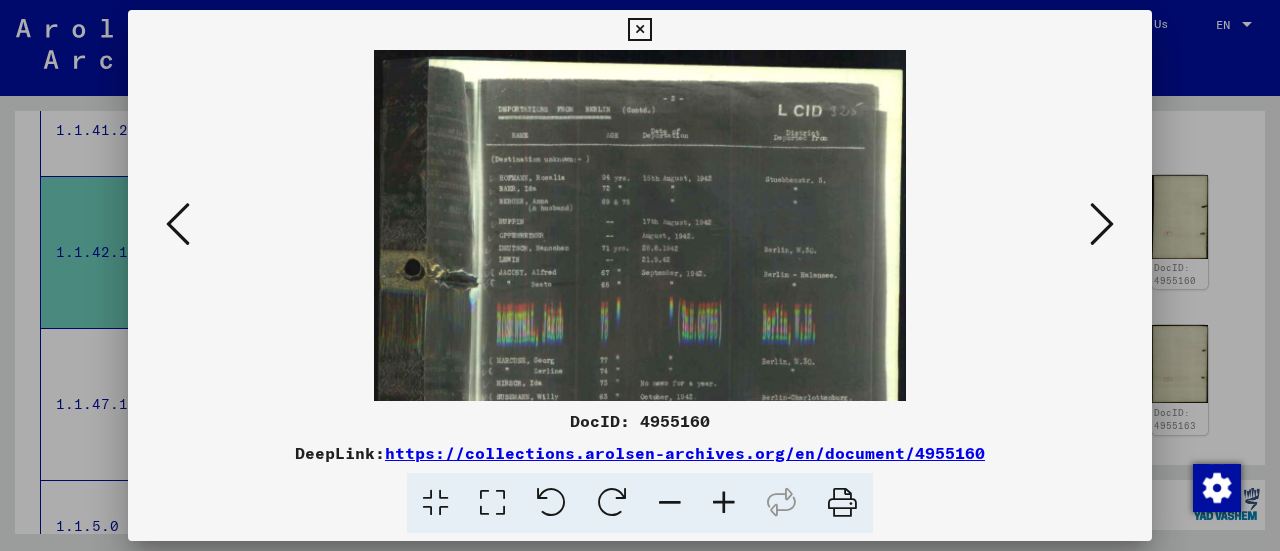 click at bounding box center [724, 503] 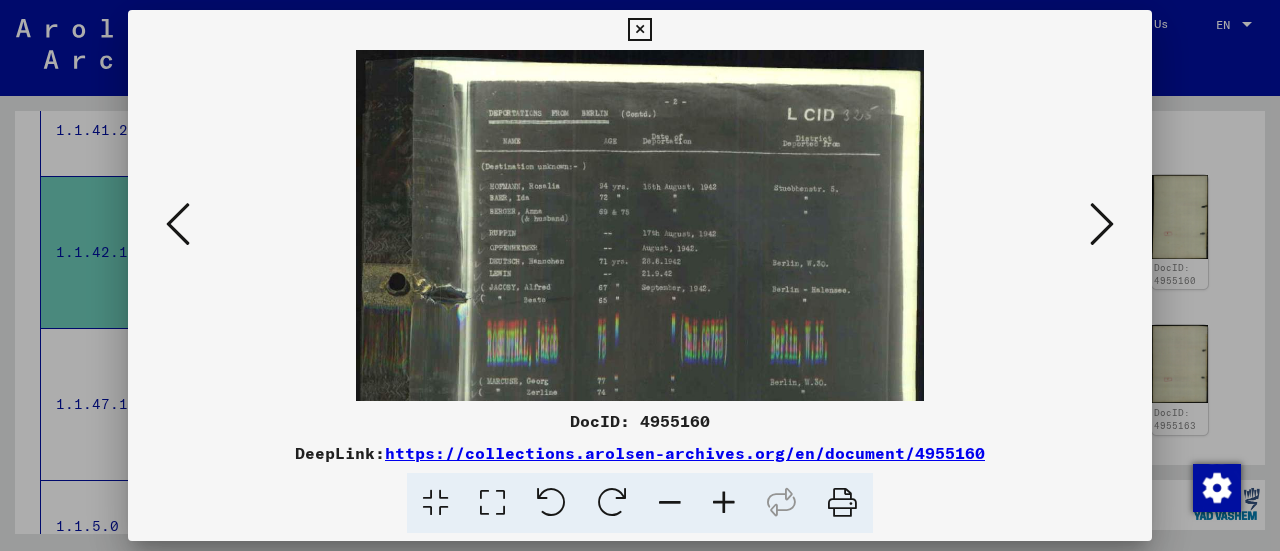 click at bounding box center [724, 503] 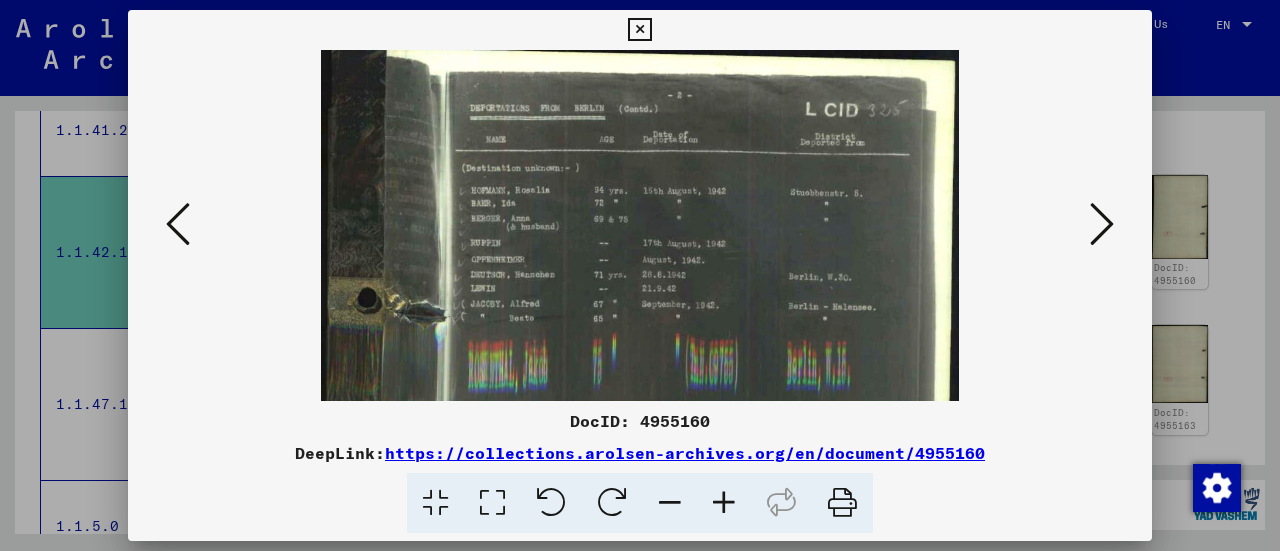 scroll, scrollTop: 16, scrollLeft: 0, axis: vertical 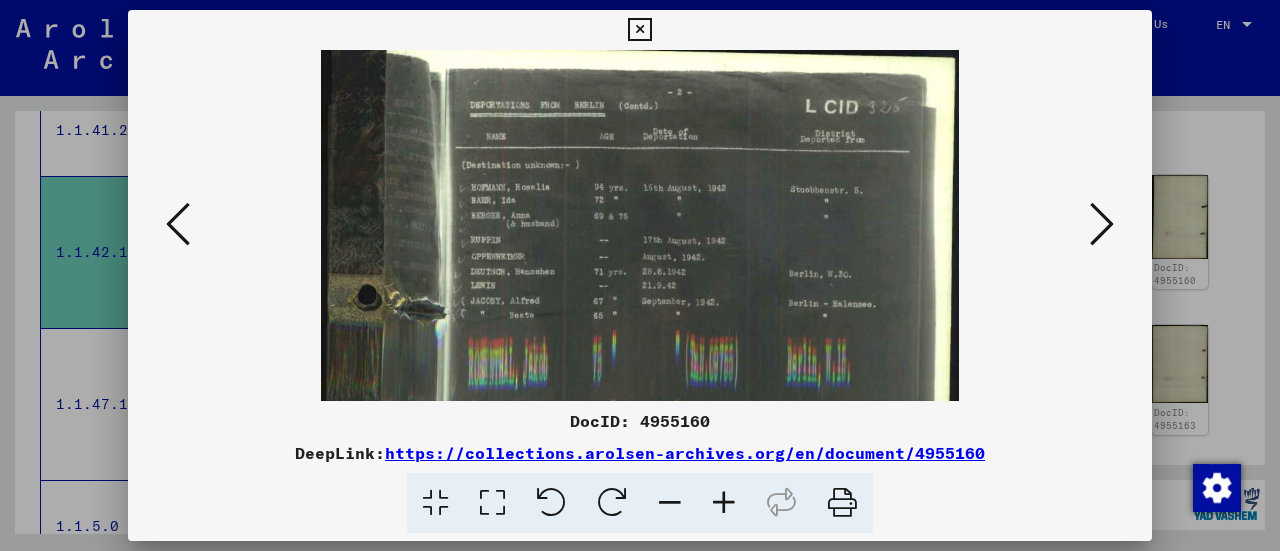 click at bounding box center (640, 484) 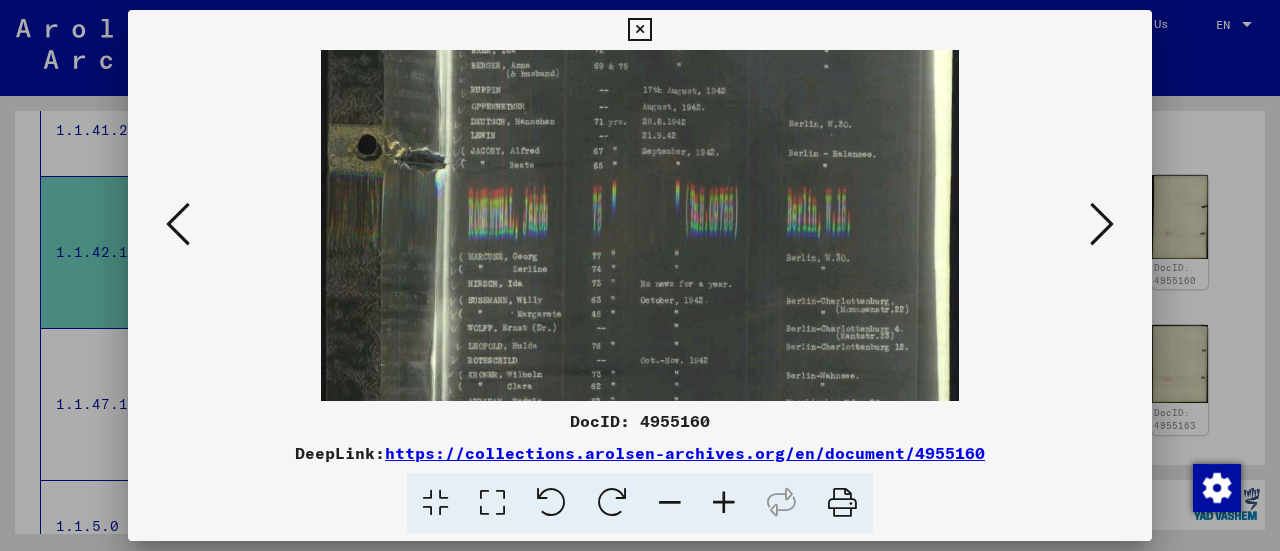 drag, startPoint x: 868, startPoint y: 331, endPoint x: 863, endPoint y: 183, distance: 148.08444 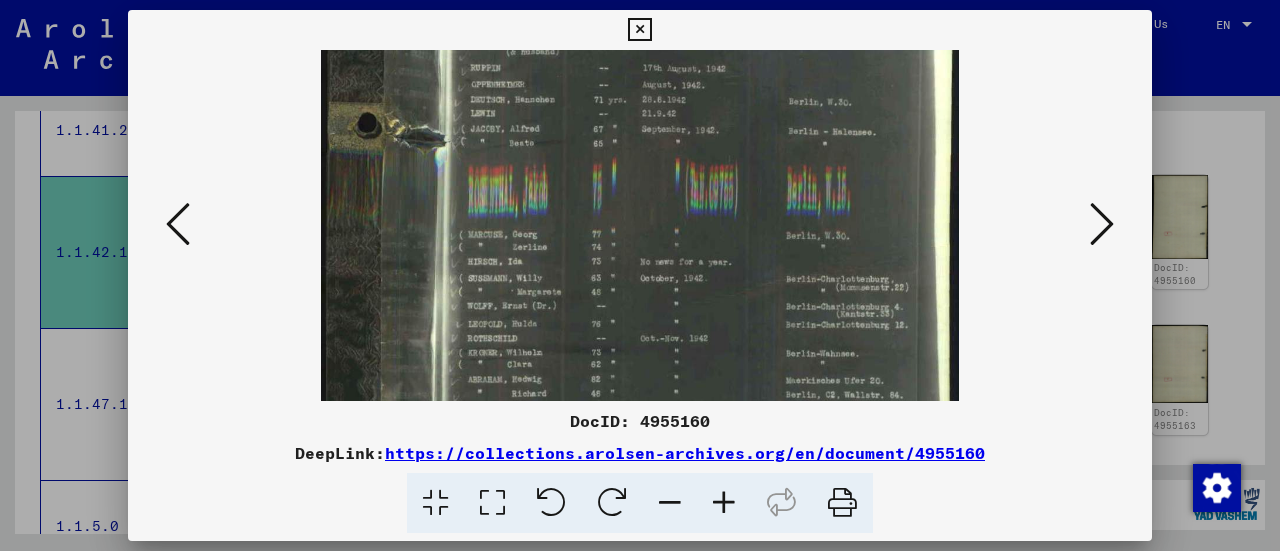 drag, startPoint x: 844, startPoint y: 183, endPoint x: 846, endPoint y: 113, distance: 70.028564 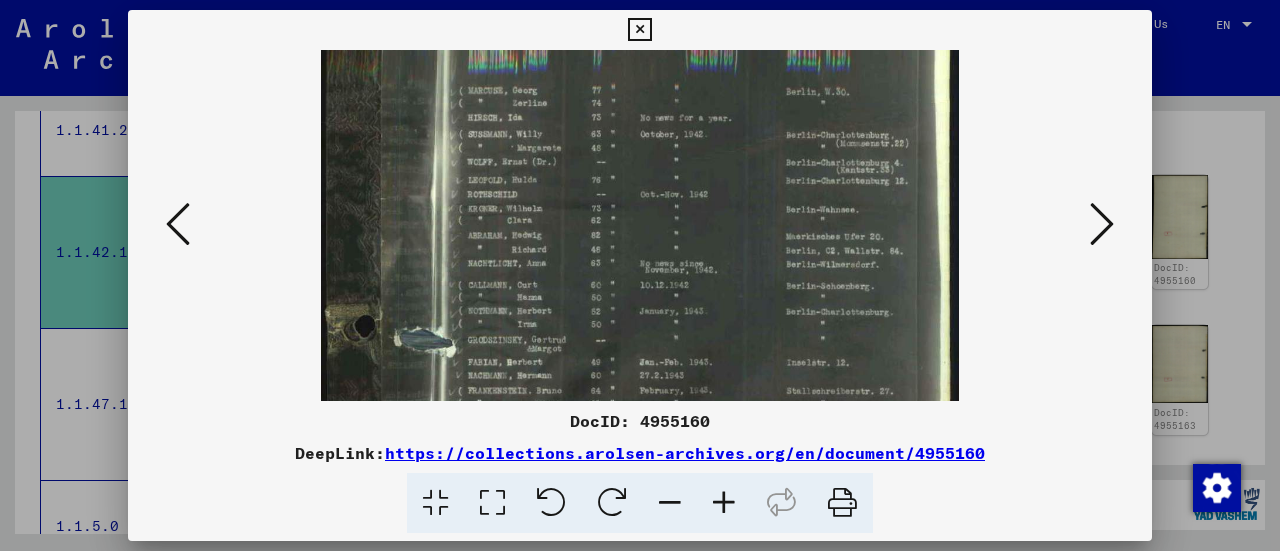 drag, startPoint x: 882, startPoint y: 282, endPoint x: 886, endPoint y: 151, distance: 131.06105 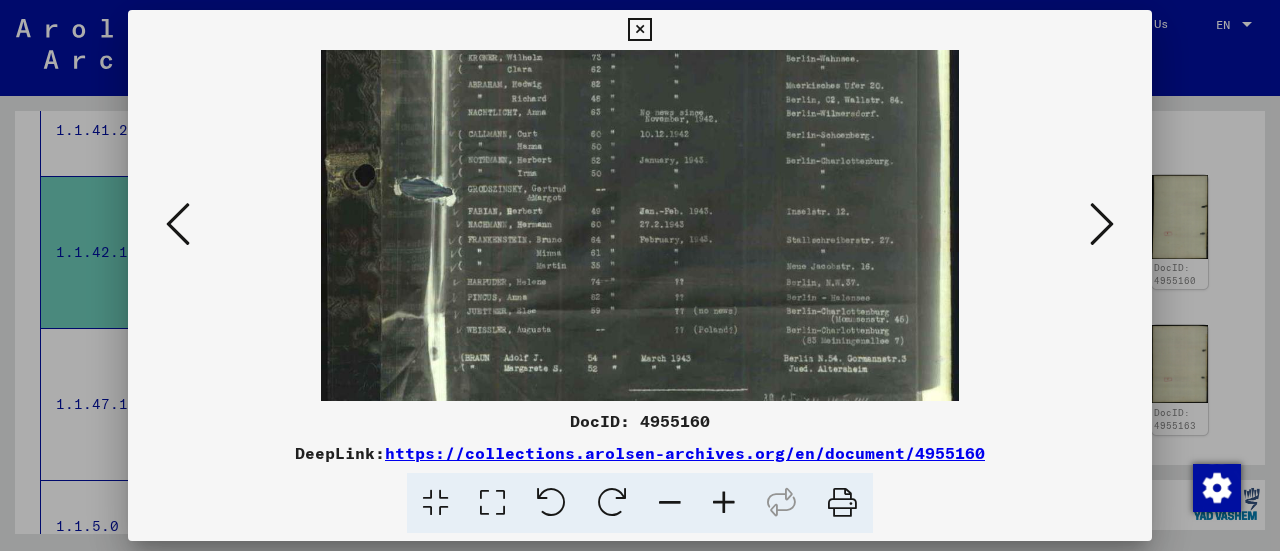 drag, startPoint x: 909, startPoint y: 279, endPoint x: 888, endPoint y: 145, distance: 135.63554 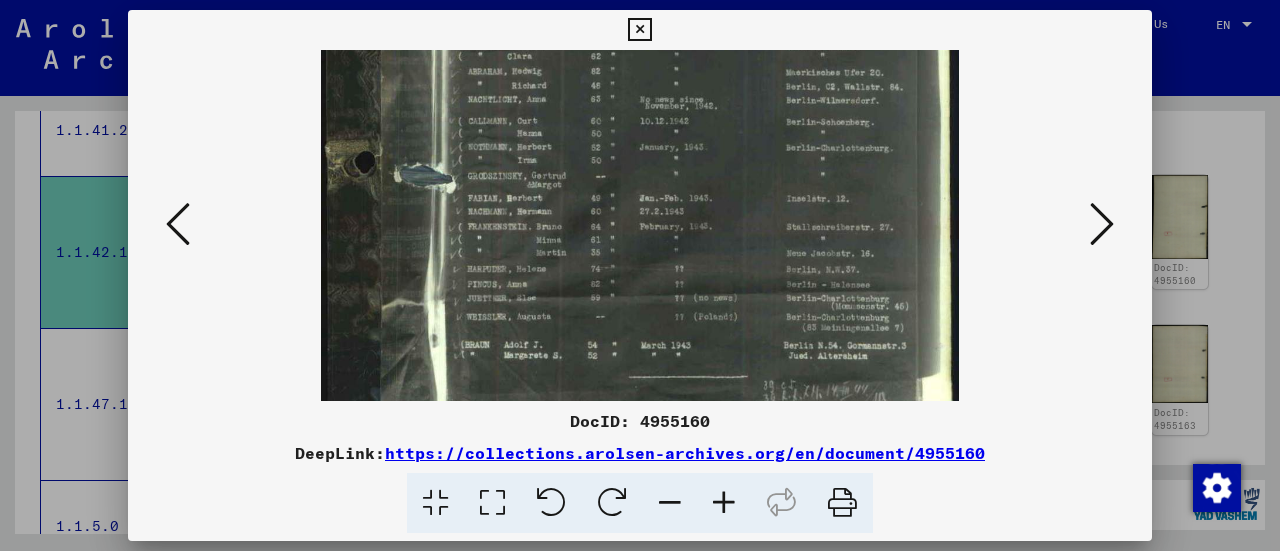 scroll, scrollTop: 550, scrollLeft: 0, axis: vertical 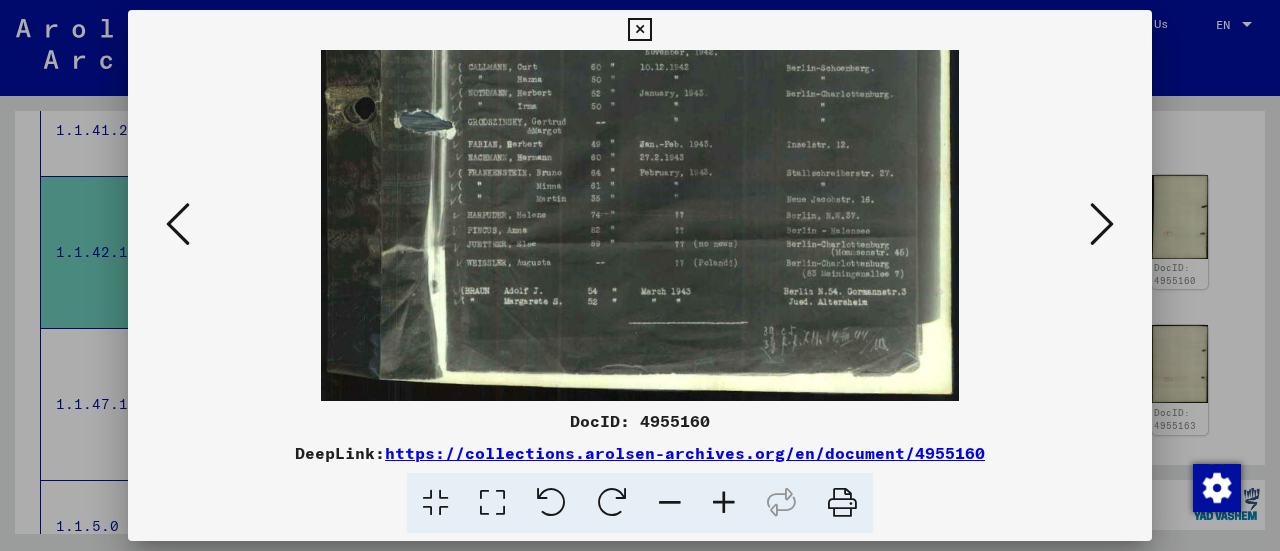 drag, startPoint x: 914, startPoint y: 291, endPoint x: 905, endPoint y: 203, distance: 88.45903 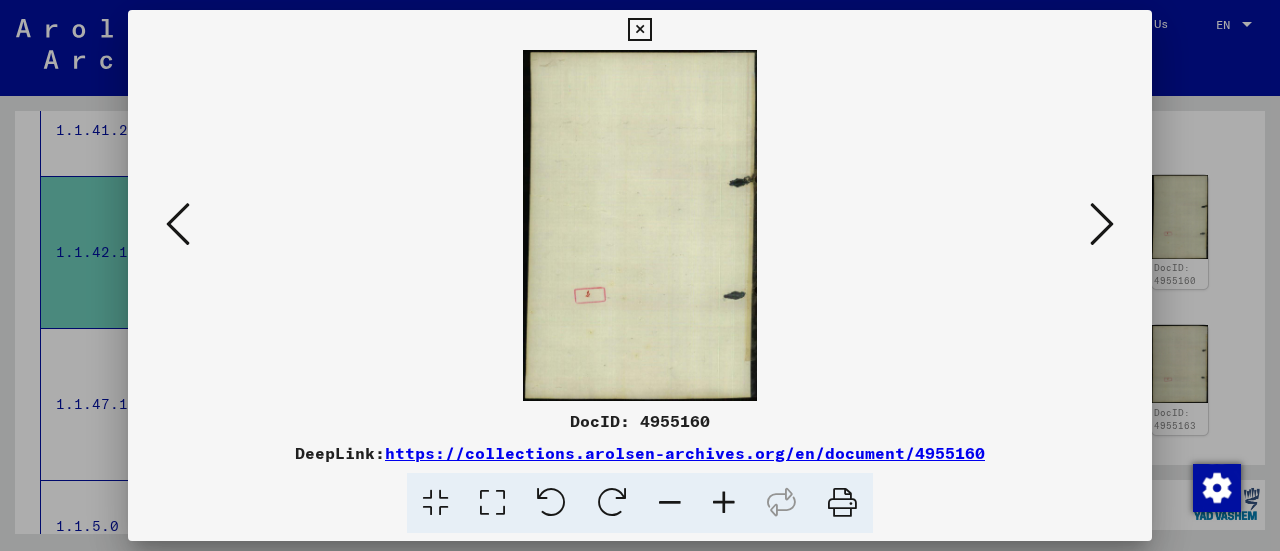 click at bounding box center [1102, 224] 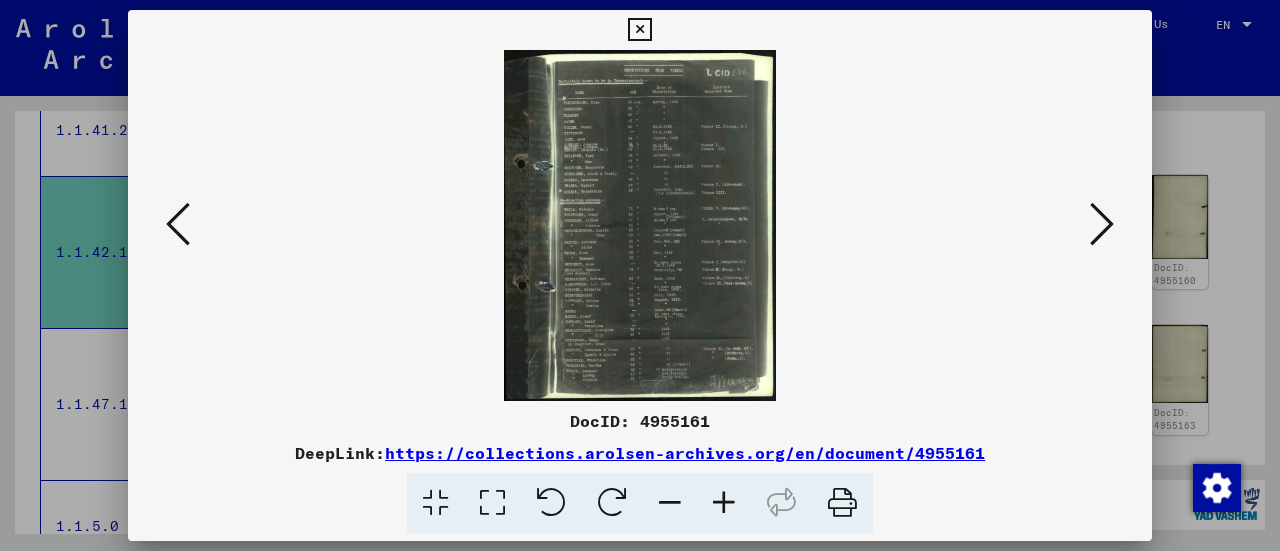 click at bounding box center [724, 503] 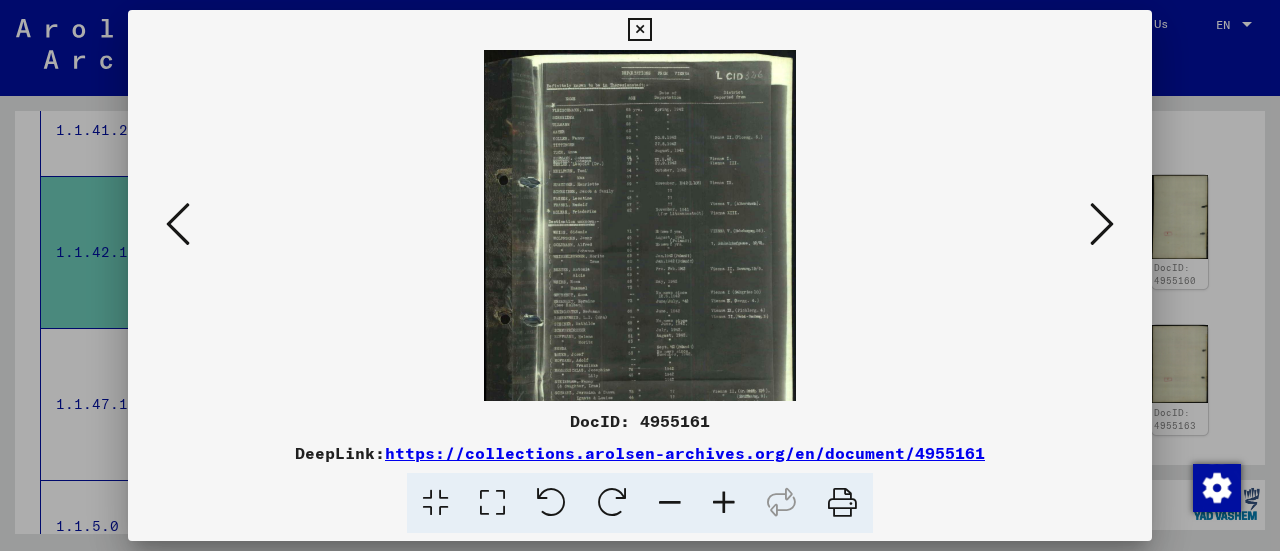 click at bounding box center [724, 503] 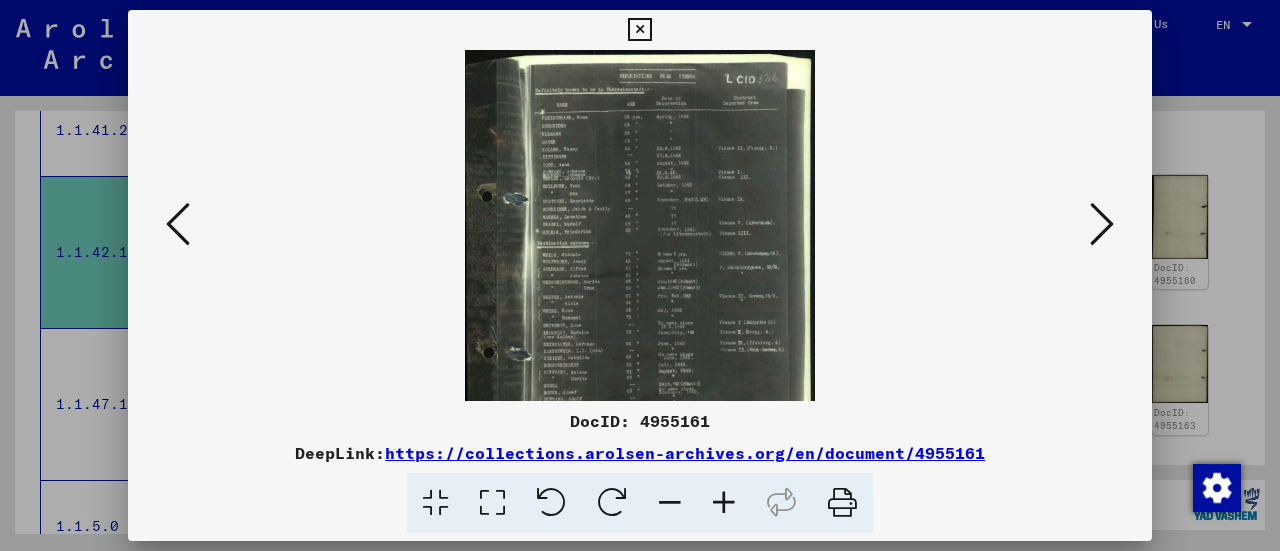 click at bounding box center (724, 503) 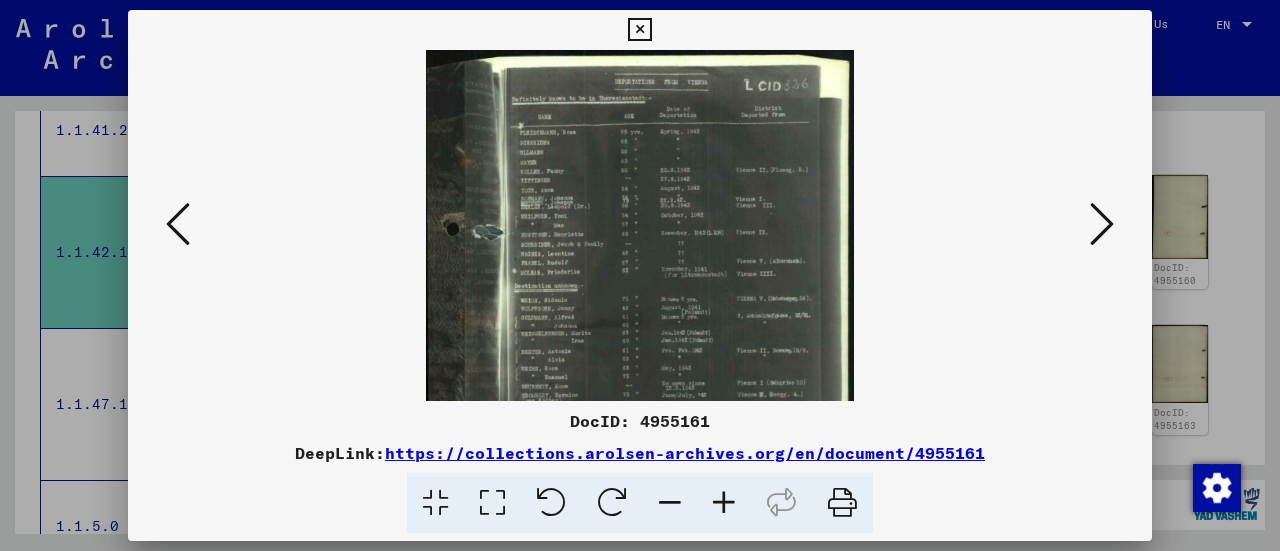 click at bounding box center [724, 503] 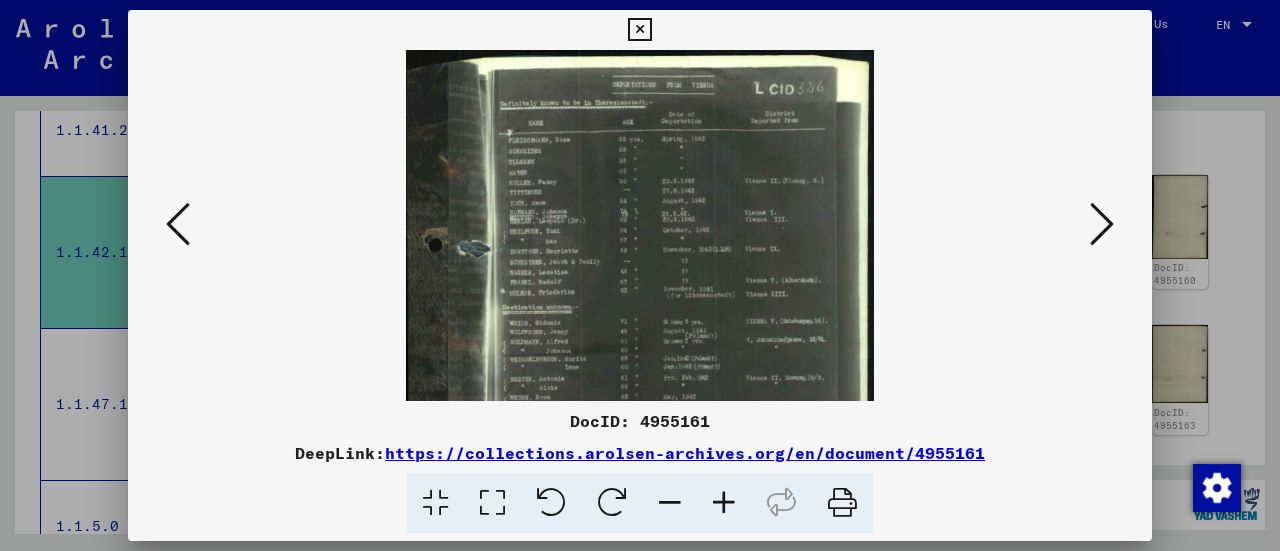 click at bounding box center (724, 503) 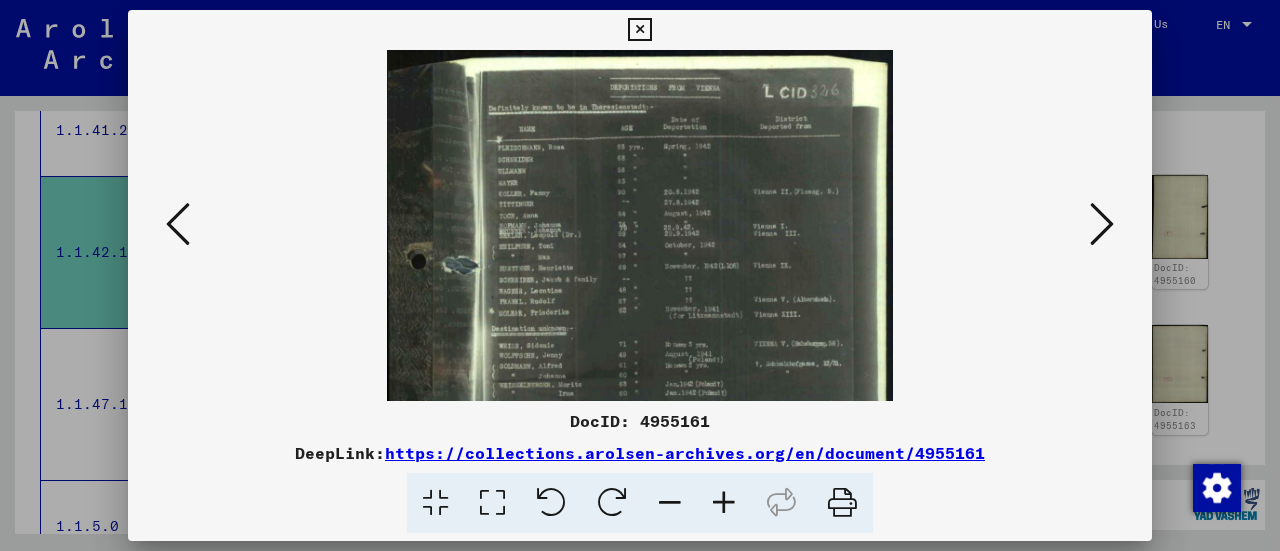 click at bounding box center [724, 503] 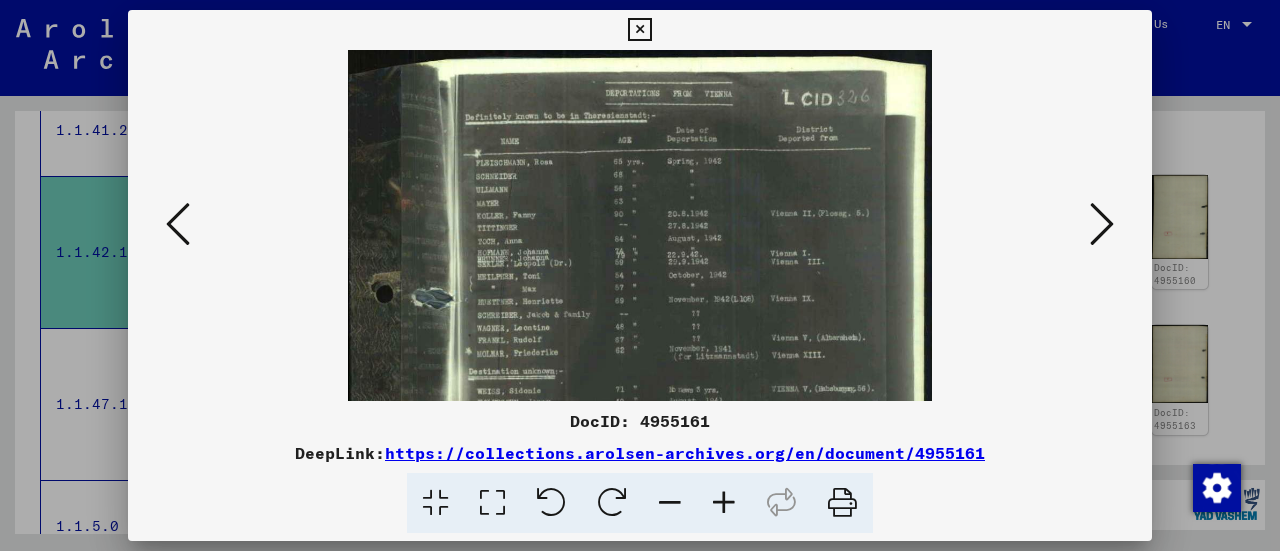 click at bounding box center [724, 503] 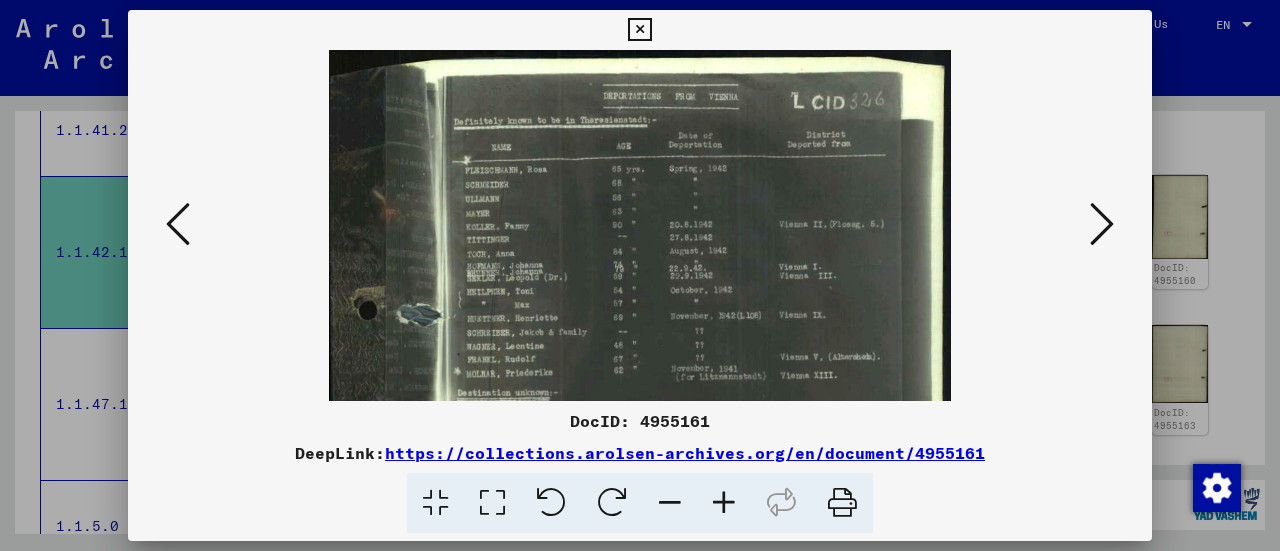 click at bounding box center (724, 503) 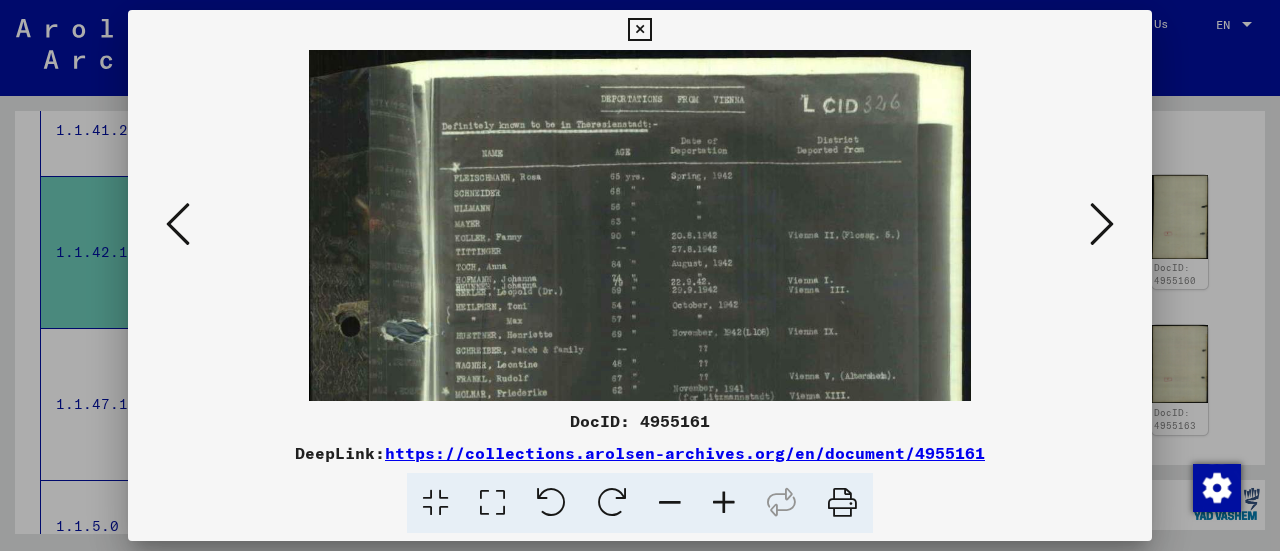 click at bounding box center [724, 503] 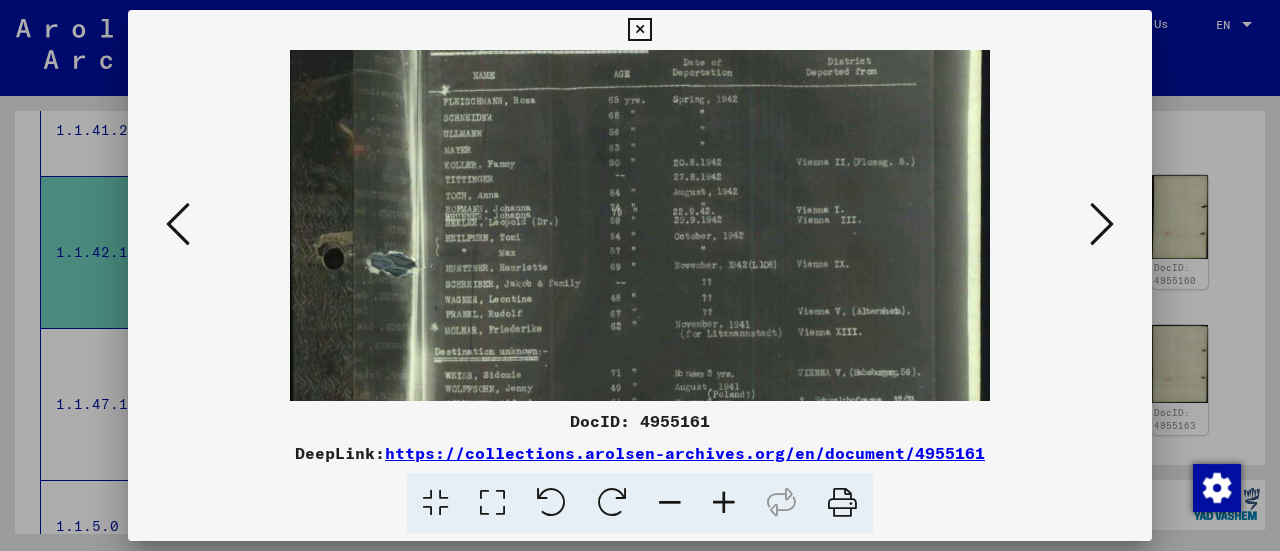 drag, startPoint x: 896, startPoint y: 355, endPoint x: 894, endPoint y: 181, distance: 174.01149 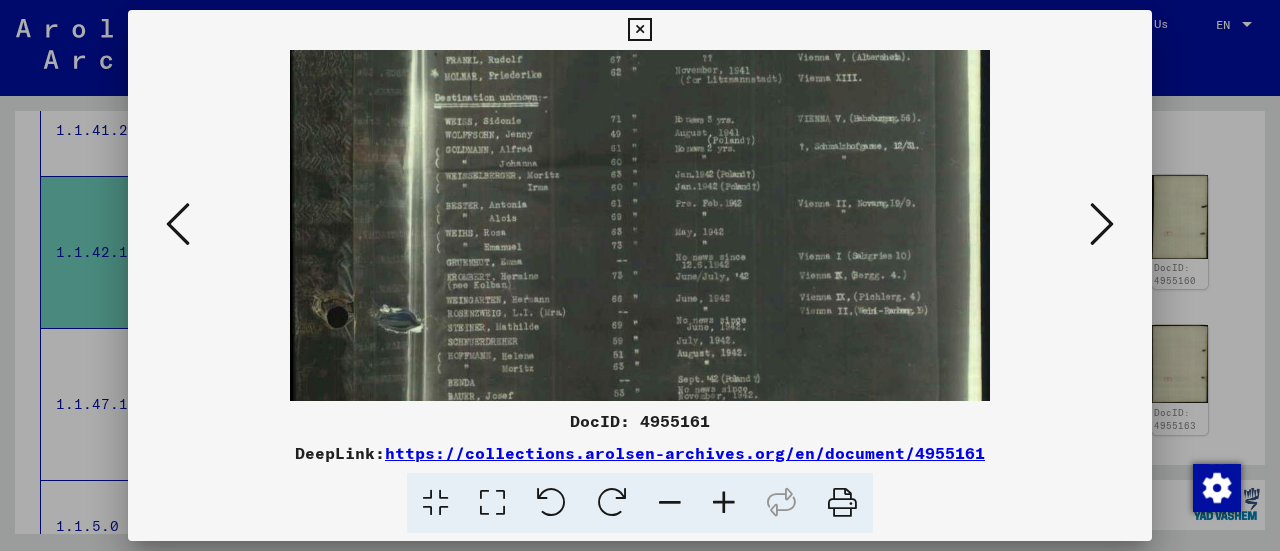 drag, startPoint x: 902, startPoint y: 296, endPoint x: 905, endPoint y: 132, distance: 164.02744 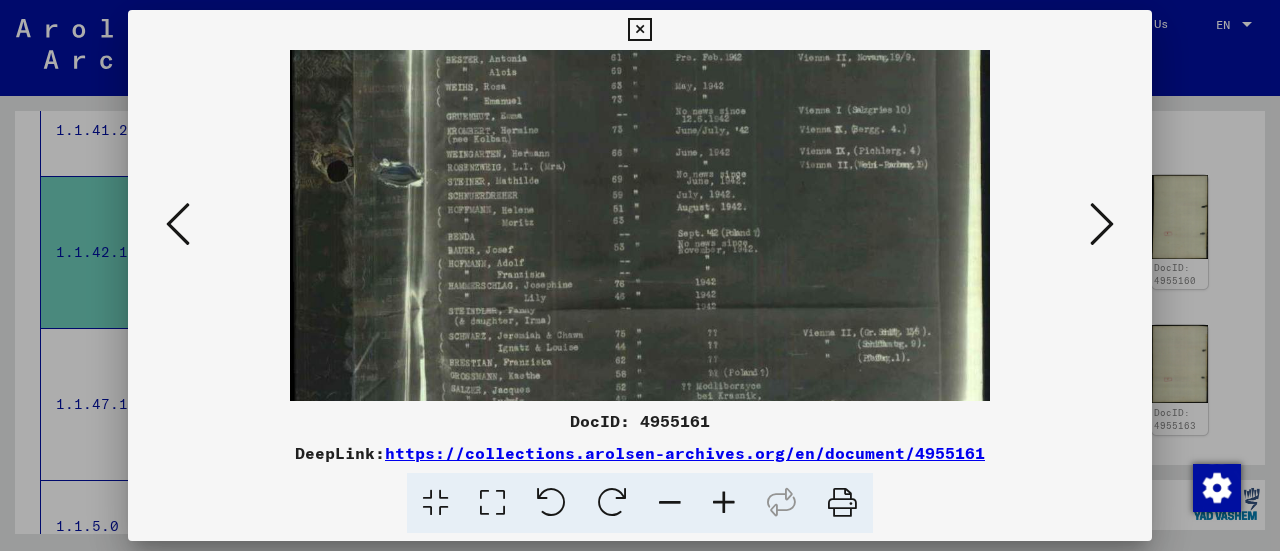 drag, startPoint x: 900, startPoint y: 343, endPoint x: 890, endPoint y: 165, distance: 178.28067 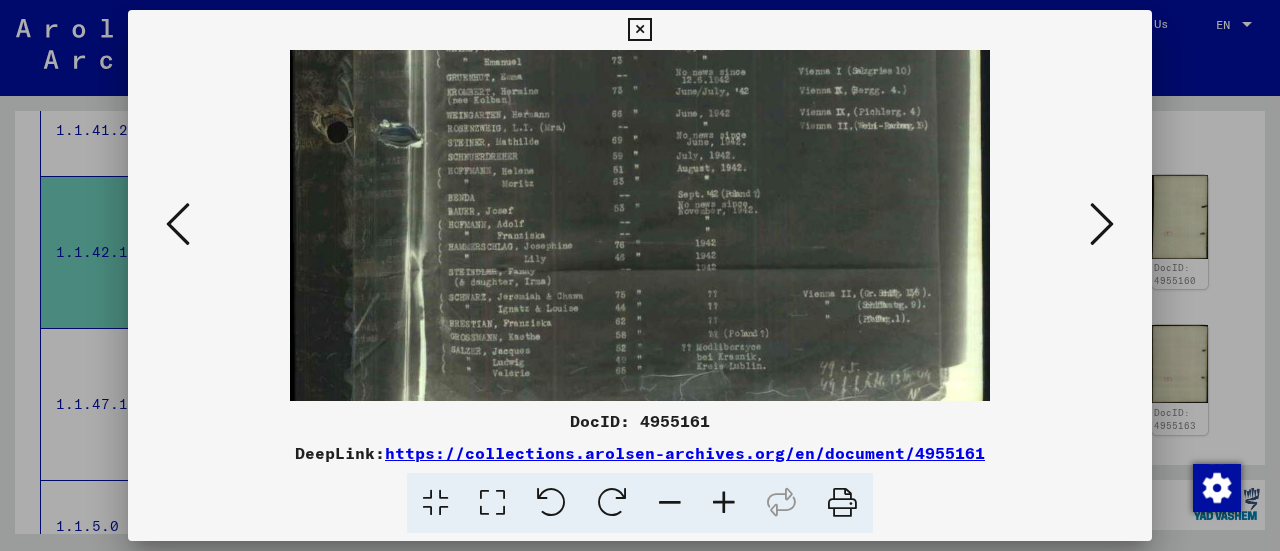 click at bounding box center (1102, 224) 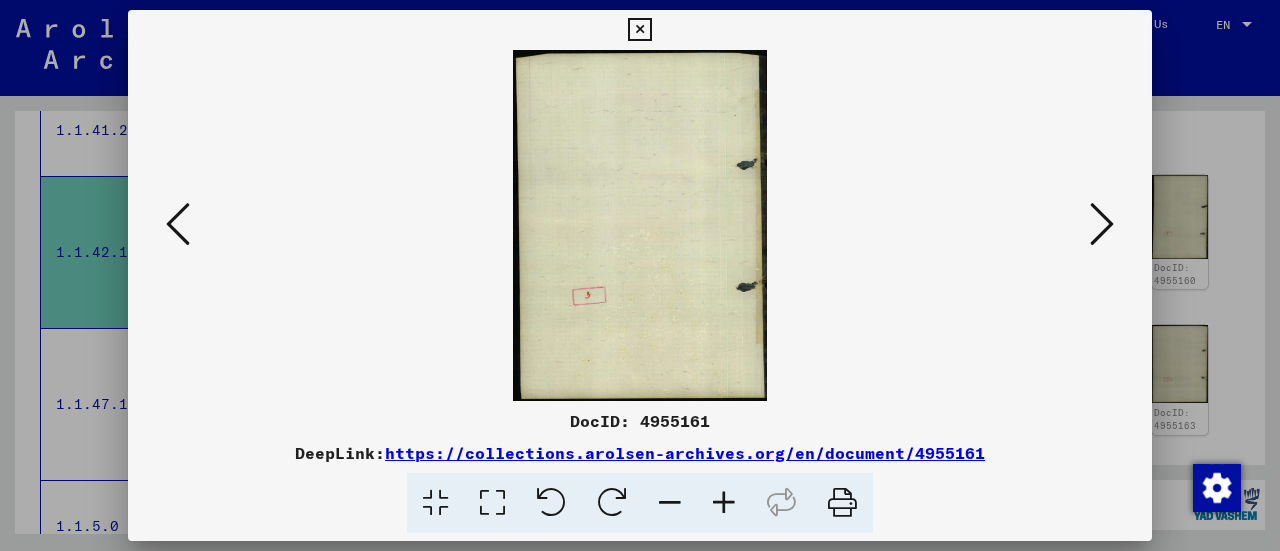 scroll, scrollTop: 0, scrollLeft: 0, axis: both 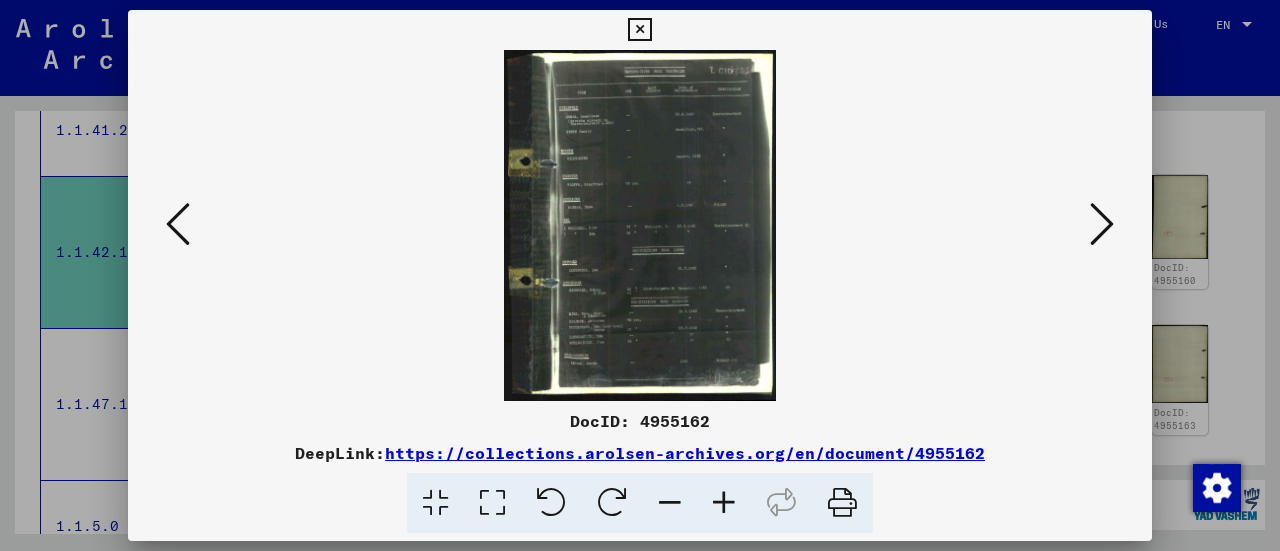 click at bounding box center [724, 503] 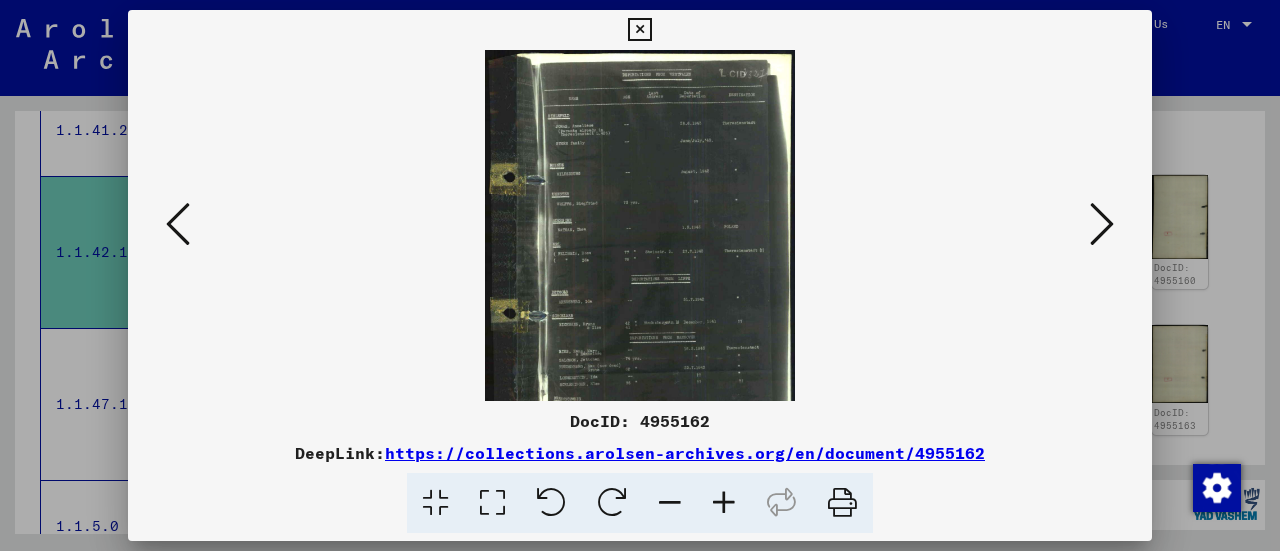 click at bounding box center (724, 503) 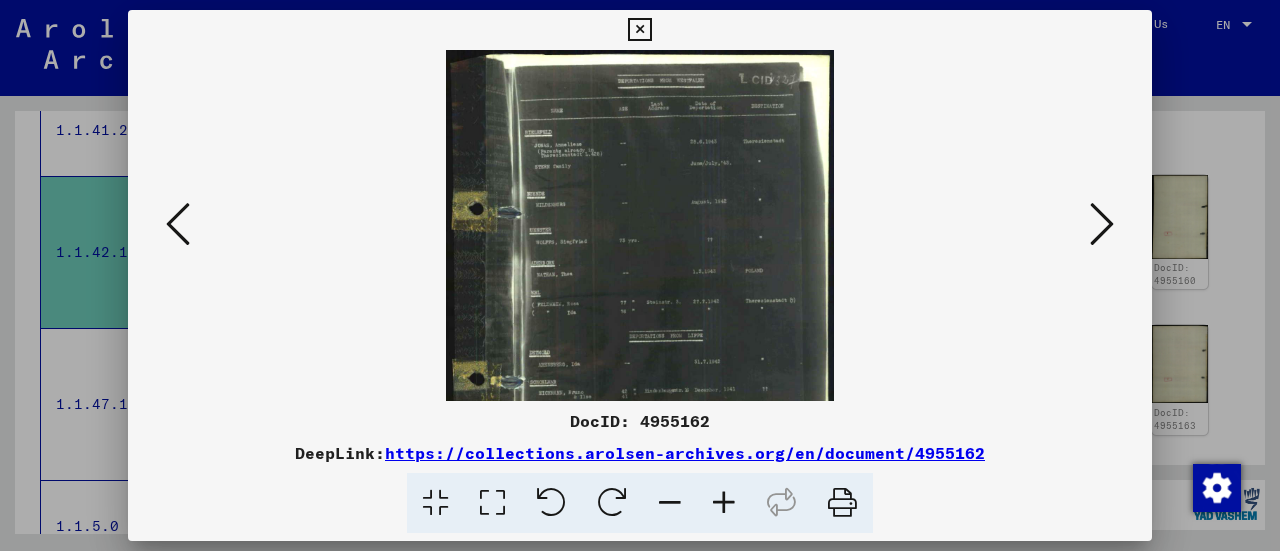 click at bounding box center [724, 503] 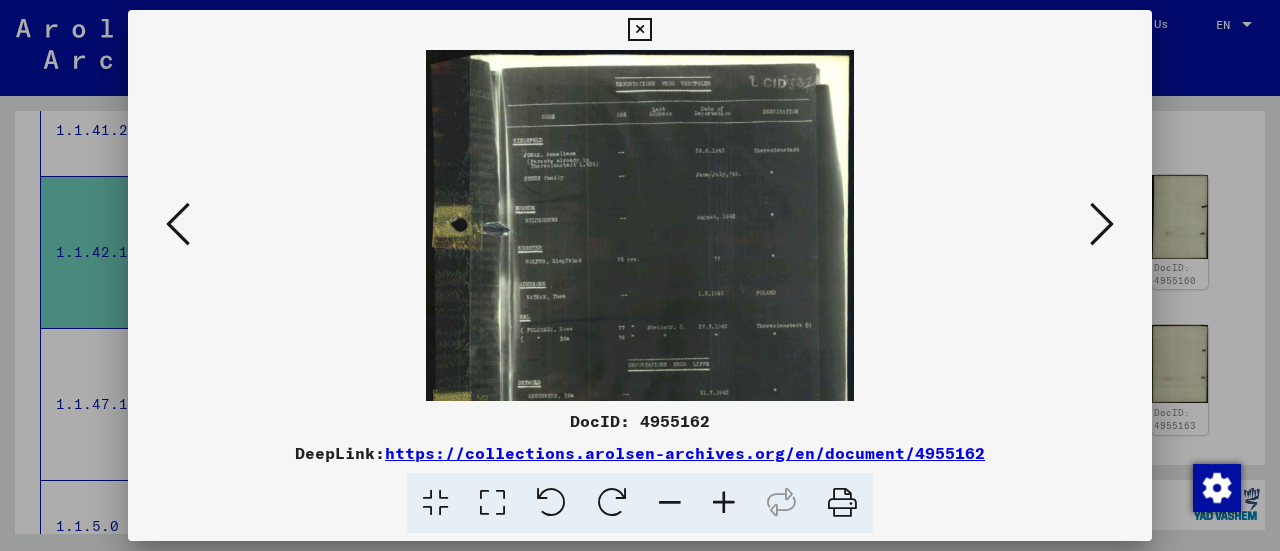 click at bounding box center [724, 503] 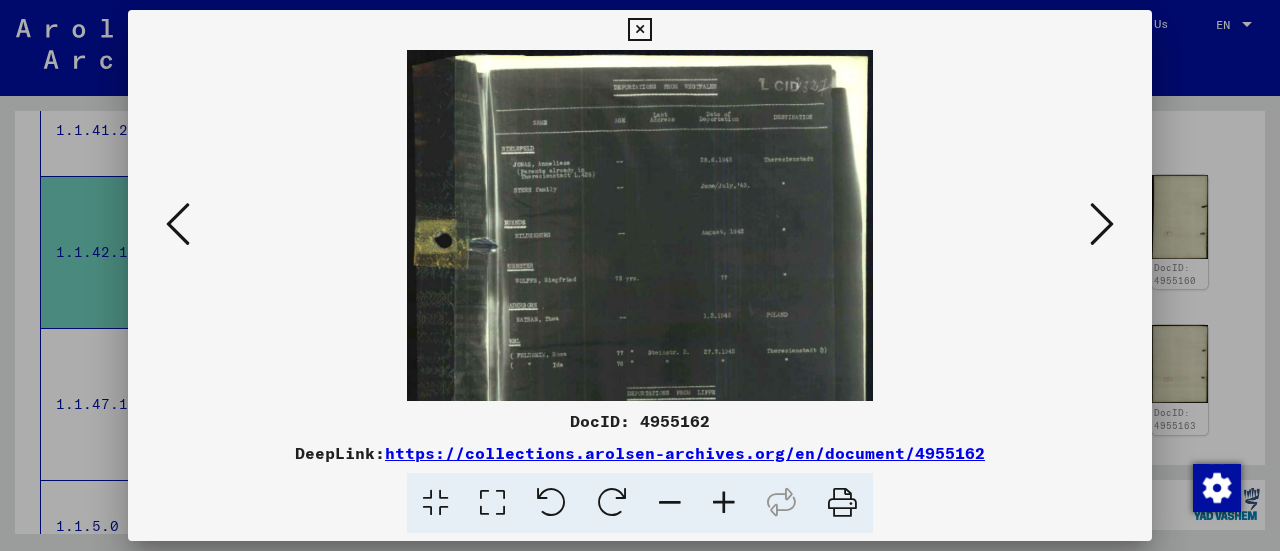 click at bounding box center [724, 503] 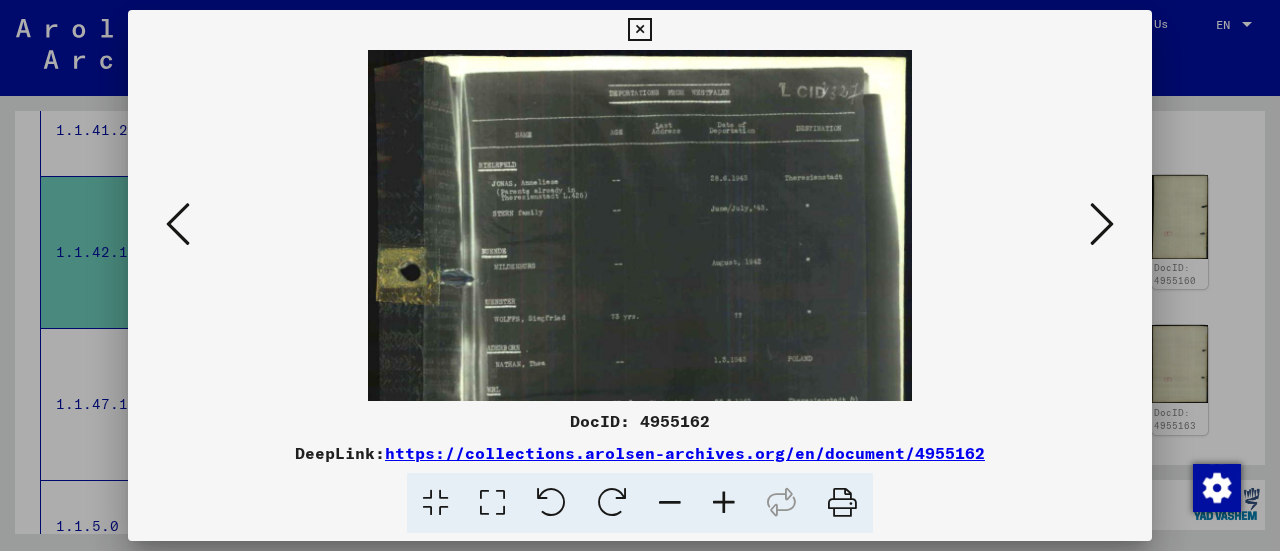 click at bounding box center [724, 503] 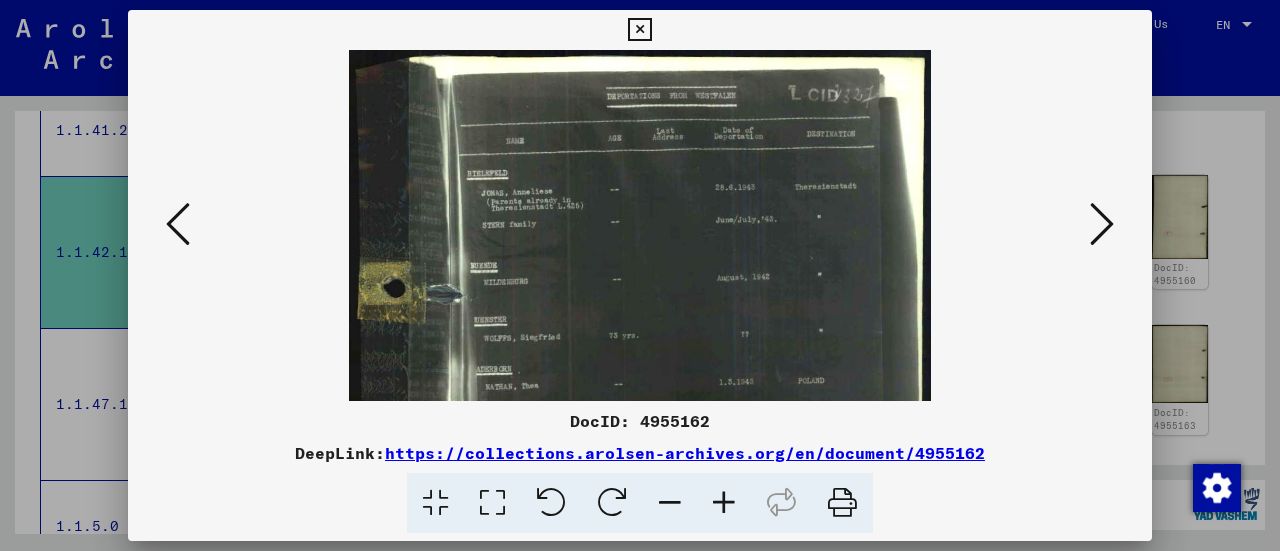click at bounding box center (724, 503) 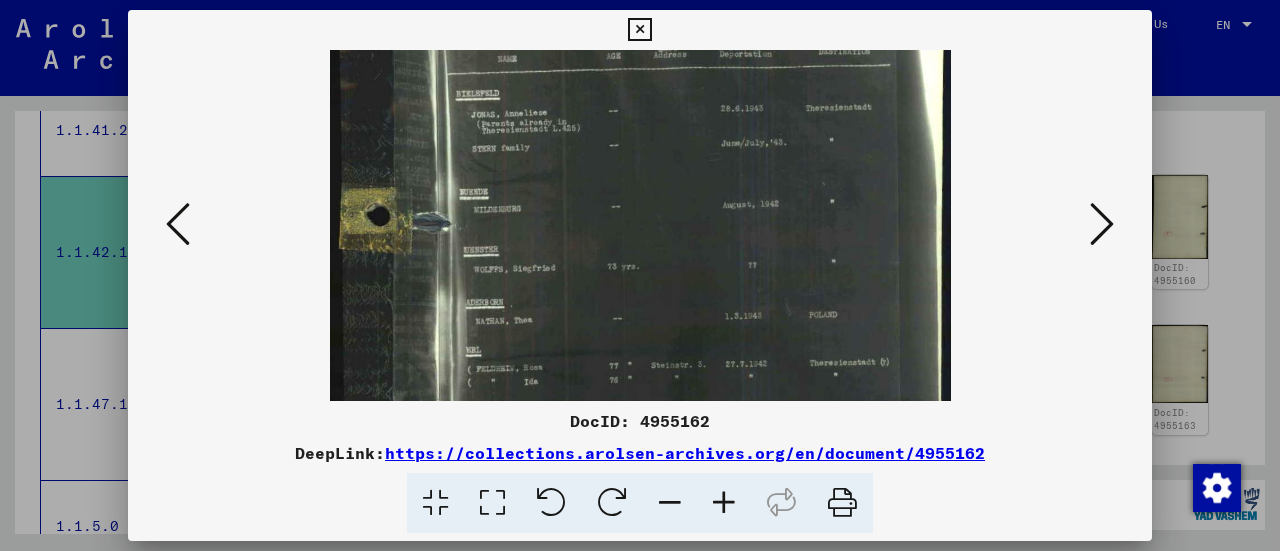 scroll, scrollTop: 104, scrollLeft: 0, axis: vertical 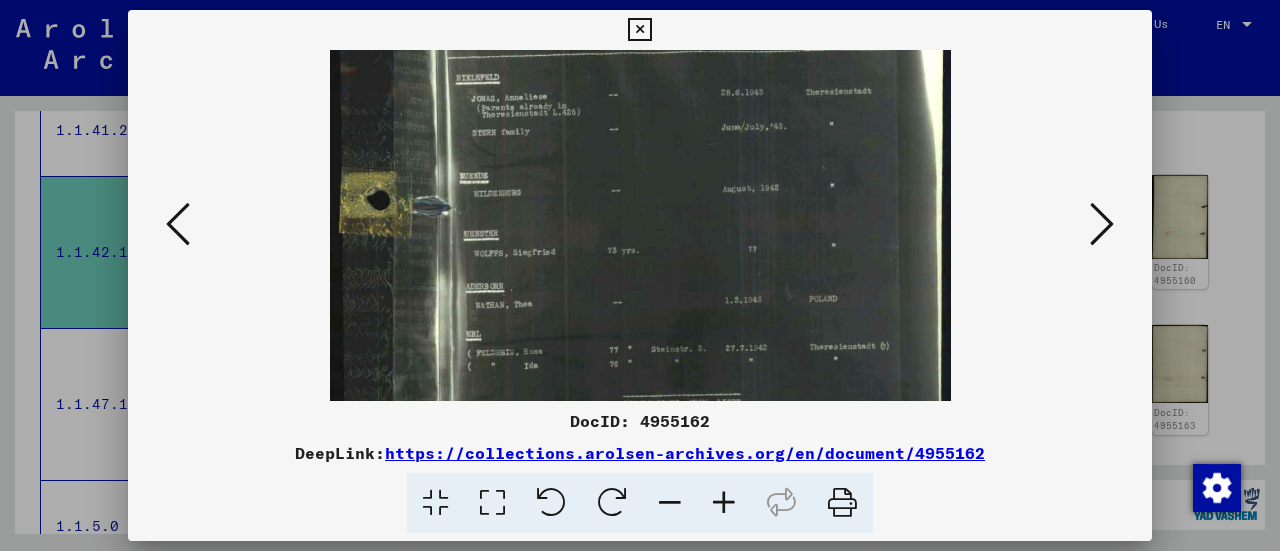drag, startPoint x: 878, startPoint y: 359, endPoint x: 866, endPoint y: 258, distance: 101.71037 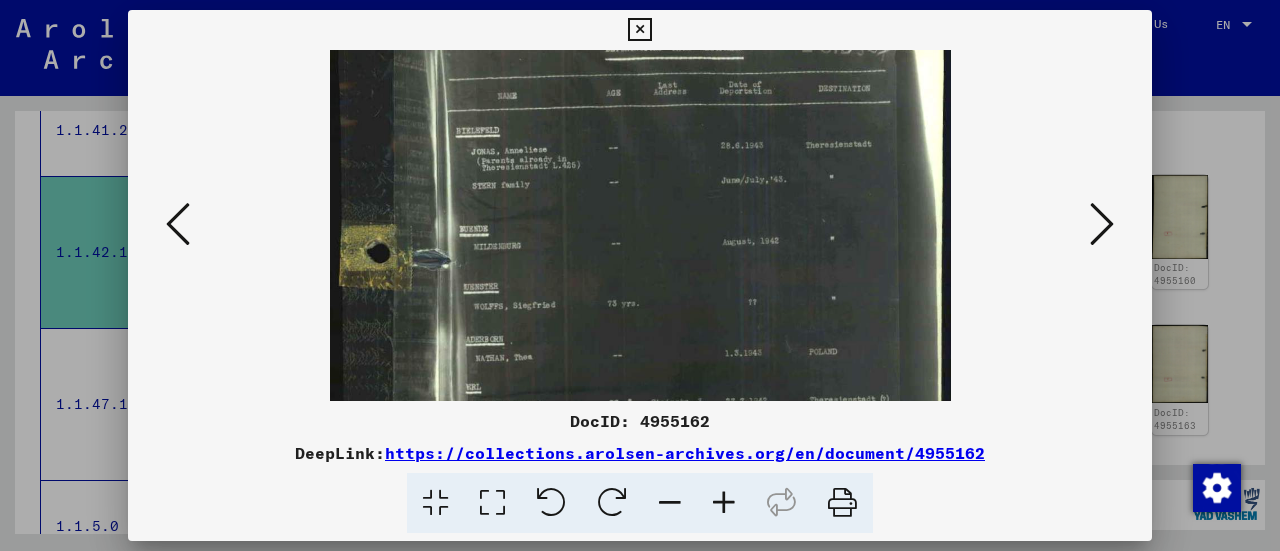 scroll, scrollTop: 0, scrollLeft: 0, axis: both 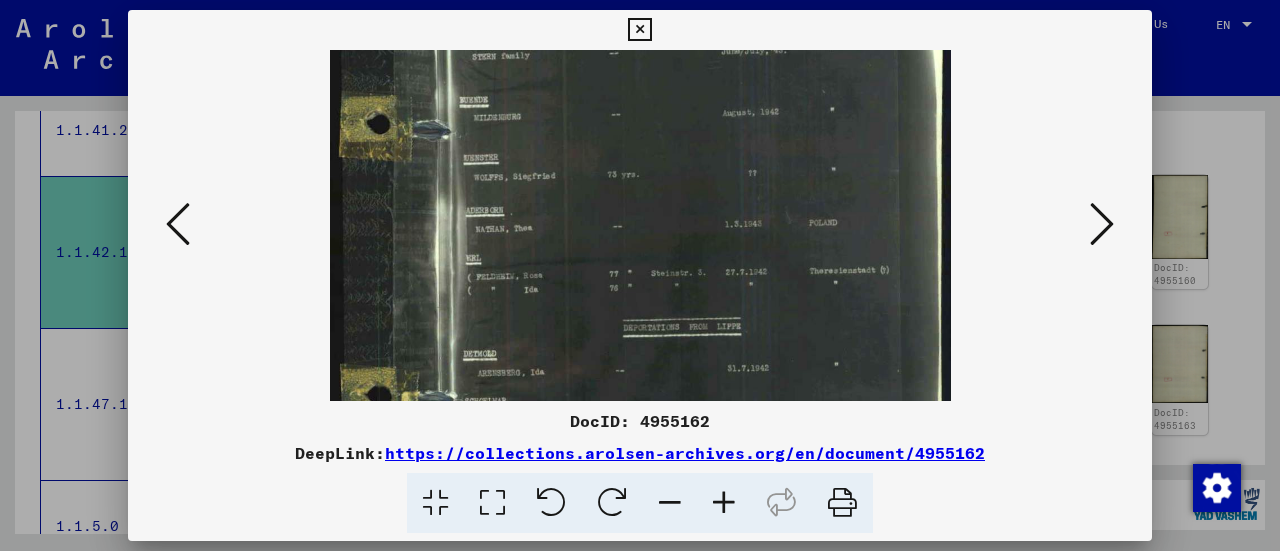 drag, startPoint x: 822, startPoint y: 191, endPoint x: 788, endPoint y: 125, distance: 74.24284 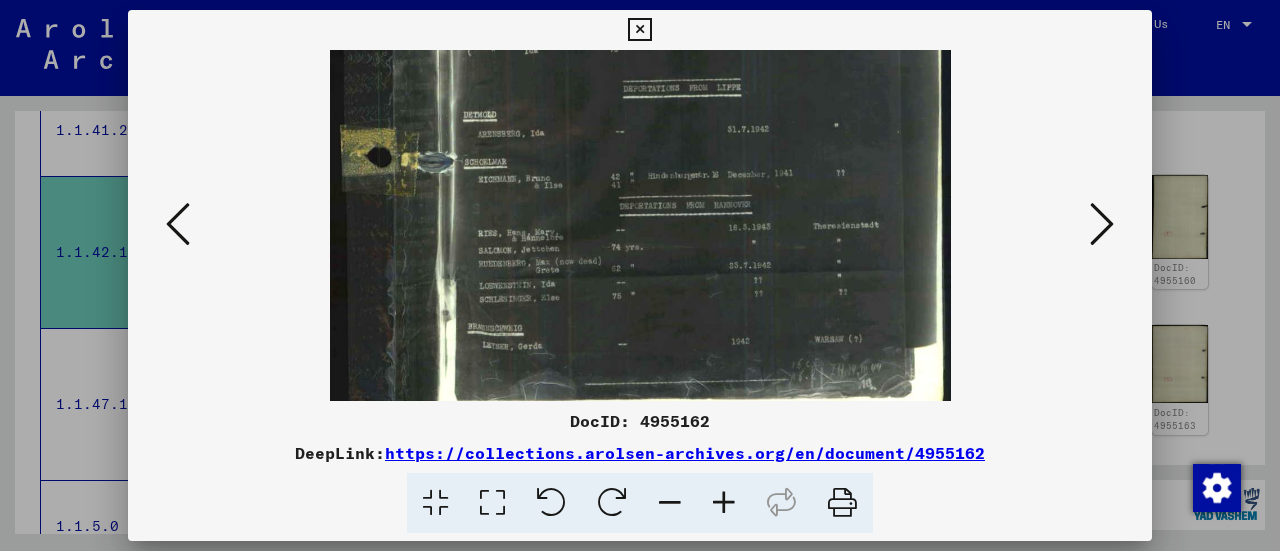 scroll, scrollTop: 420, scrollLeft: 0, axis: vertical 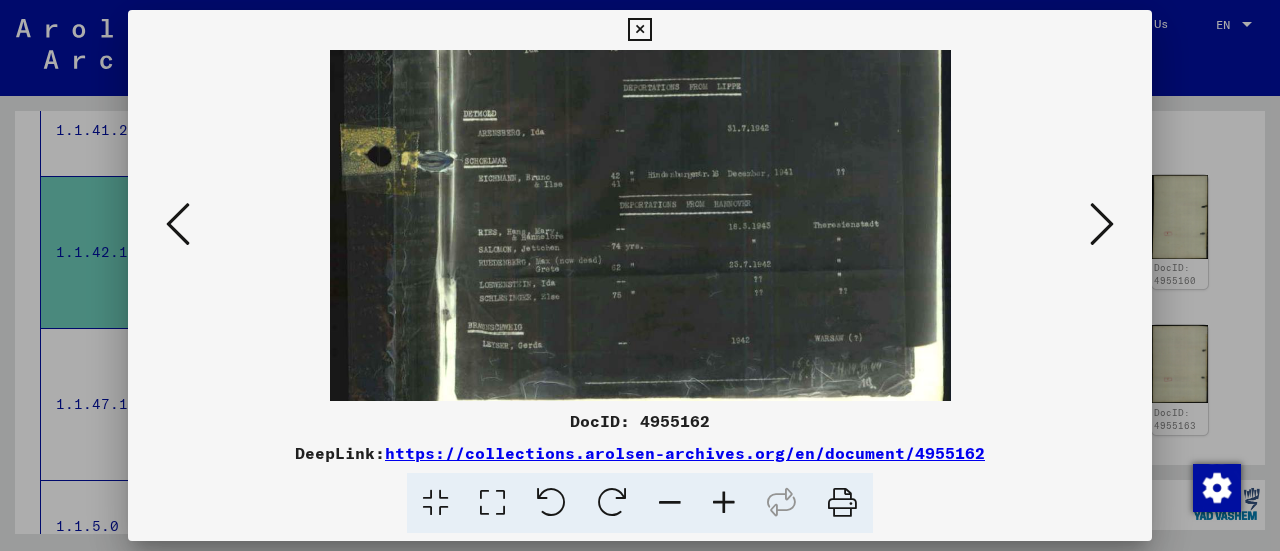 drag, startPoint x: 844, startPoint y: 330, endPoint x: 830, endPoint y: 131, distance: 199.49185 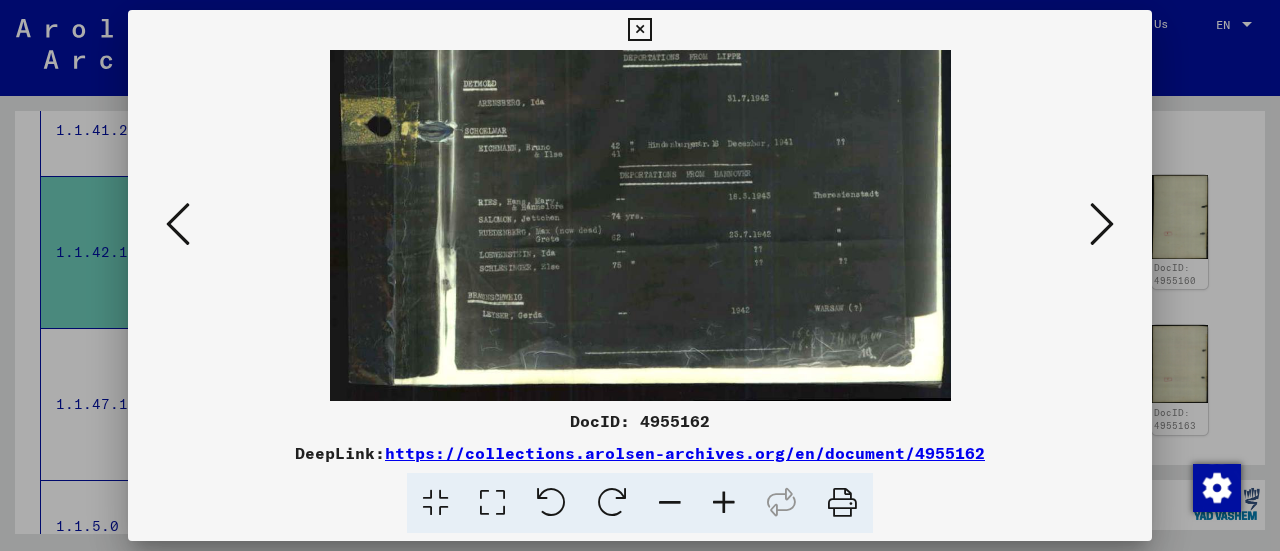 drag, startPoint x: 746, startPoint y: 288, endPoint x: 732, endPoint y: 156, distance: 132.74034 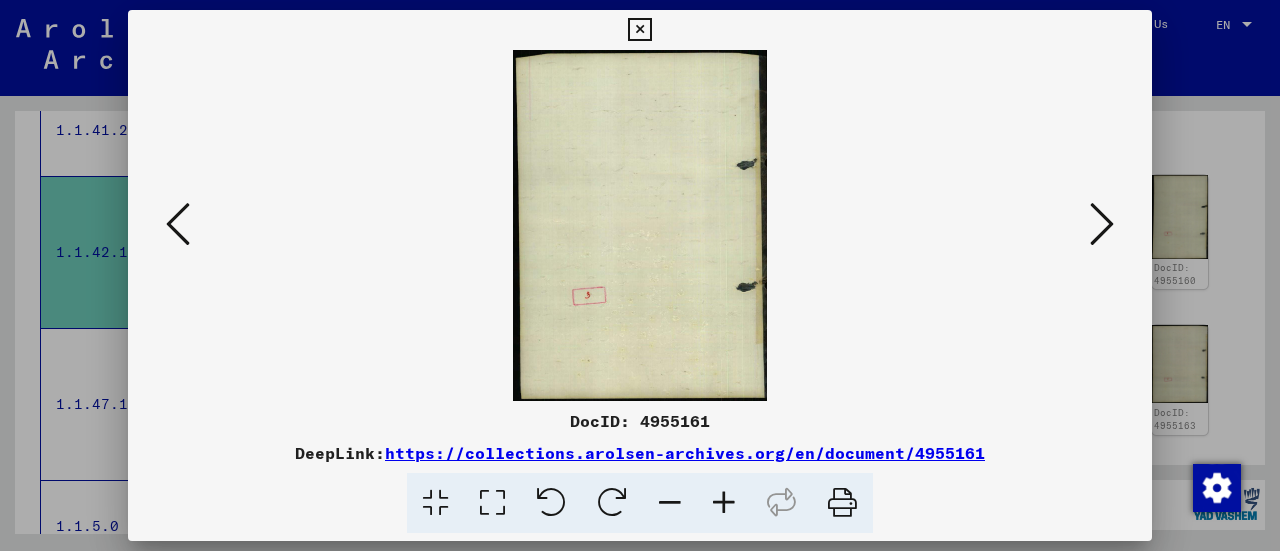 scroll, scrollTop: 0, scrollLeft: 0, axis: both 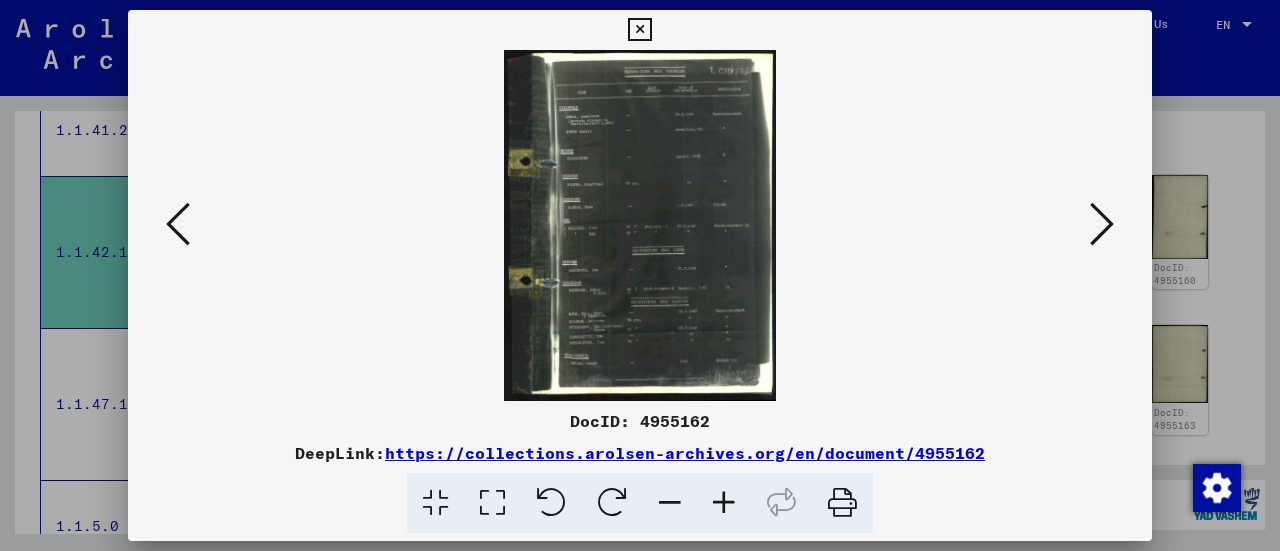click at bounding box center [1102, 224] 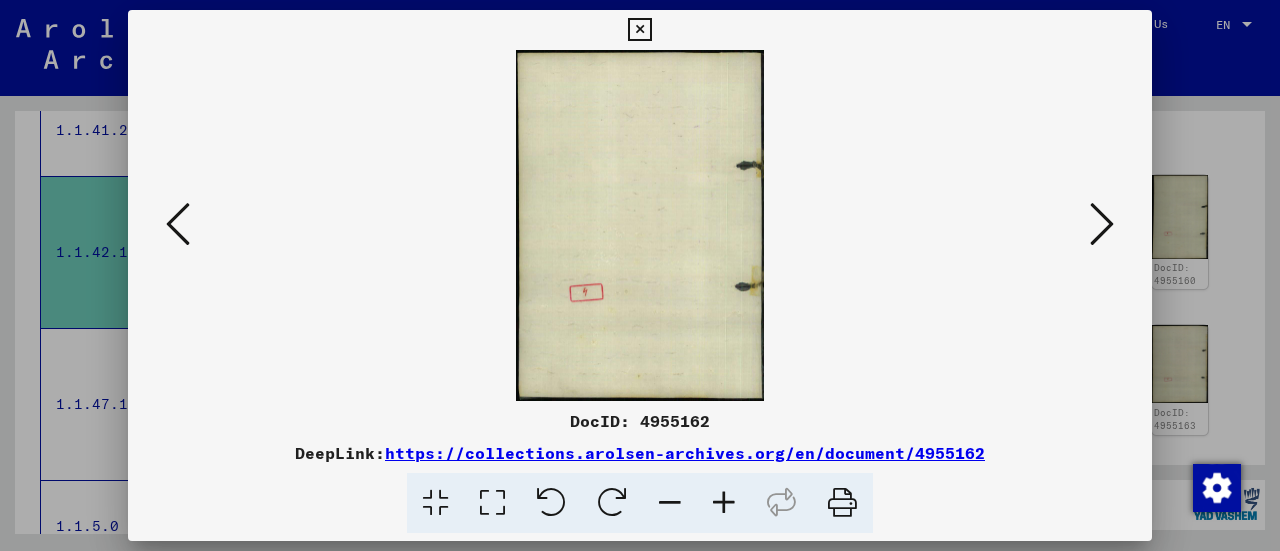 click at bounding box center (1102, 224) 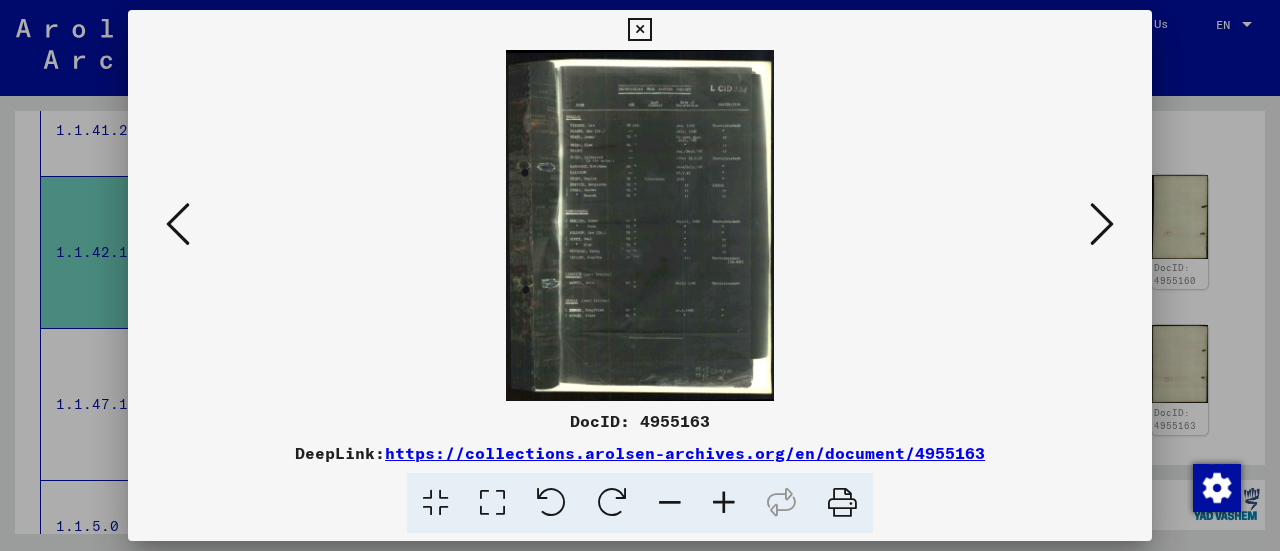 click at bounding box center [724, 503] 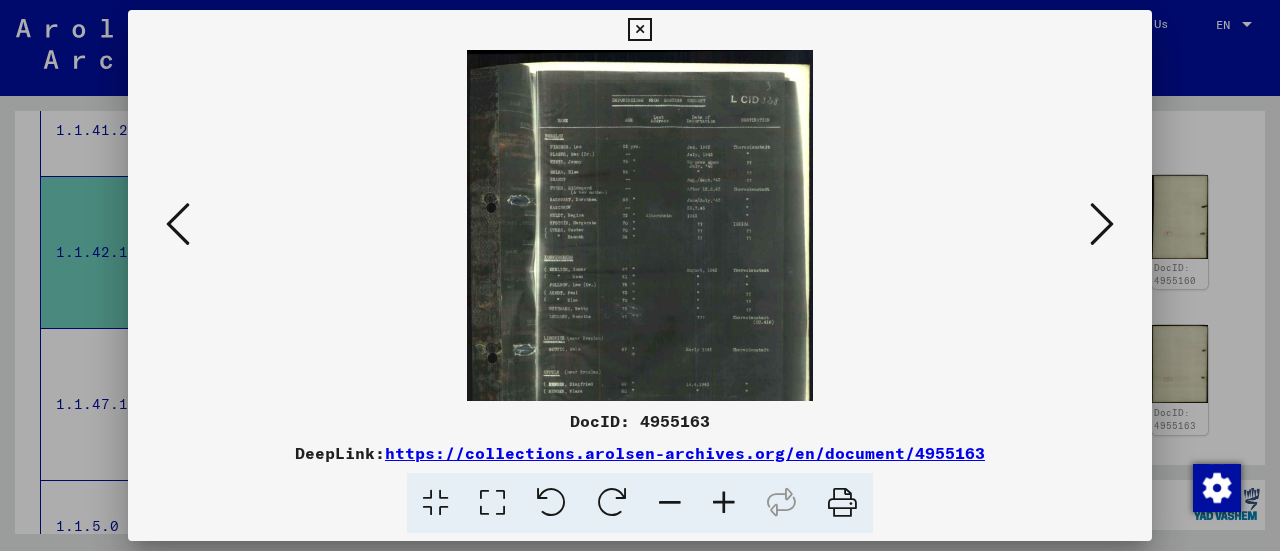 click at bounding box center [724, 503] 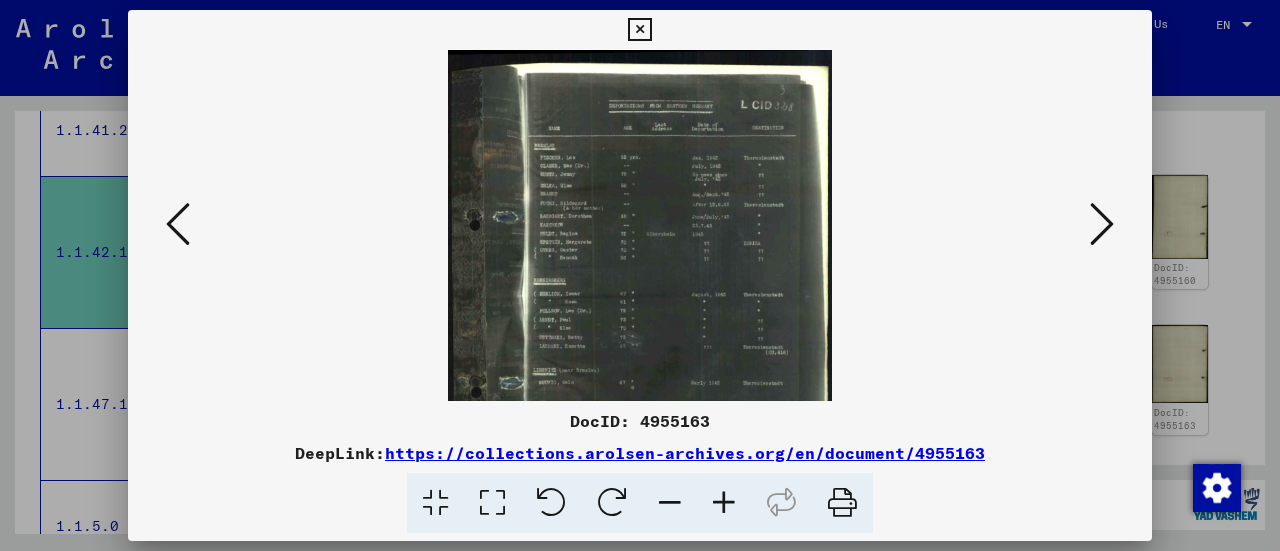 click at bounding box center [724, 503] 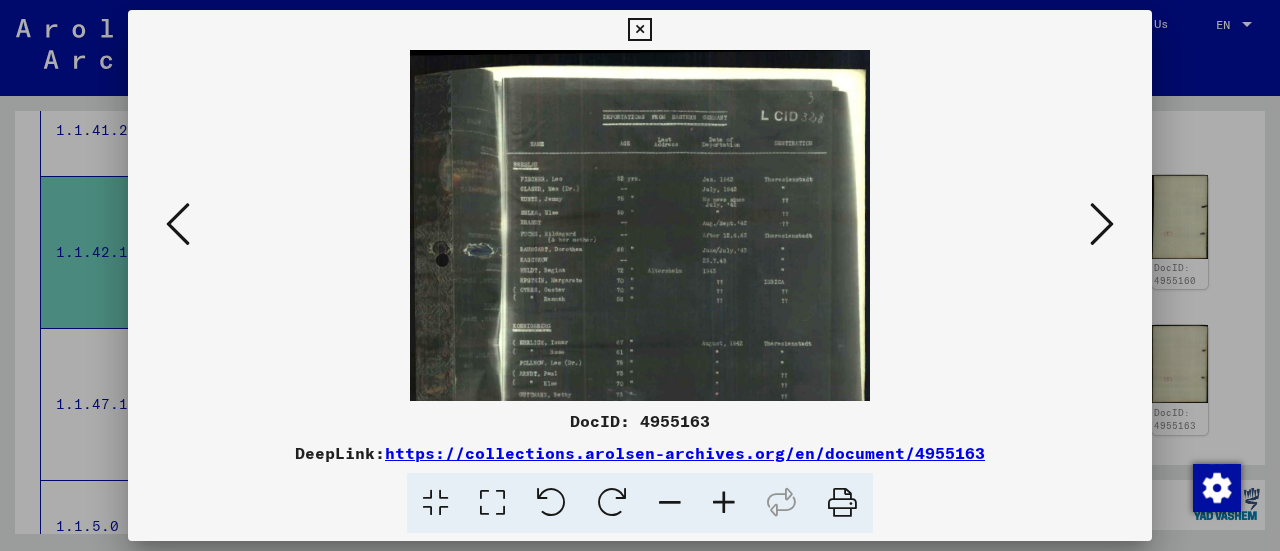 click at bounding box center (724, 503) 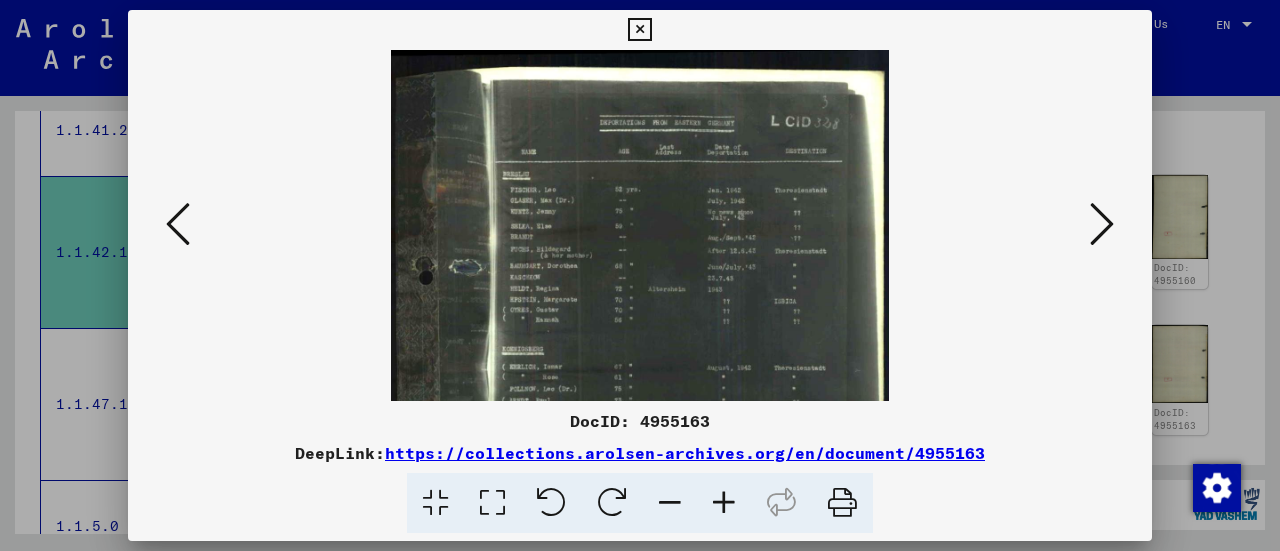 click at bounding box center (724, 503) 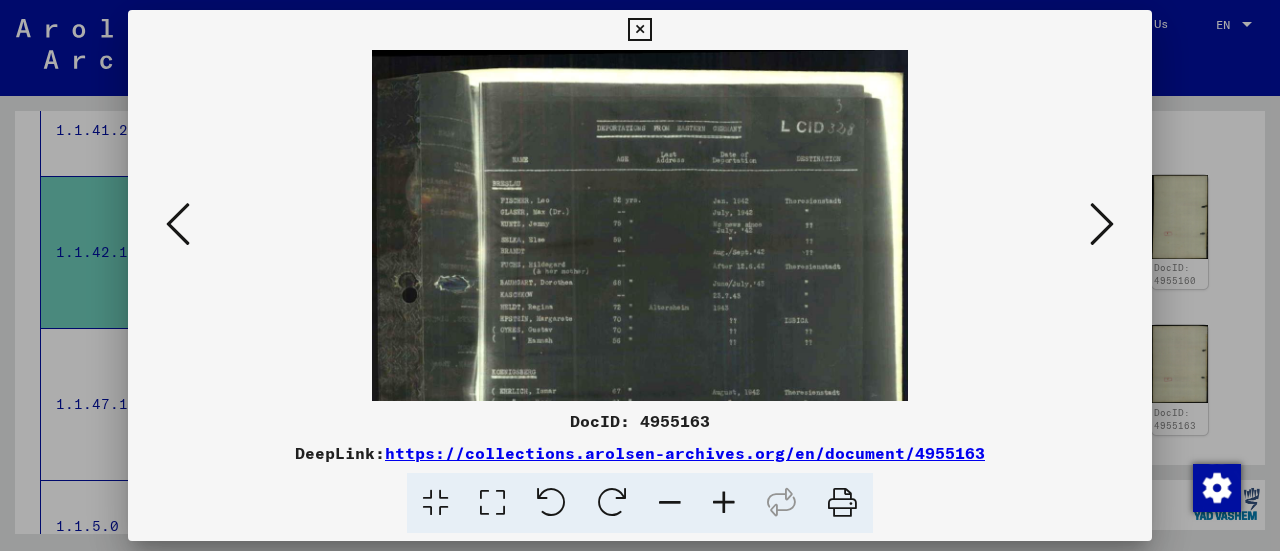 click at bounding box center (724, 503) 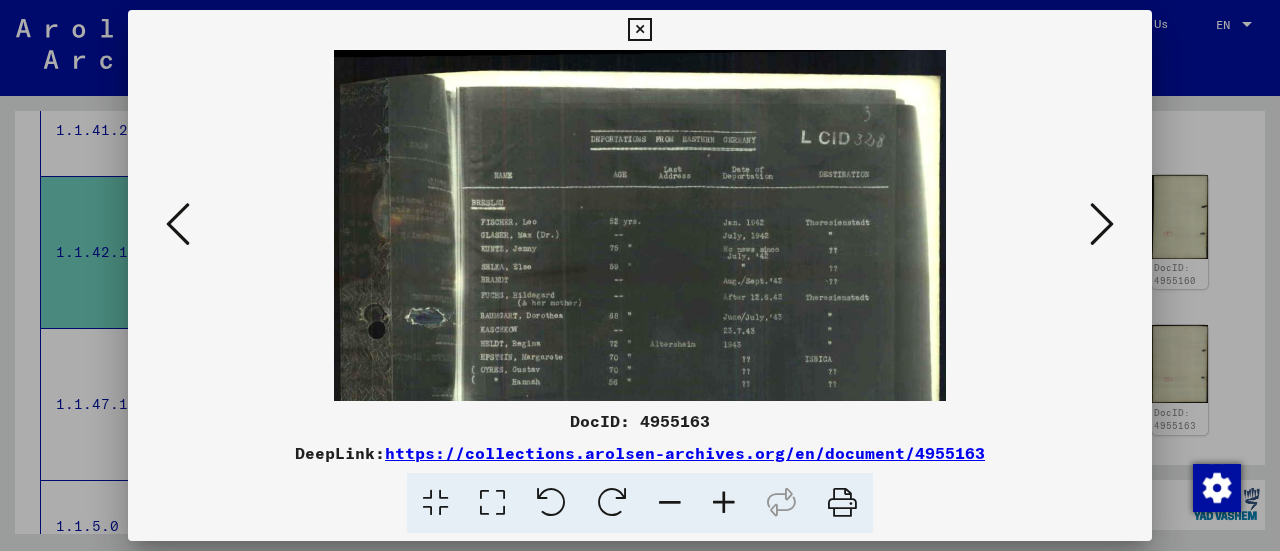 click at bounding box center (724, 503) 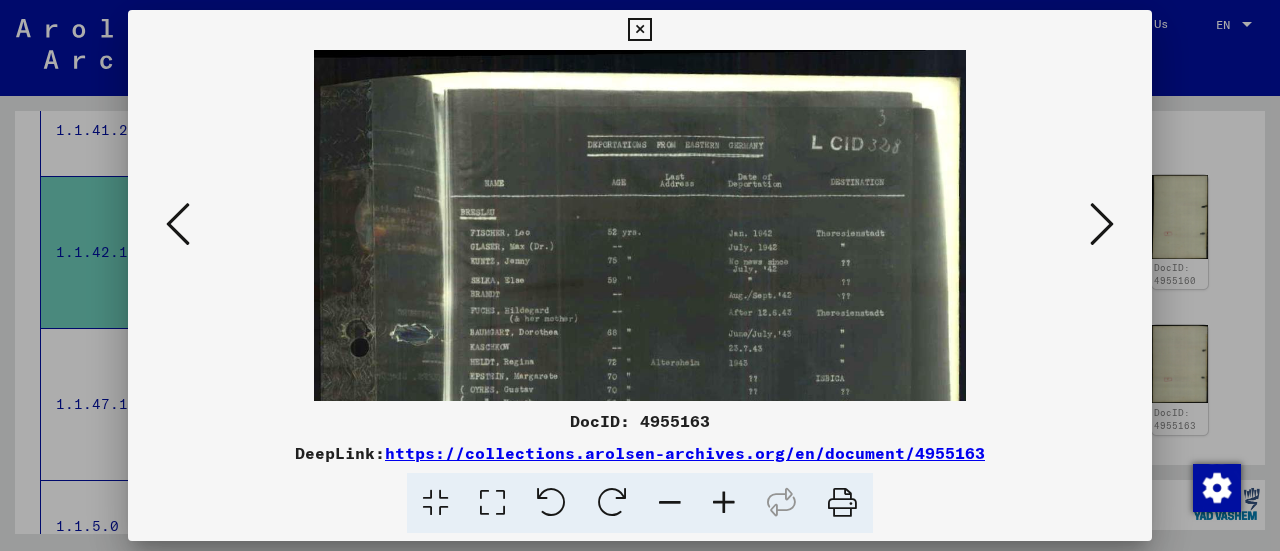 click at bounding box center (724, 503) 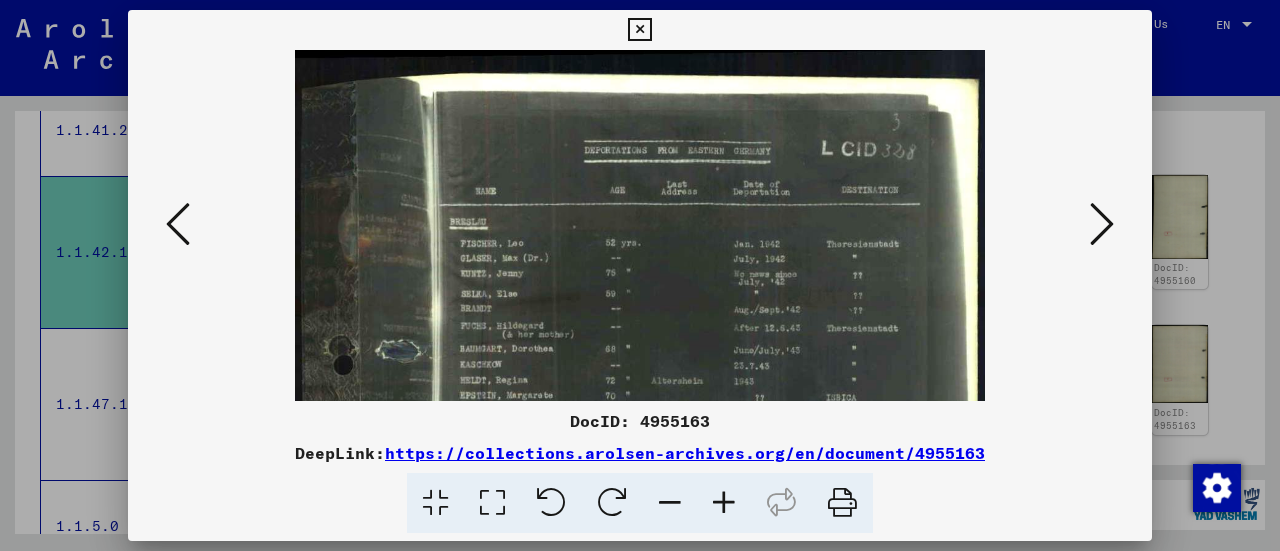 click at bounding box center (724, 503) 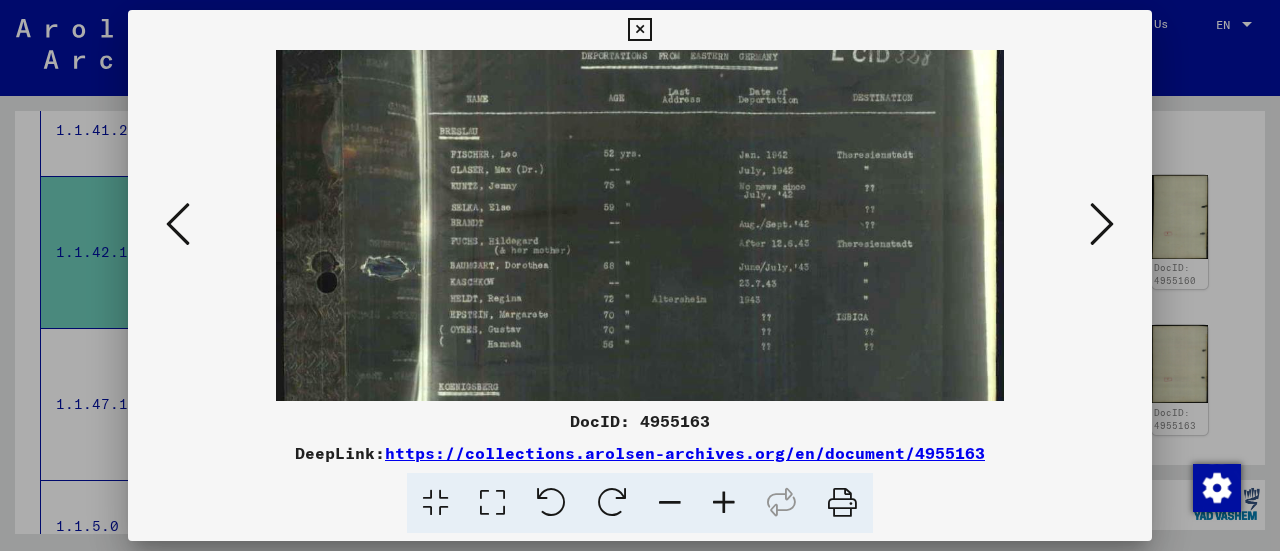 drag, startPoint x: 774, startPoint y: 343, endPoint x: 798, endPoint y: 139, distance: 205.4069 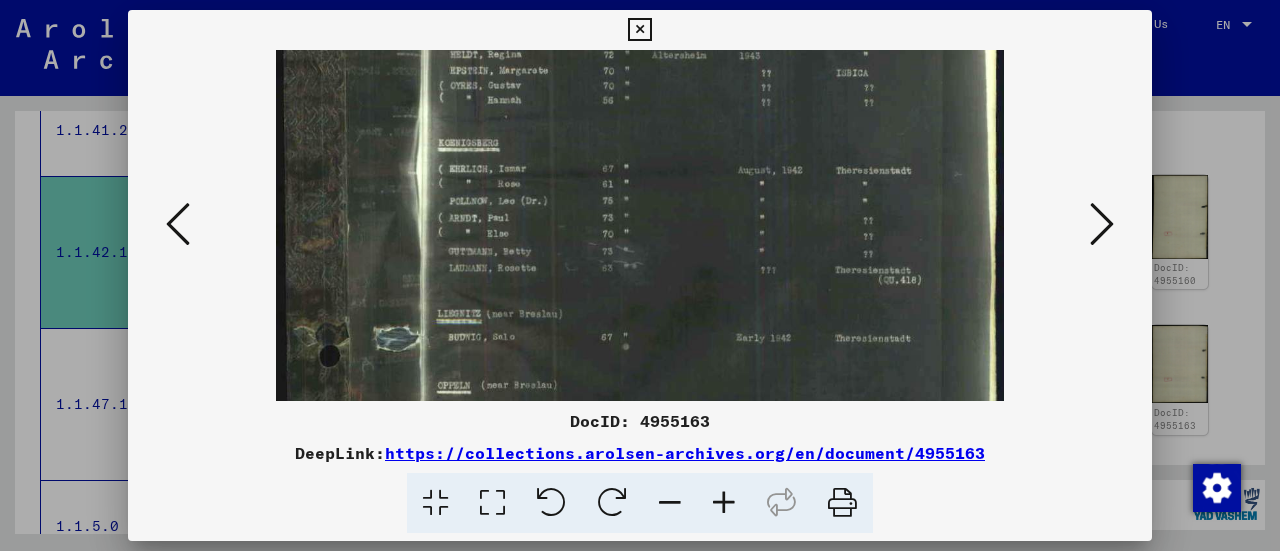 drag, startPoint x: 829, startPoint y: 341, endPoint x: 821, endPoint y: 185, distance: 156.20499 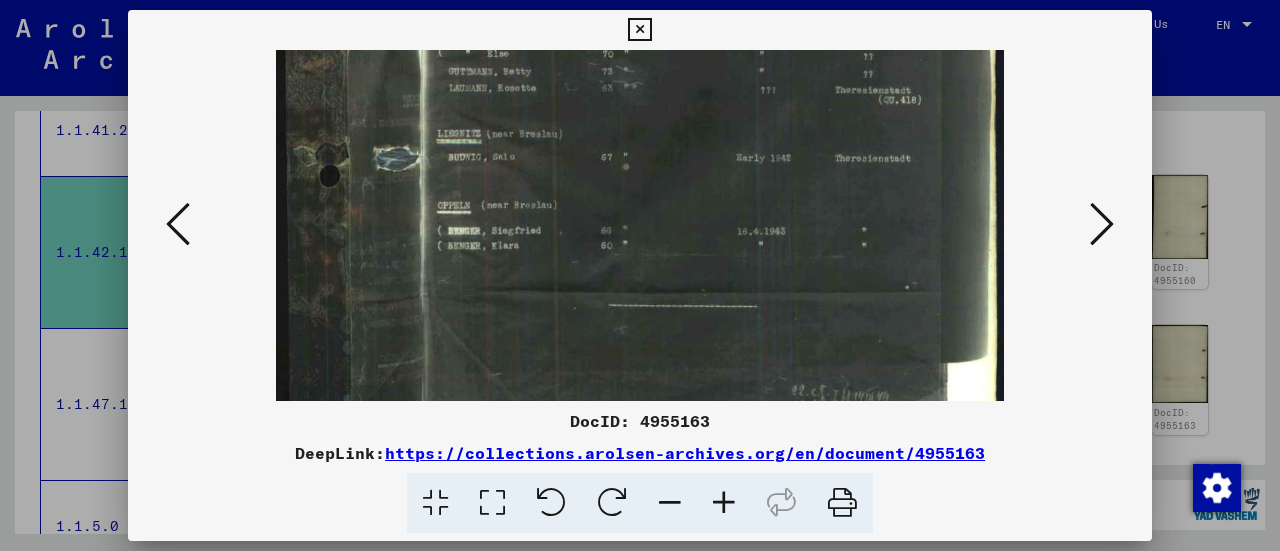 drag, startPoint x: 811, startPoint y: 328, endPoint x: 810, endPoint y: 167, distance: 161.00311 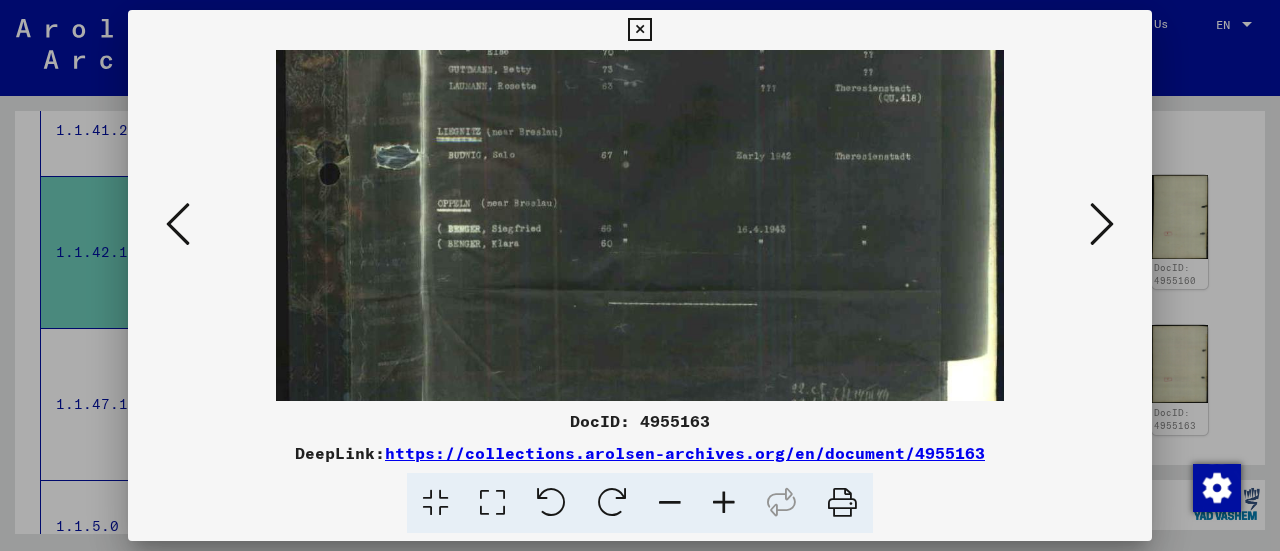 click at bounding box center [1102, 224] 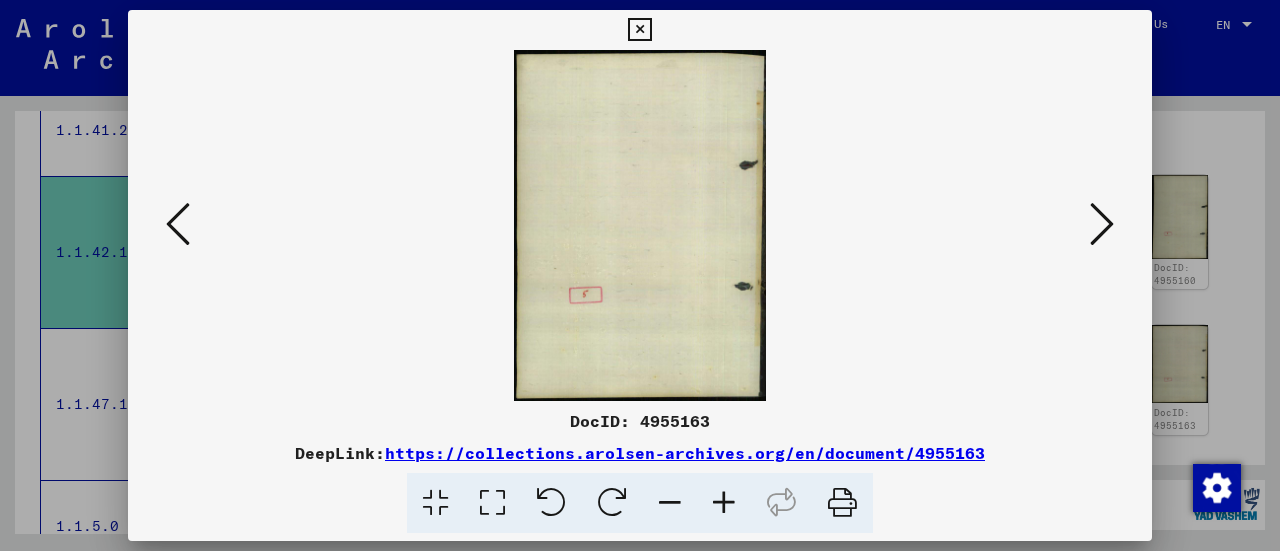 click at bounding box center (1102, 224) 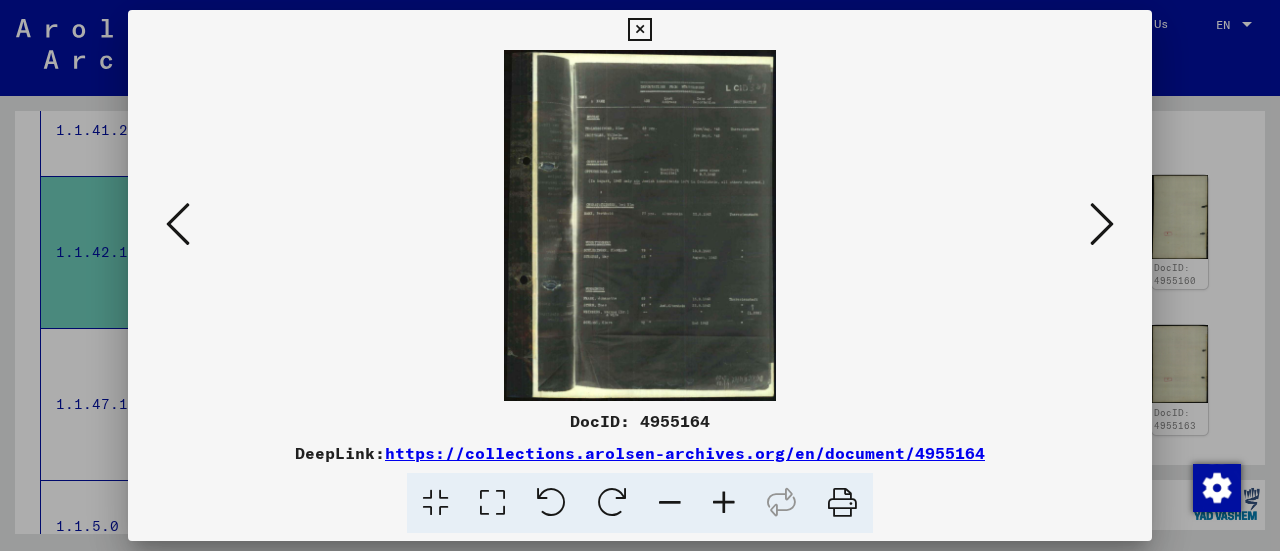 click at bounding box center [724, 503] 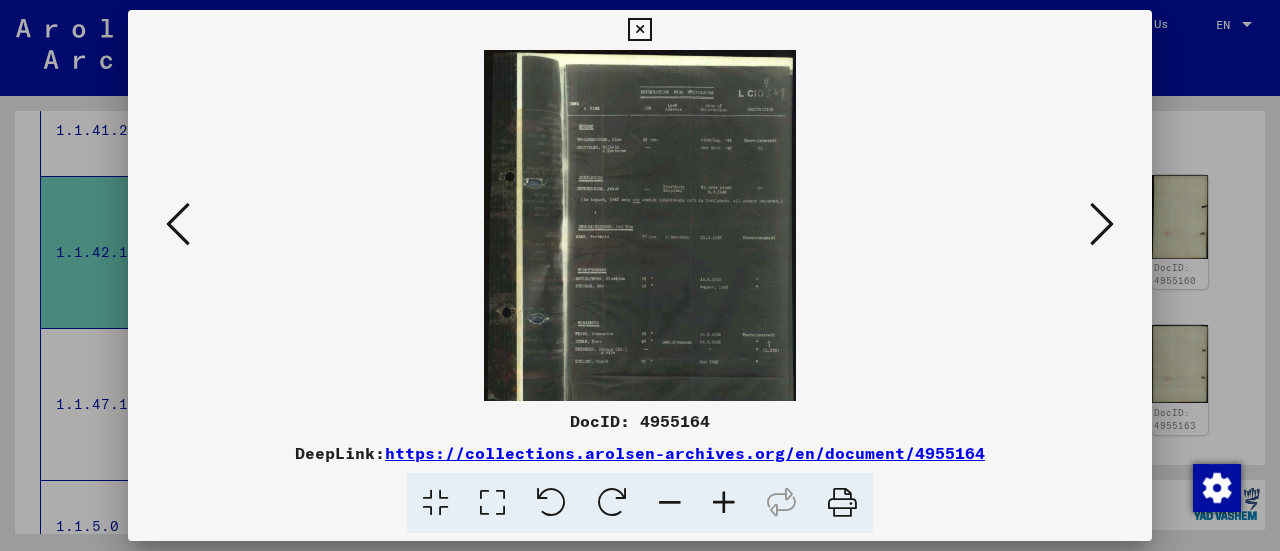 click at bounding box center [724, 503] 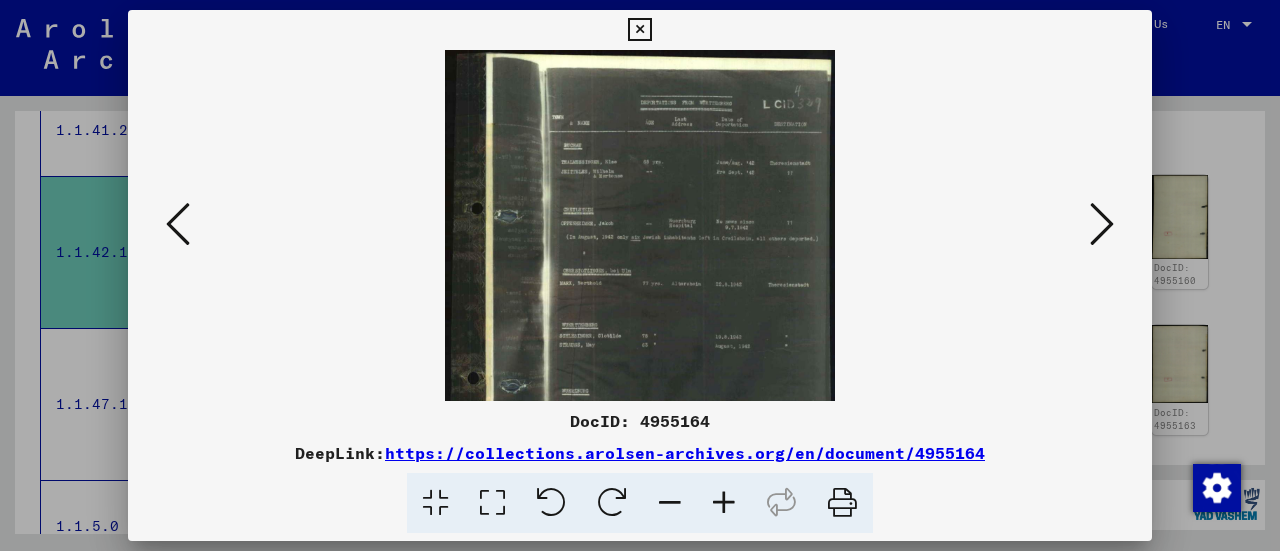 click at bounding box center (724, 503) 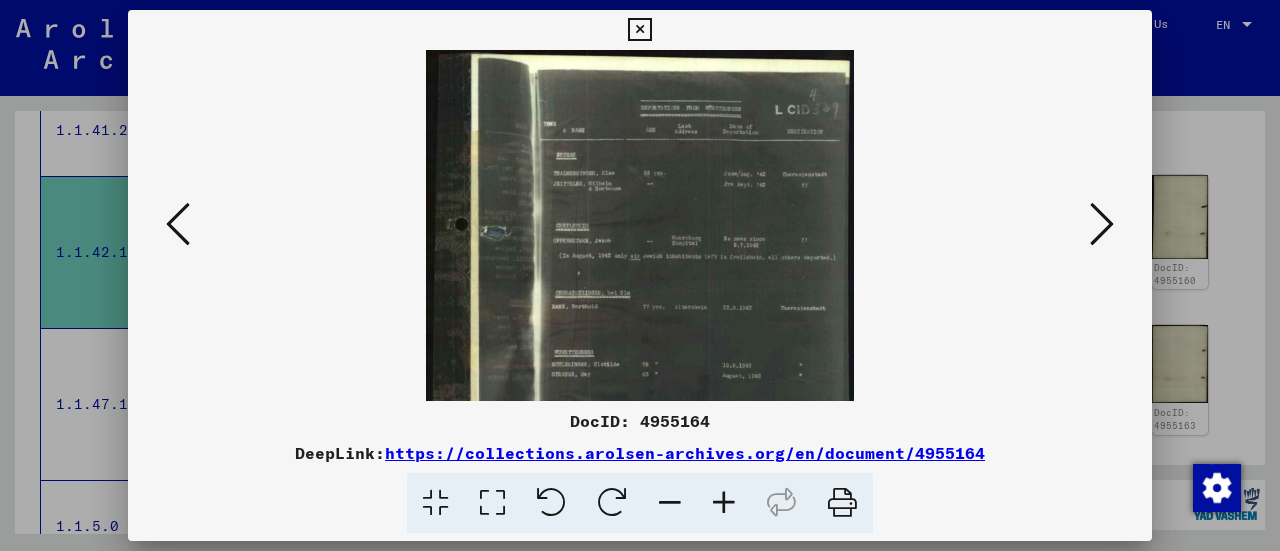 click at bounding box center [724, 503] 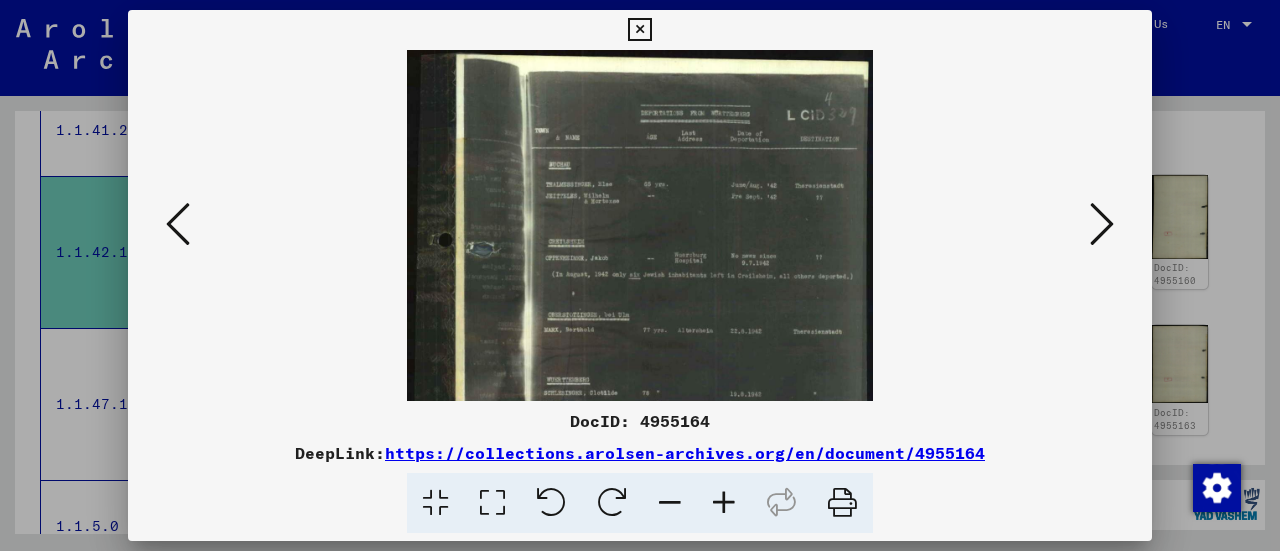 click at bounding box center [724, 503] 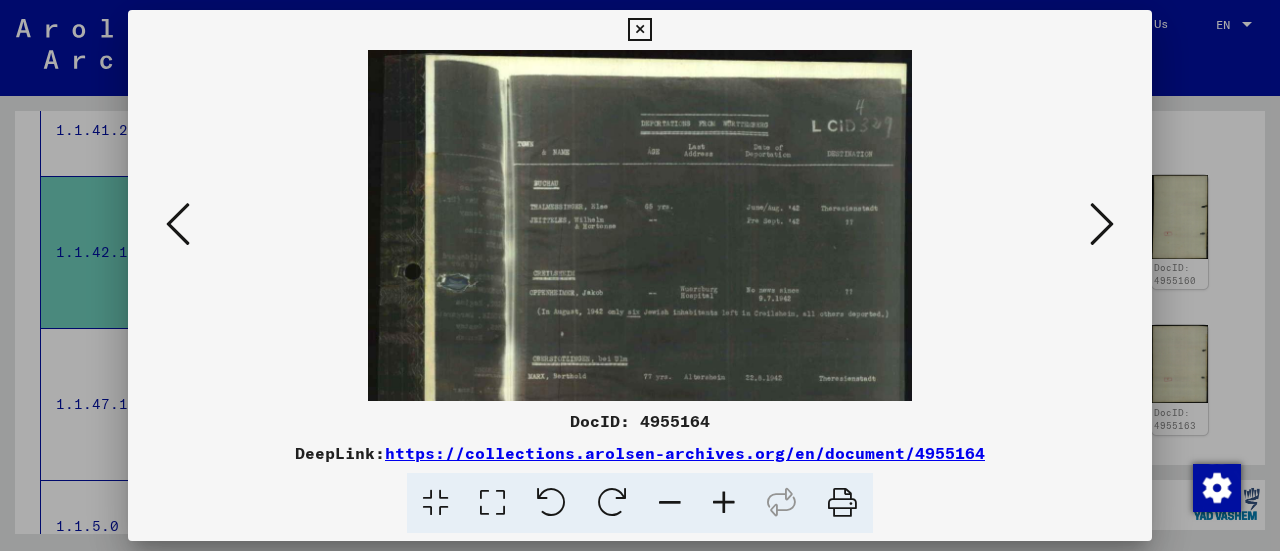 click at bounding box center (724, 503) 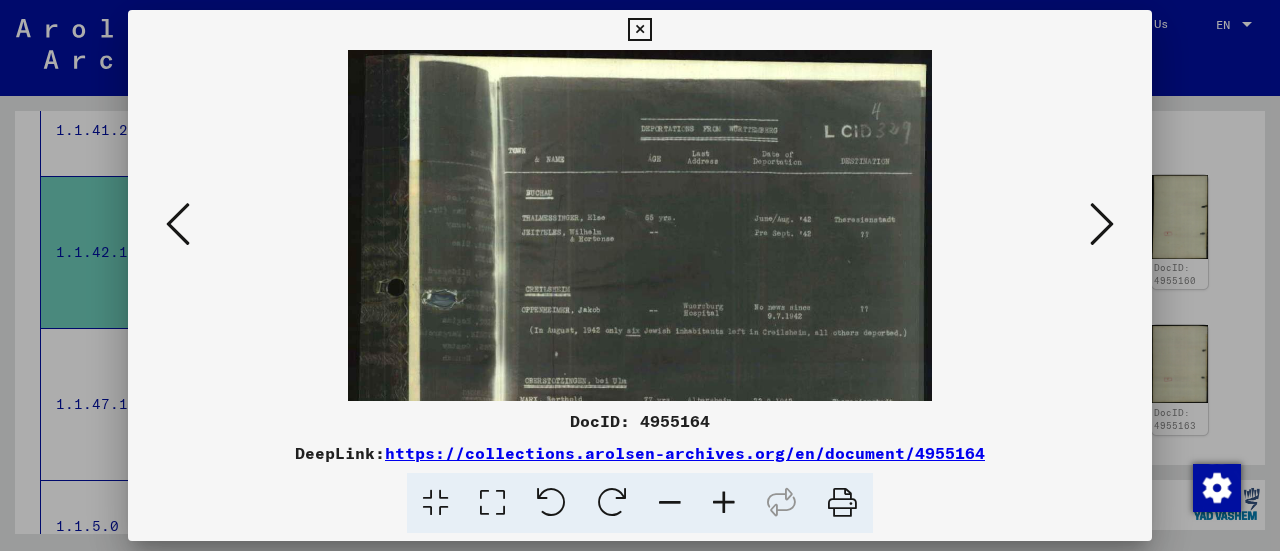 click at bounding box center (724, 503) 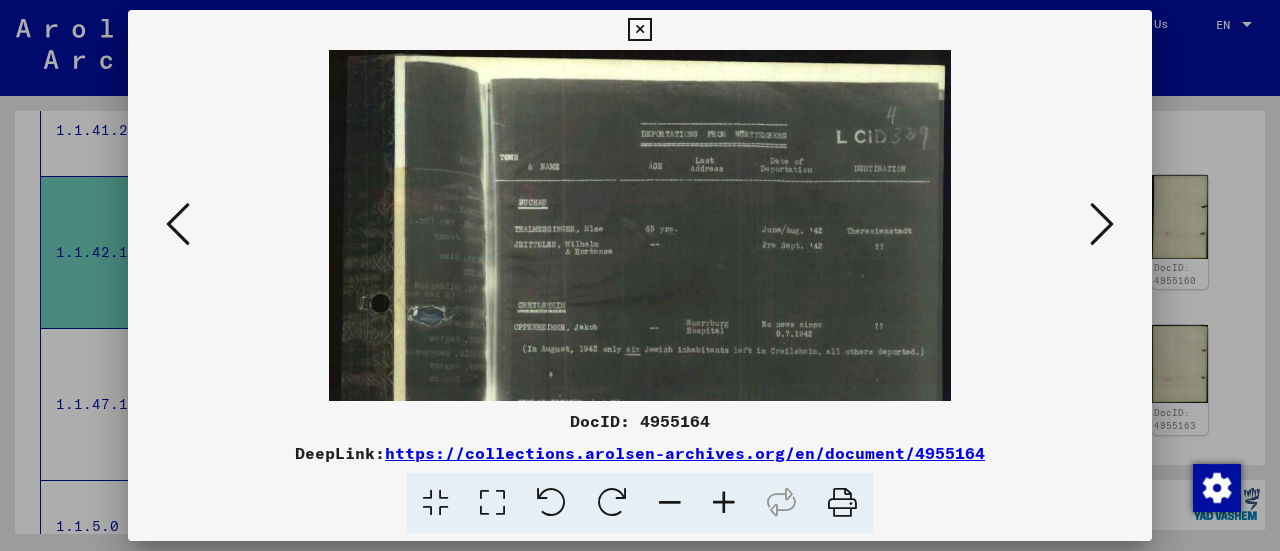click at bounding box center [724, 503] 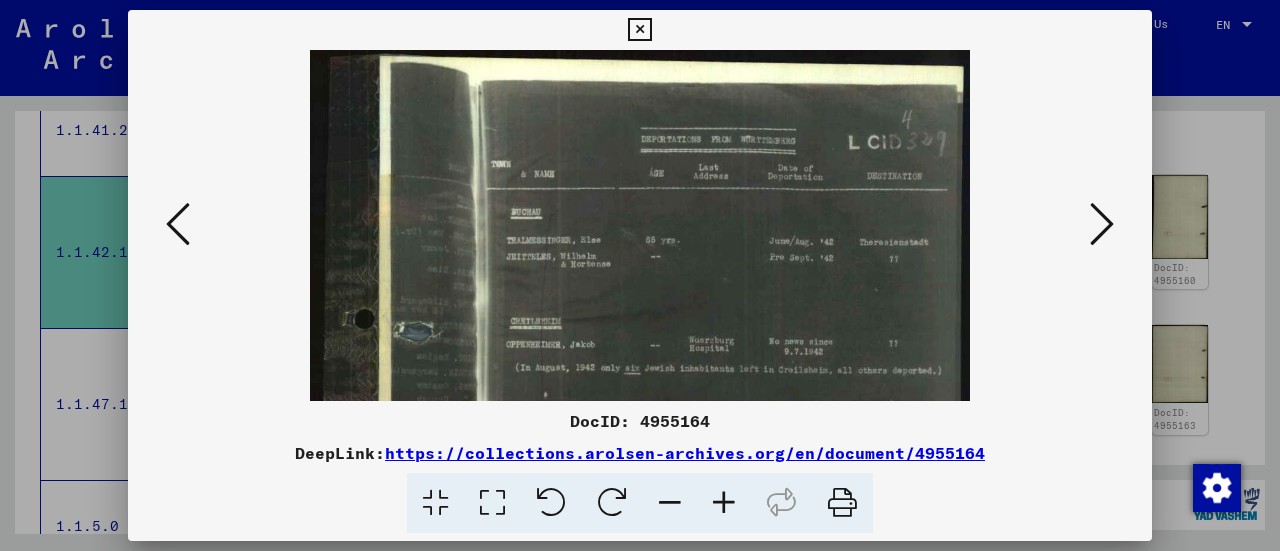 click at bounding box center (724, 503) 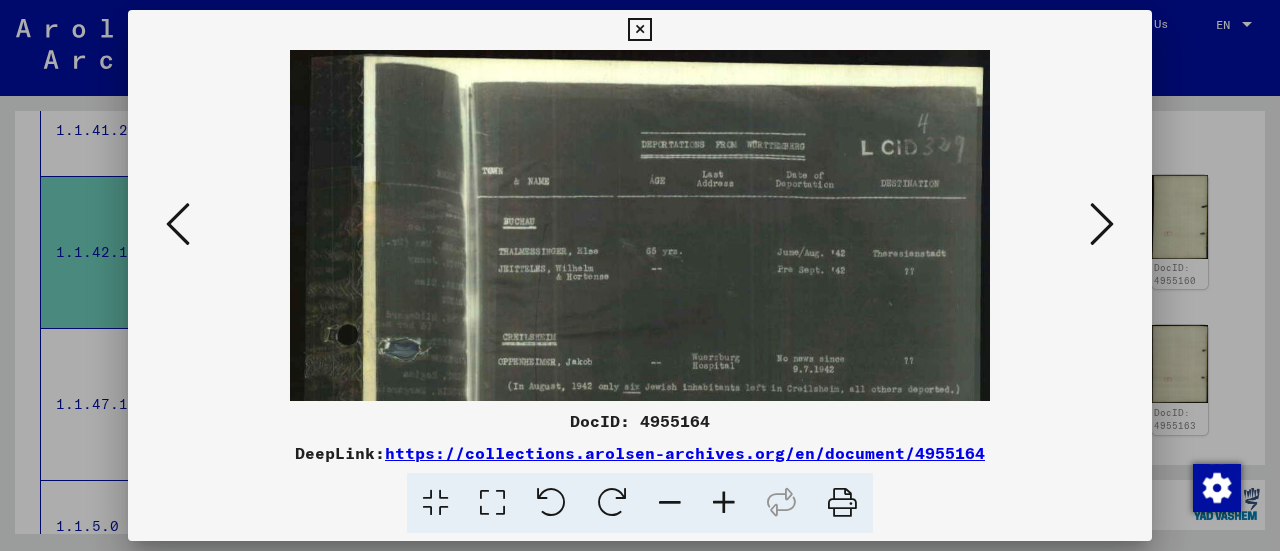 click at bounding box center (724, 503) 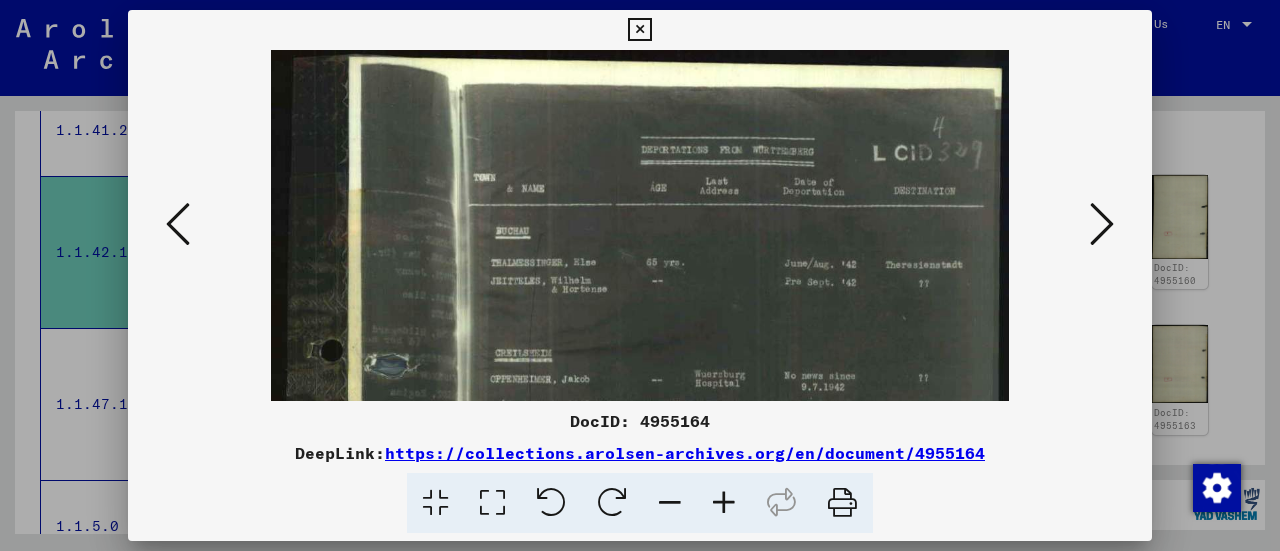 click at bounding box center [724, 503] 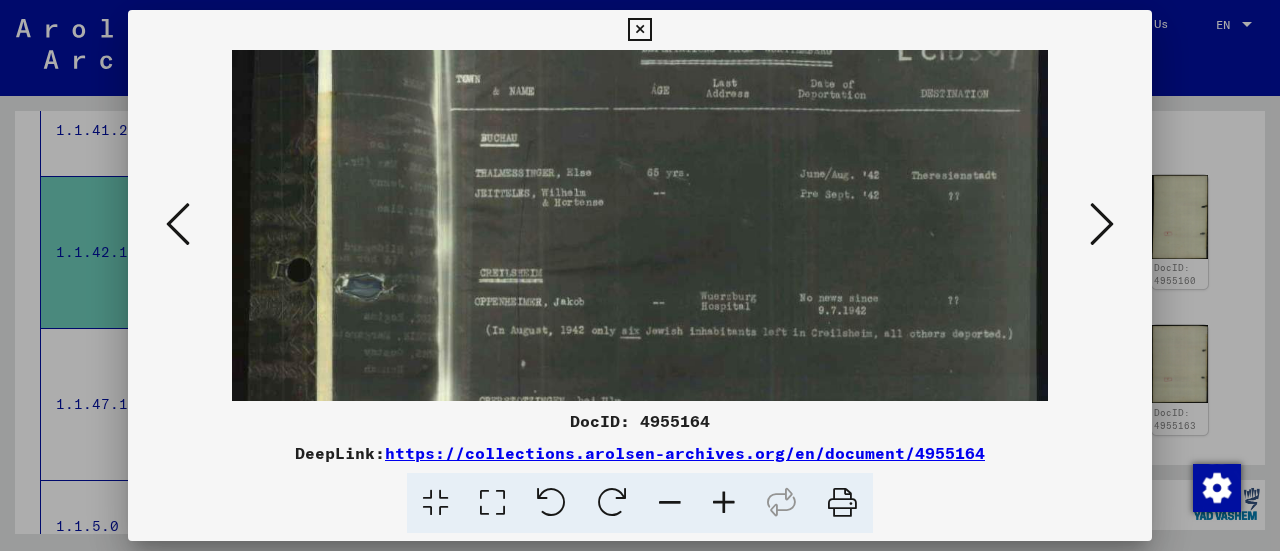 drag, startPoint x: 861, startPoint y: 339, endPoint x: 838, endPoint y: 154, distance: 186.42424 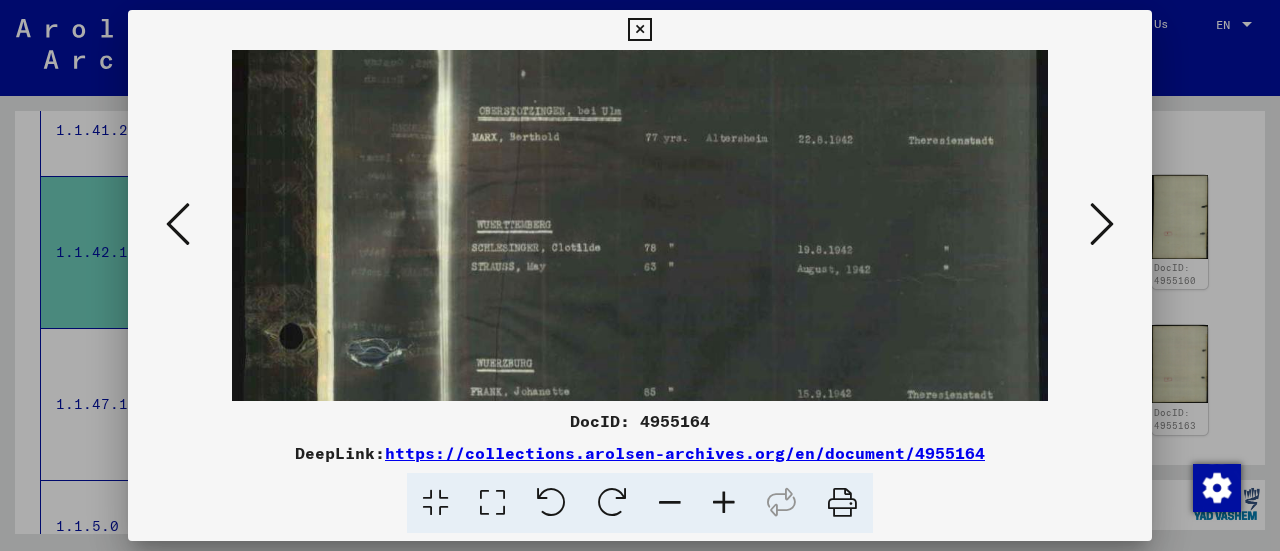 drag, startPoint x: 856, startPoint y: 347, endPoint x: 822, endPoint y: 111, distance: 238.43657 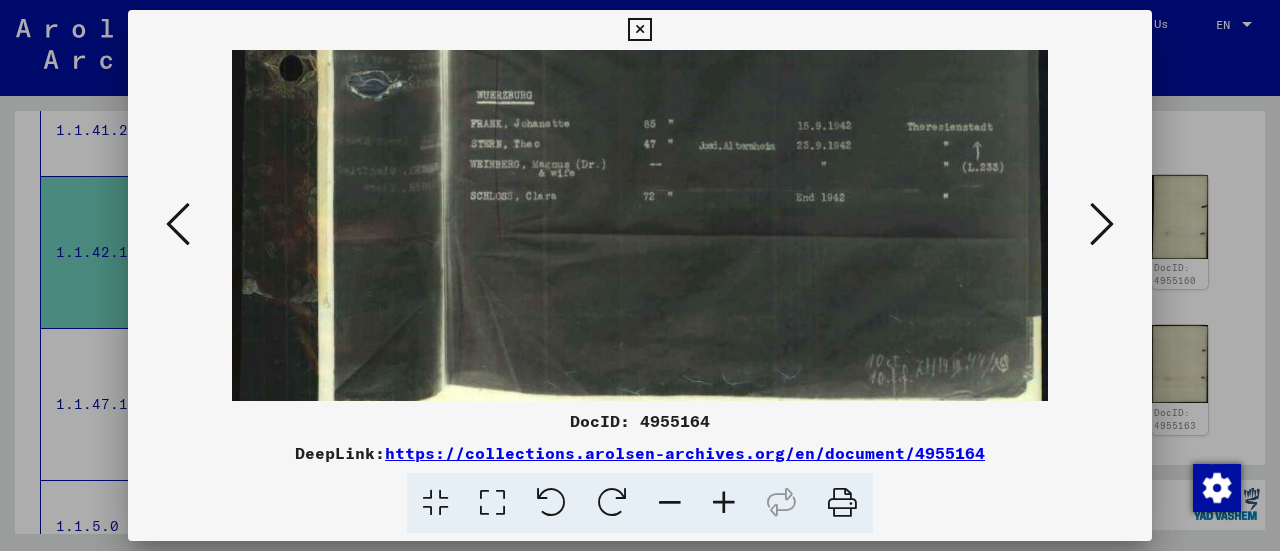 scroll, scrollTop: 700, scrollLeft: 0, axis: vertical 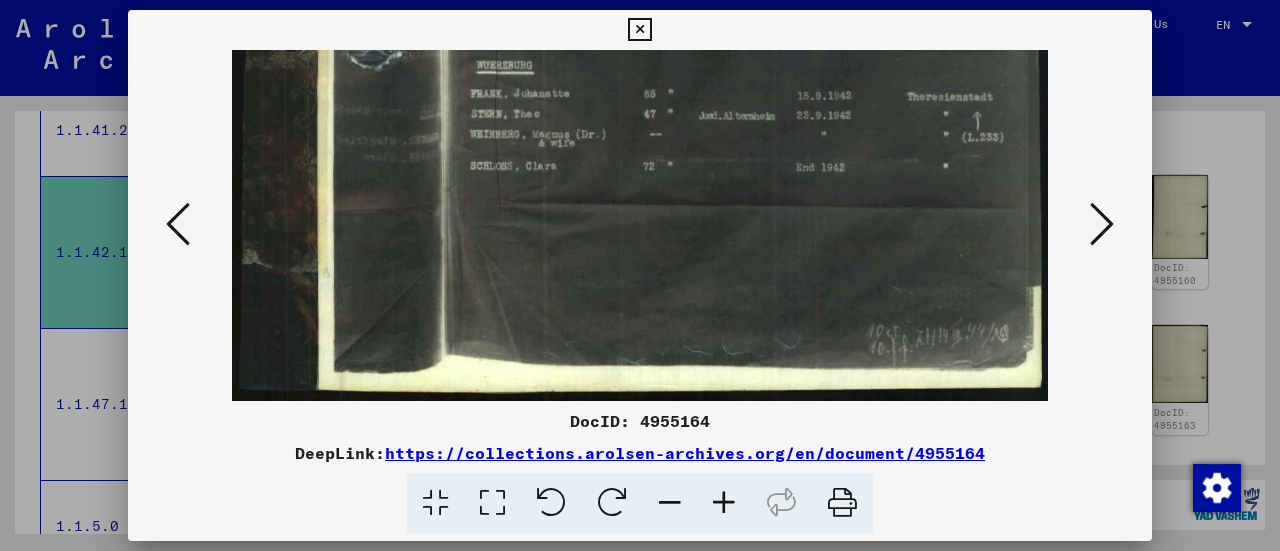 drag, startPoint x: 846, startPoint y: 333, endPoint x: 856, endPoint y: 50, distance: 283.17664 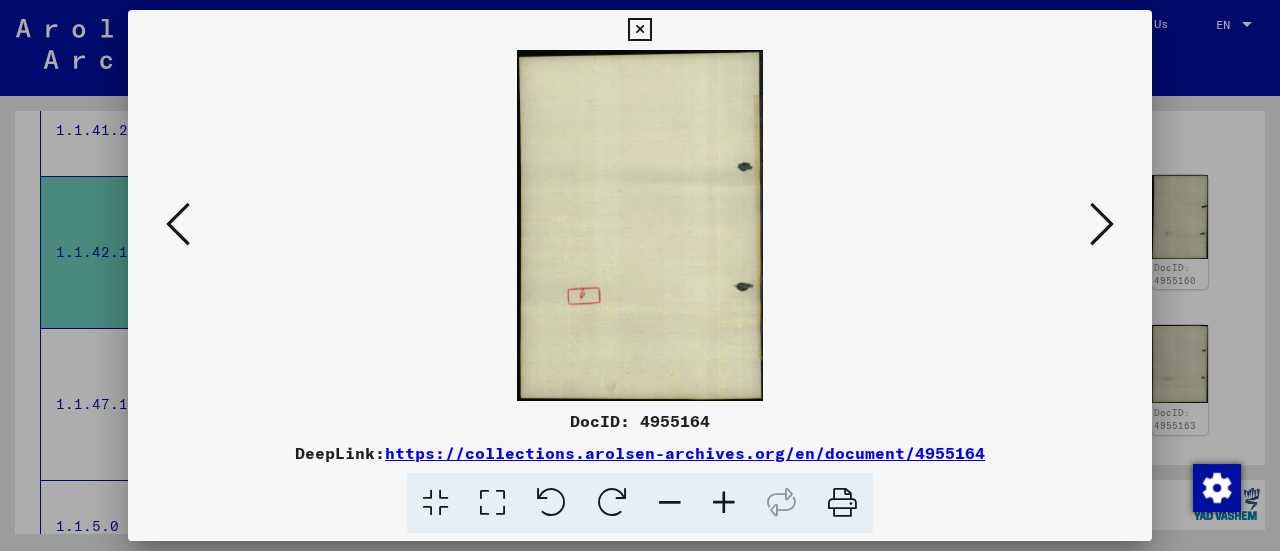 click at bounding box center [1102, 224] 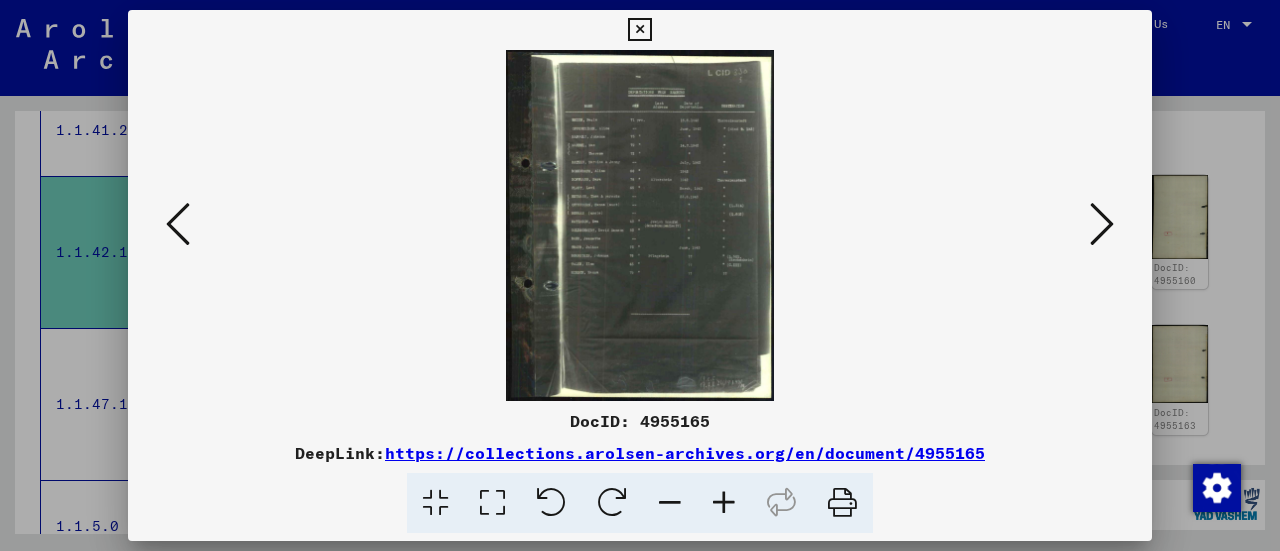 click at bounding box center [724, 503] 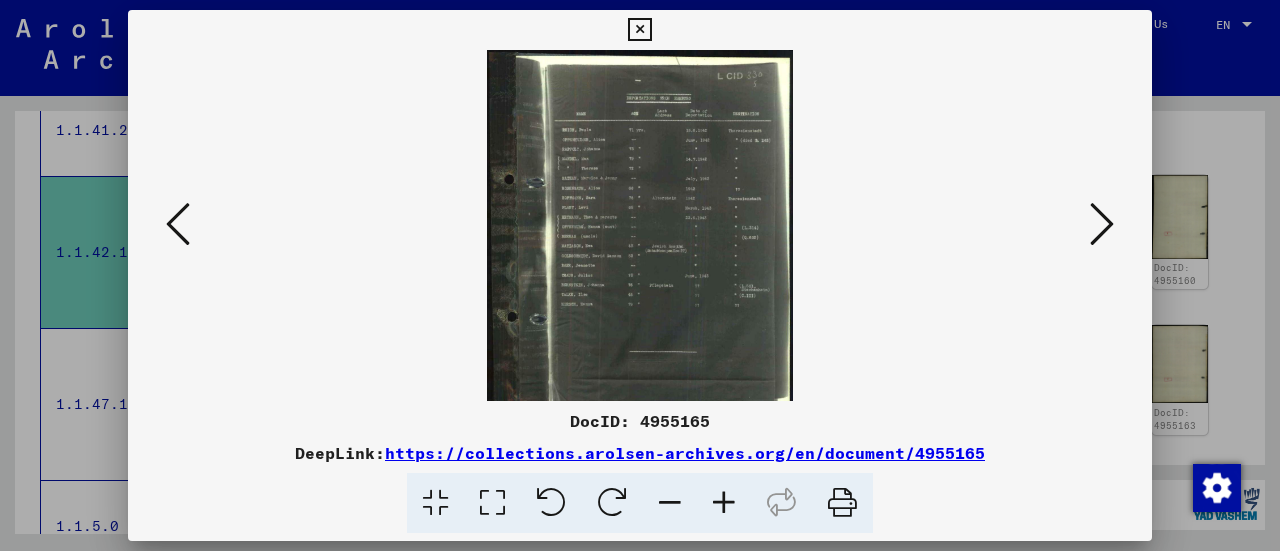 click at bounding box center (724, 503) 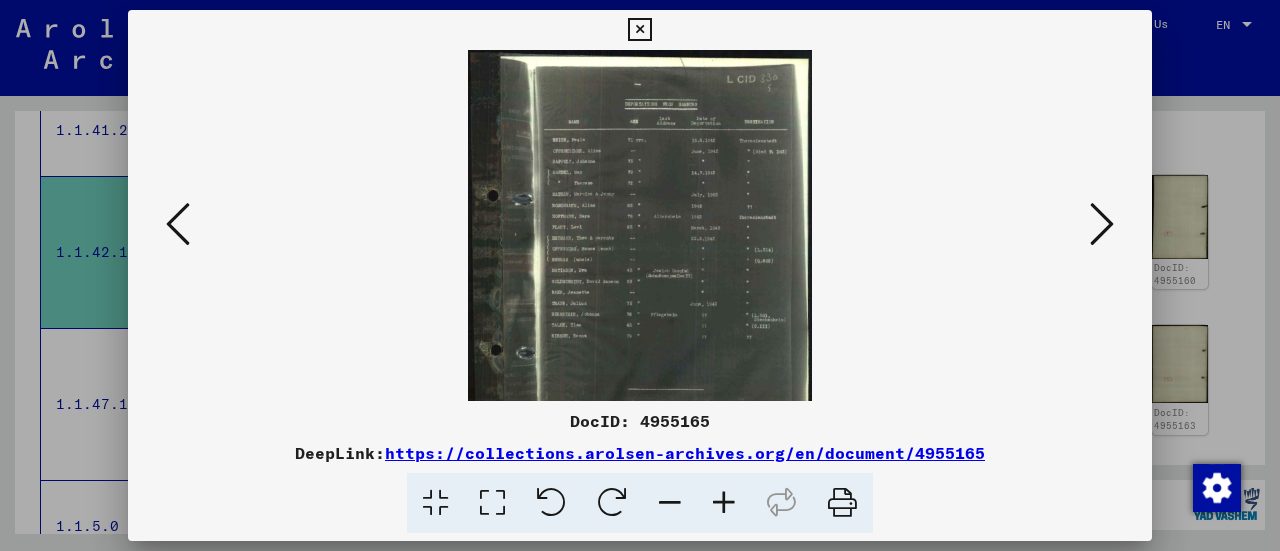 click at bounding box center [724, 503] 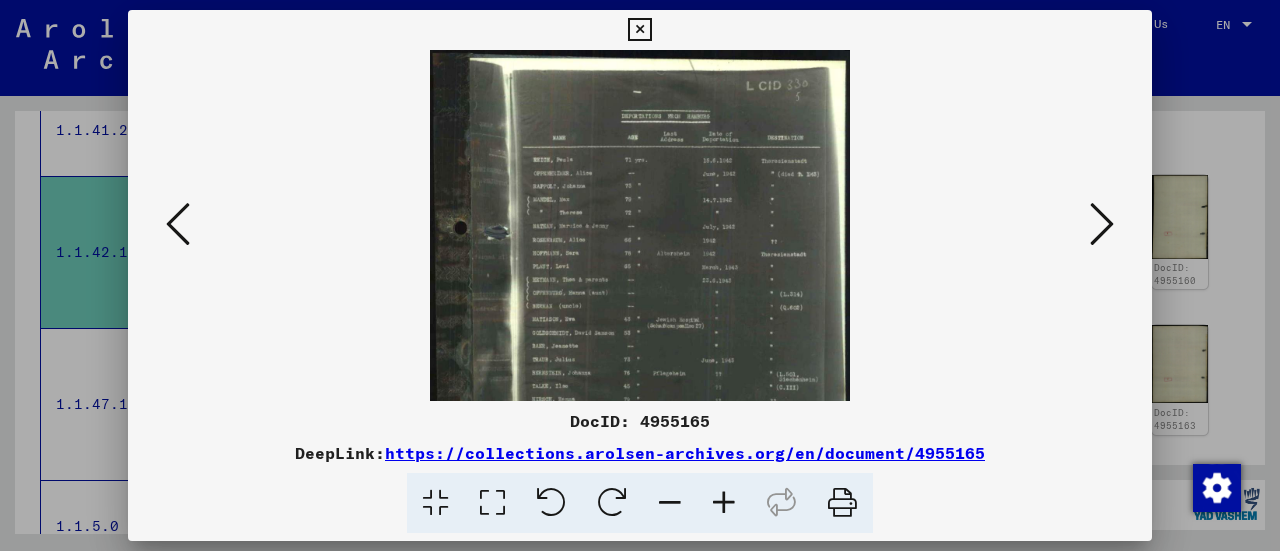 click at bounding box center (724, 503) 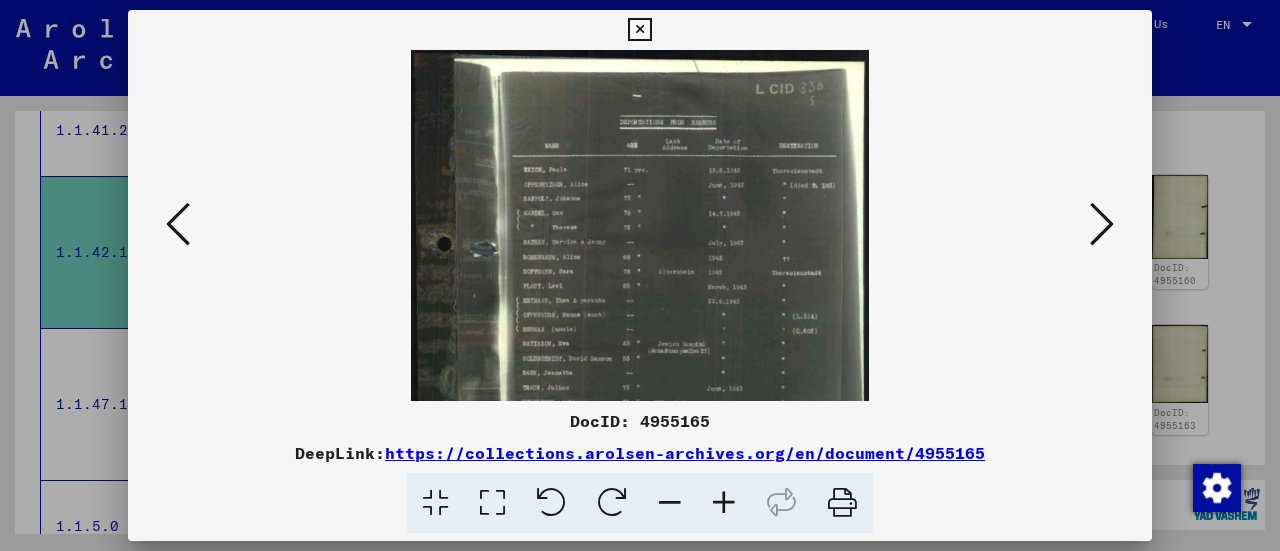 click at bounding box center (724, 503) 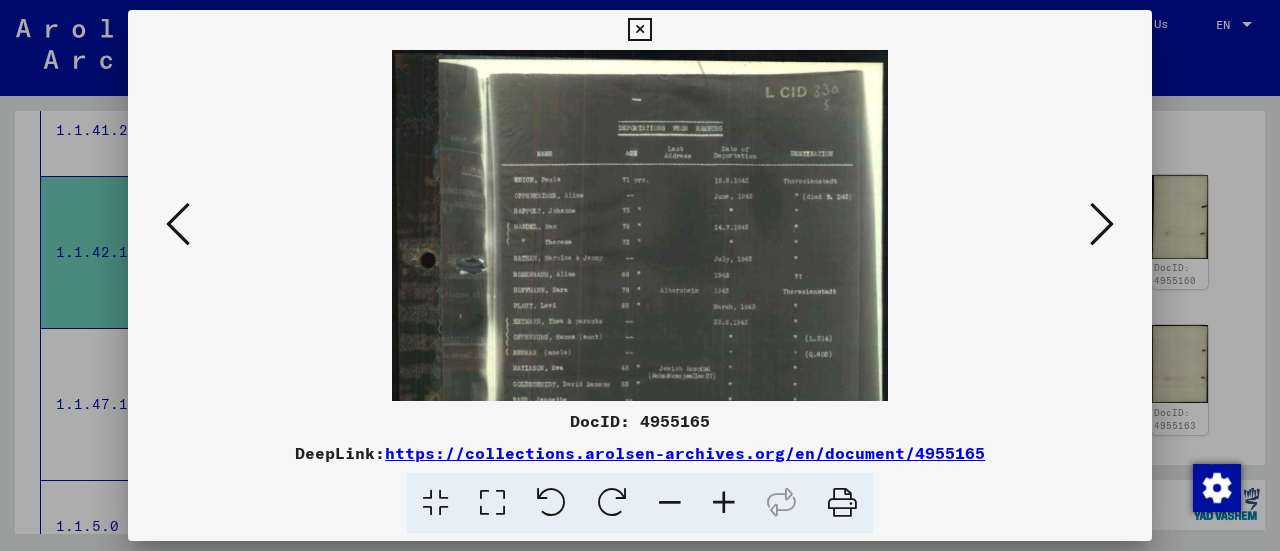 click at bounding box center [724, 503] 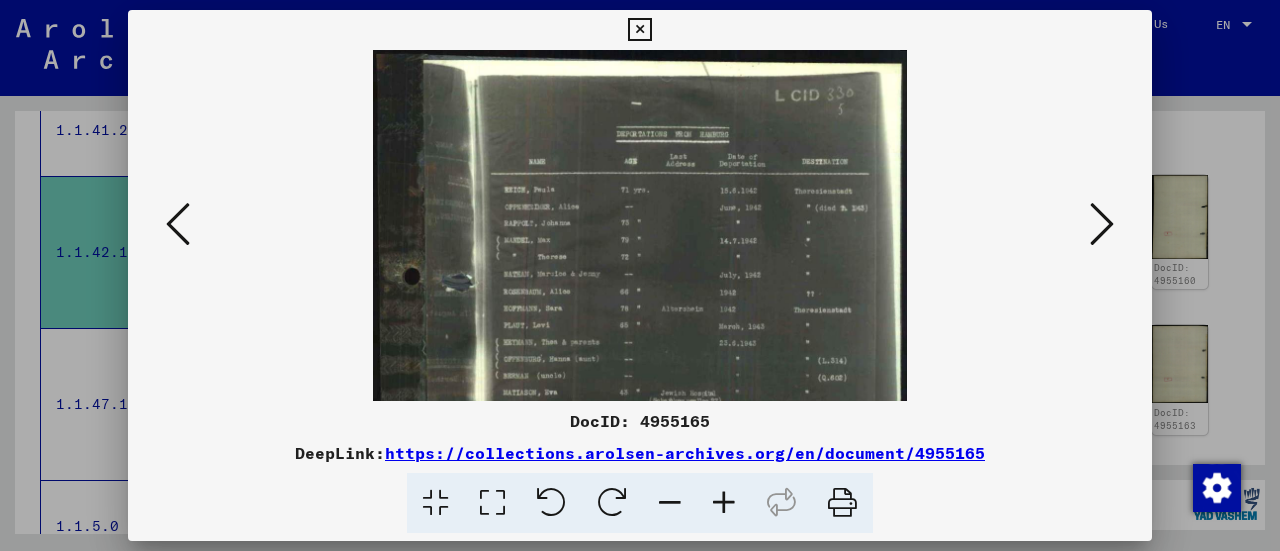 click at bounding box center (724, 503) 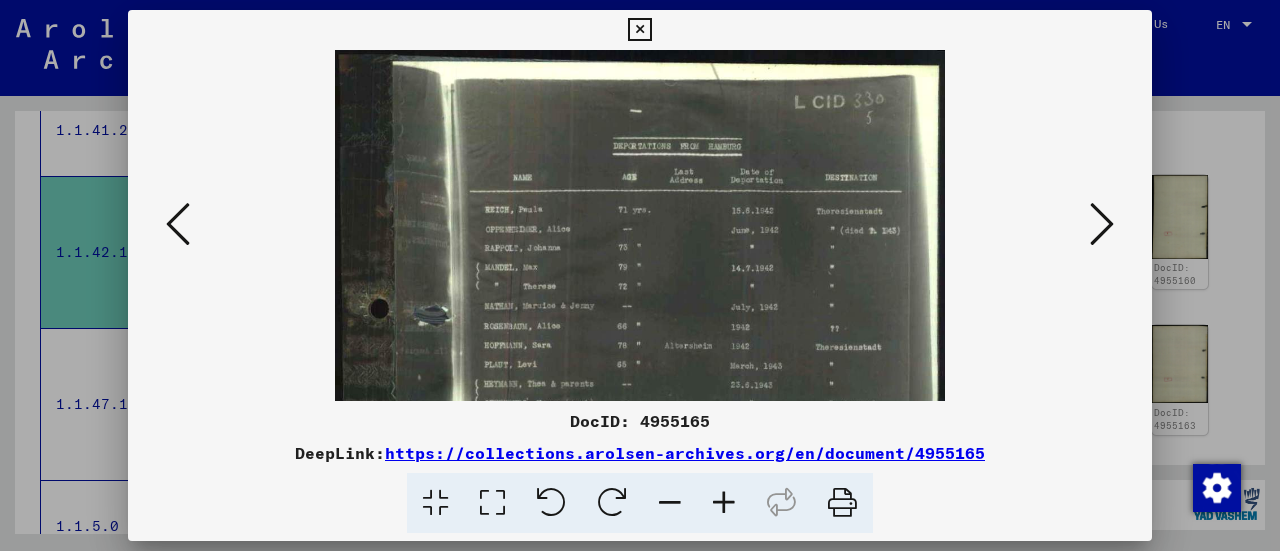 click at bounding box center (724, 503) 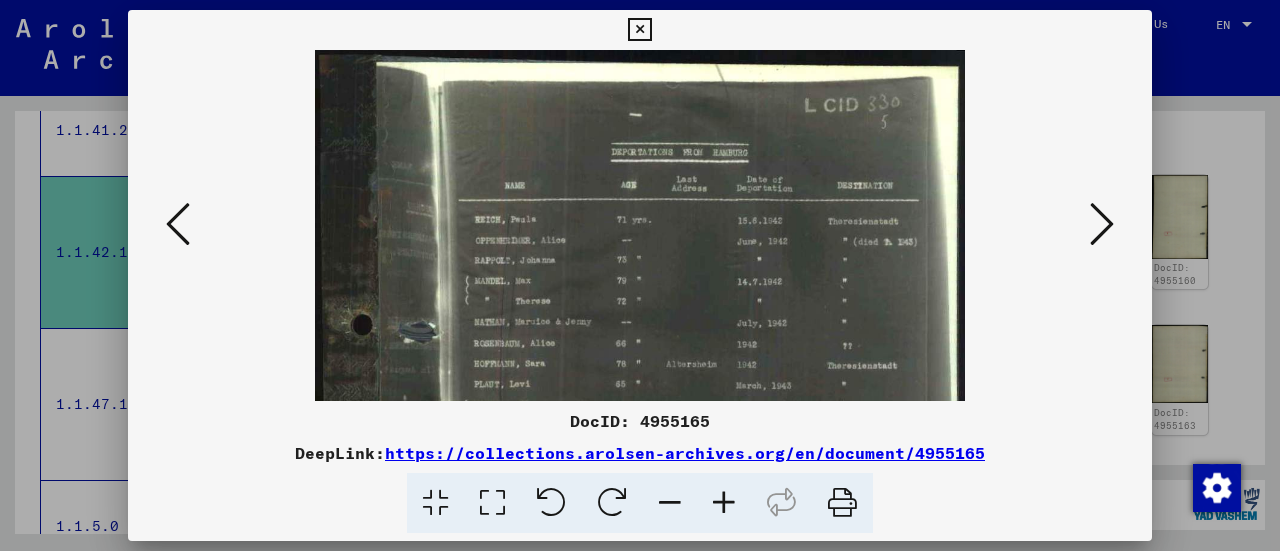 click at bounding box center [724, 503] 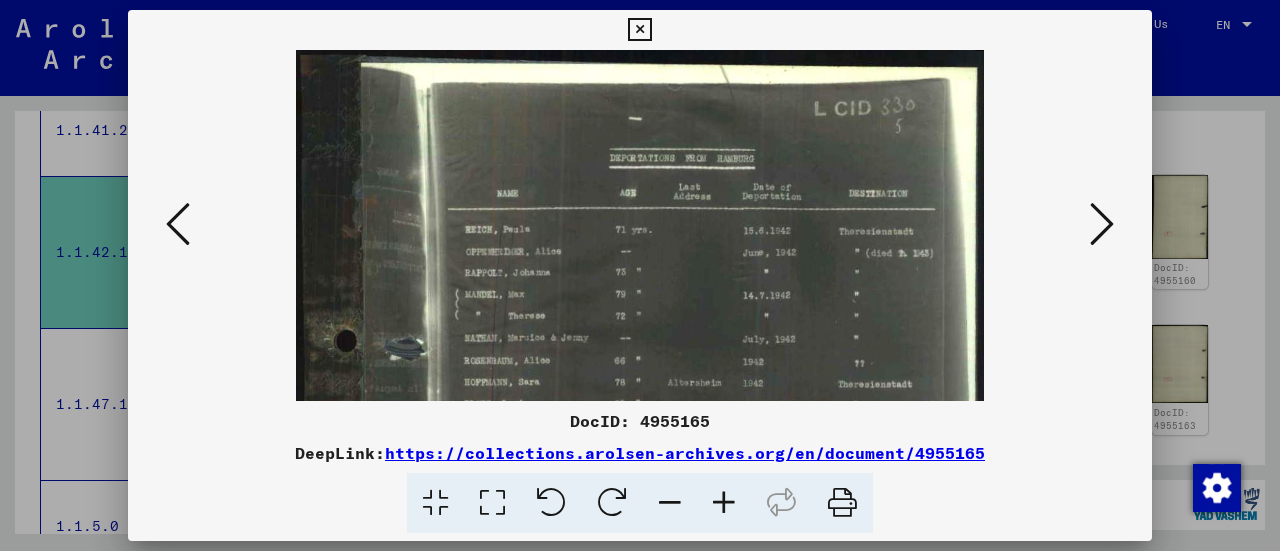 click at bounding box center [724, 503] 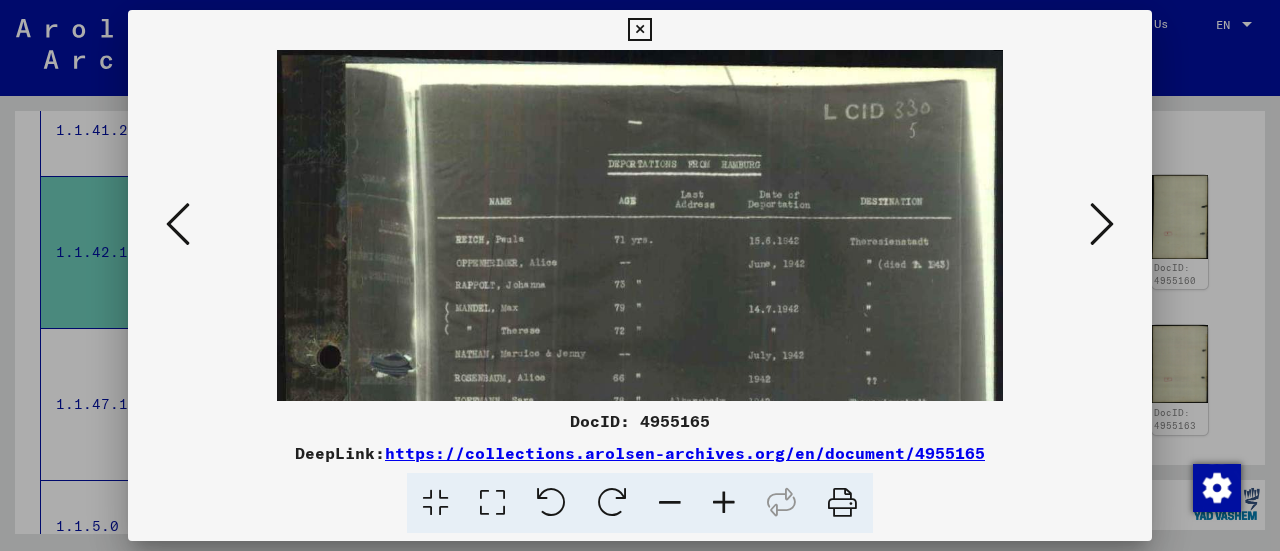 click at bounding box center [724, 503] 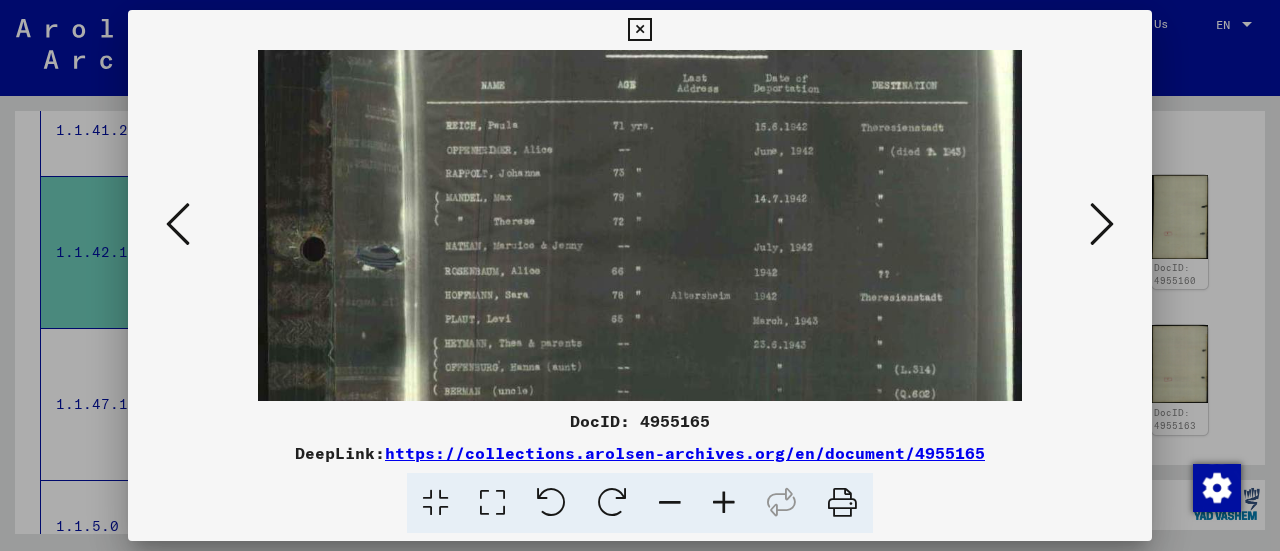 drag, startPoint x: 885, startPoint y: 371, endPoint x: 871, endPoint y: 143, distance: 228.42941 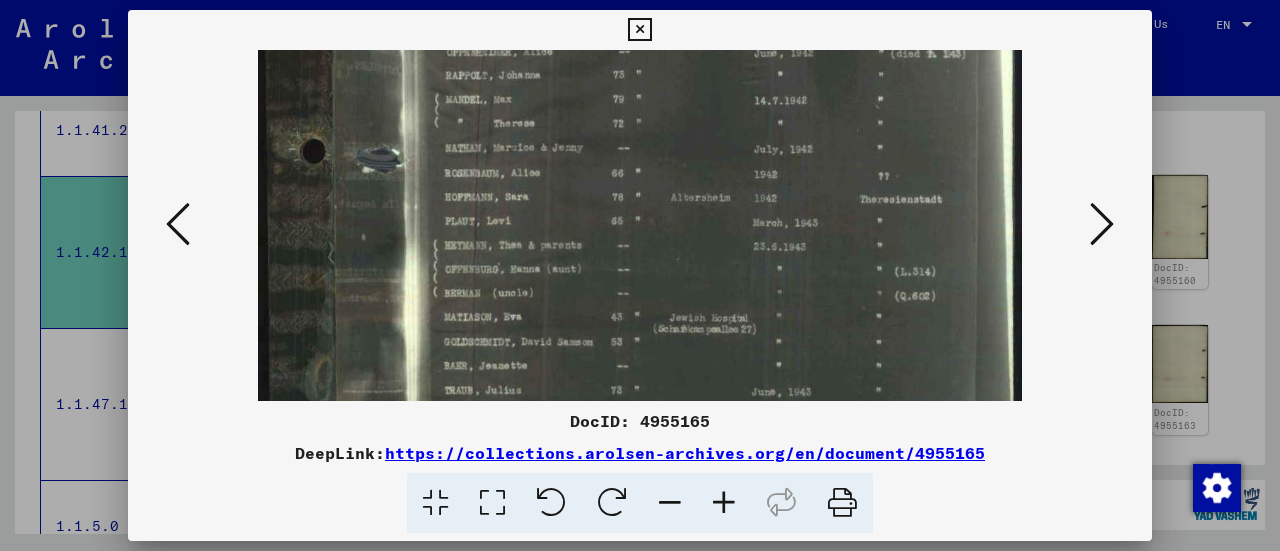 drag, startPoint x: 931, startPoint y: 327, endPoint x: 911, endPoint y: 131, distance: 197.01776 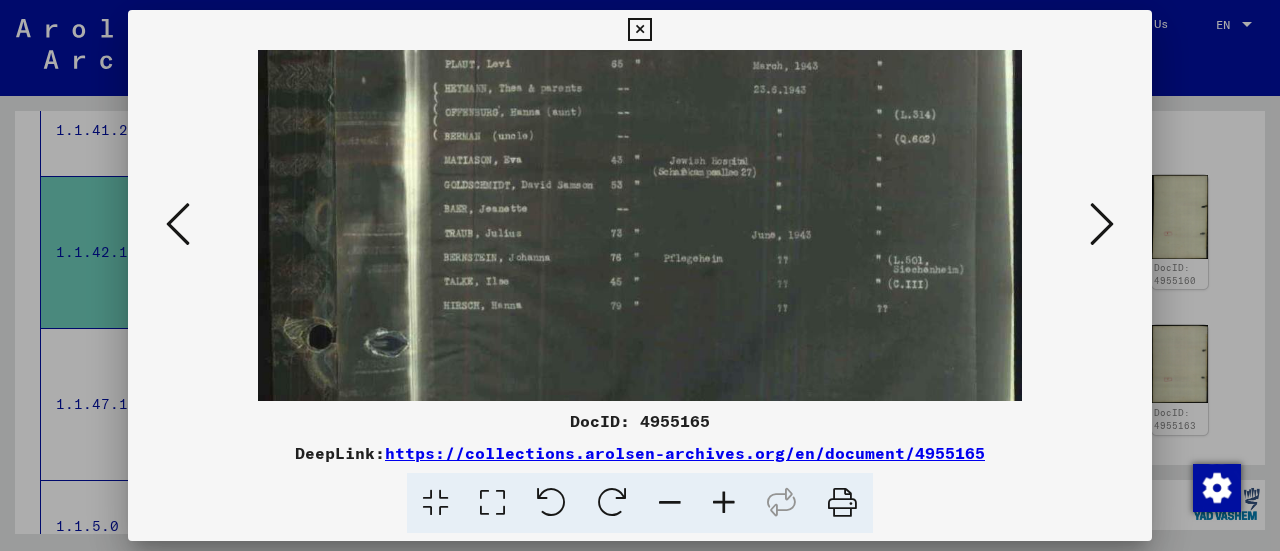 drag, startPoint x: 892, startPoint y: 311, endPoint x: 906, endPoint y: 217, distance: 95.036835 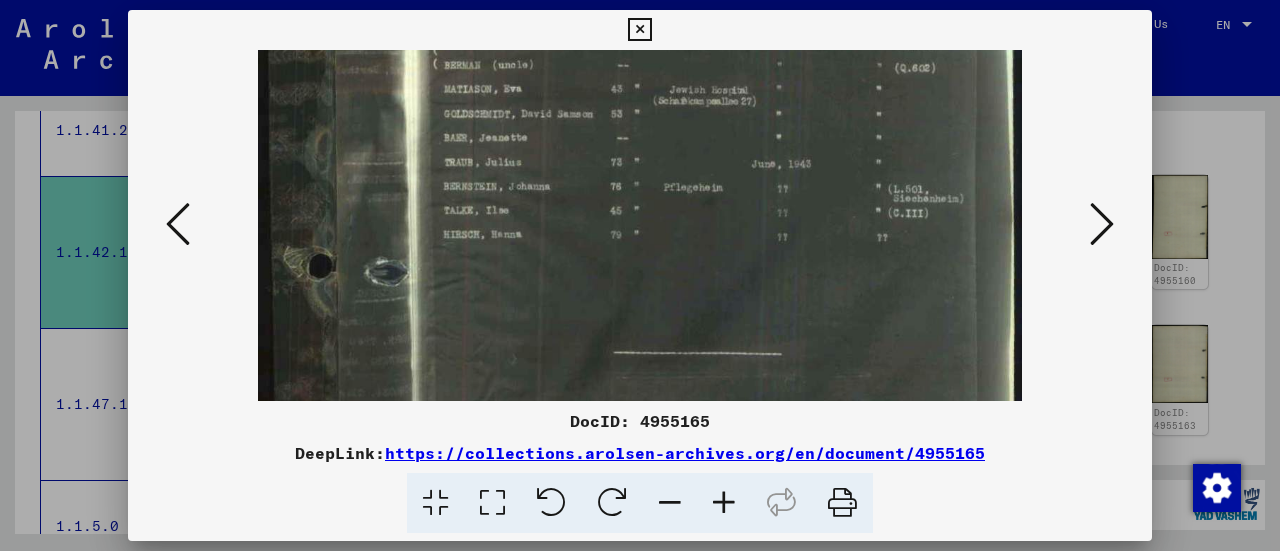 click at bounding box center (1102, 224) 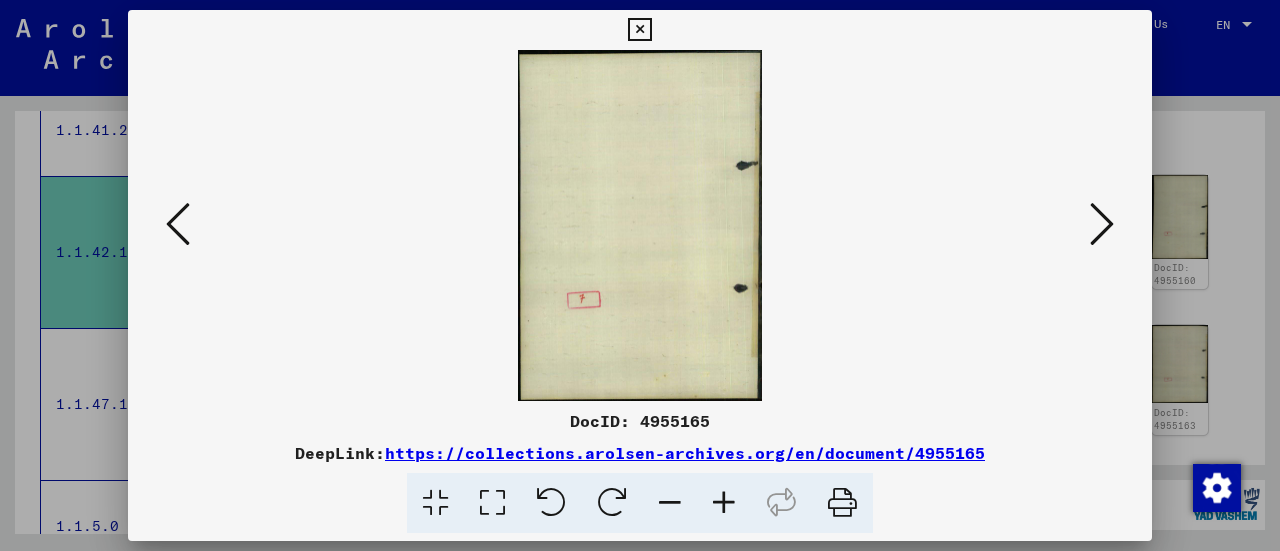 scroll, scrollTop: 0, scrollLeft: 0, axis: both 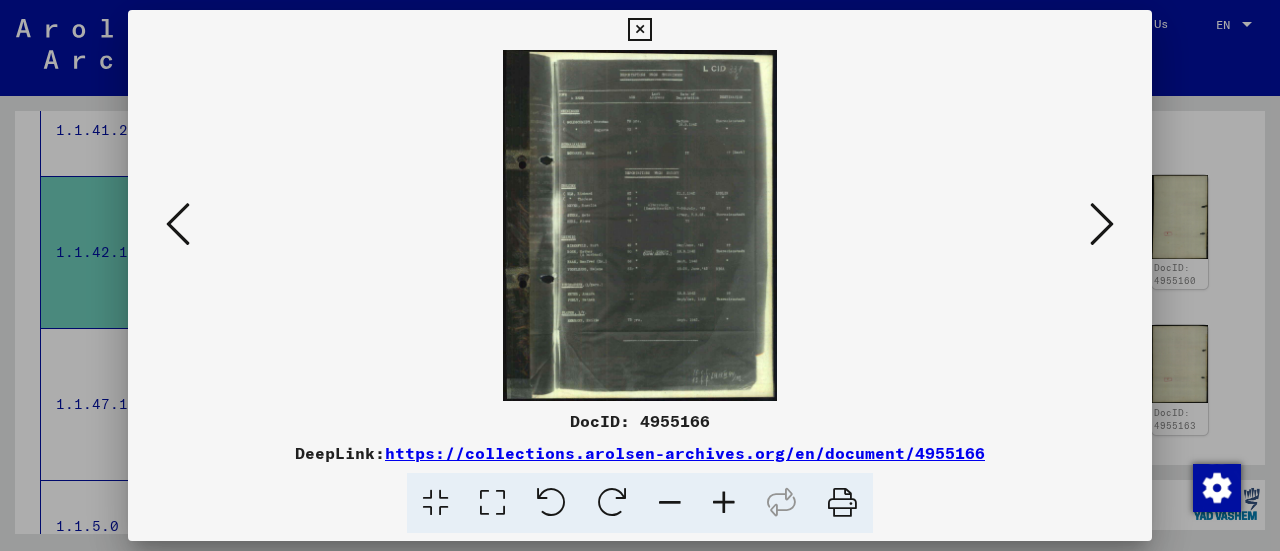 click at bounding box center [724, 503] 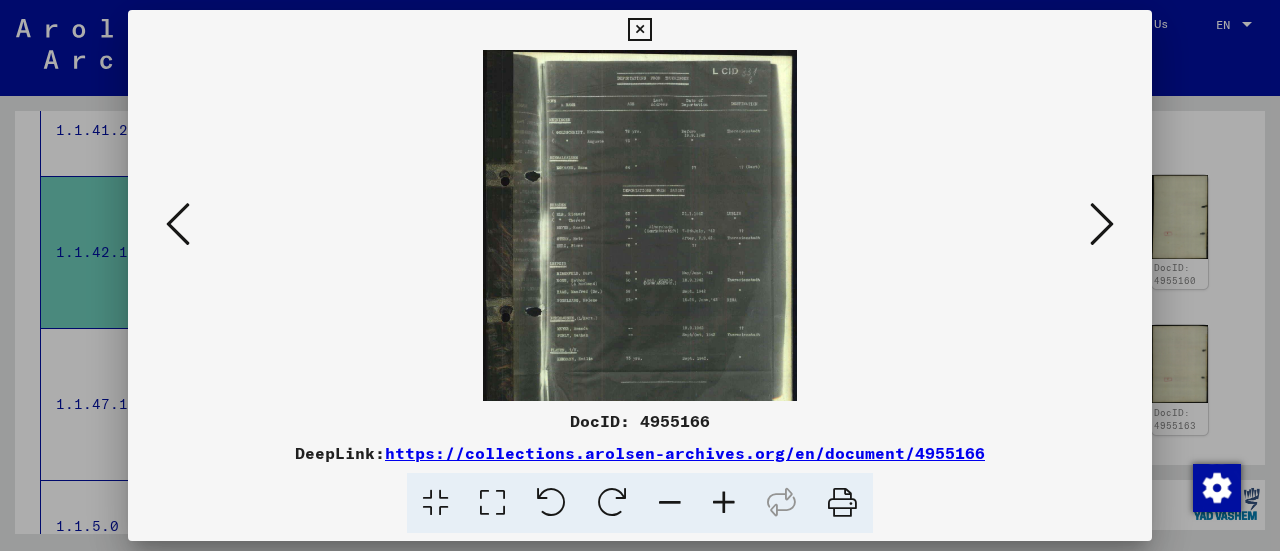 click at bounding box center (724, 503) 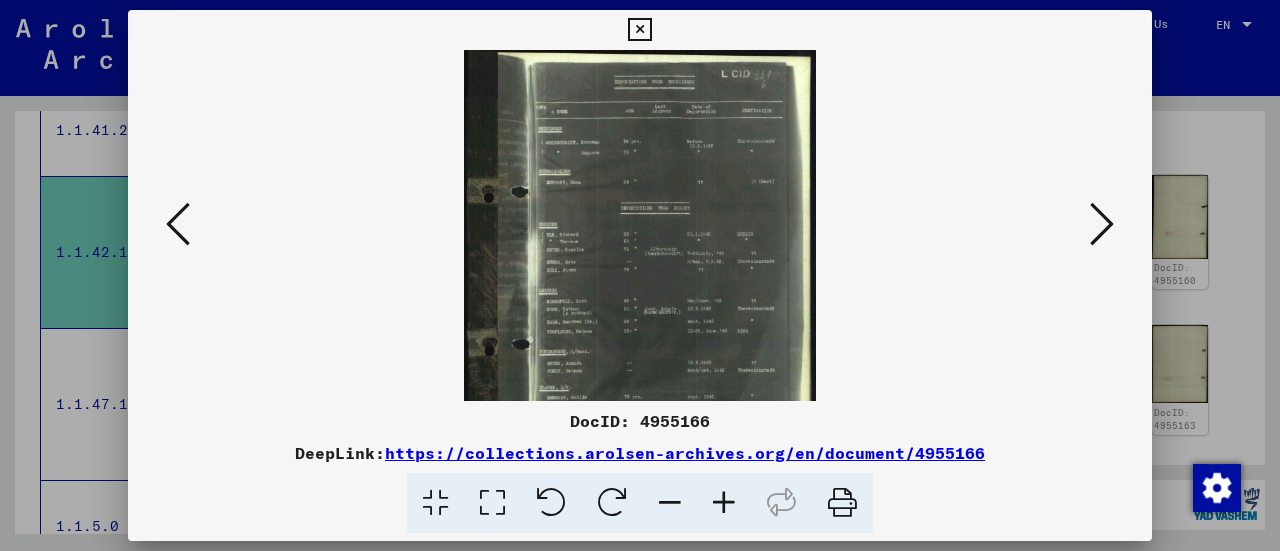 click at bounding box center [724, 503] 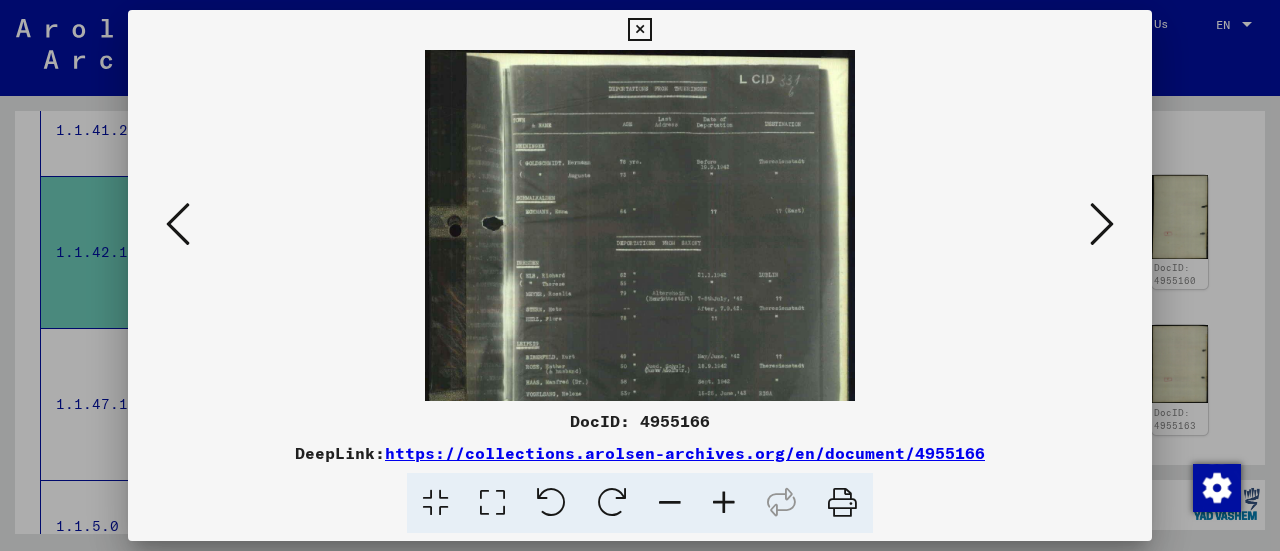 click at bounding box center [724, 503] 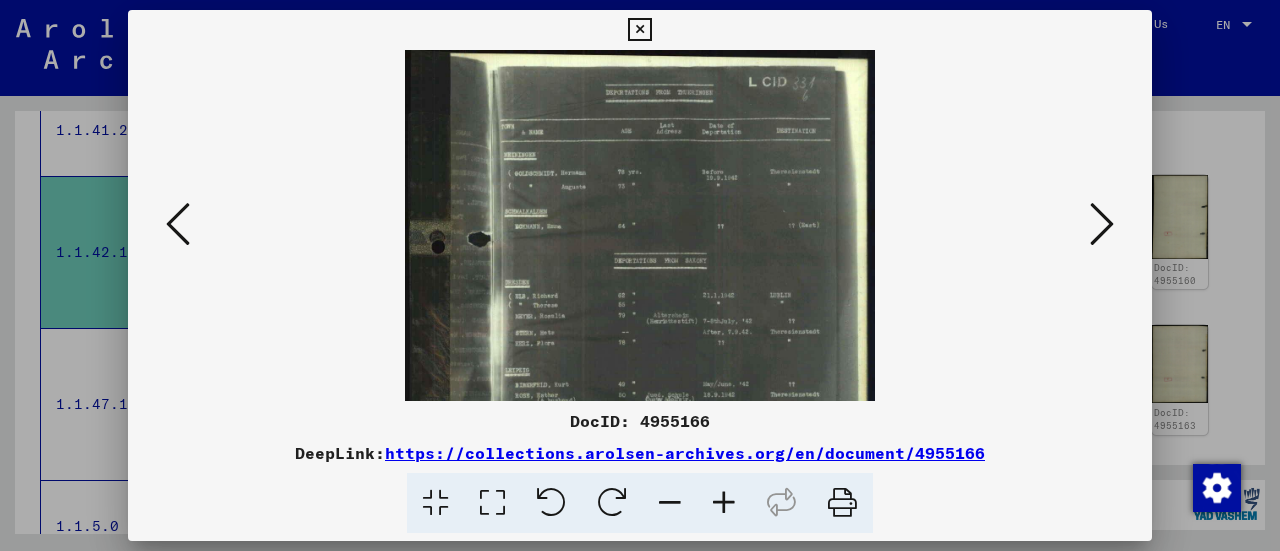 click at bounding box center [724, 503] 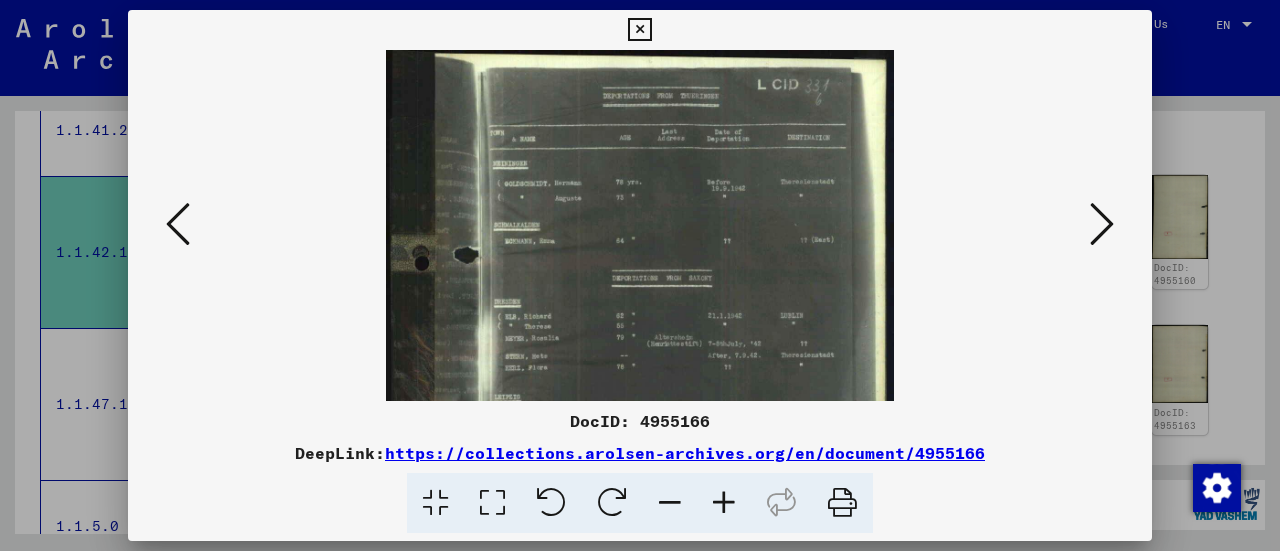 click at bounding box center (724, 503) 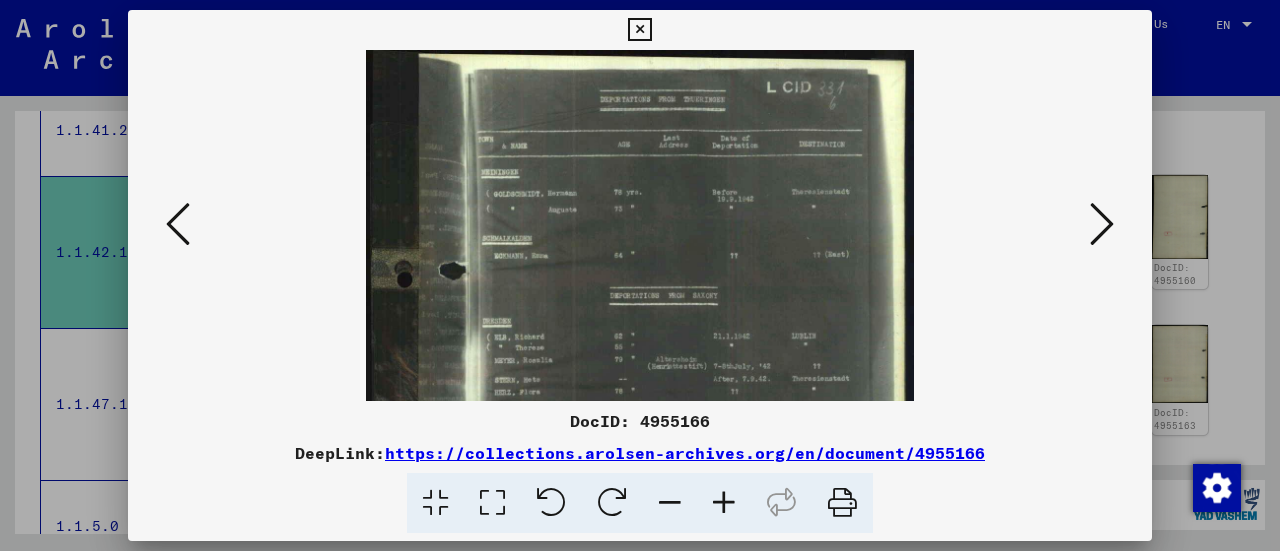 click at bounding box center [724, 503] 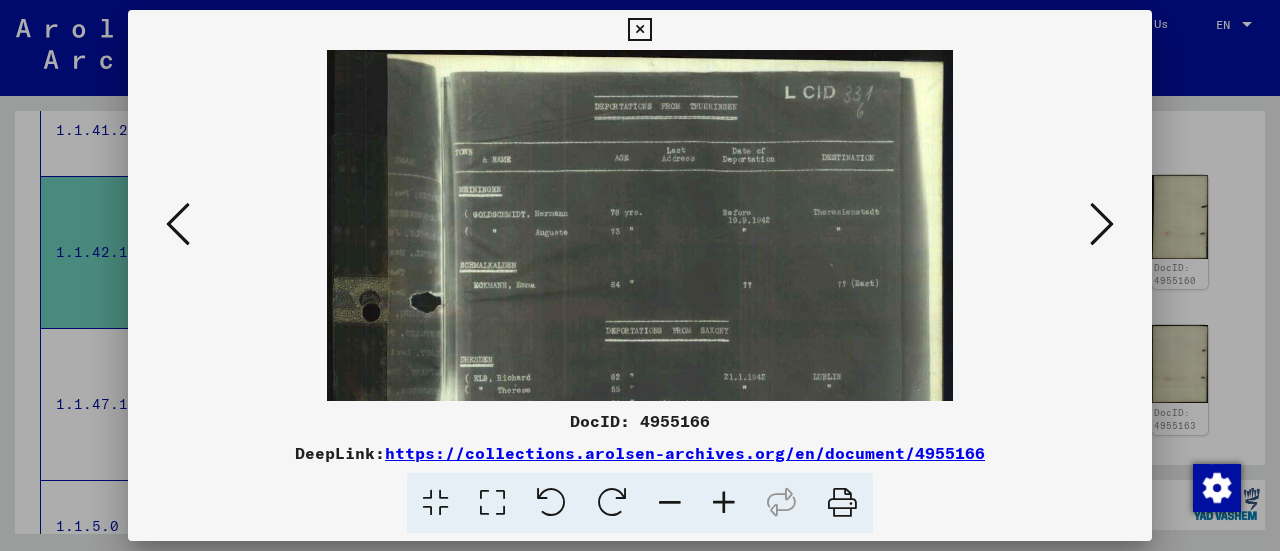 click at bounding box center [724, 503] 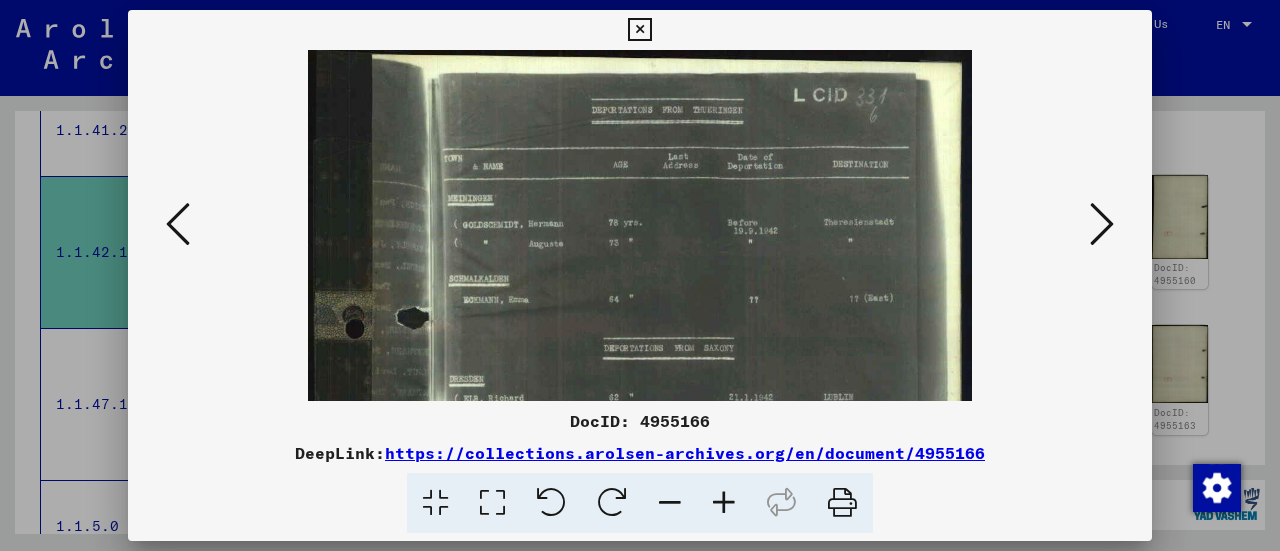 click at bounding box center (724, 503) 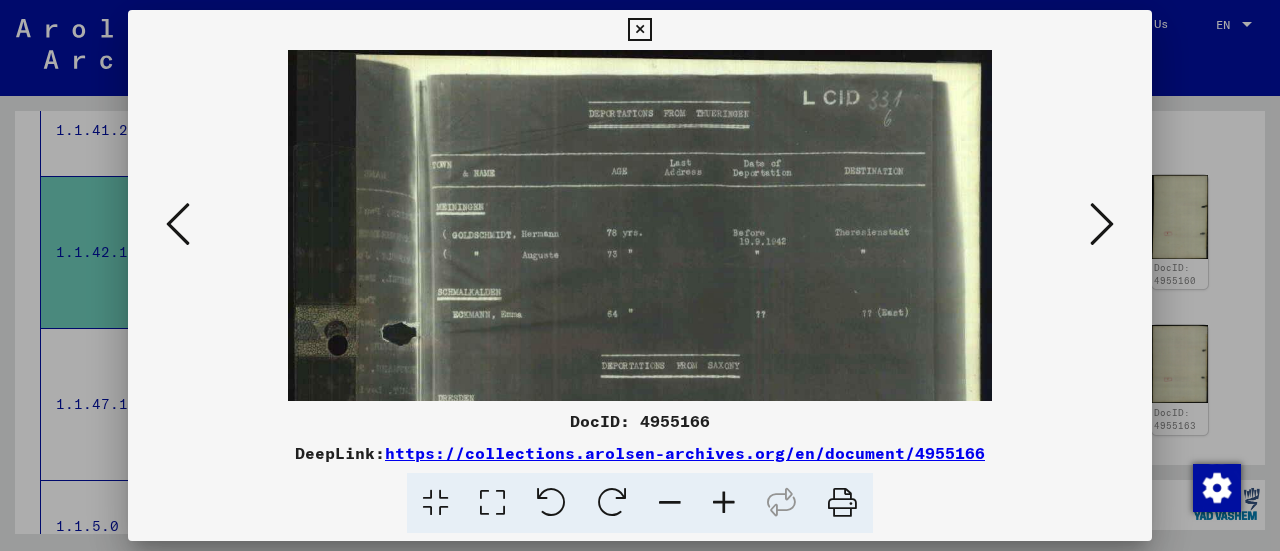 click at bounding box center [724, 503] 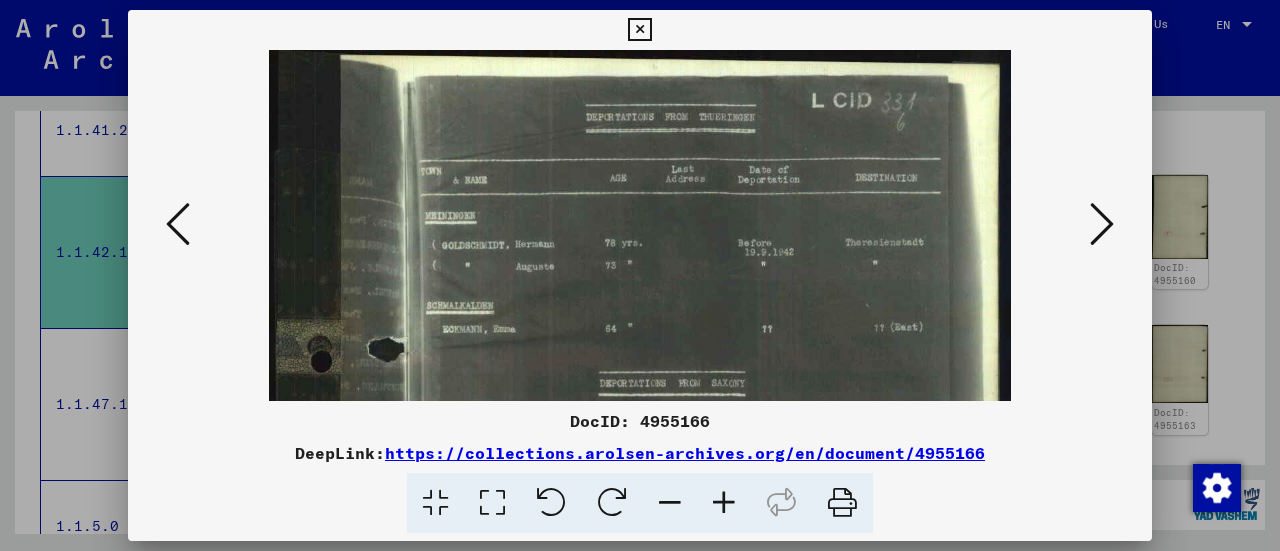 click at bounding box center [724, 503] 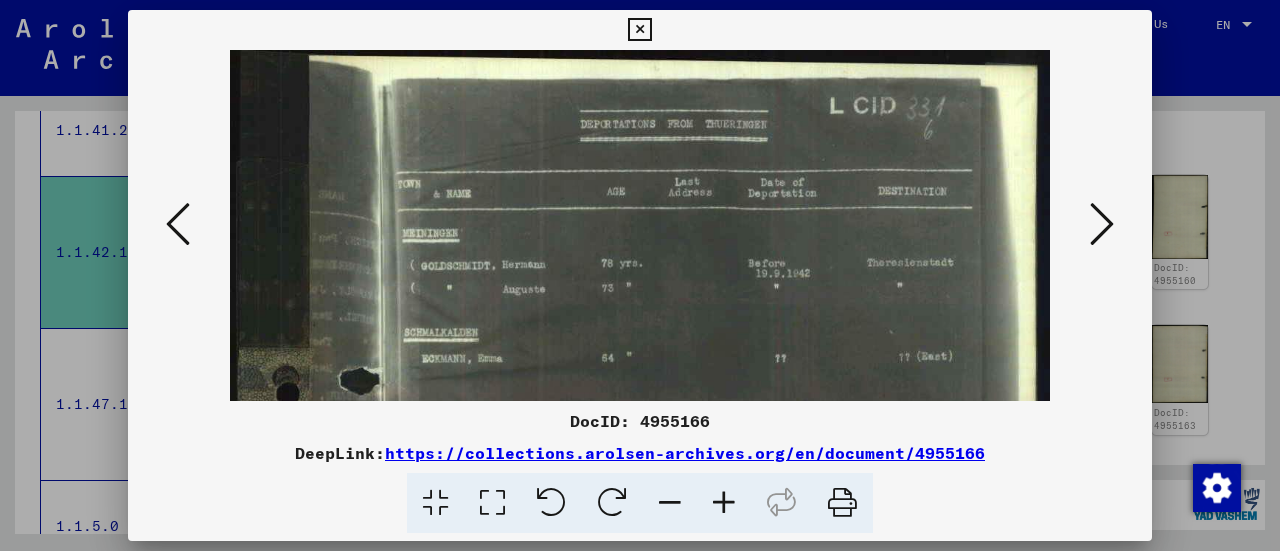 click at bounding box center (724, 503) 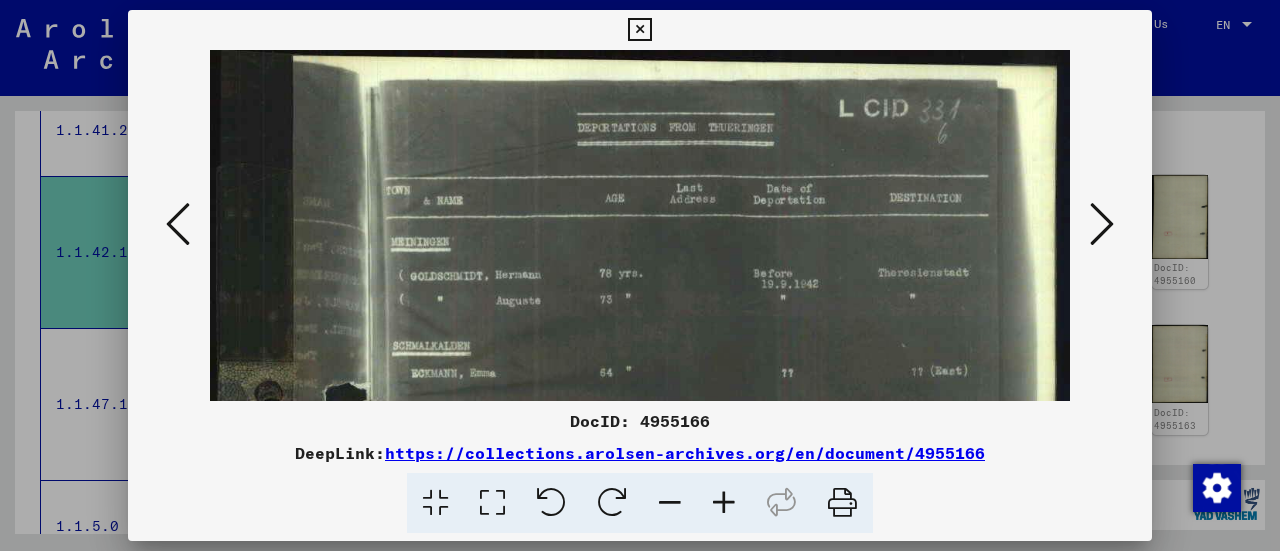 scroll, scrollTop: 172, scrollLeft: 0, axis: vertical 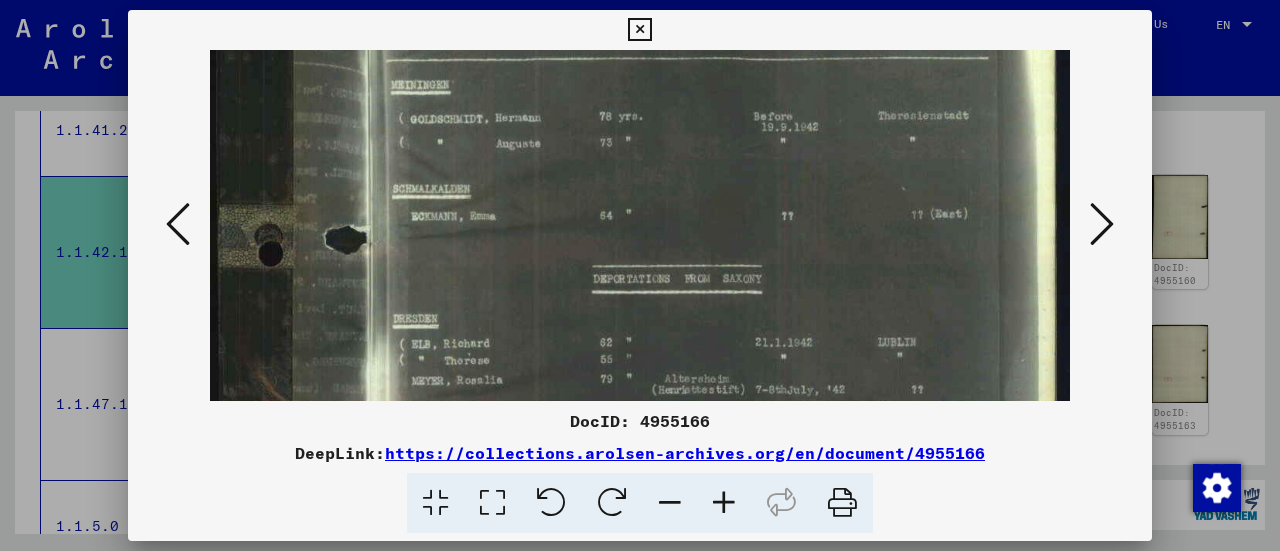 drag, startPoint x: 930, startPoint y: 349, endPoint x: 893, endPoint y: 176, distance: 176.91241 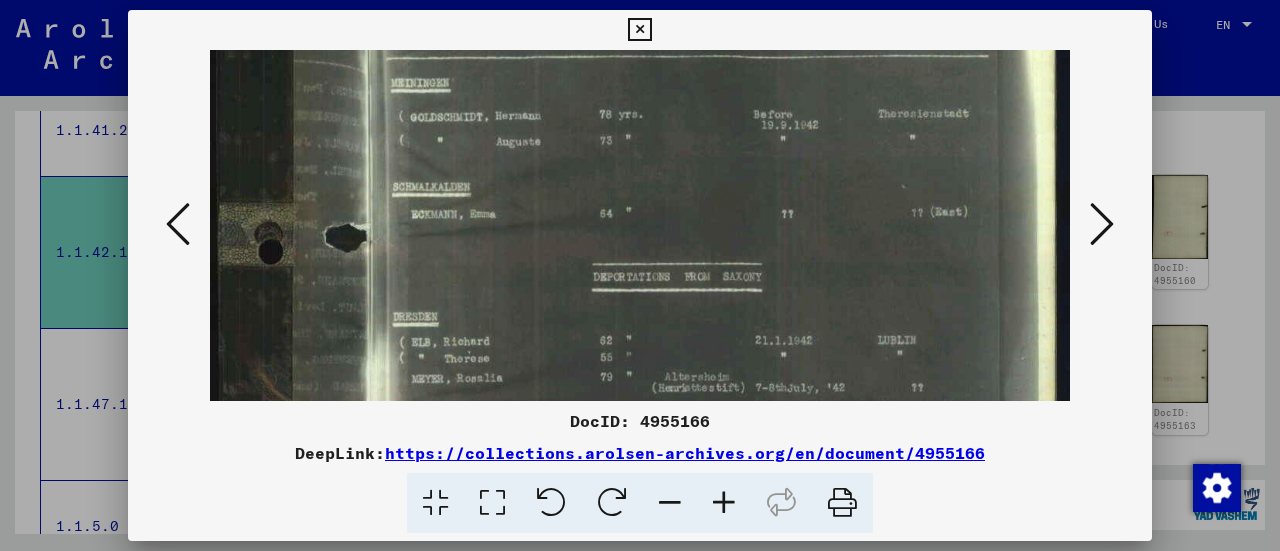 click at bounding box center [640, 441] 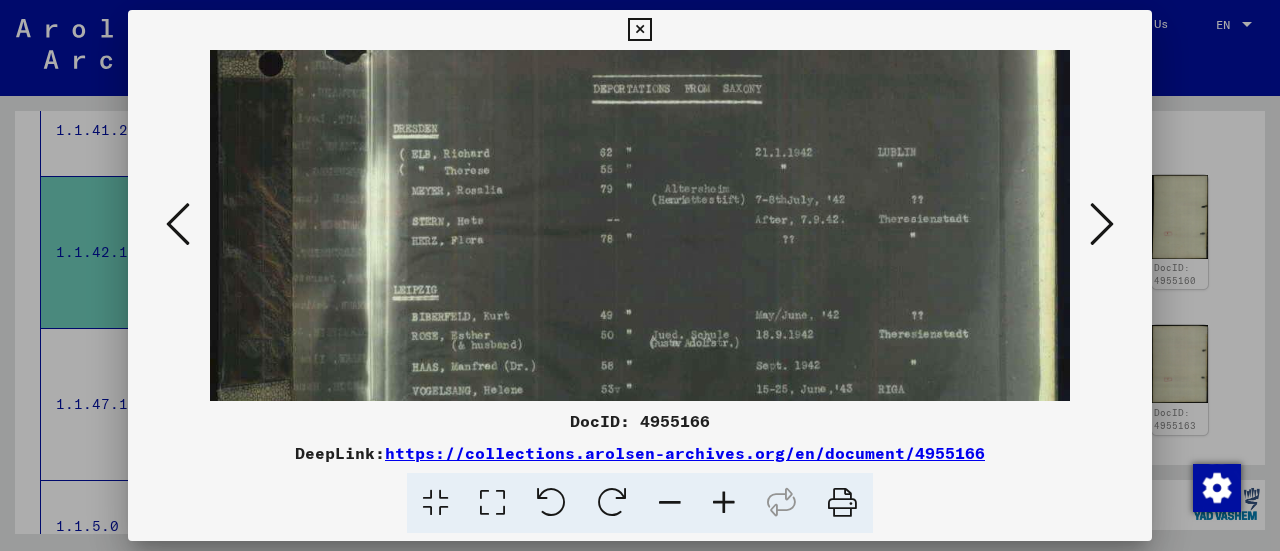 drag, startPoint x: 913, startPoint y: 329, endPoint x: 896, endPoint y: 108, distance: 221.65288 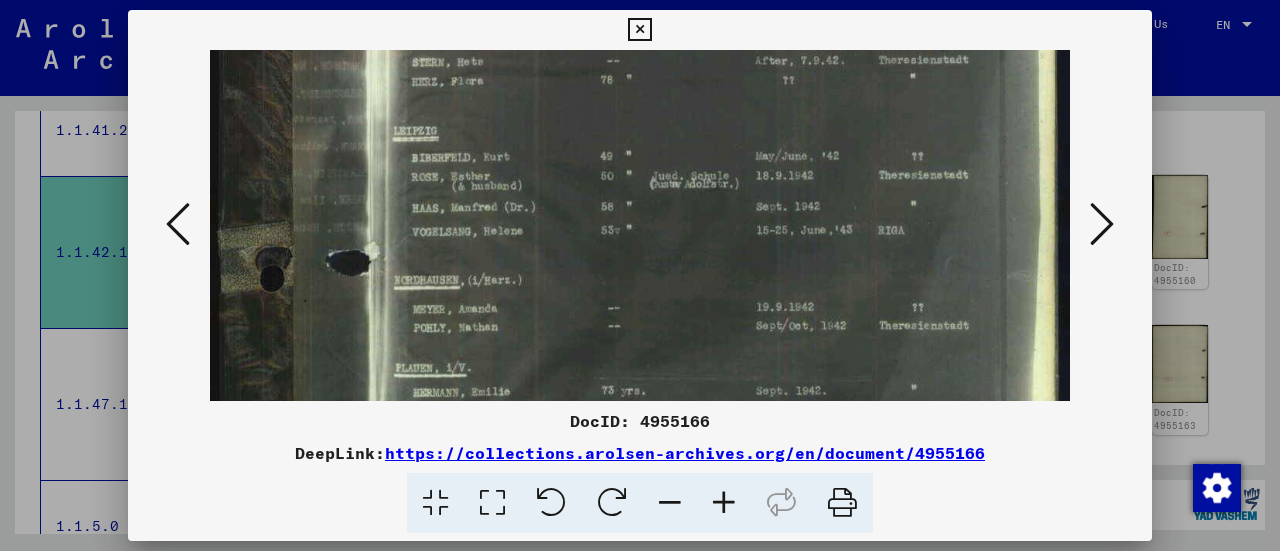 drag, startPoint x: 878, startPoint y: 293, endPoint x: 856, endPoint y: 158, distance: 136.78085 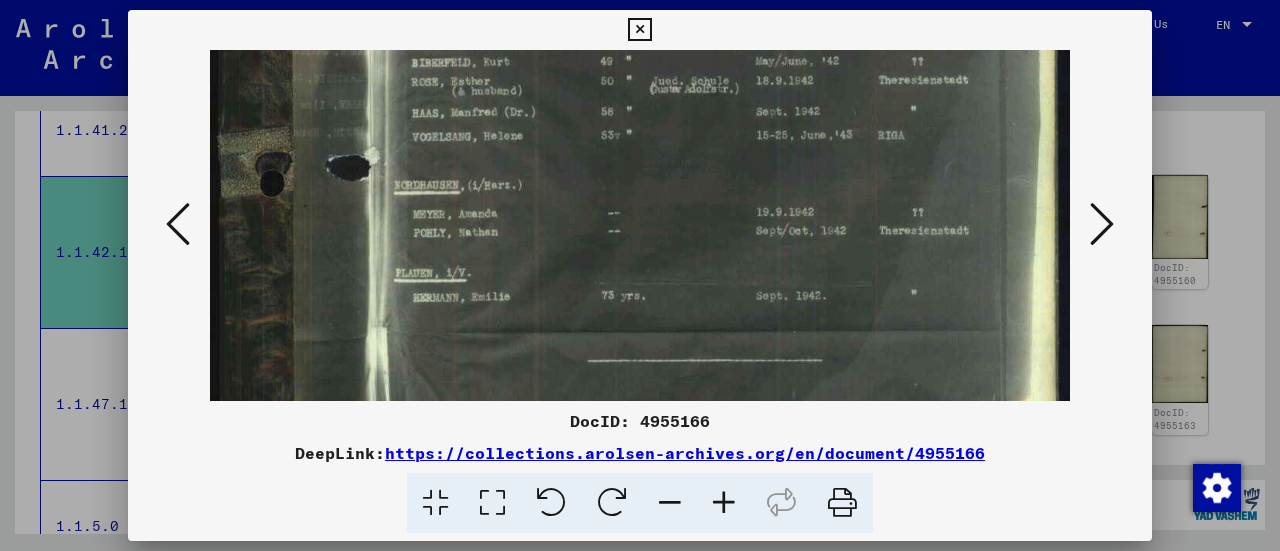 drag, startPoint x: 837, startPoint y: 313, endPoint x: 823, endPoint y: 189, distance: 124.78782 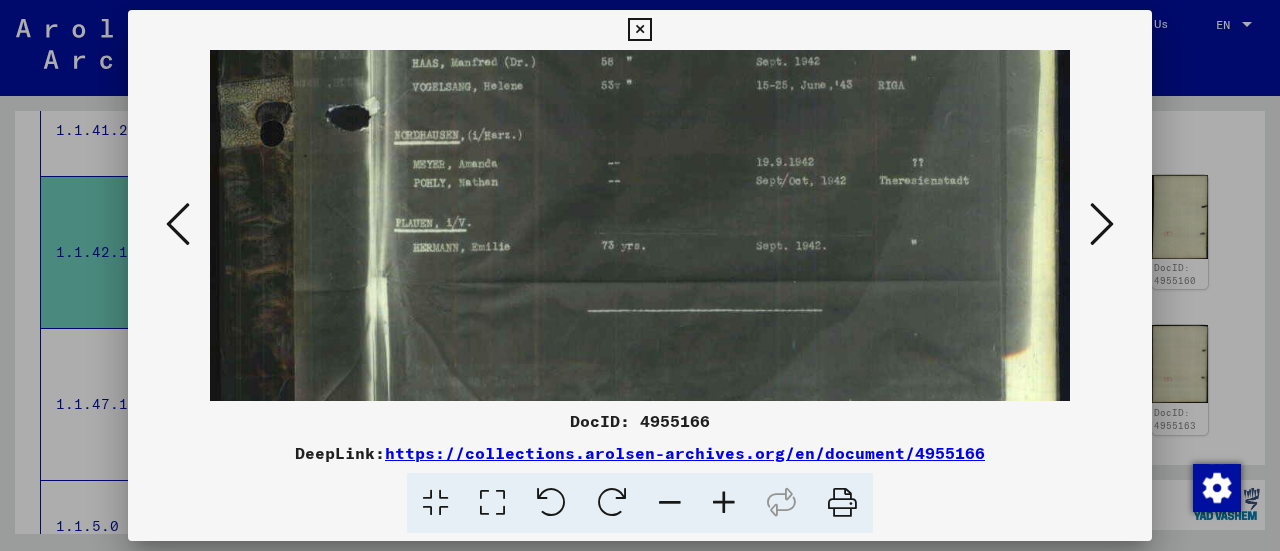 click at bounding box center [1102, 224] 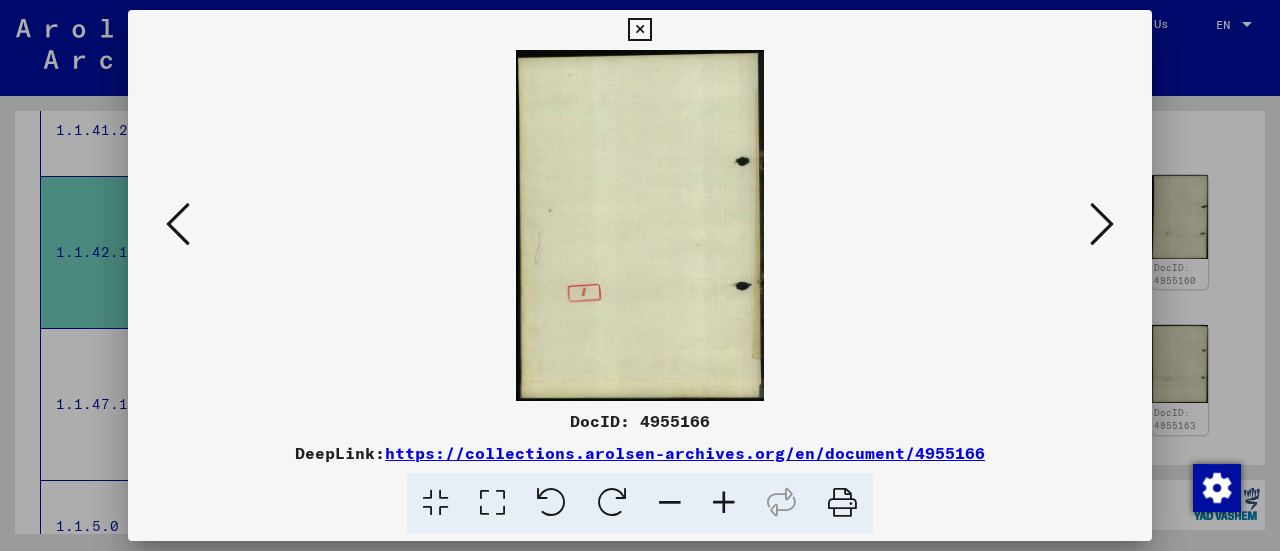 click at bounding box center (1102, 224) 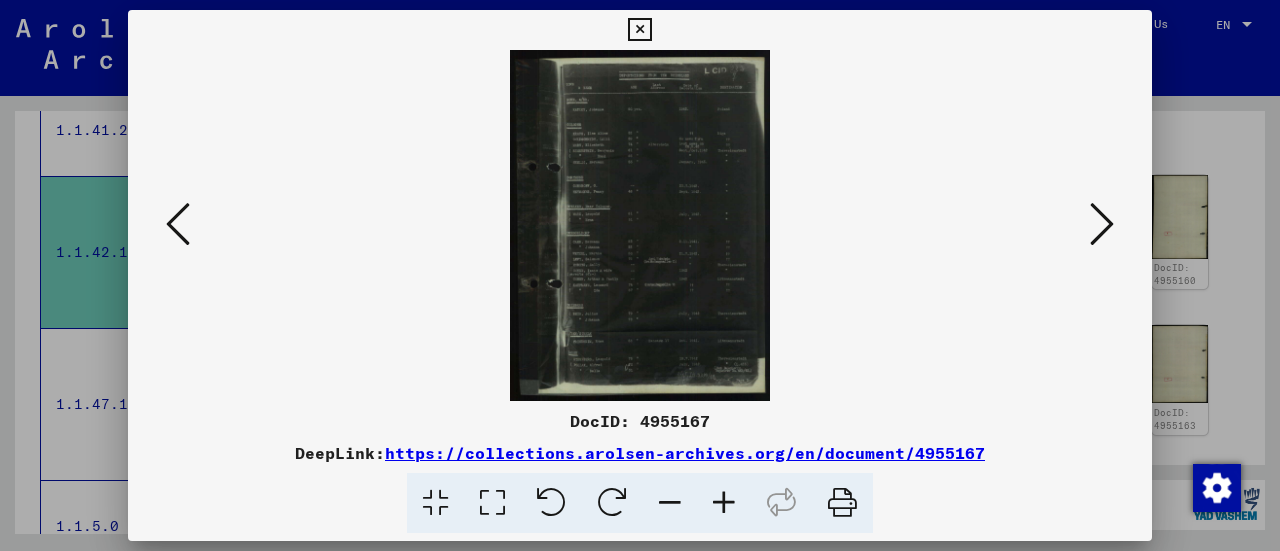 click at bounding box center (724, 503) 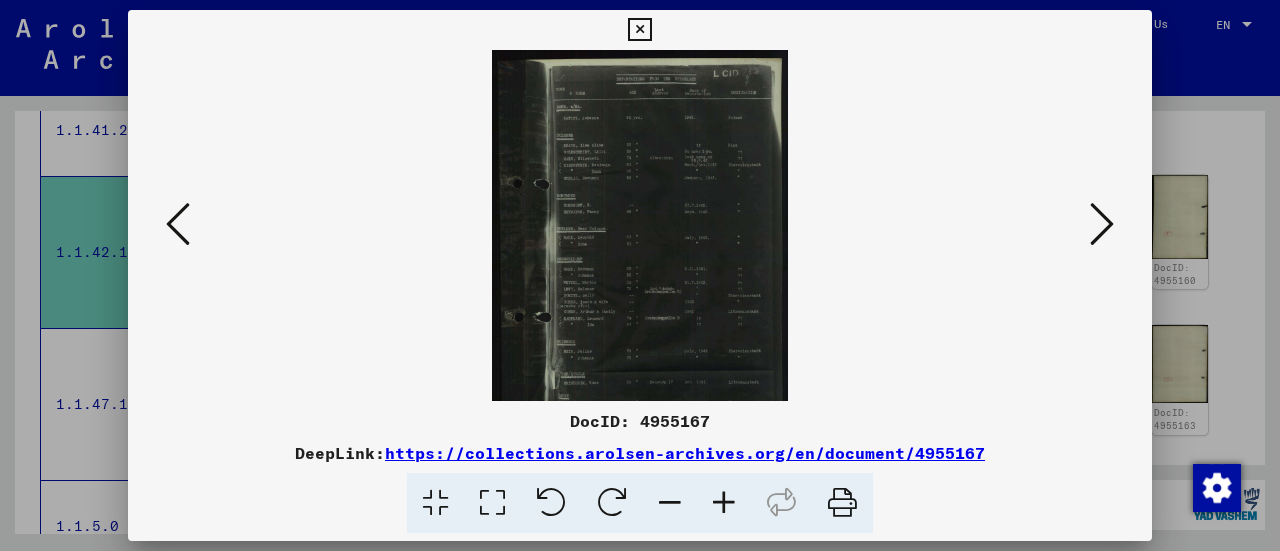 click at bounding box center [724, 503] 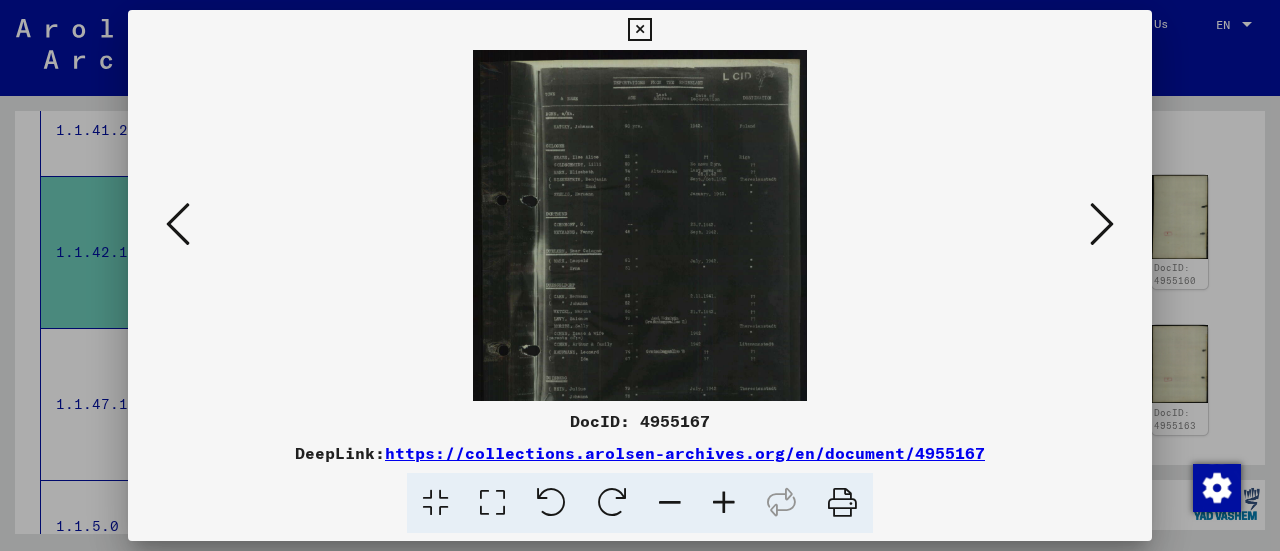 click at bounding box center [724, 503] 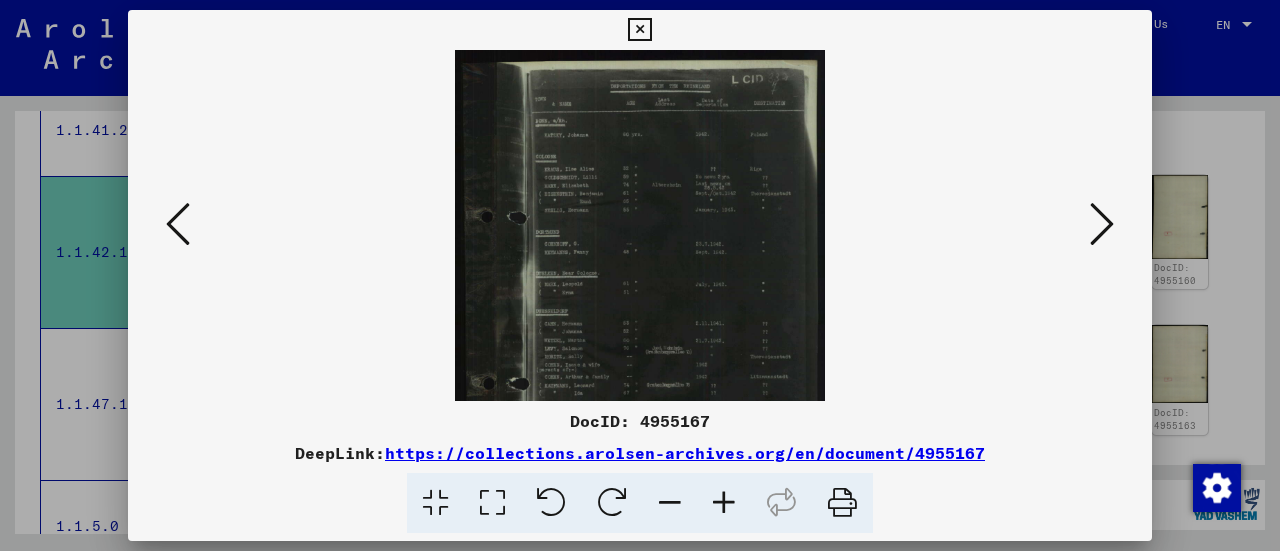 click at bounding box center (724, 503) 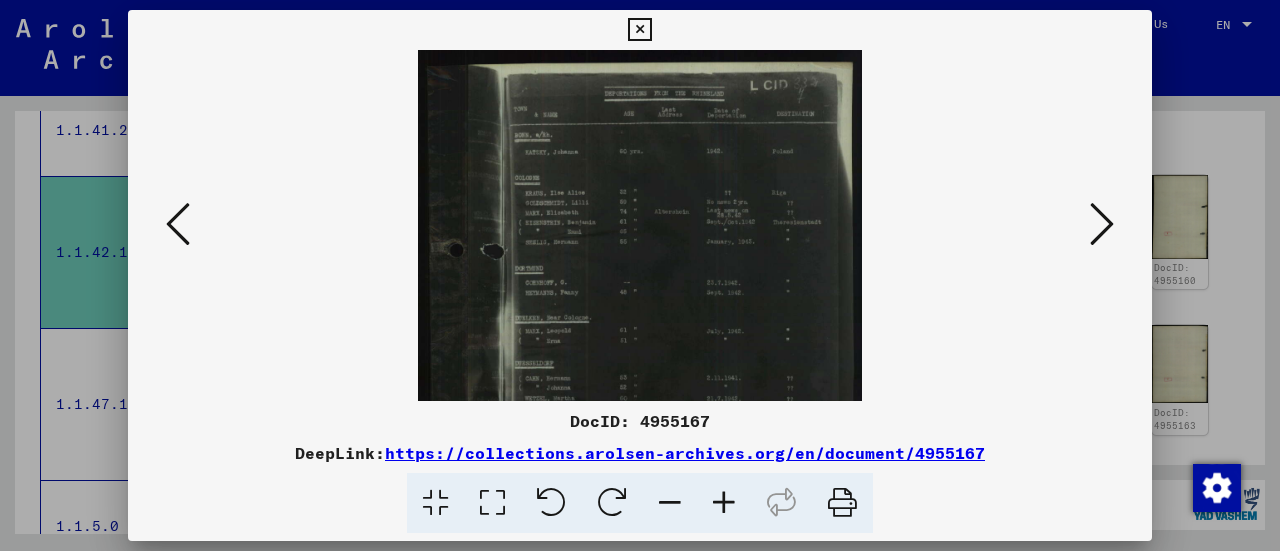 click at bounding box center [724, 503] 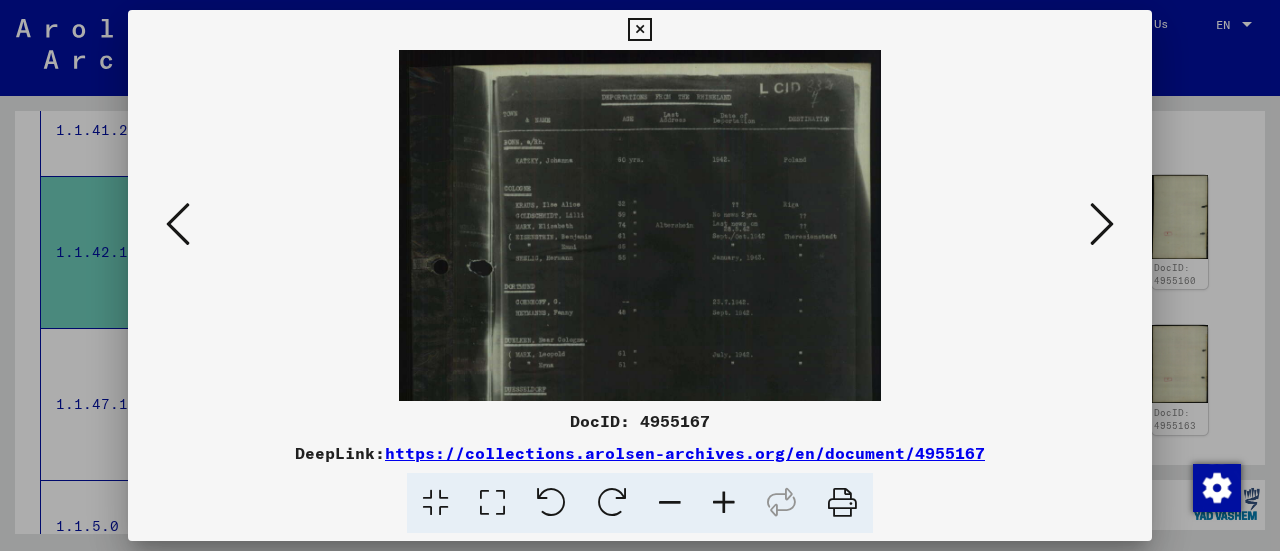 click at bounding box center [724, 503] 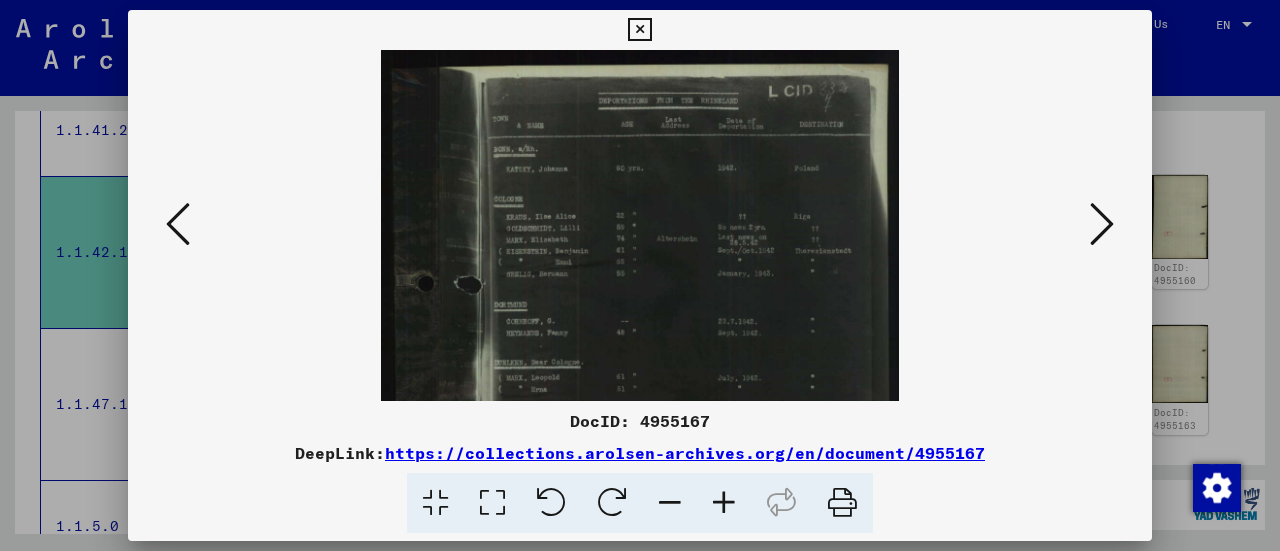 click at bounding box center [724, 503] 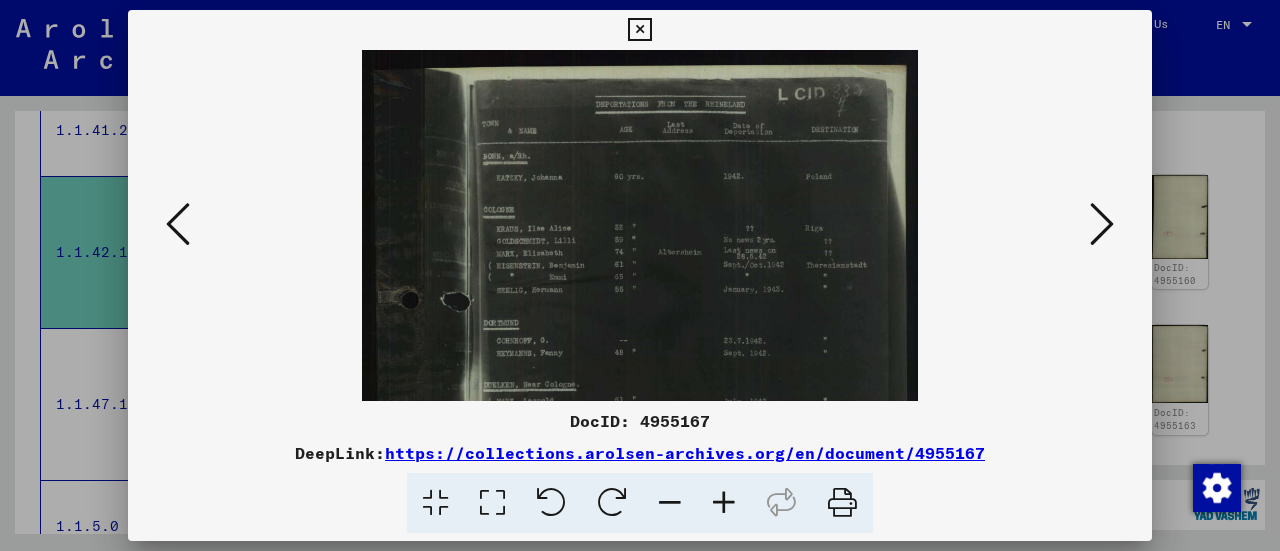 click at bounding box center (724, 503) 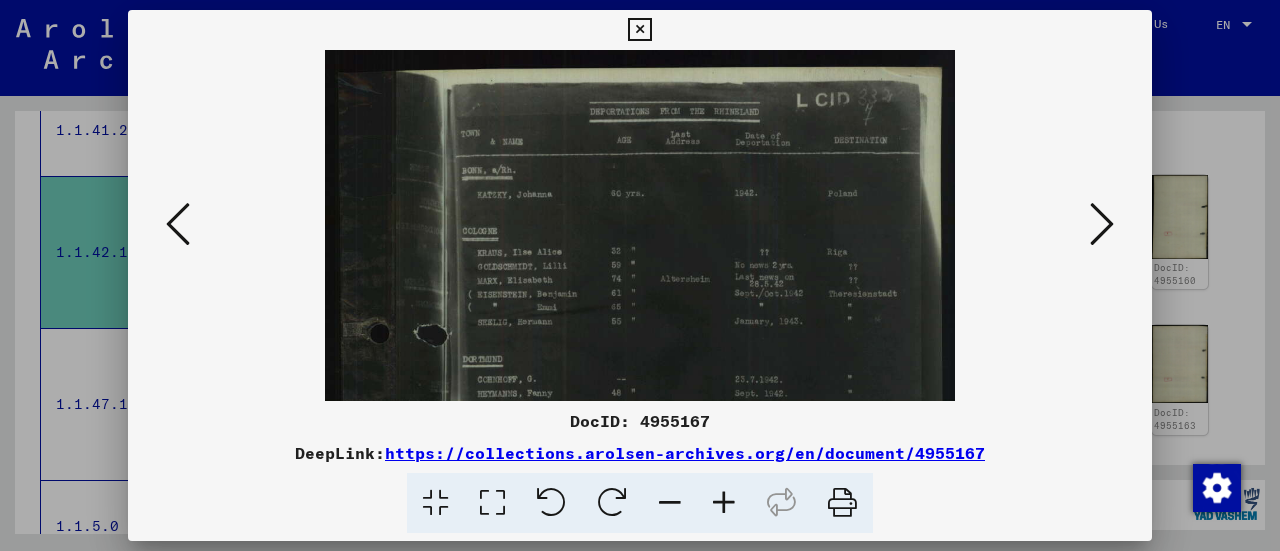 click at bounding box center (724, 503) 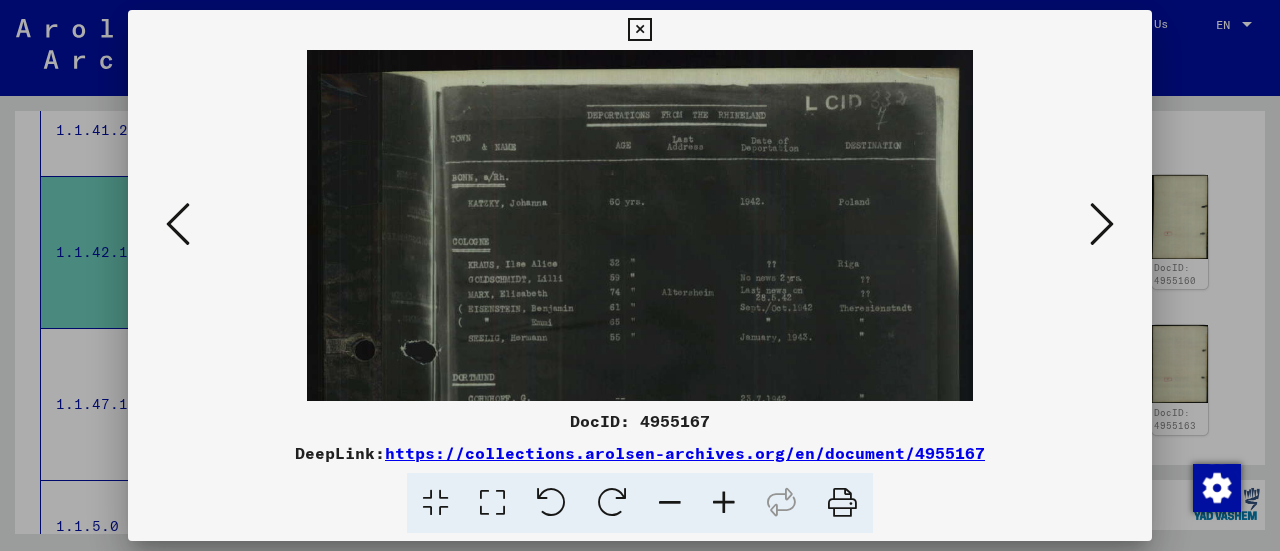 click at bounding box center [724, 503] 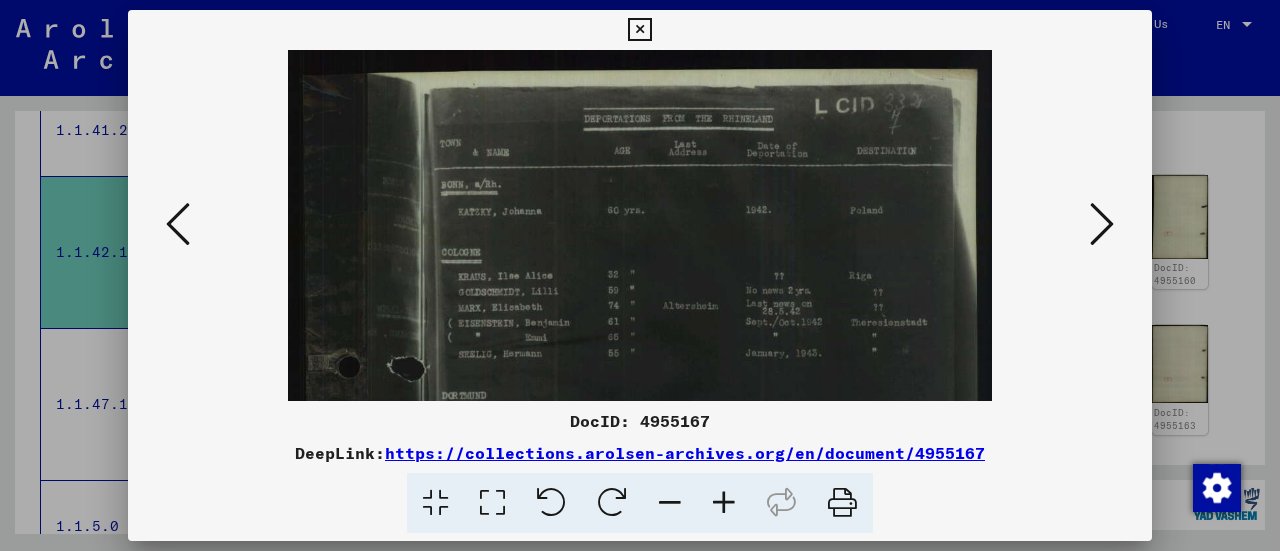 click at bounding box center (724, 503) 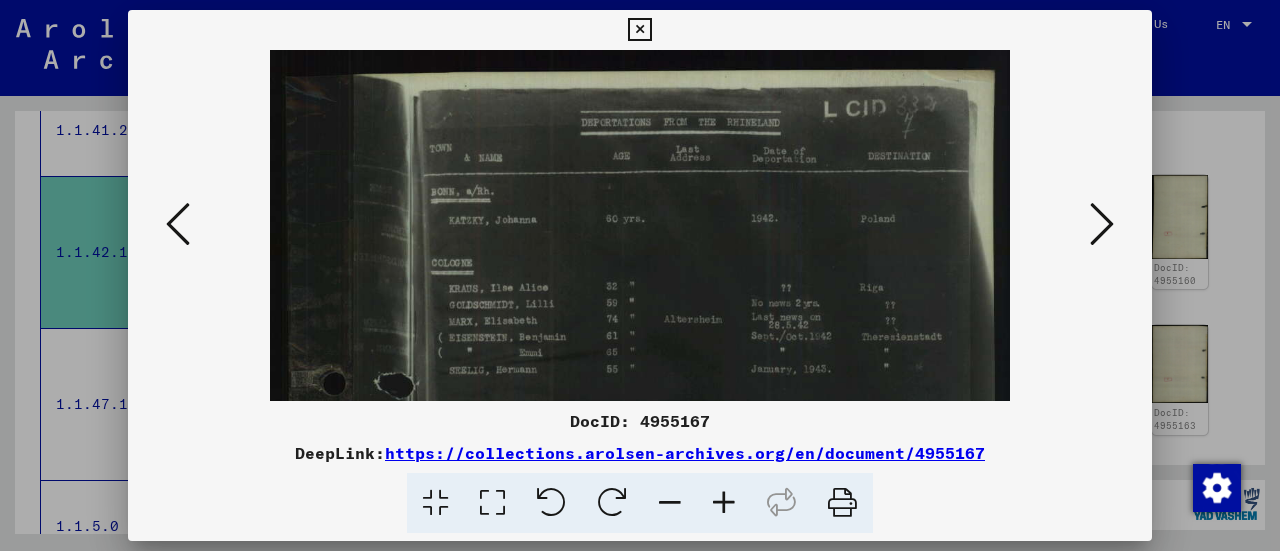 click at bounding box center (724, 503) 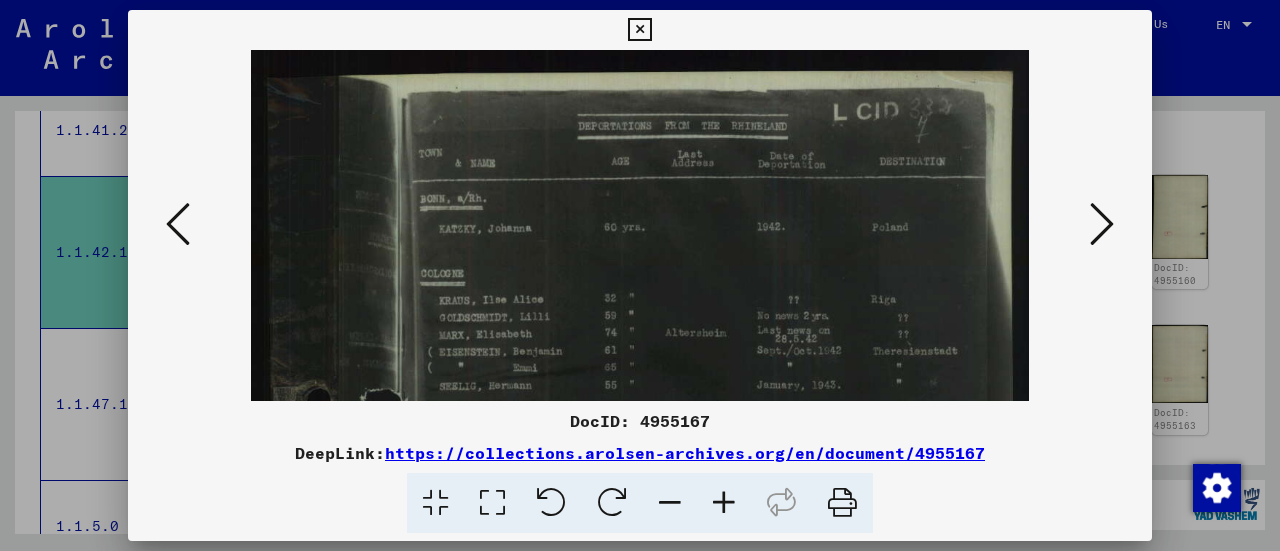 click at bounding box center (724, 503) 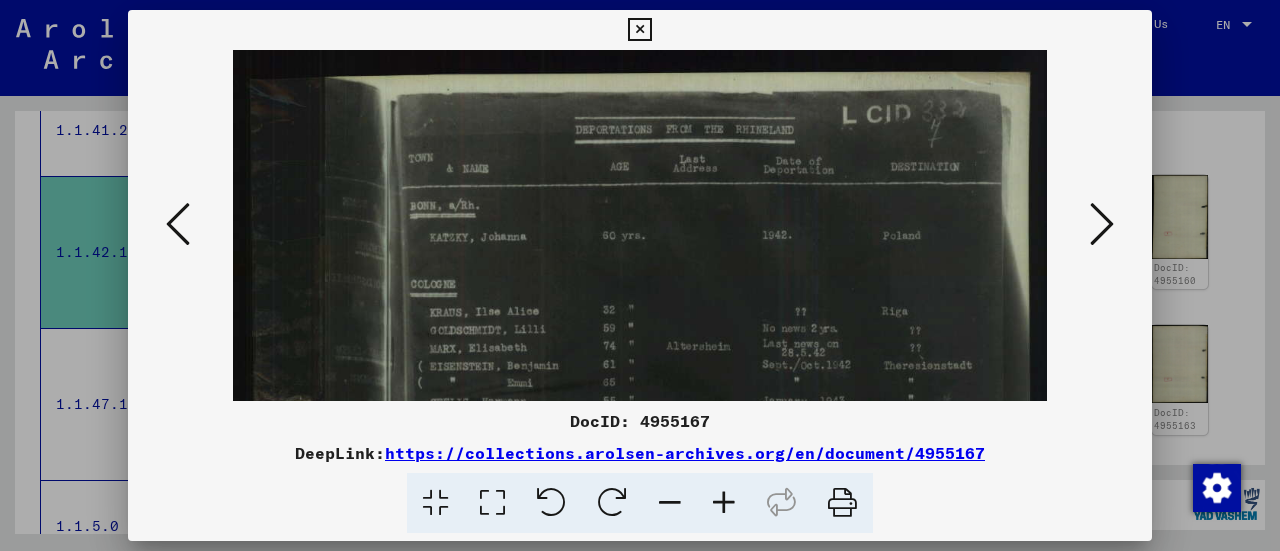 click at bounding box center [724, 503] 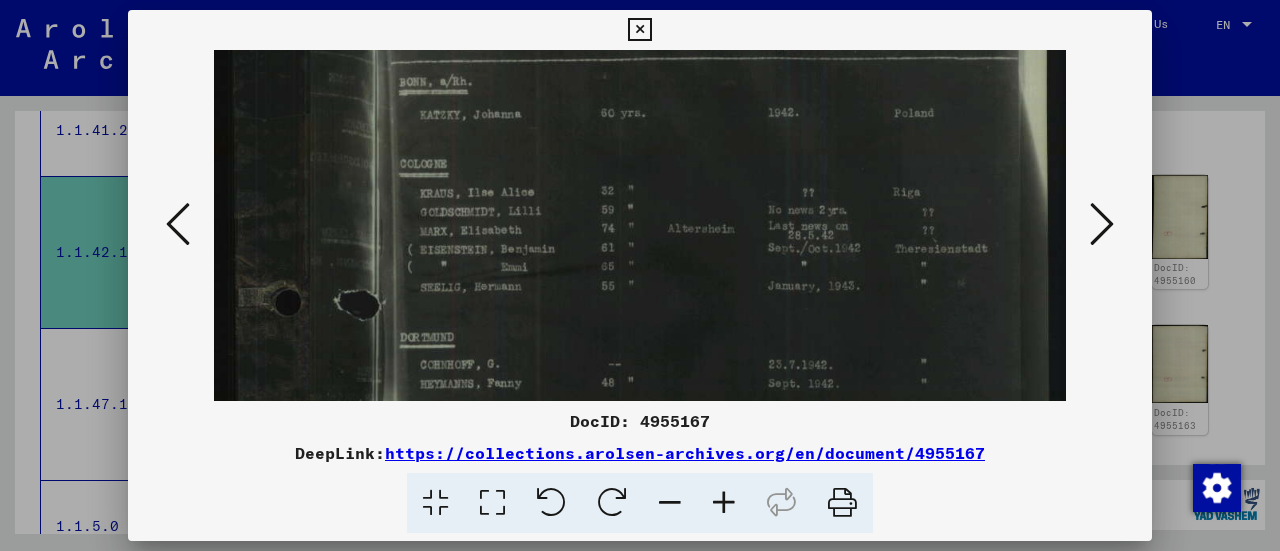 drag, startPoint x: 824, startPoint y: 358, endPoint x: 804, endPoint y: 178, distance: 181.1077 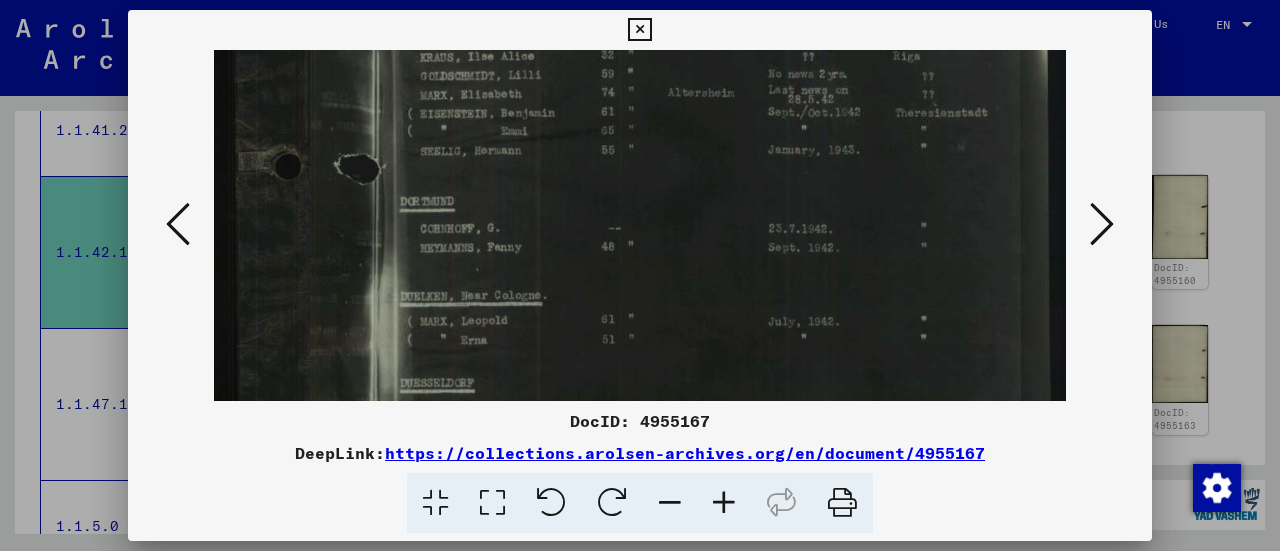 drag, startPoint x: 810, startPoint y: 313, endPoint x: 796, endPoint y: 206, distance: 107.912 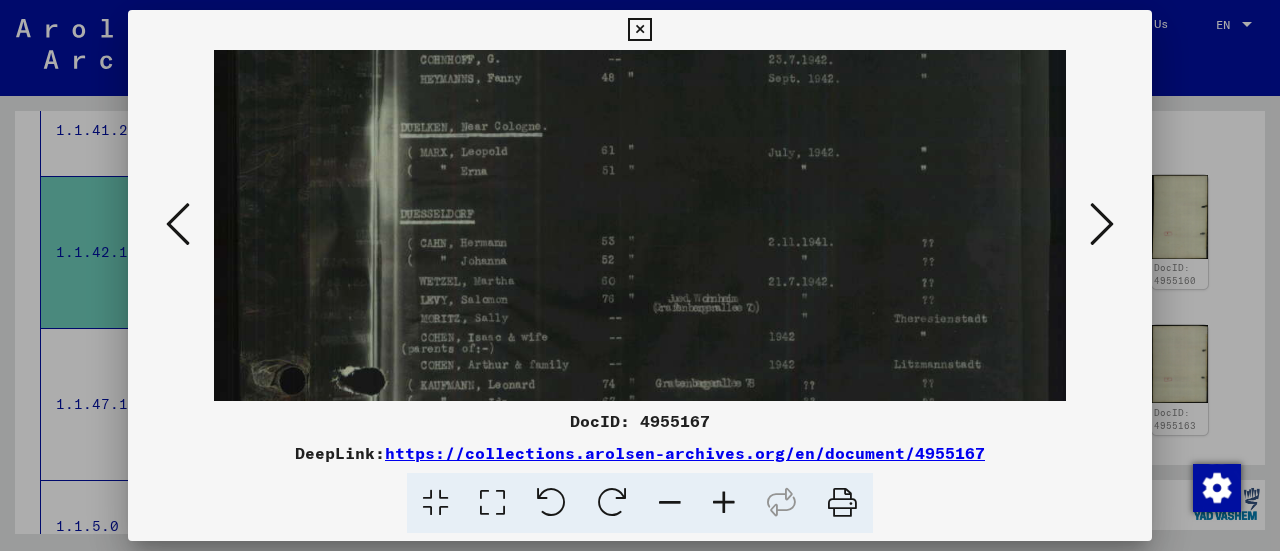scroll, scrollTop: 447, scrollLeft: 0, axis: vertical 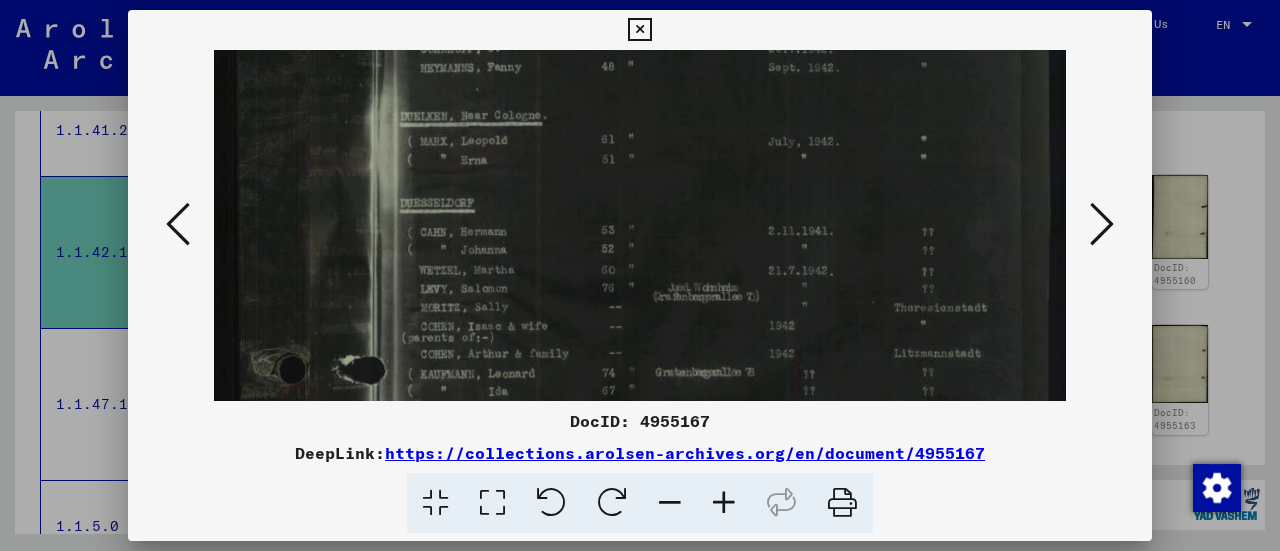 drag, startPoint x: 810, startPoint y: 313, endPoint x: 780, endPoint y: 149, distance: 166.72133 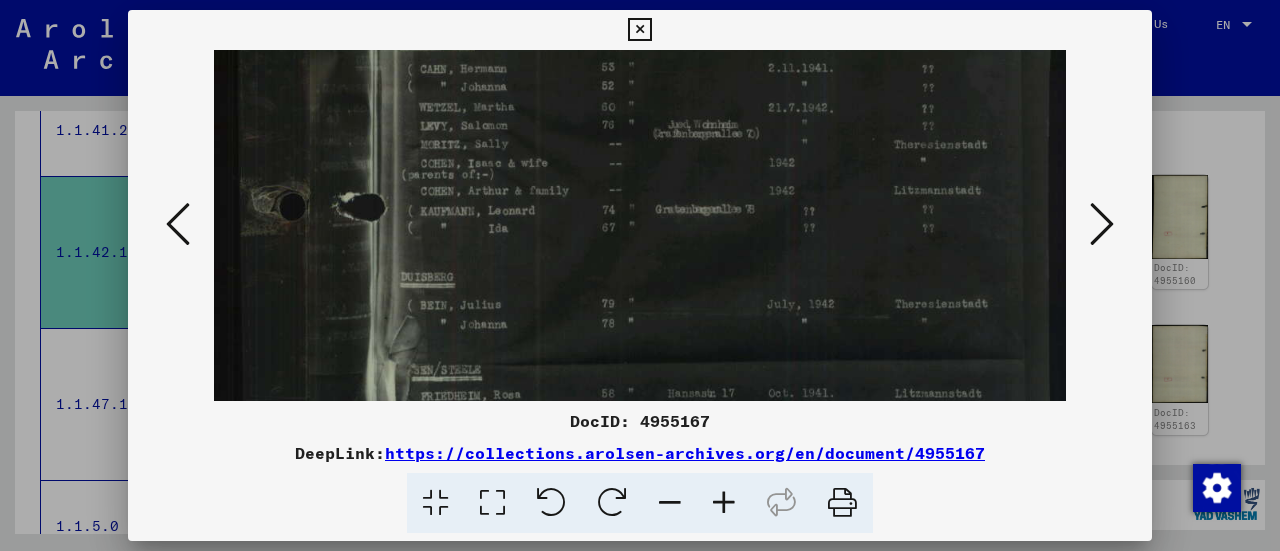 scroll, scrollTop: 615, scrollLeft: 0, axis: vertical 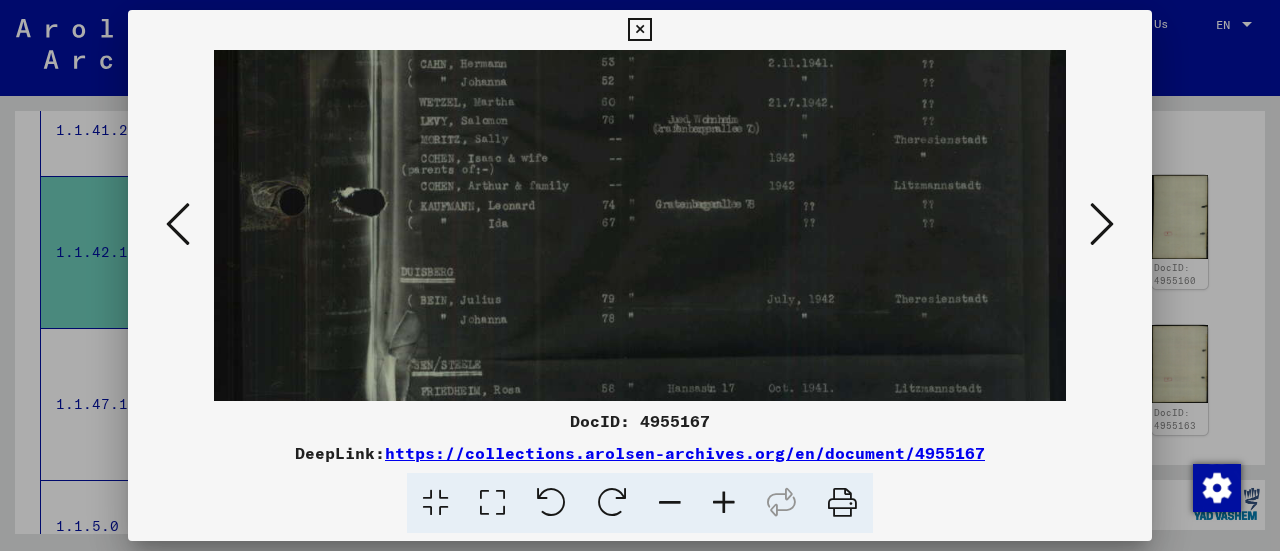 drag, startPoint x: 852, startPoint y: 351, endPoint x: 850, endPoint y: 193, distance: 158.01266 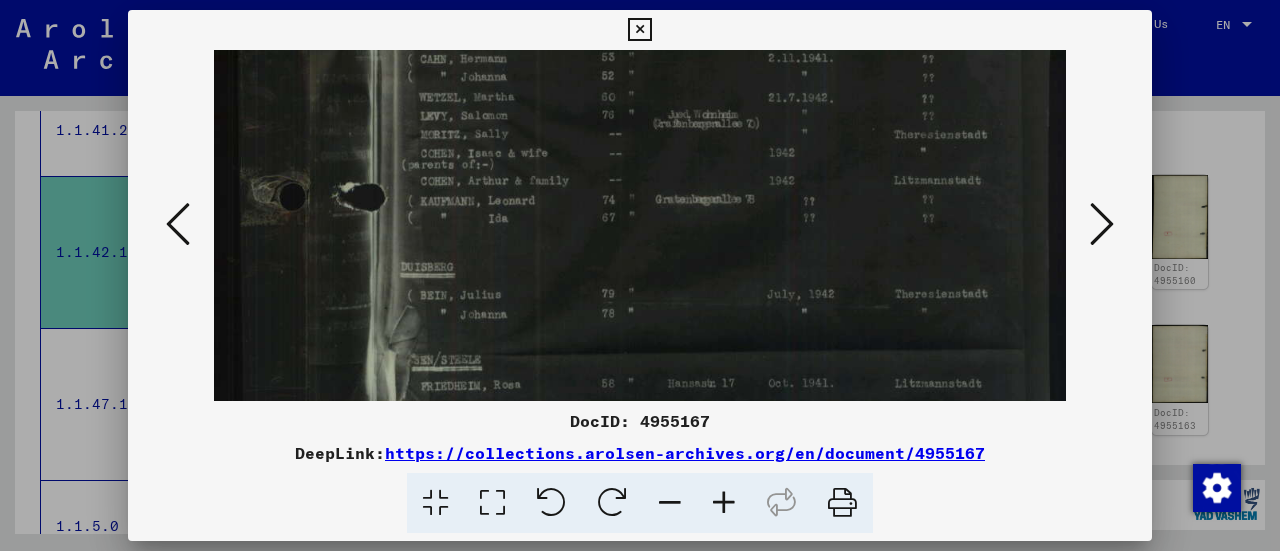 scroll, scrollTop: 617, scrollLeft: 0, axis: vertical 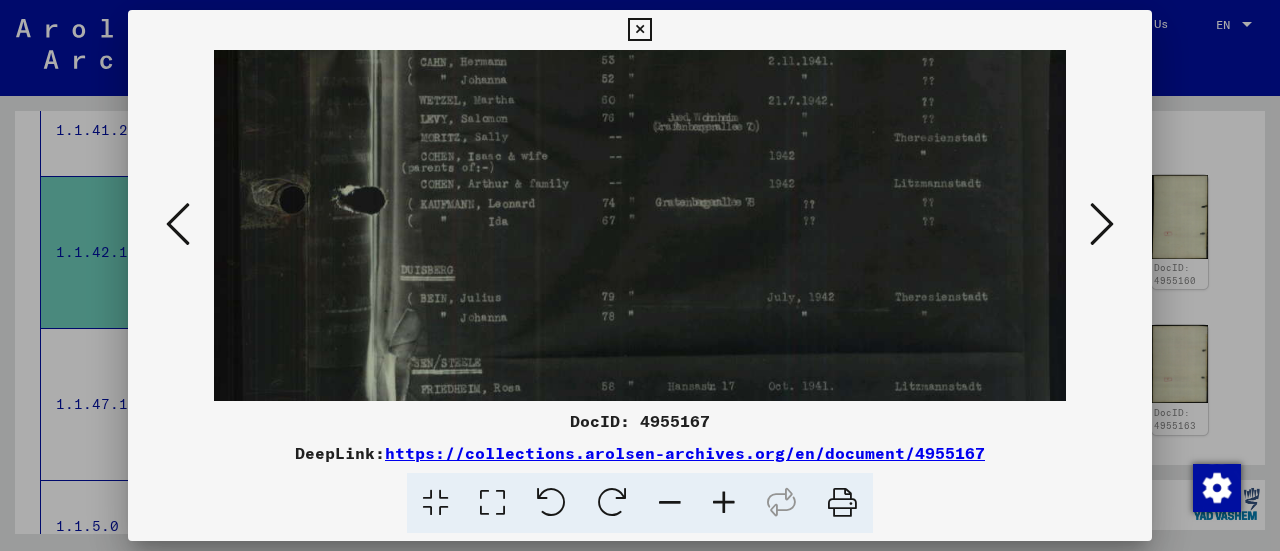 click at bounding box center [639, 8] 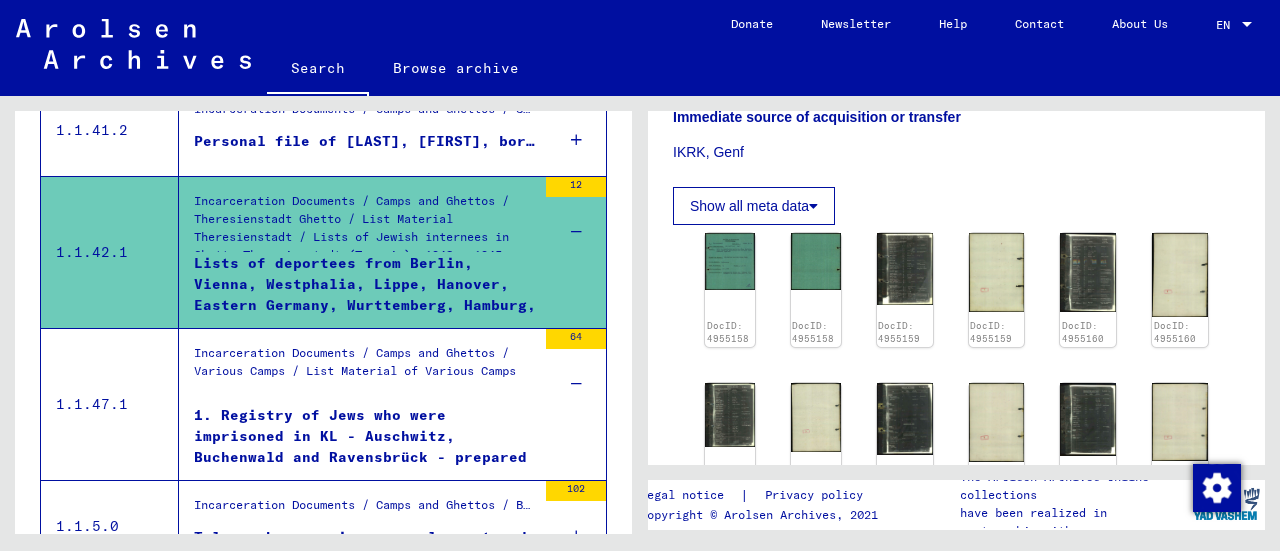 scroll, scrollTop: 800, scrollLeft: 0, axis: vertical 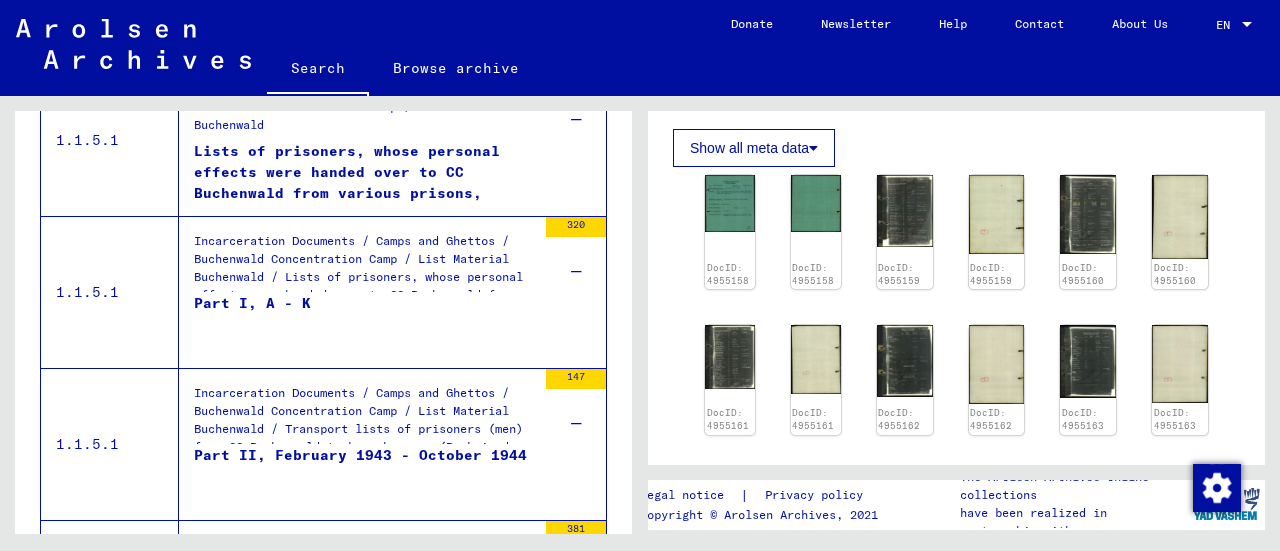 click on "Part I, A - K" at bounding box center [365, 323] 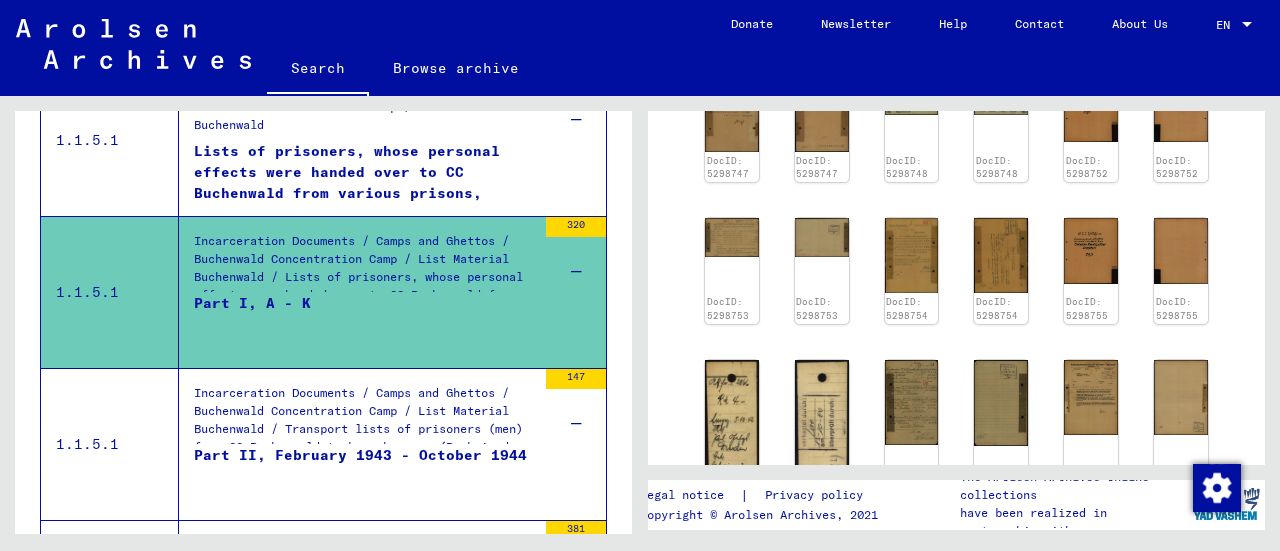 scroll, scrollTop: 1000, scrollLeft: 0, axis: vertical 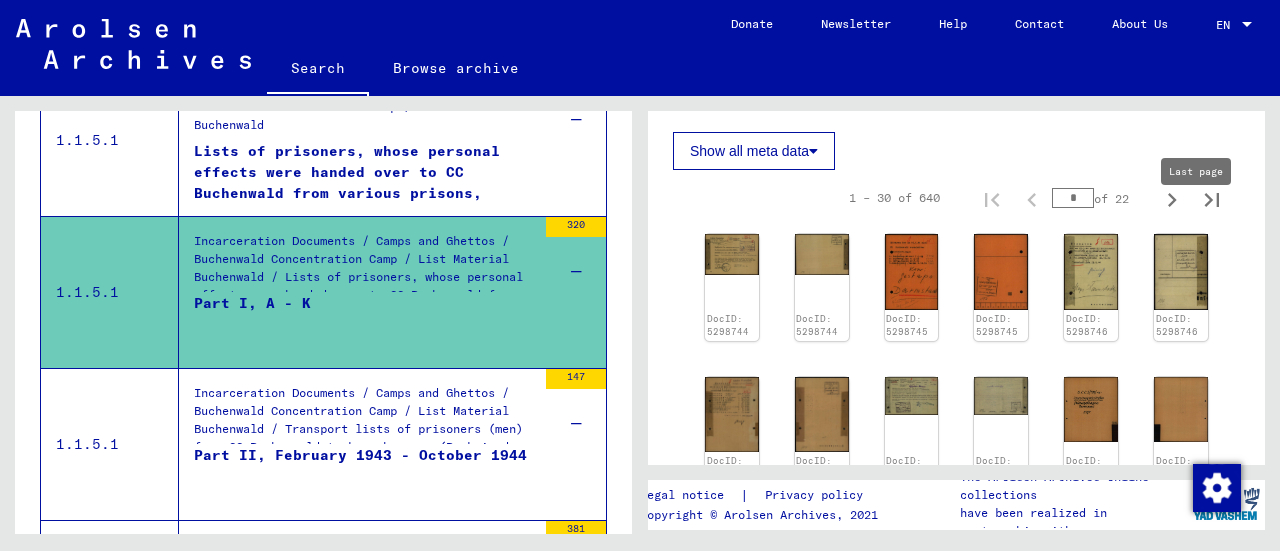 click 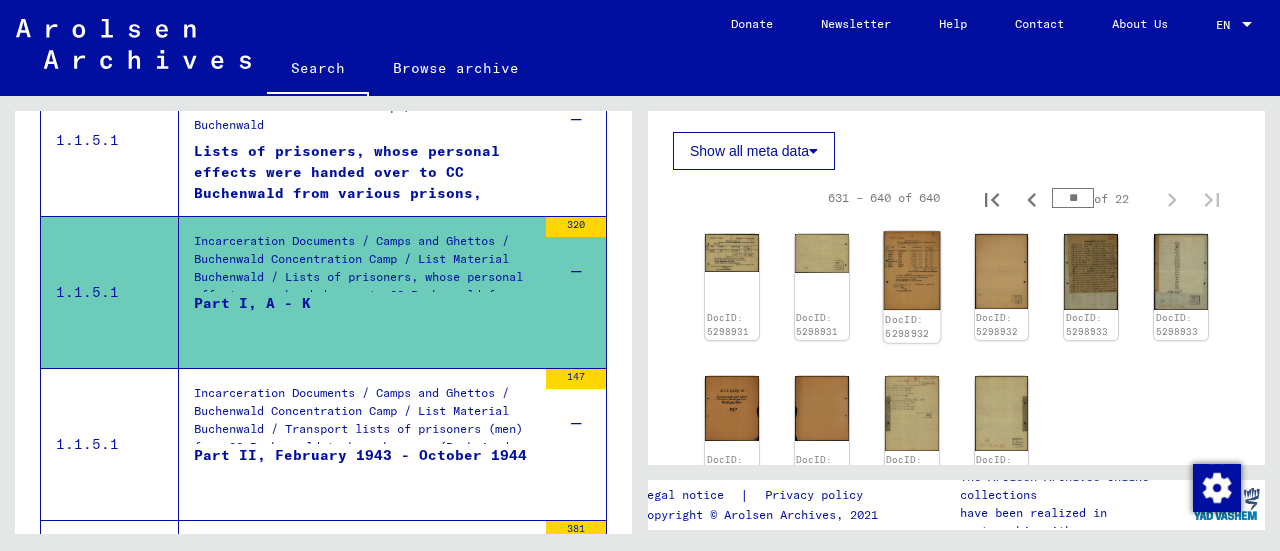 click 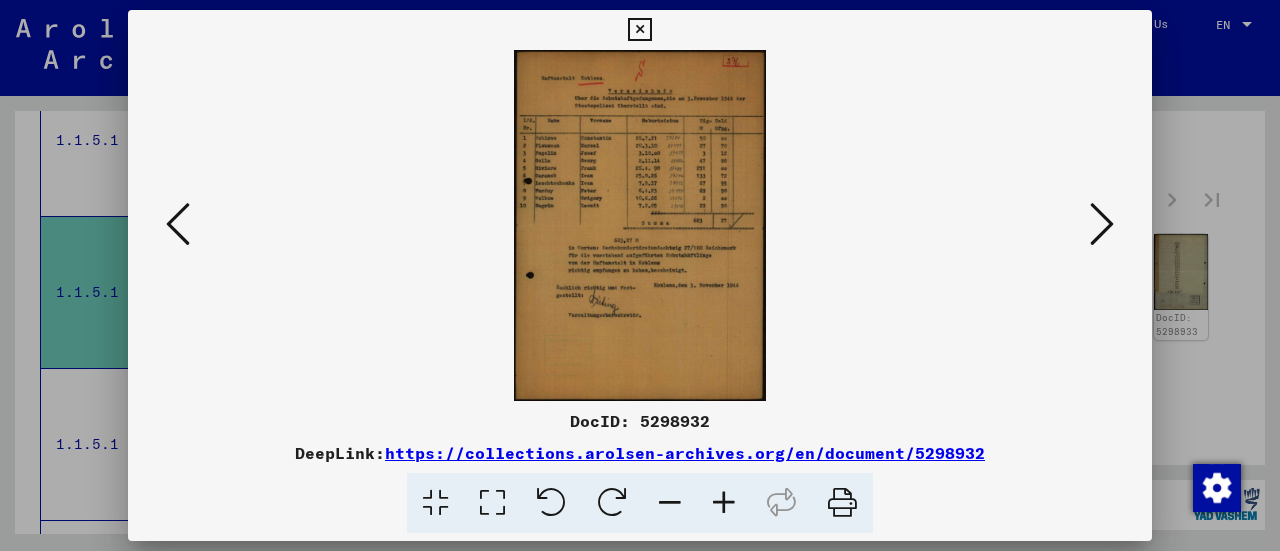 click at bounding box center [724, 503] 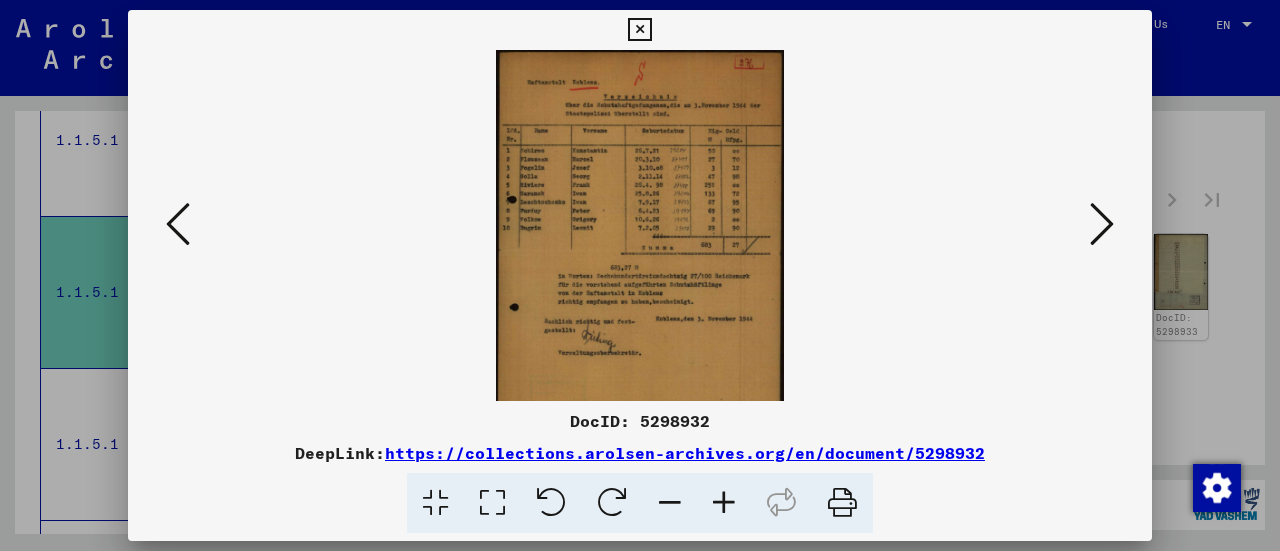 click at bounding box center [724, 503] 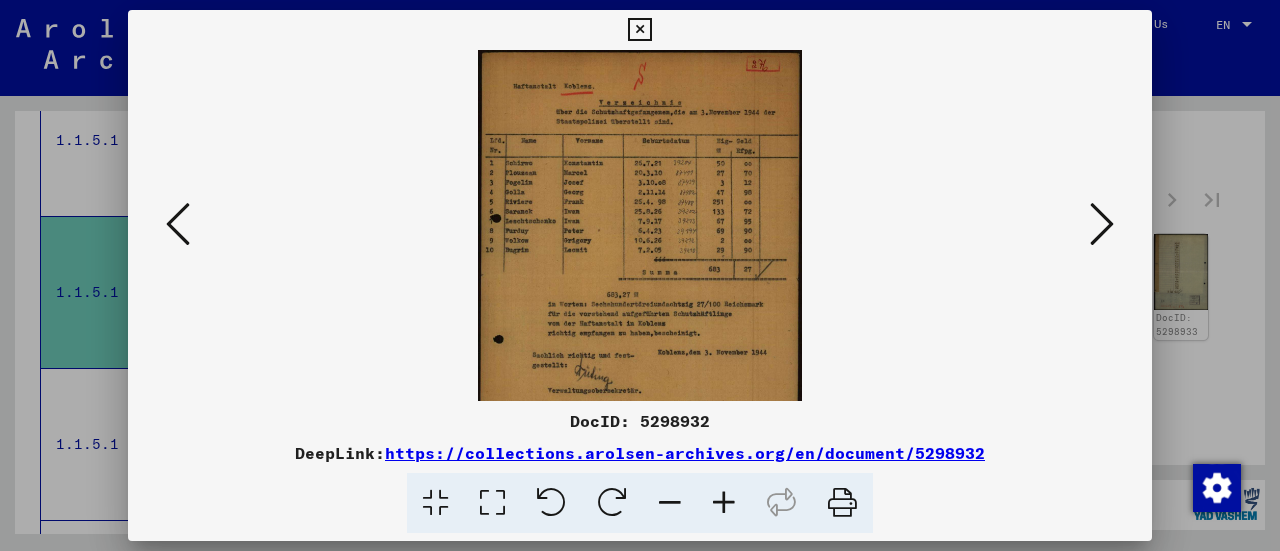 click at bounding box center [724, 503] 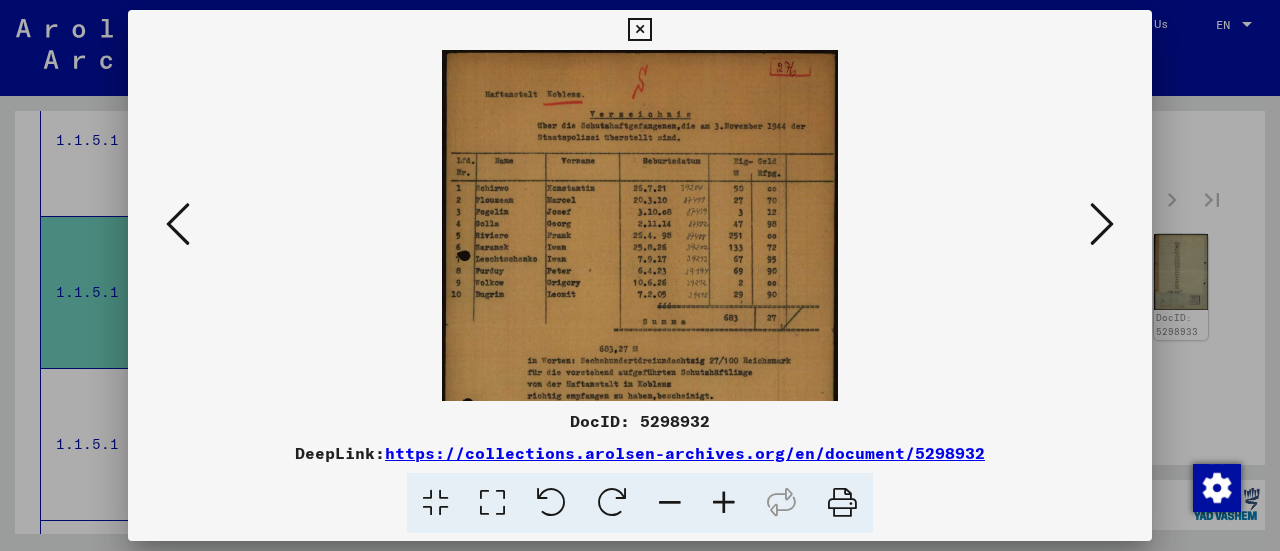 click at bounding box center (724, 503) 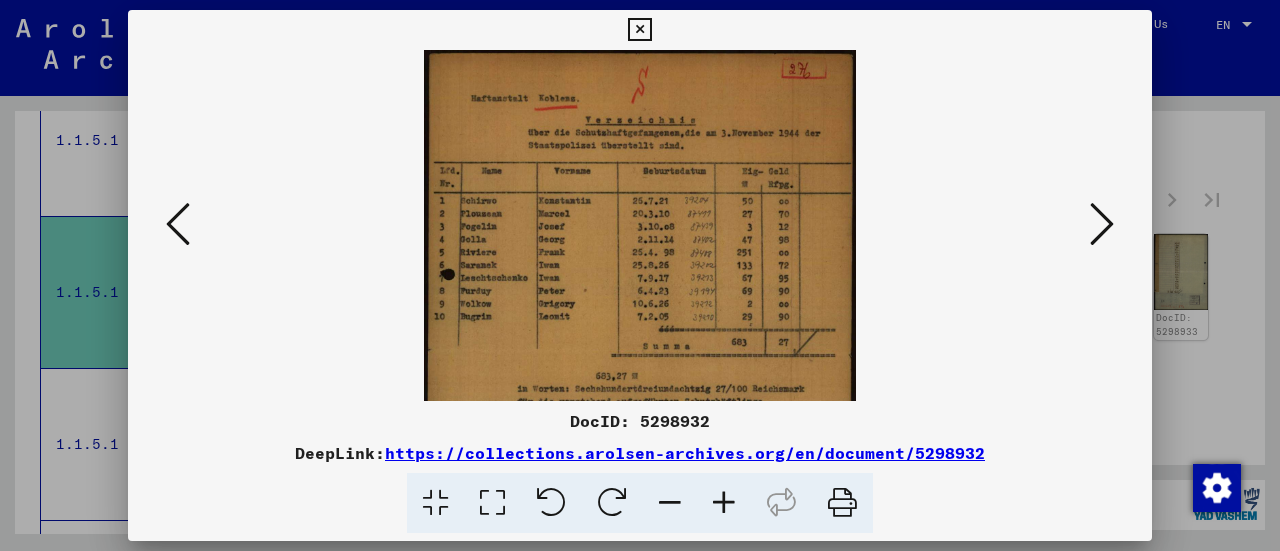 click at bounding box center [724, 503] 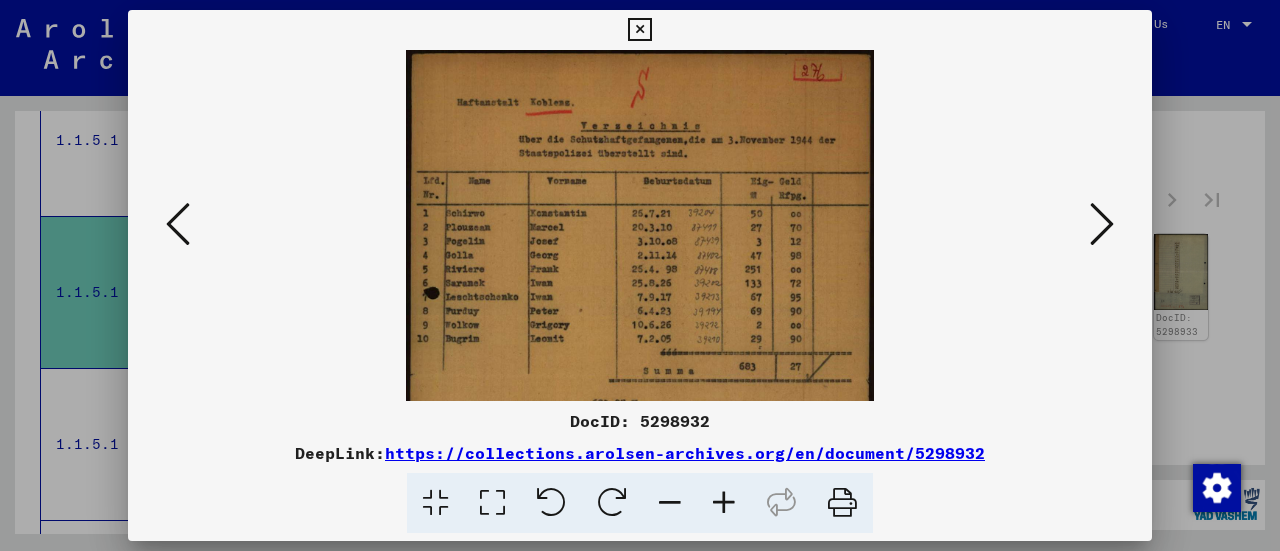 click at bounding box center [724, 503] 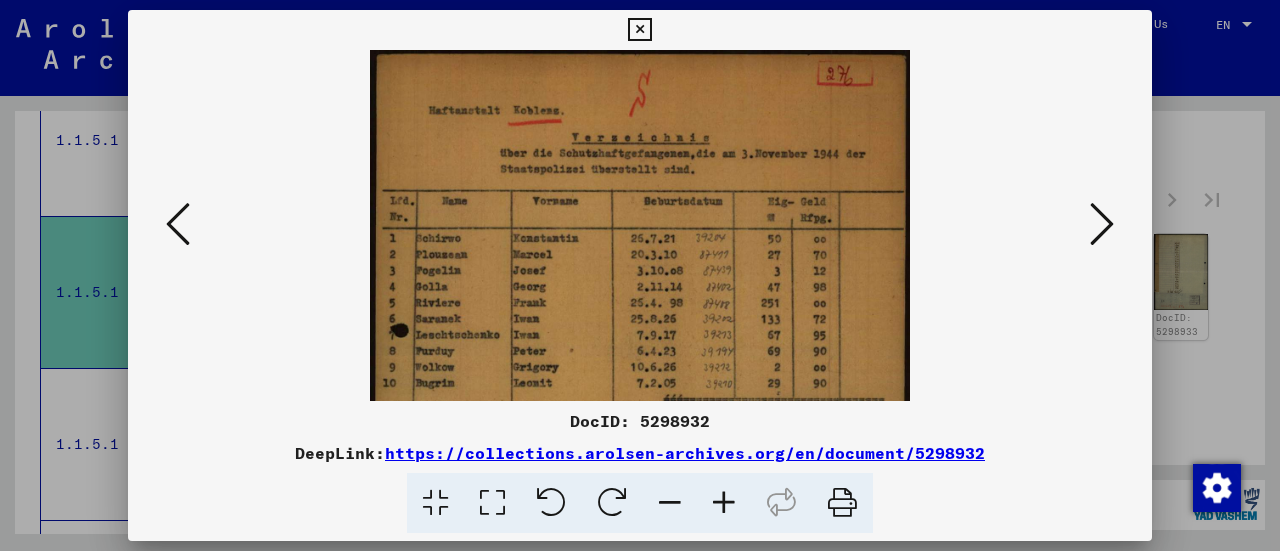 click at bounding box center [724, 503] 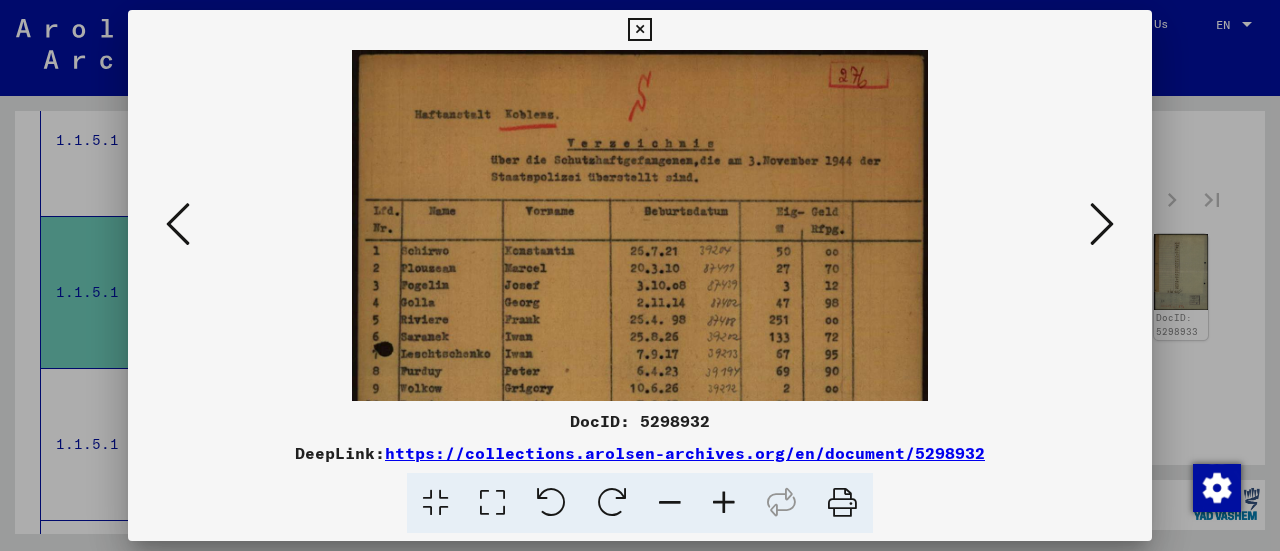 click at bounding box center [724, 503] 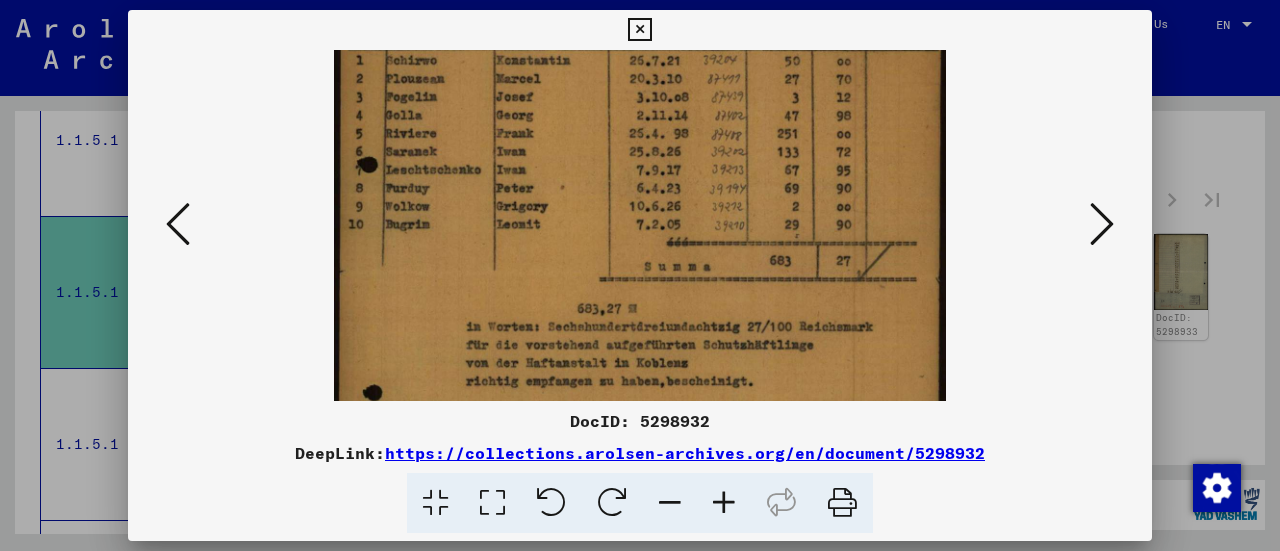 drag, startPoint x: 836, startPoint y: 363, endPoint x: 838, endPoint y: 154, distance: 209.00957 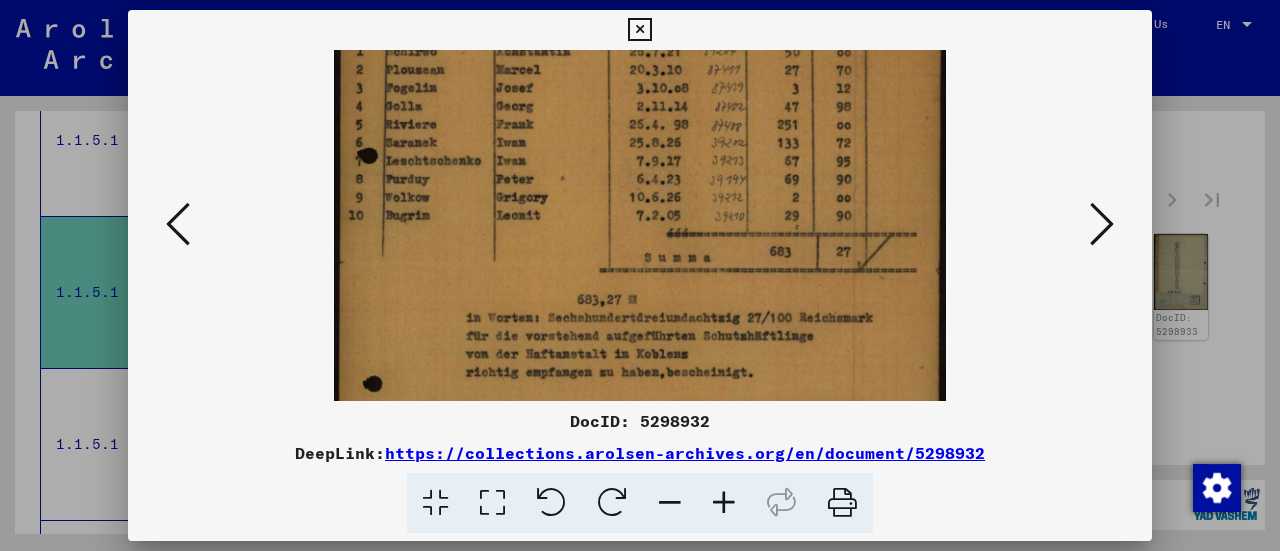 click at bounding box center [640, 275] 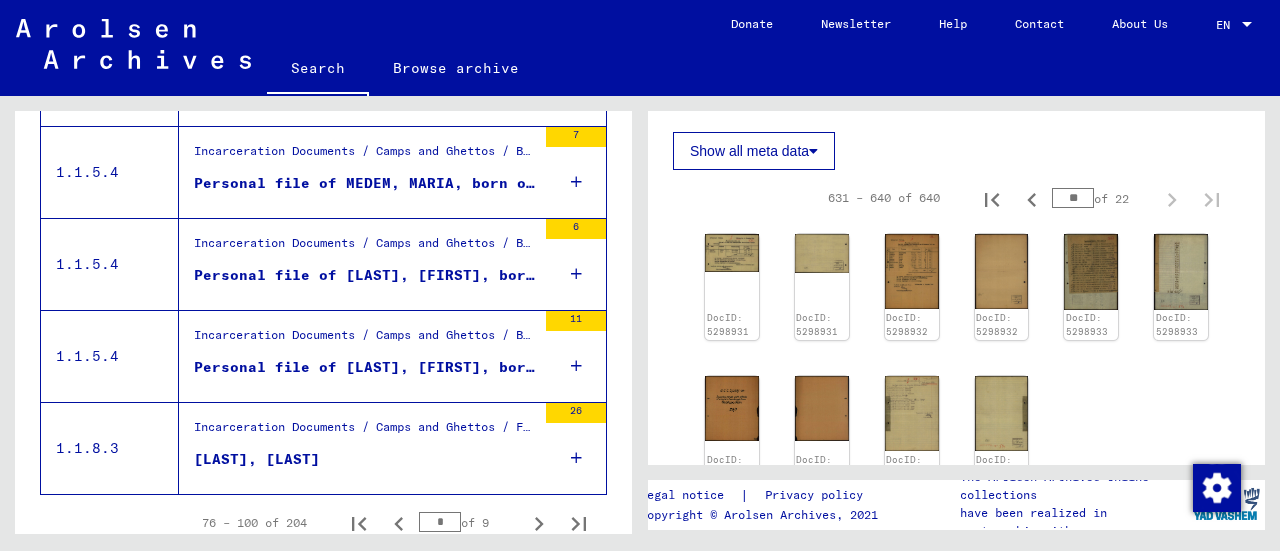 scroll, scrollTop: 2729, scrollLeft: 0, axis: vertical 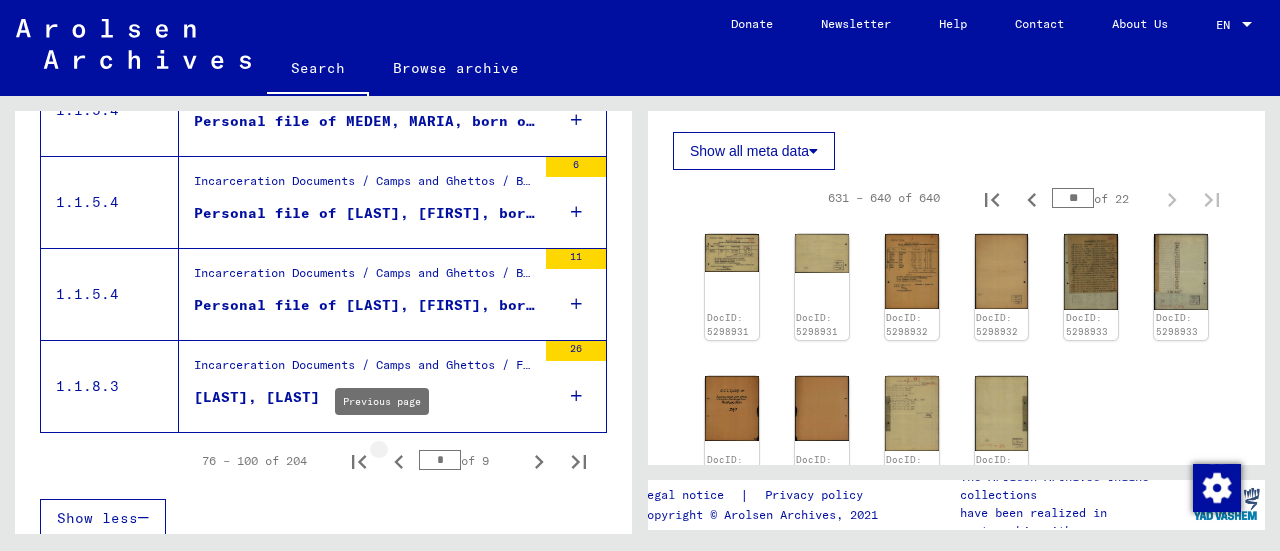 click 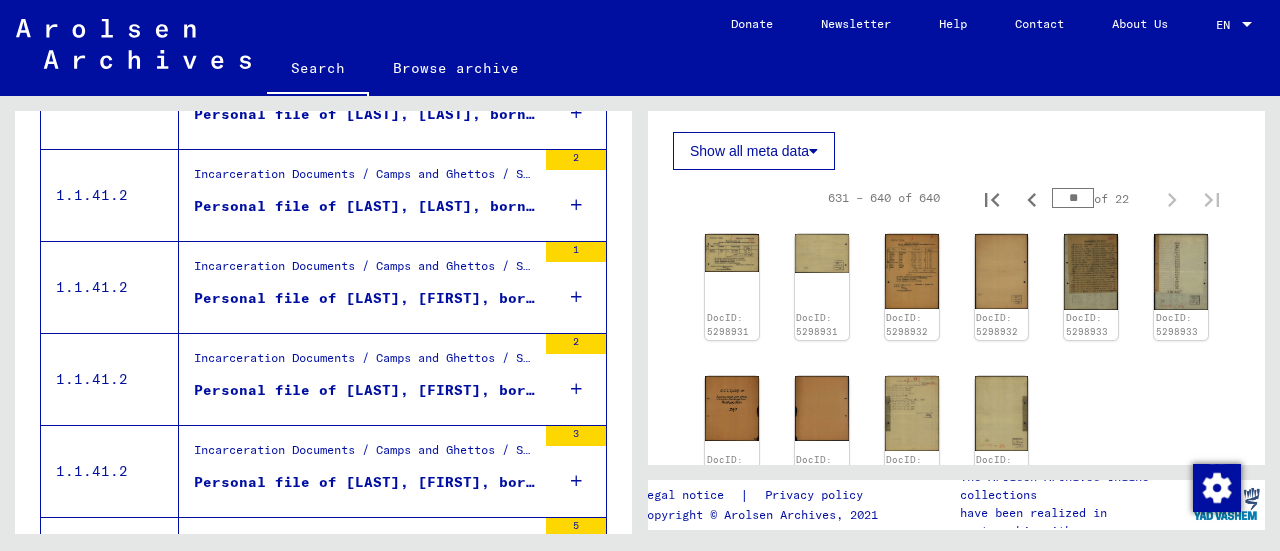 scroll, scrollTop: 2369, scrollLeft: 0, axis: vertical 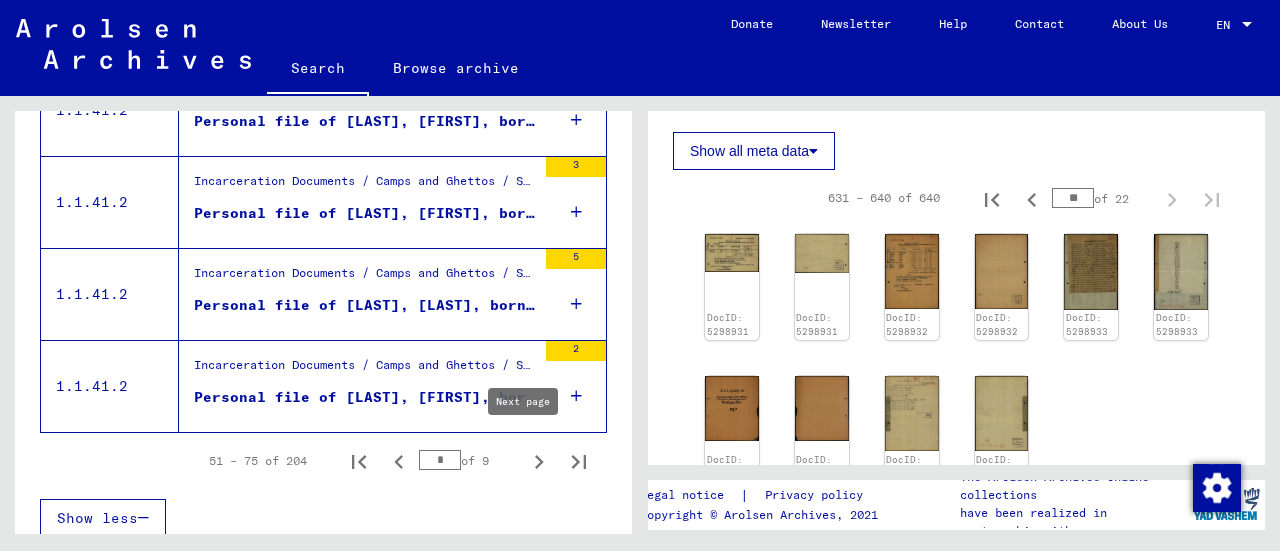 click 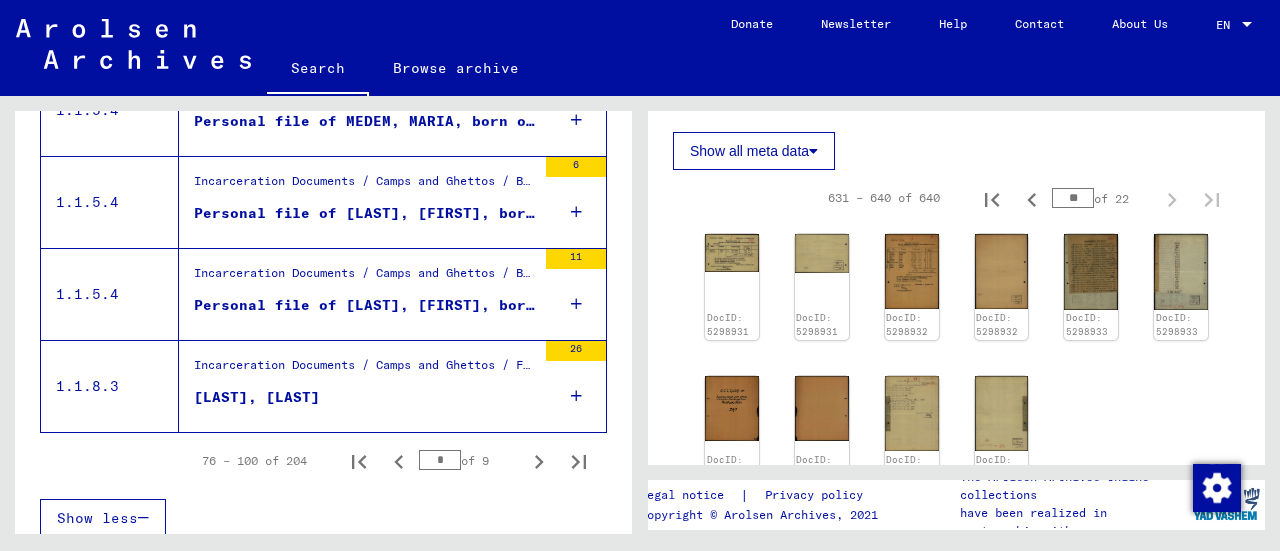 click 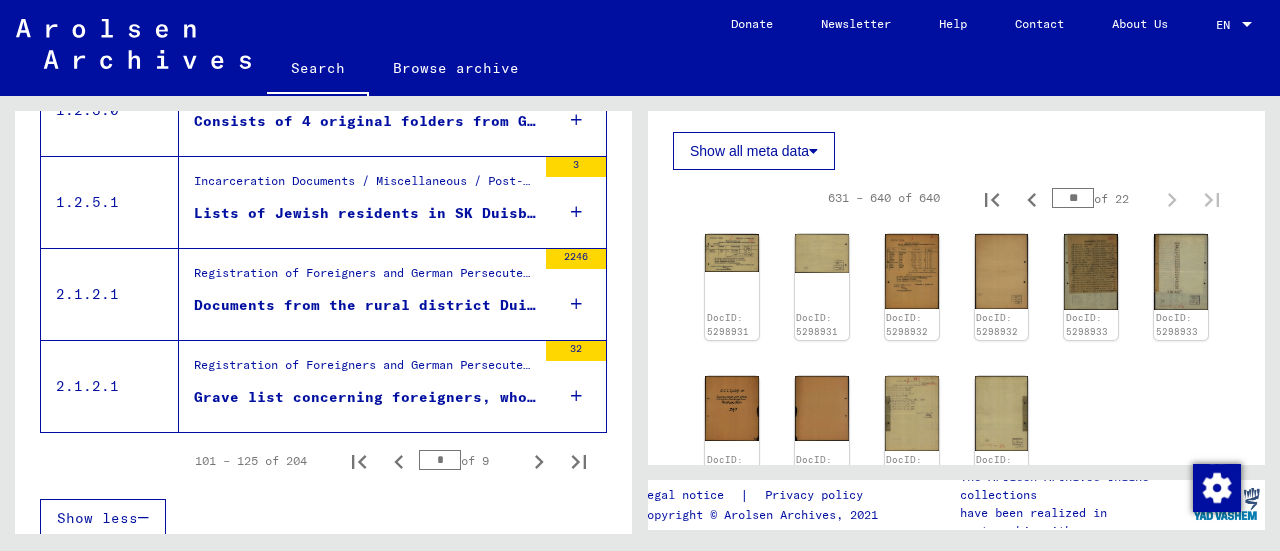 click at bounding box center [576, 304] 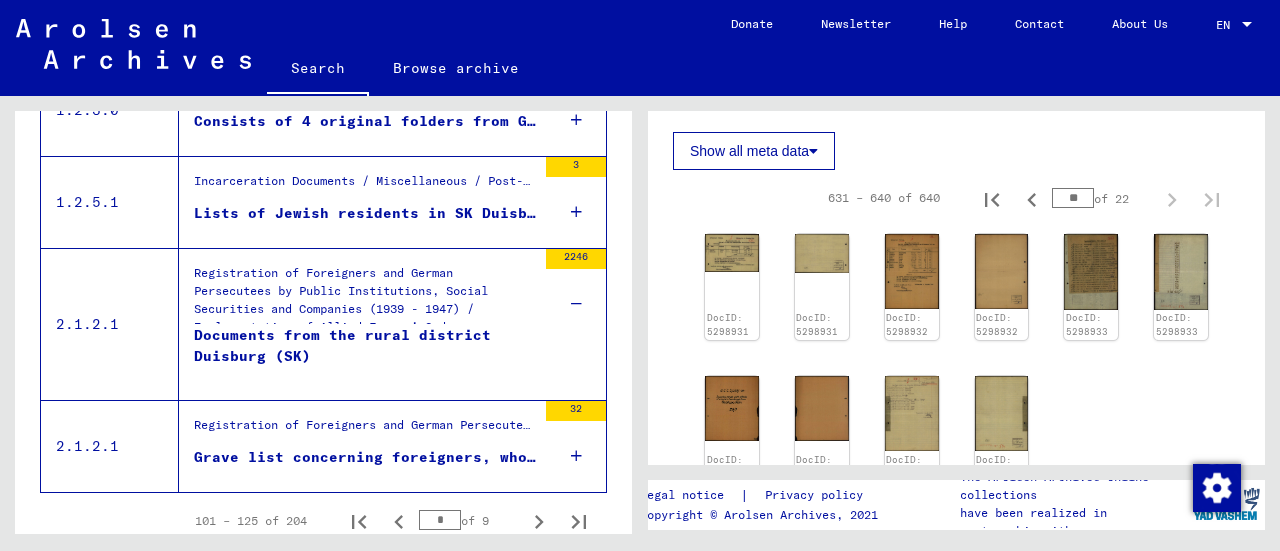 click at bounding box center (576, 212) 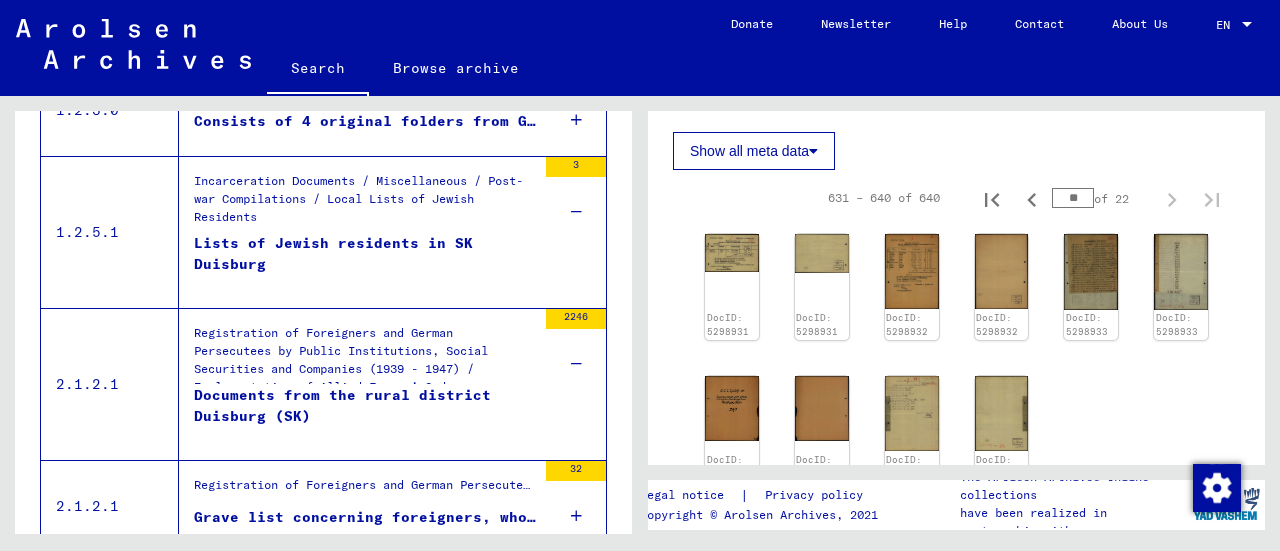 click on "Lists of Jewish residents in SK Duisburg" at bounding box center (365, 263) 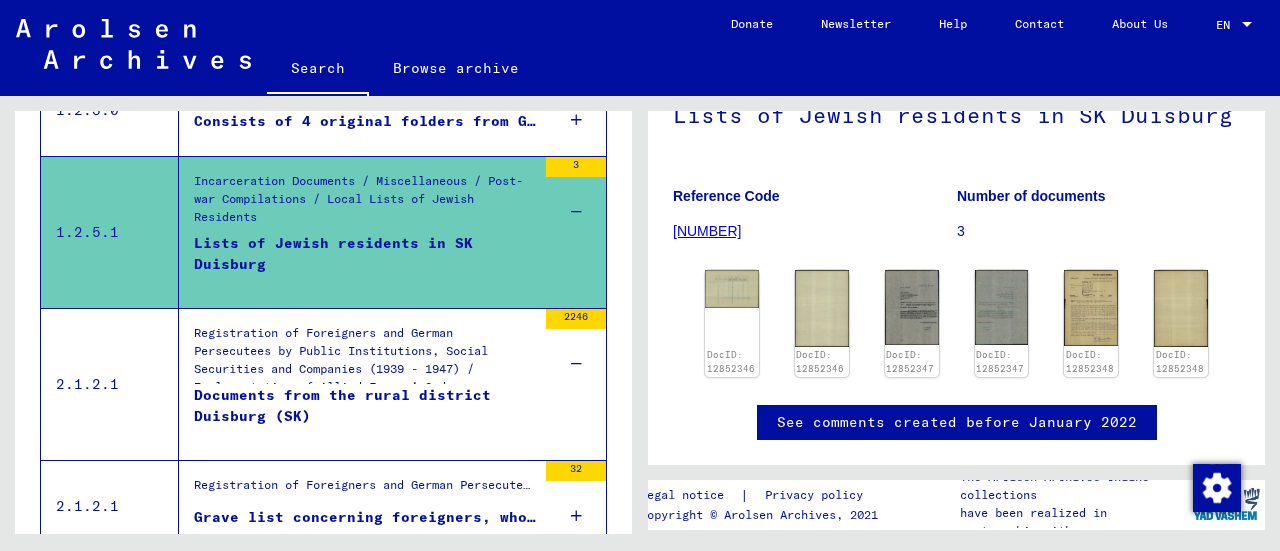 scroll, scrollTop: 0, scrollLeft: 0, axis: both 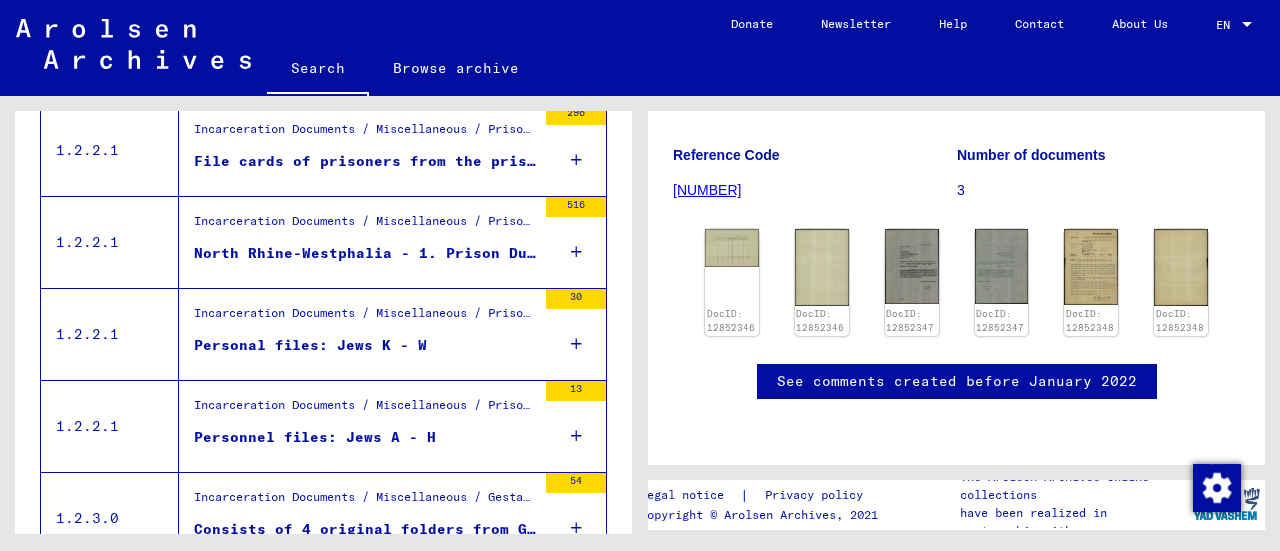 click at bounding box center [576, 252] 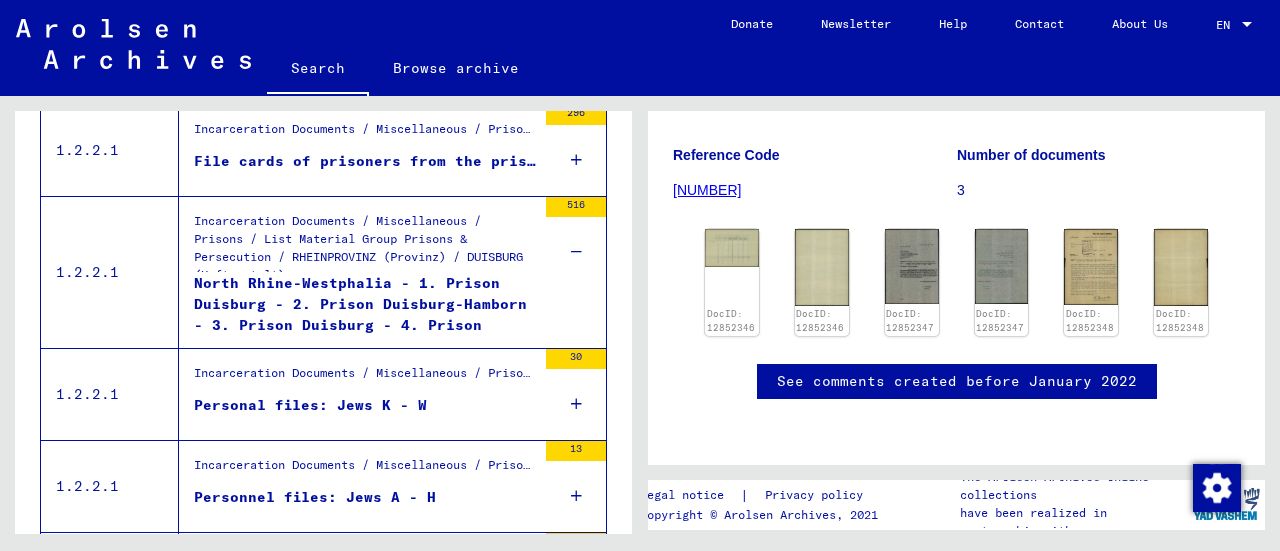 click at bounding box center (576, 160) 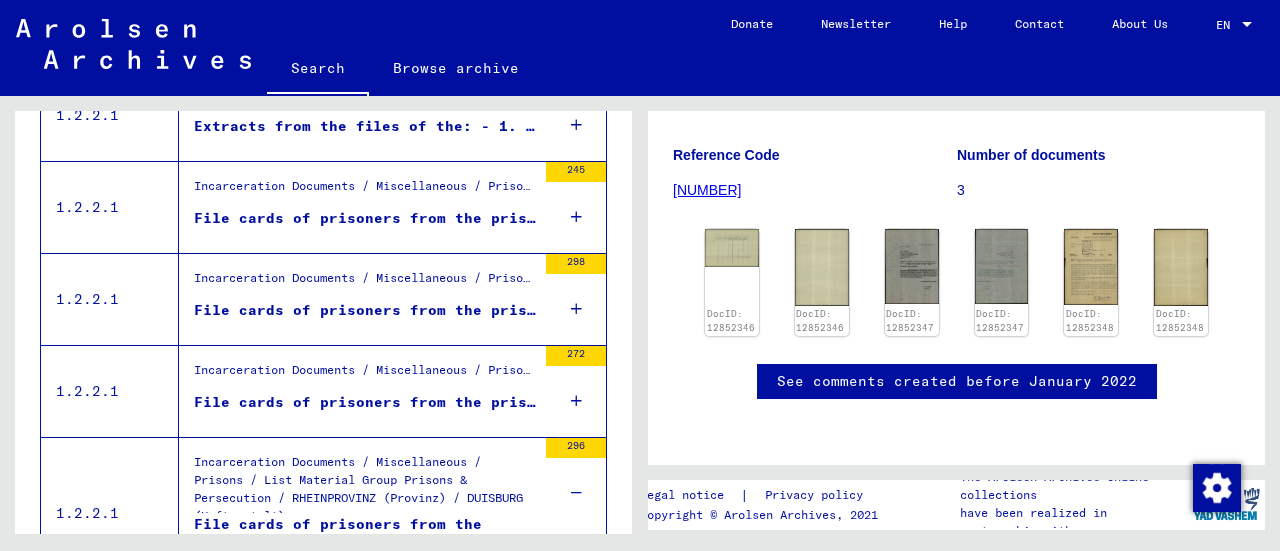 scroll, scrollTop: 1399, scrollLeft: 0, axis: vertical 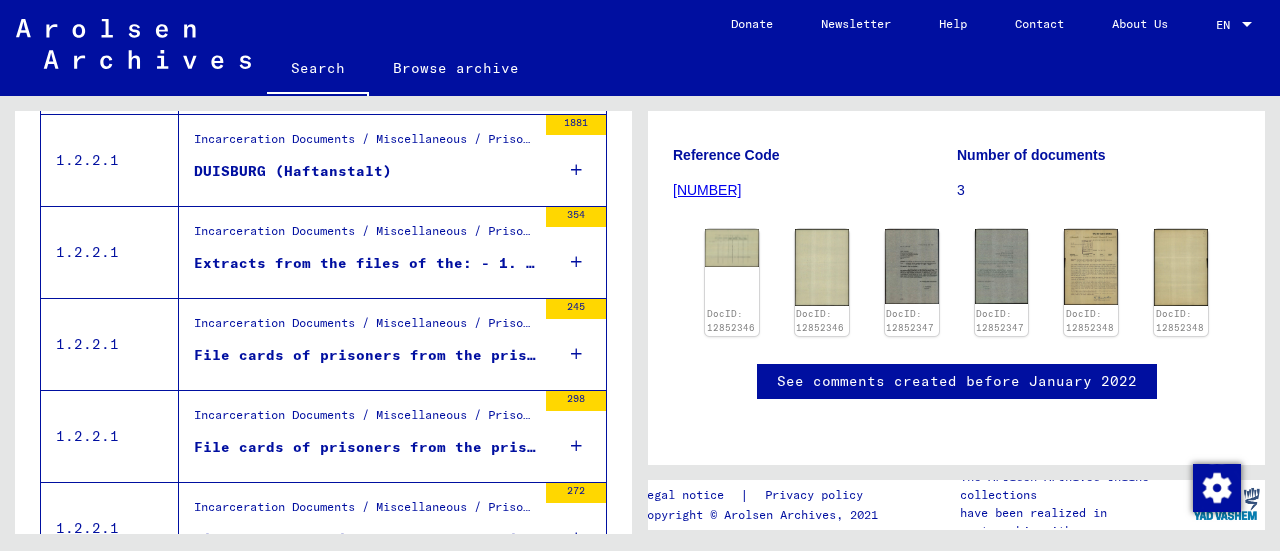 click at bounding box center (576, 170) 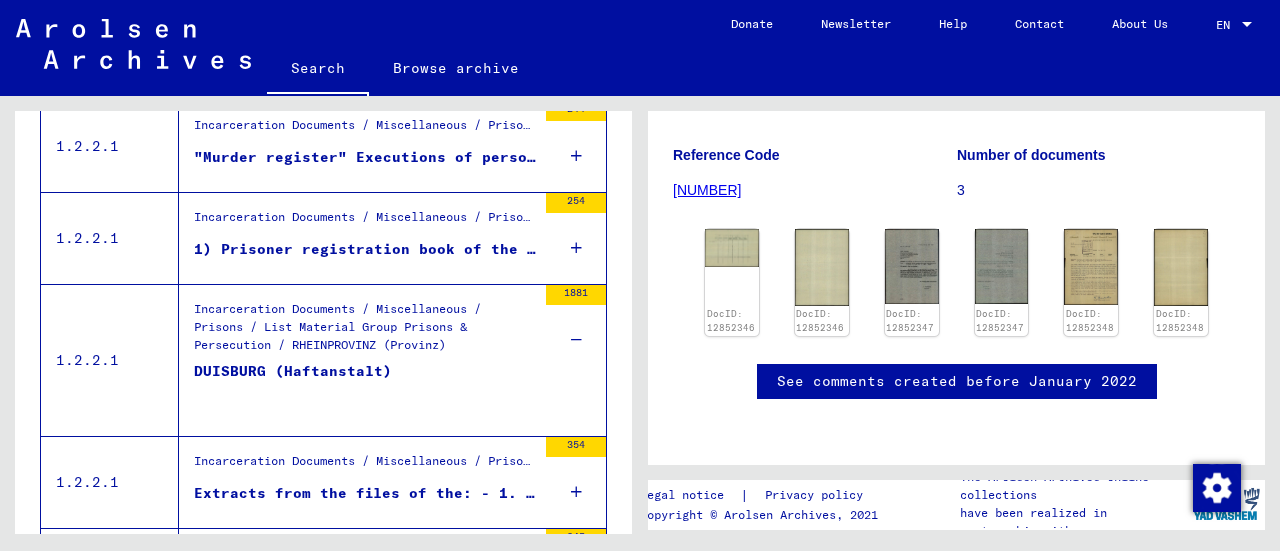 scroll, scrollTop: 1129, scrollLeft: 0, axis: vertical 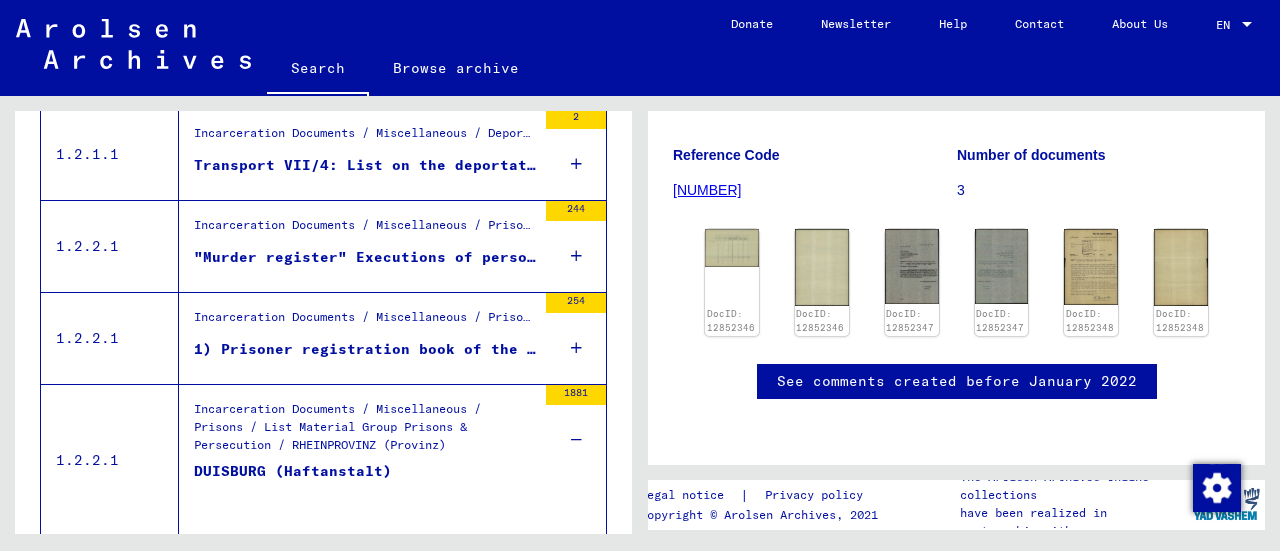 click at bounding box center (576, 164) 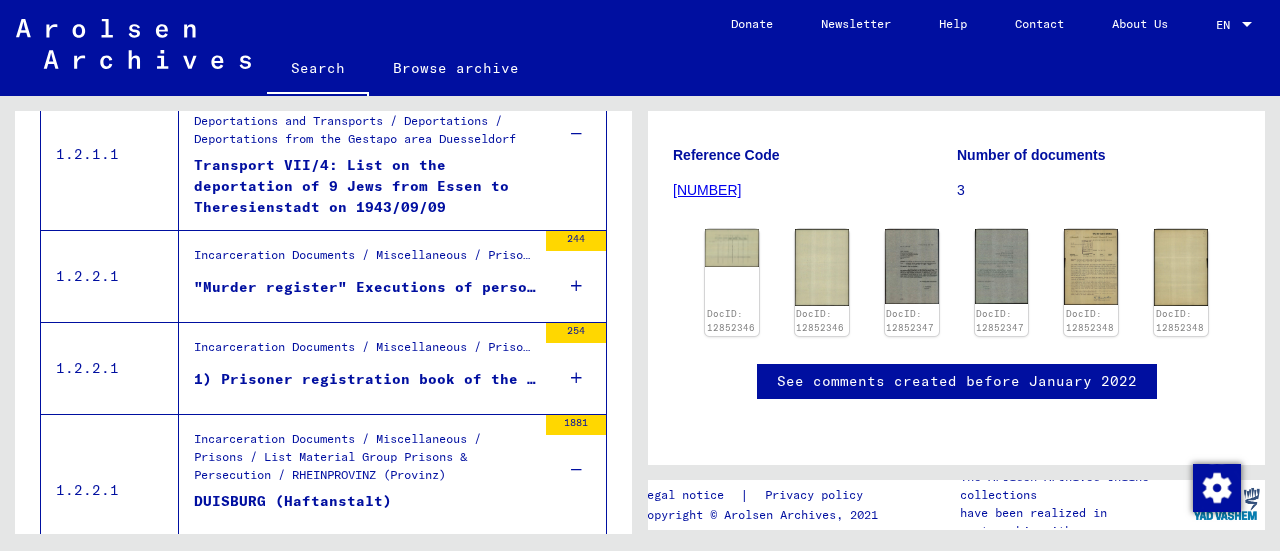 click at bounding box center [576, 286] 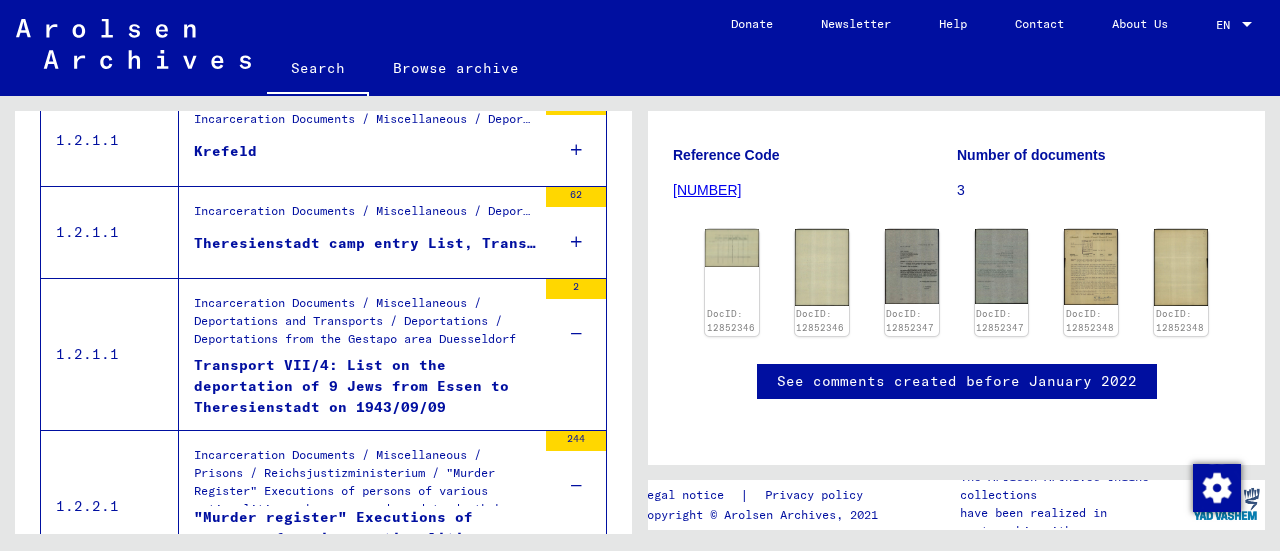 scroll, scrollTop: 859, scrollLeft: 0, axis: vertical 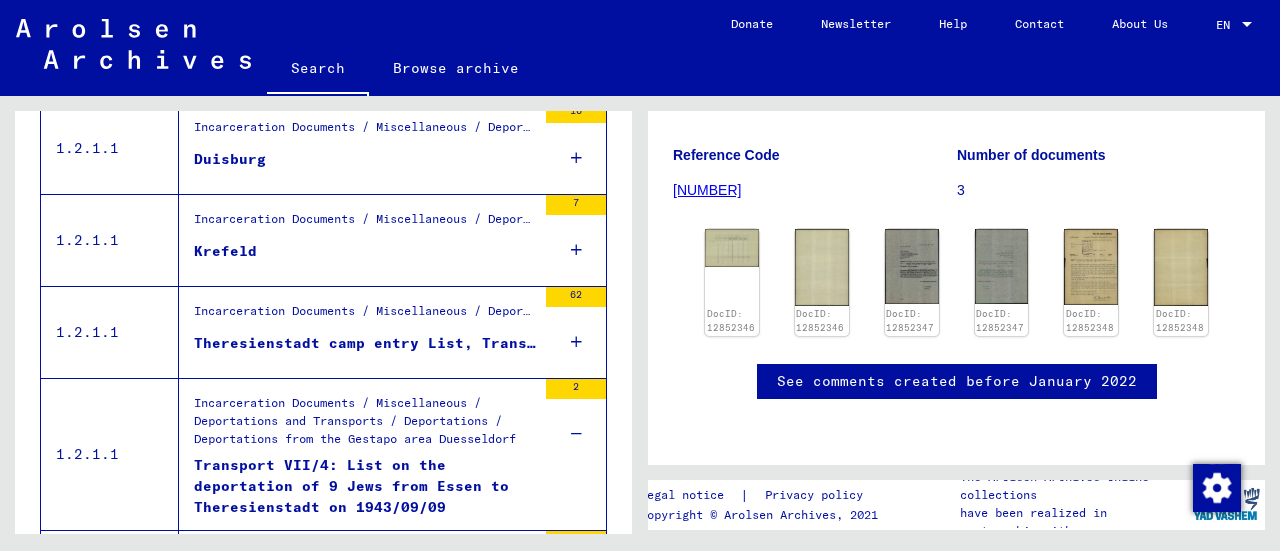 click at bounding box center (576, 342) 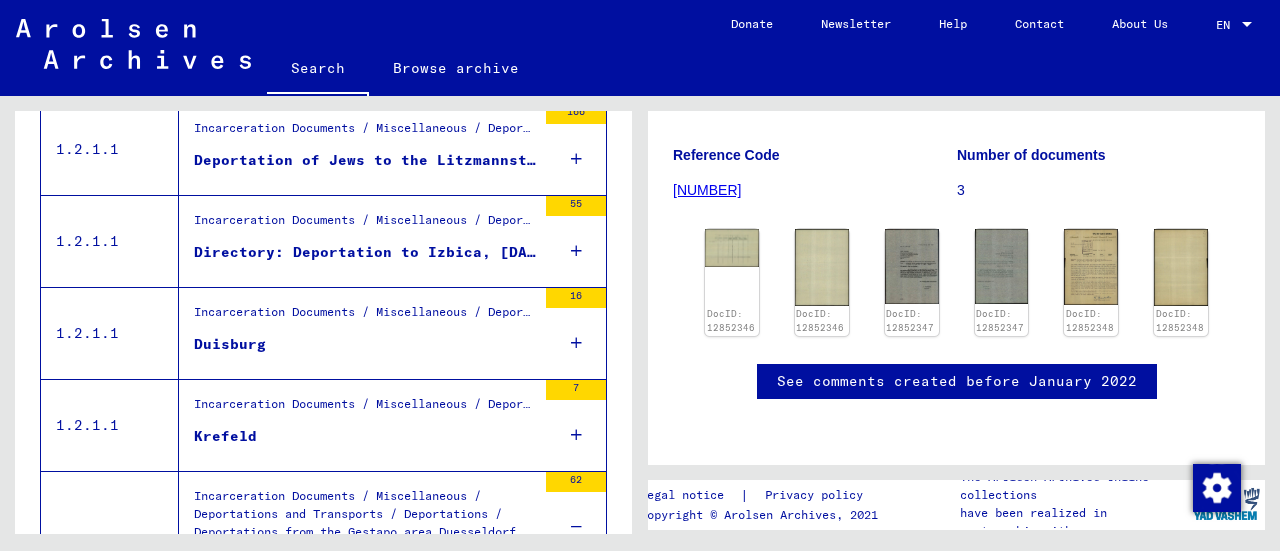 scroll, scrollTop: 659, scrollLeft: 0, axis: vertical 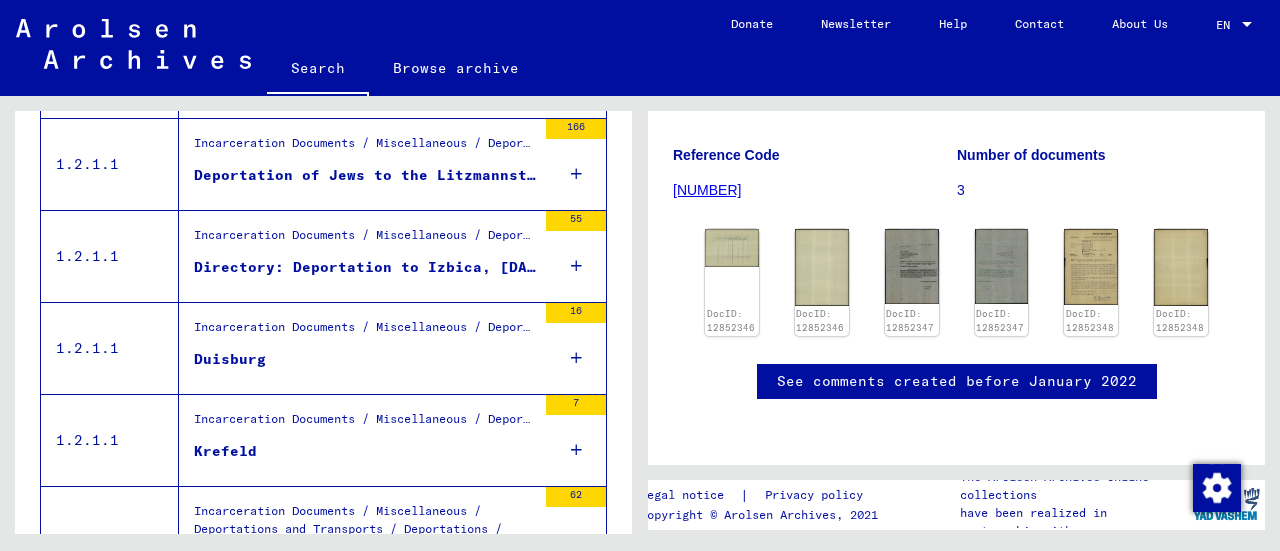 click at bounding box center (576, 358) 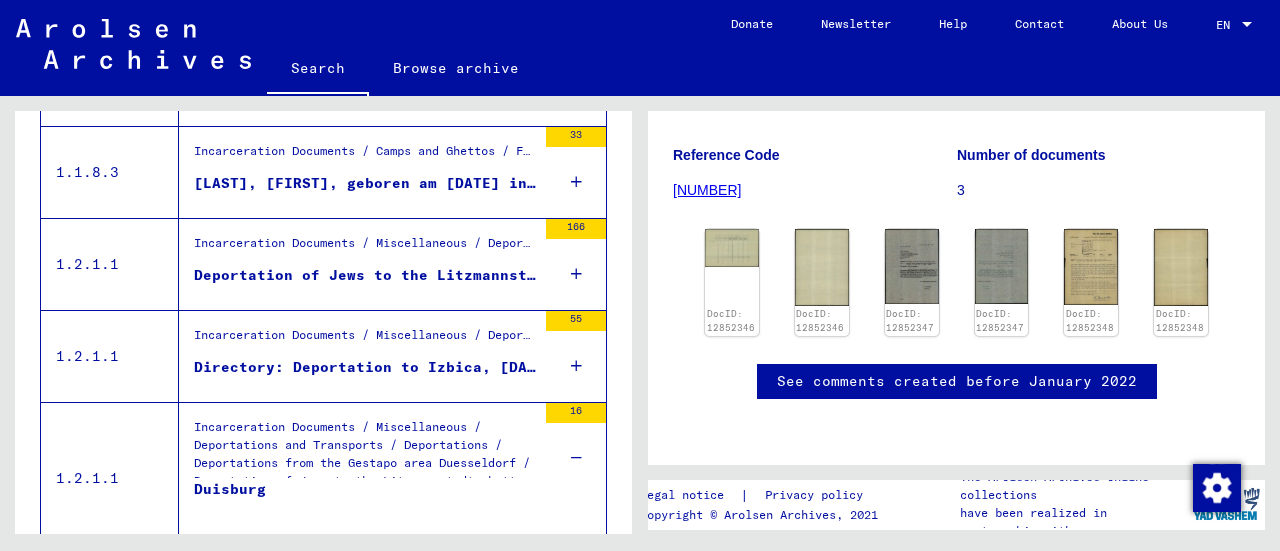 scroll, scrollTop: 459, scrollLeft: 0, axis: vertical 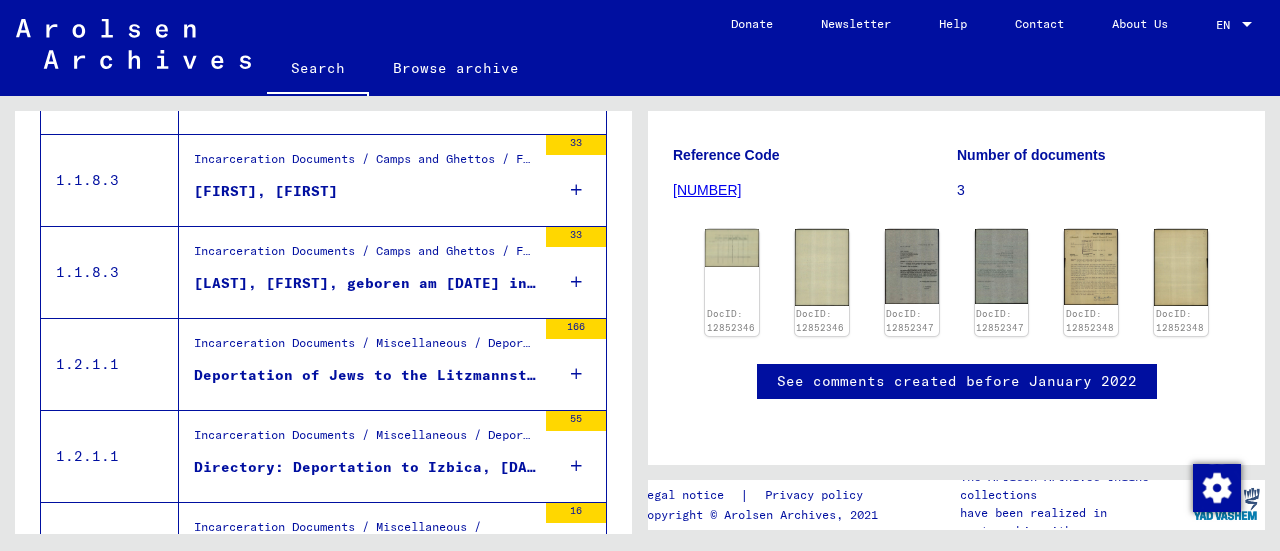 click at bounding box center [576, 374] 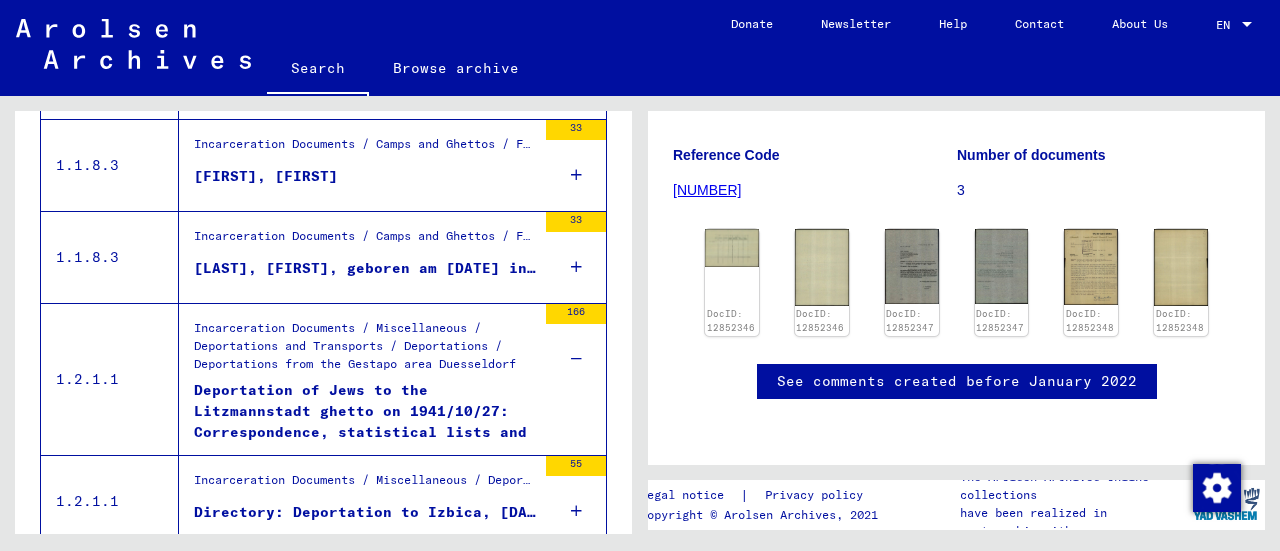 scroll, scrollTop: 559, scrollLeft: 0, axis: vertical 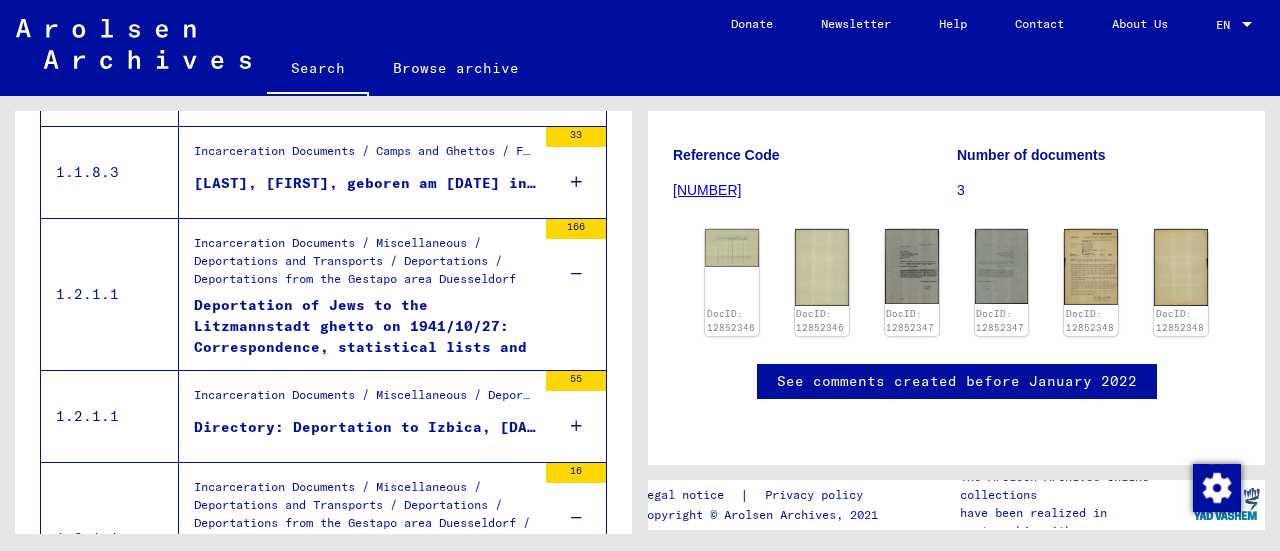 click on "Deportation of Jews to the Litzmannstadt ghetto on 1941/10/27:      Correspondence, statistical lists and directories from various      cities/municipalities (Gestapo field offices) of the Düsseldorf Gestapo" at bounding box center (365, 325) 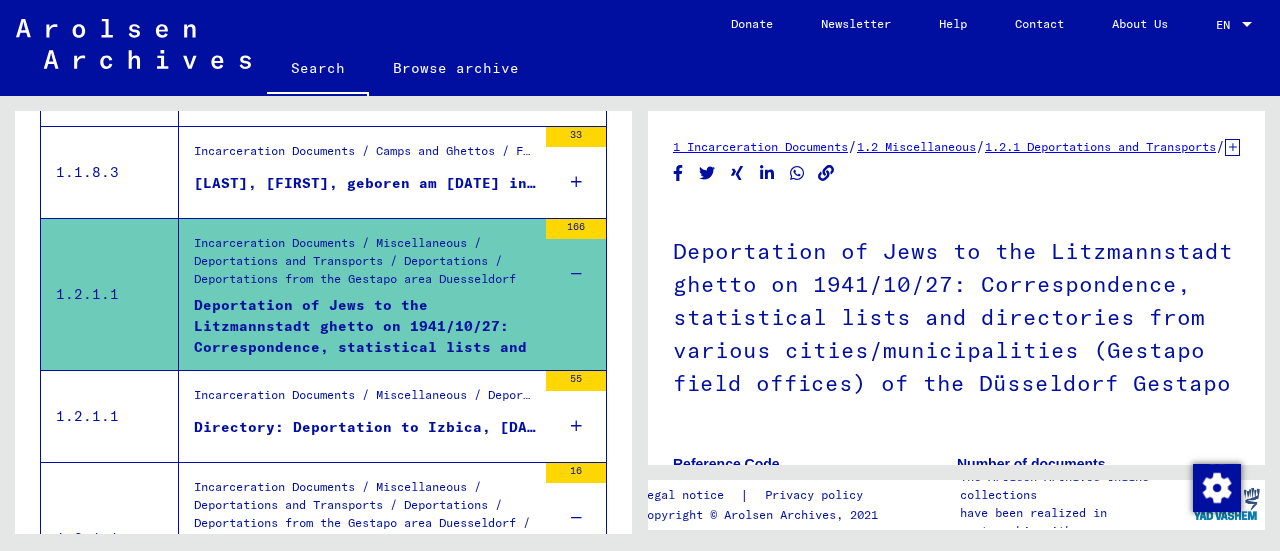 scroll, scrollTop: 0, scrollLeft: 0, axis: both 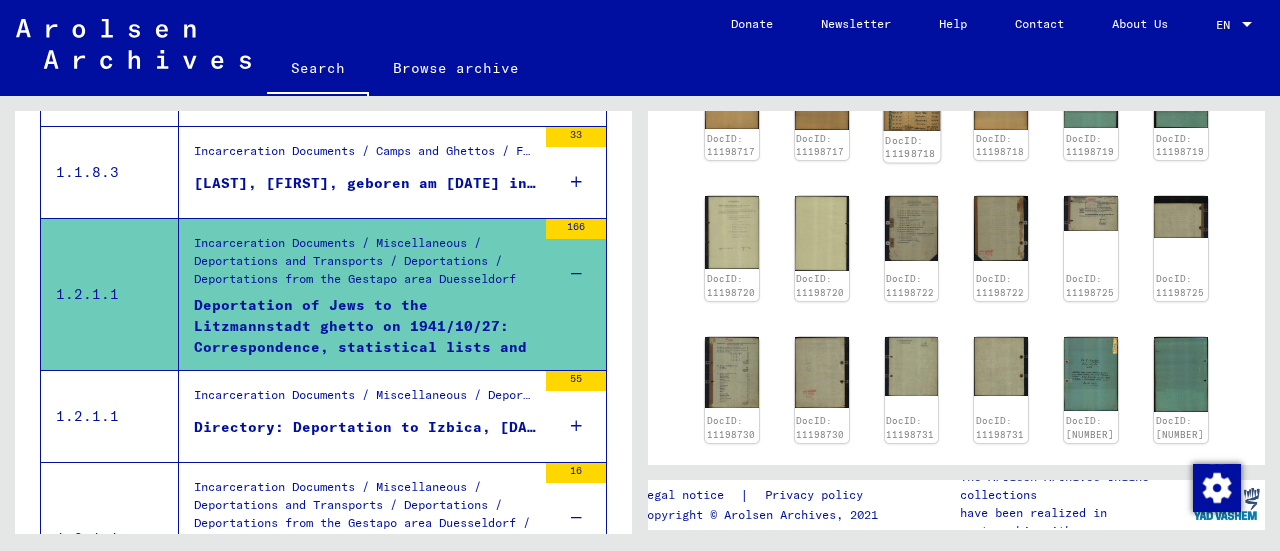 click 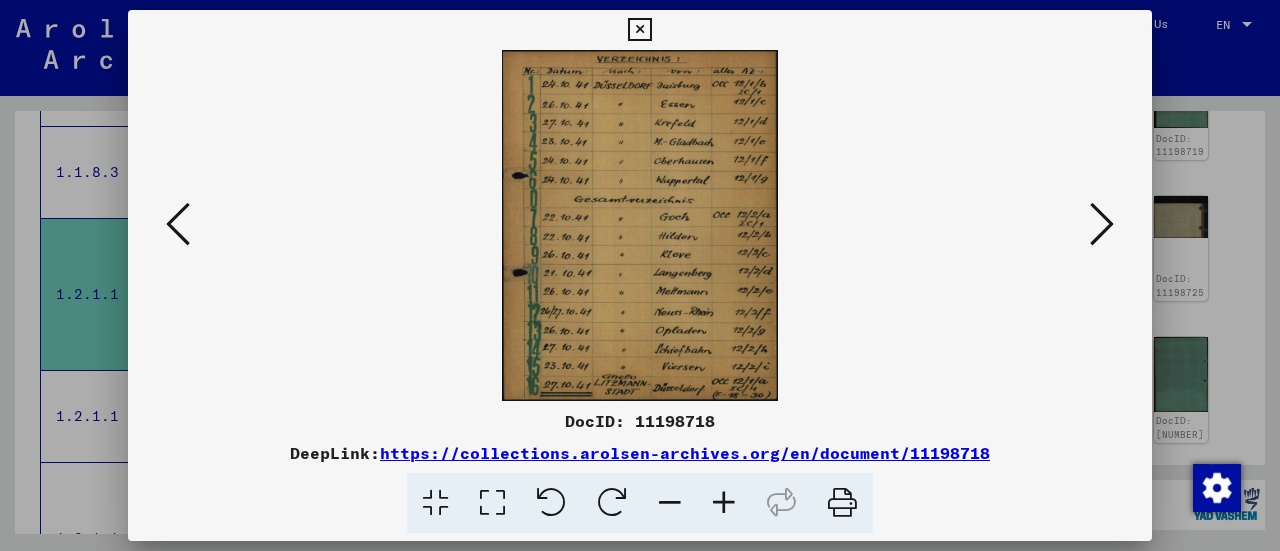 click at bounding box center [640, 275] 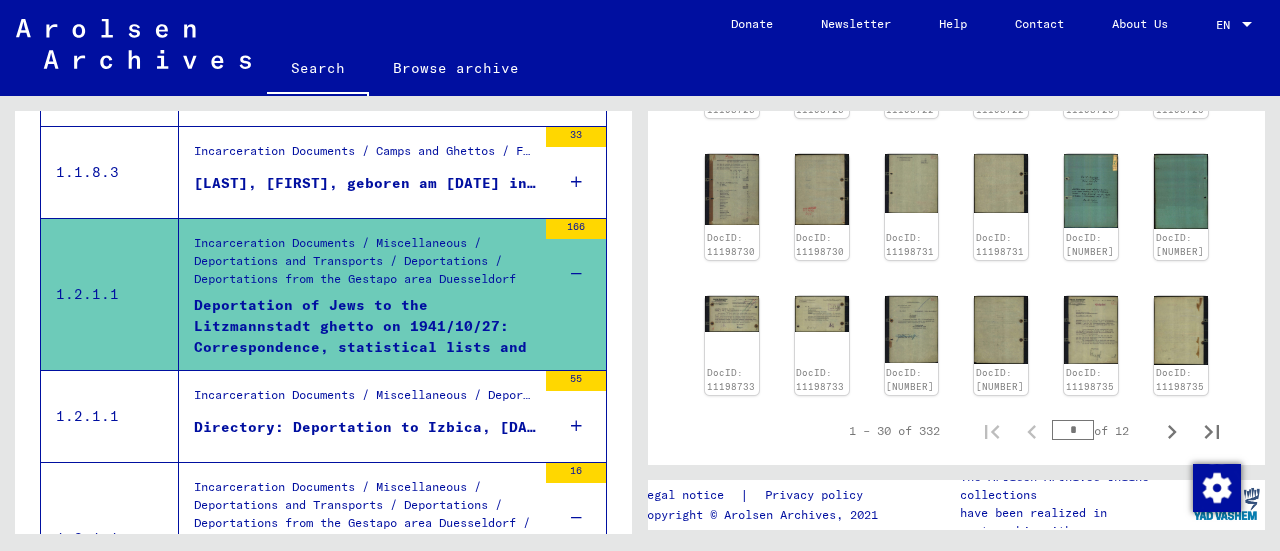 scroll, scrollTop: 1600, scrollLeft: 0, axis: vertical 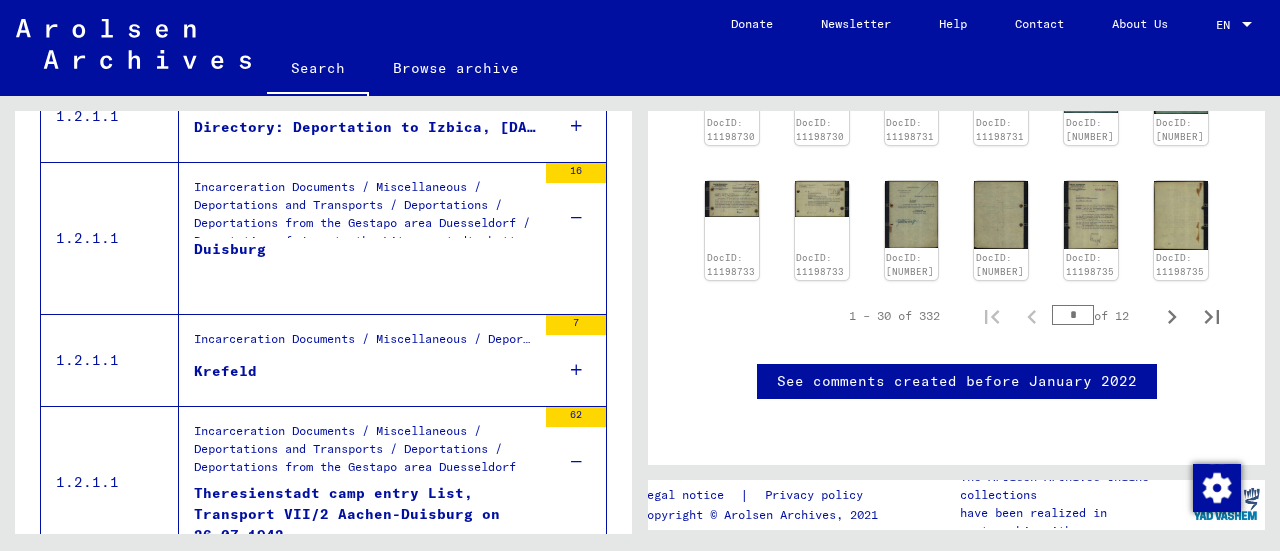 click on "Duisburg" at bounding box center (365, 269) 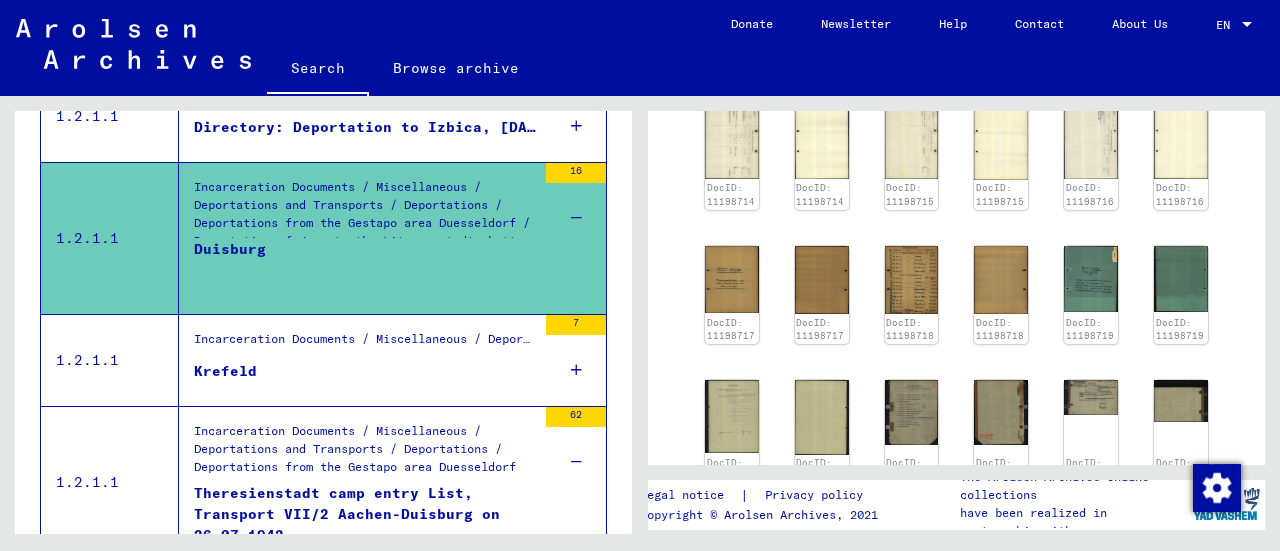 scroll, scrollTop: 700, scrollLeft: 0, axis: vertical 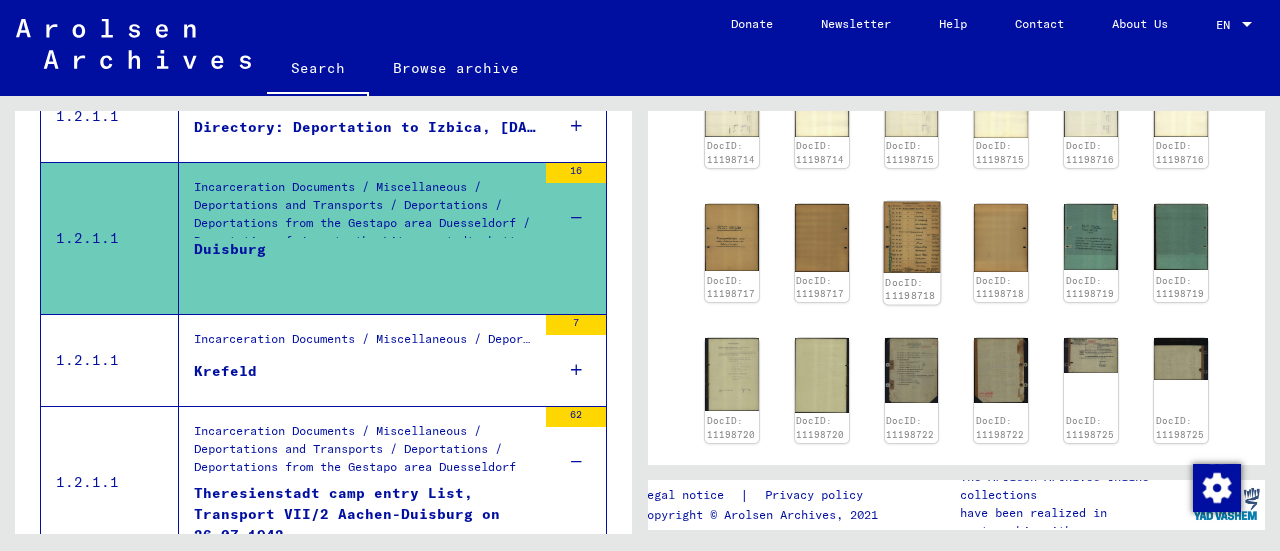 click 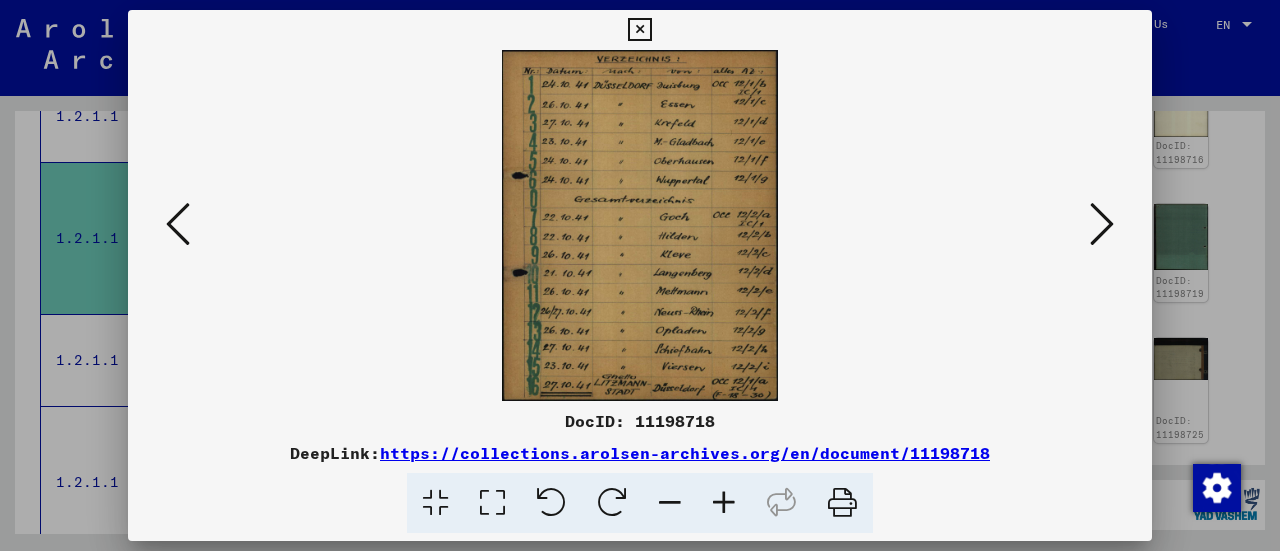 click at bounding box center (640, 275) 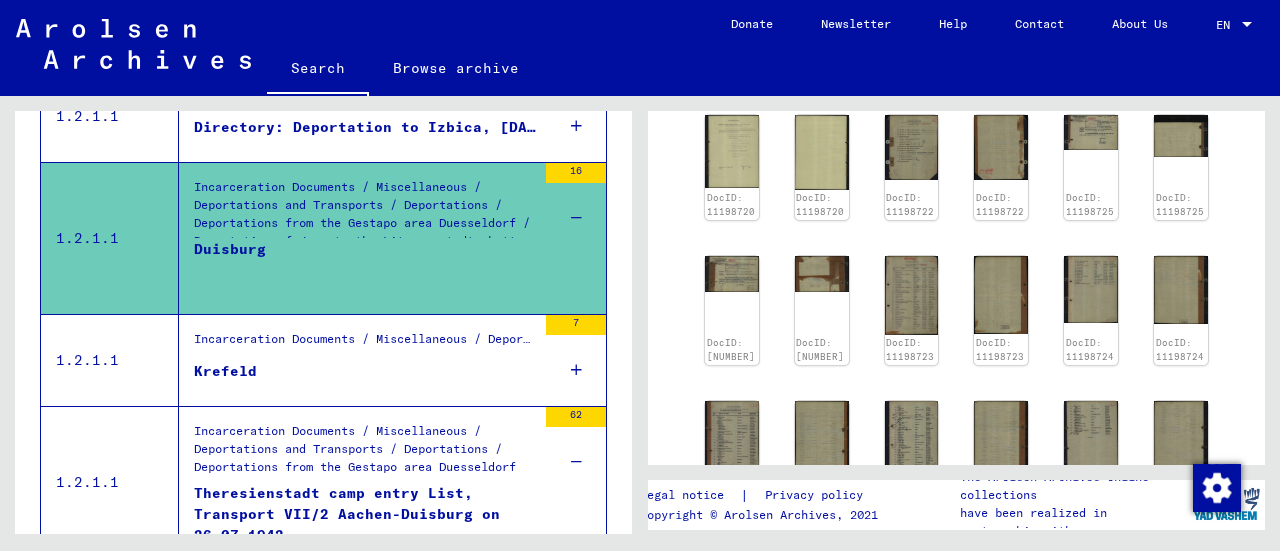 scroll, scrollTop: 900, scrollLeft: 0, axis: vertical 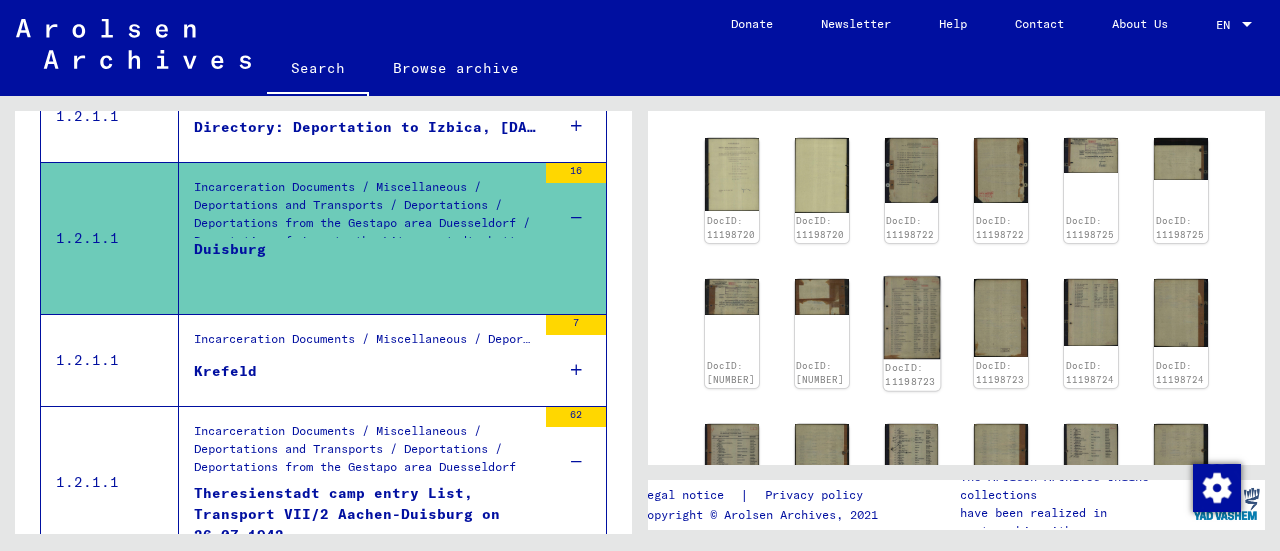 click 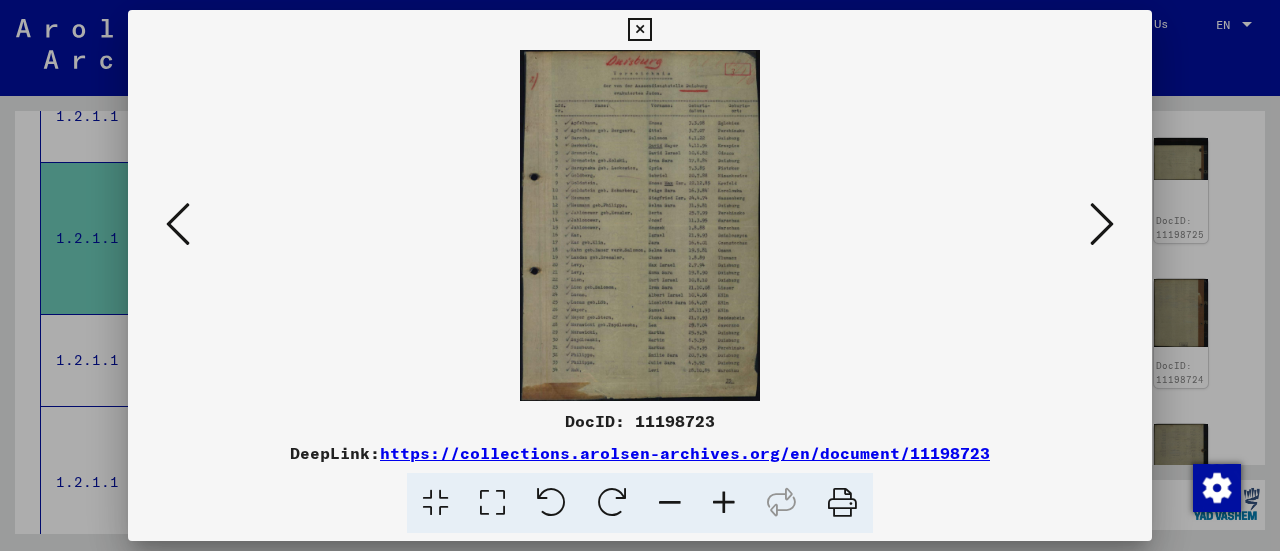 click at bounding box center [724, 503] 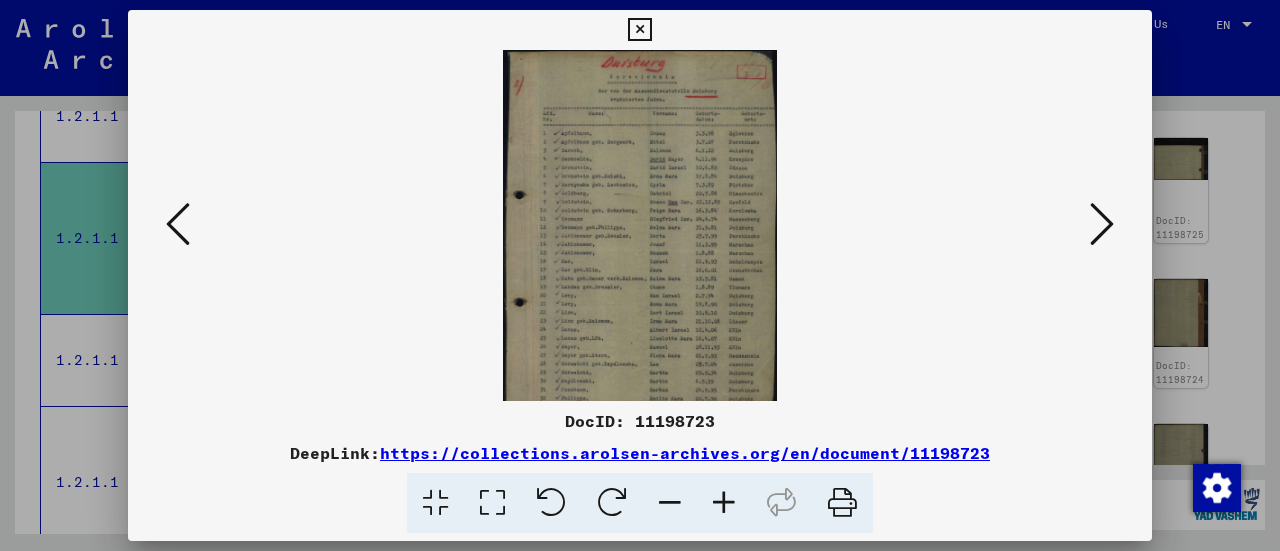 click at bounding box center [724, 503] 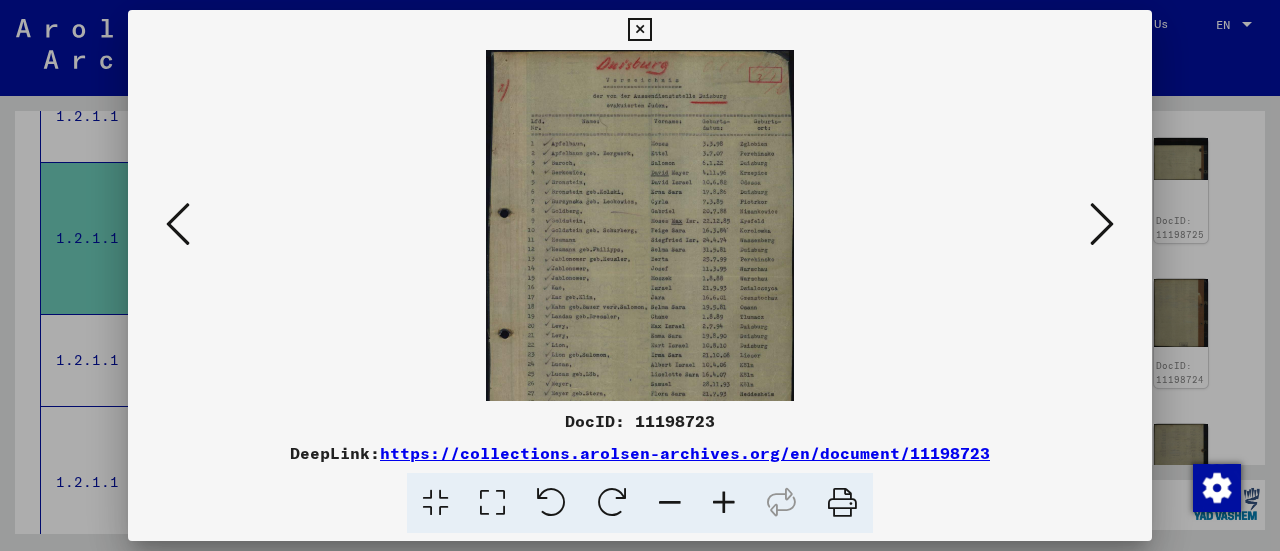 click at bounding box center [724, 503] 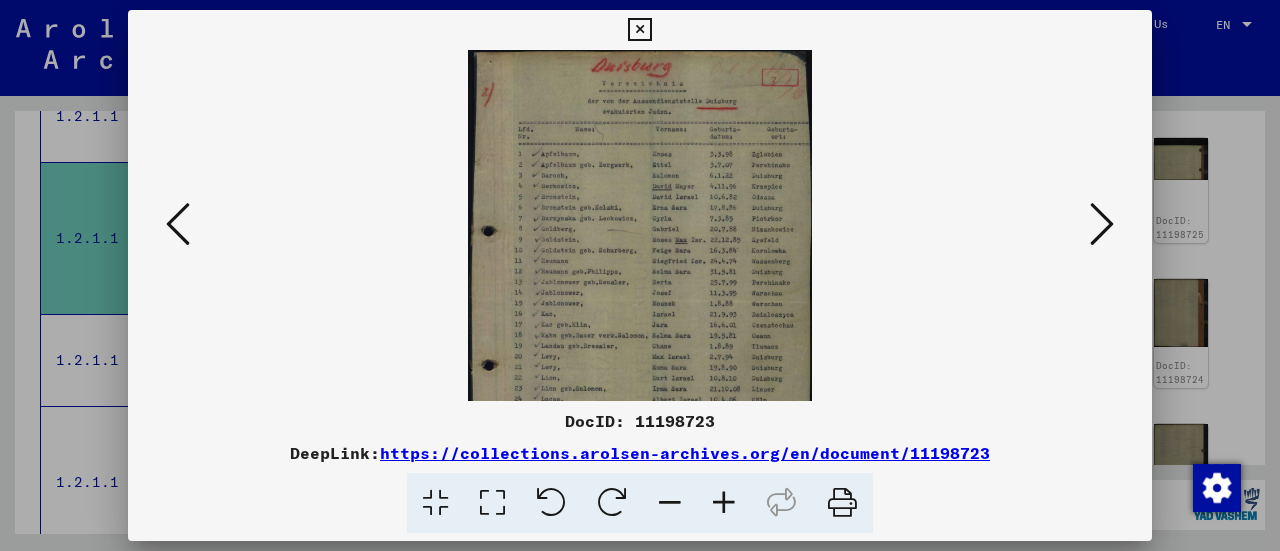 click at bounding box center [724, 503] 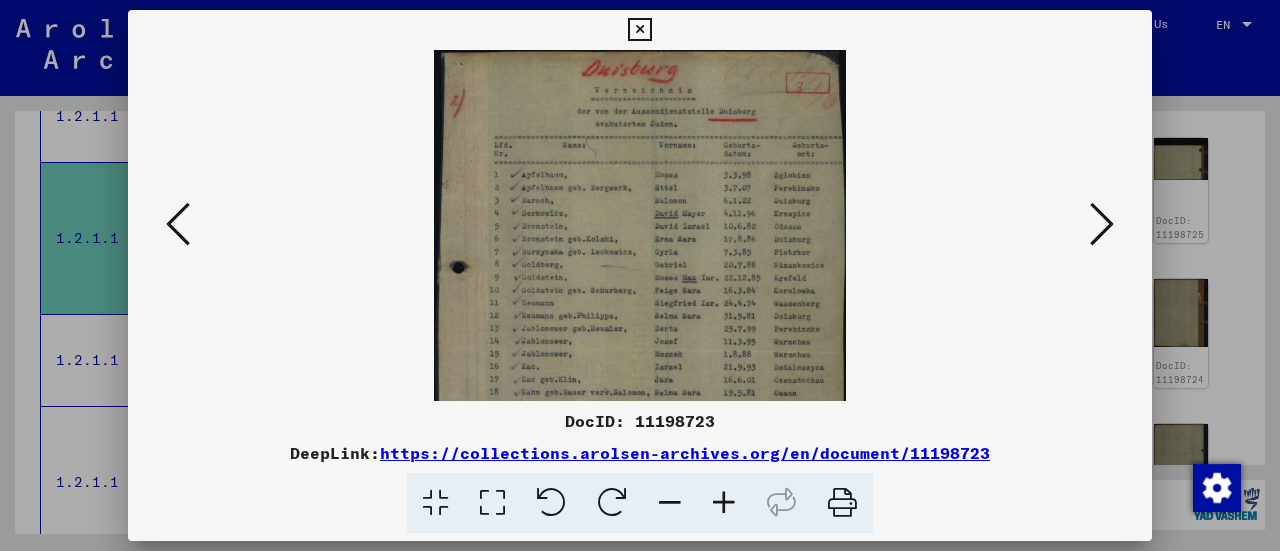 click at bounding box center (724, 503) 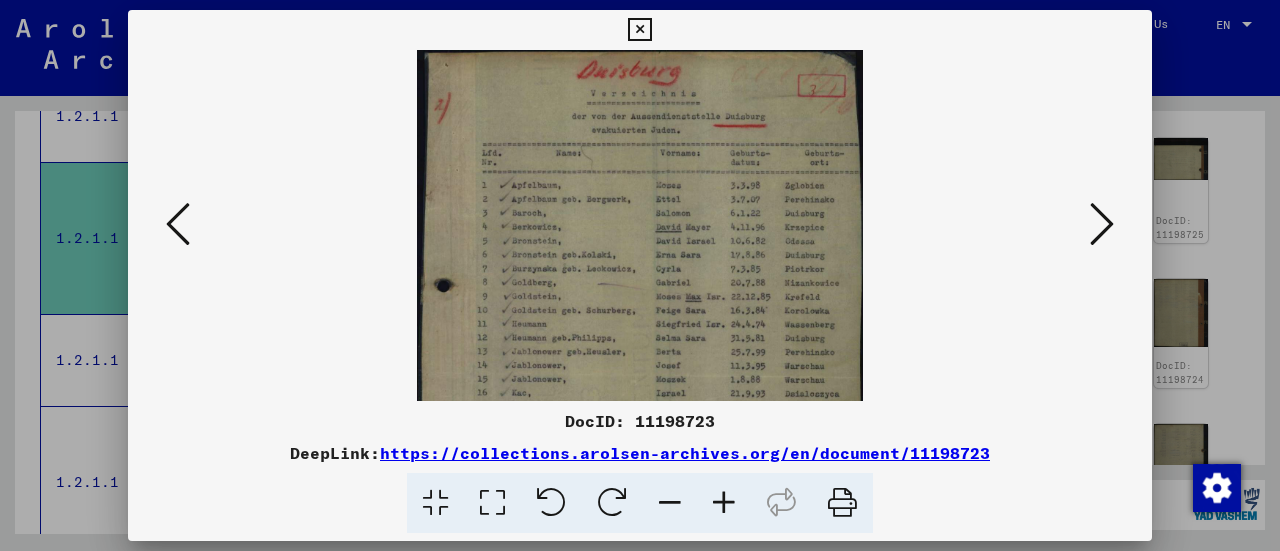 click at bounding box center (724, 503) 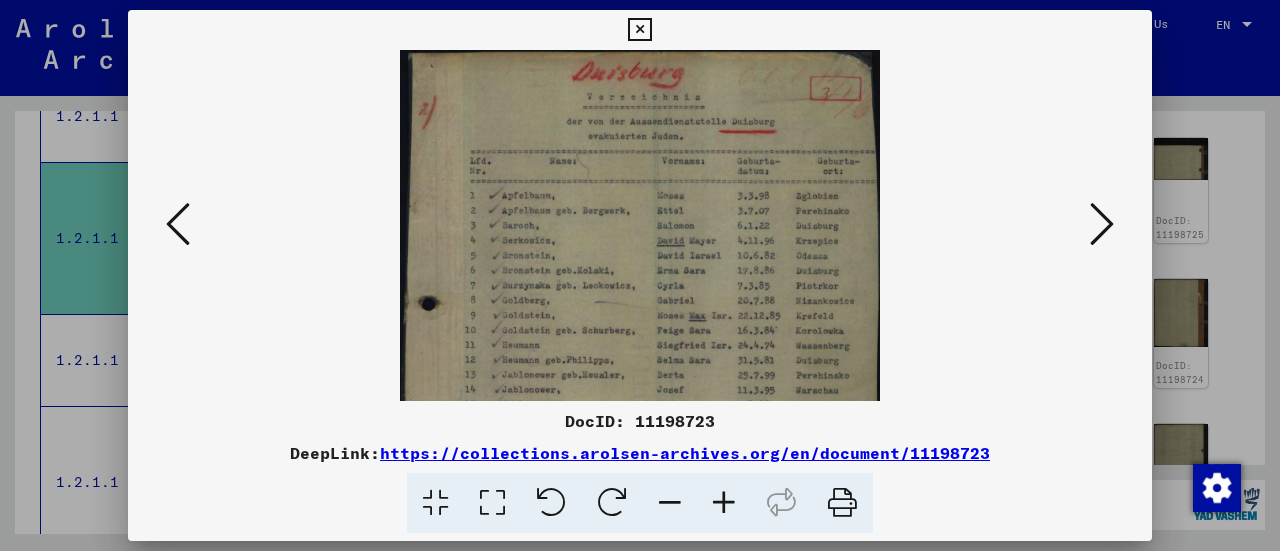 click at bounding box center [724, 503] 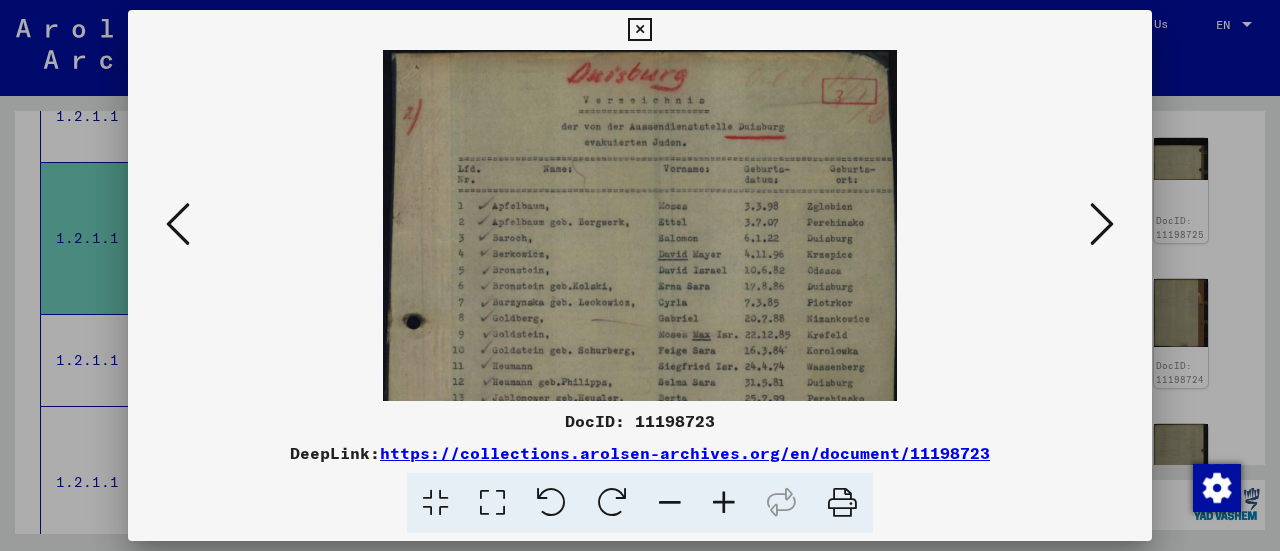 click at bounding box center [724, 503] 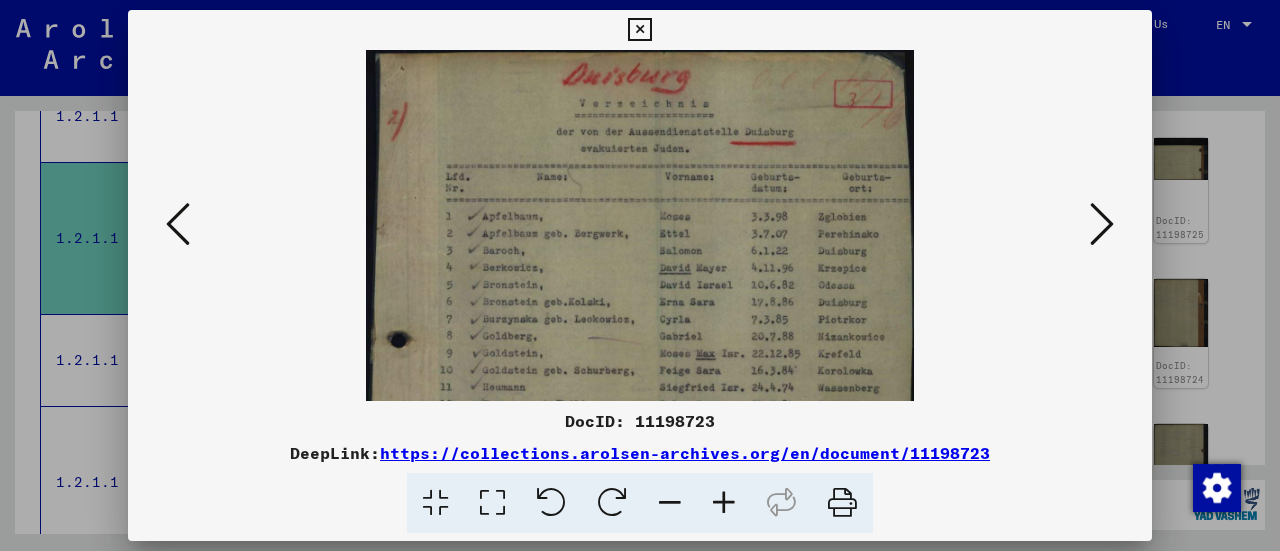 click at bounding box center [724, 503] 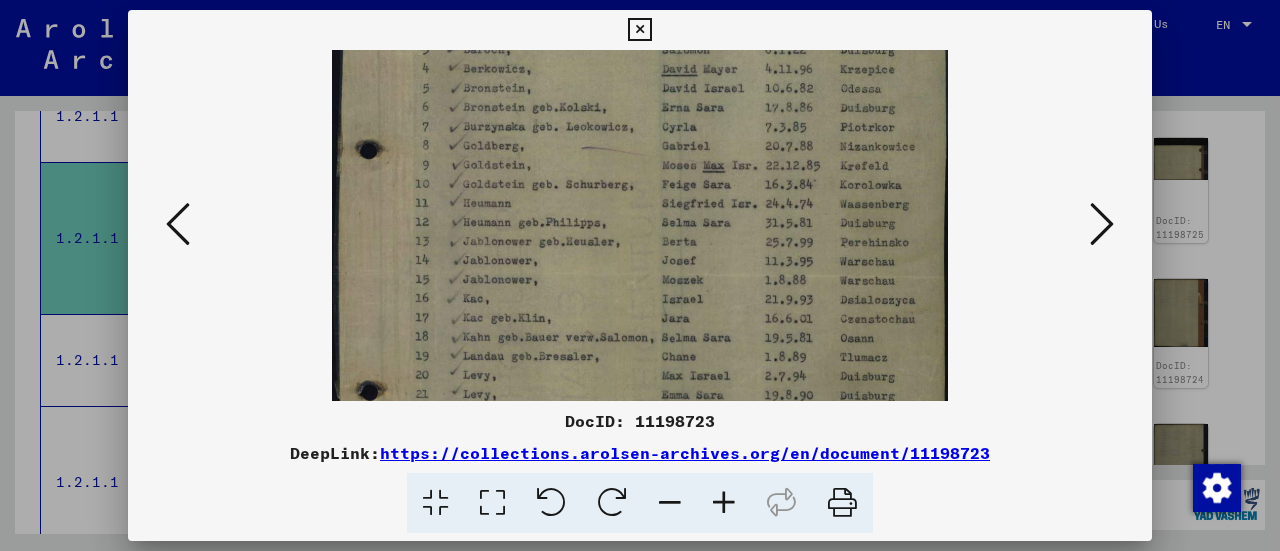 drag, startPoint x: 761, startPoint y: 365, endPoint x: 758, endPoint y: 147, distance: 218.02065 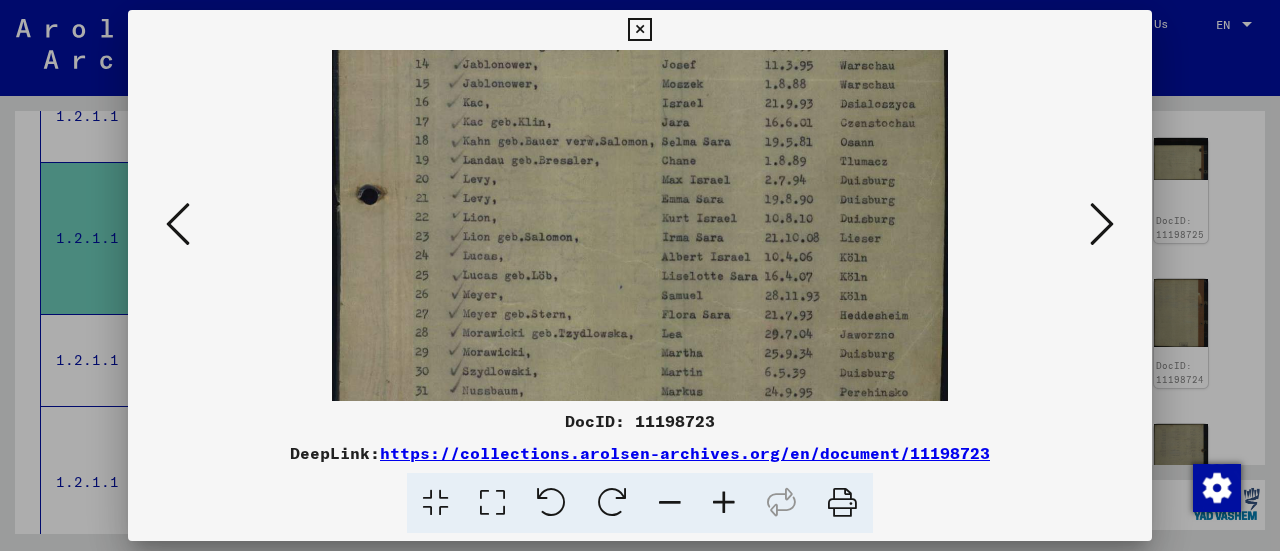 scroll, scrollTop: 428, scrollLeft: 0, axis: vertical 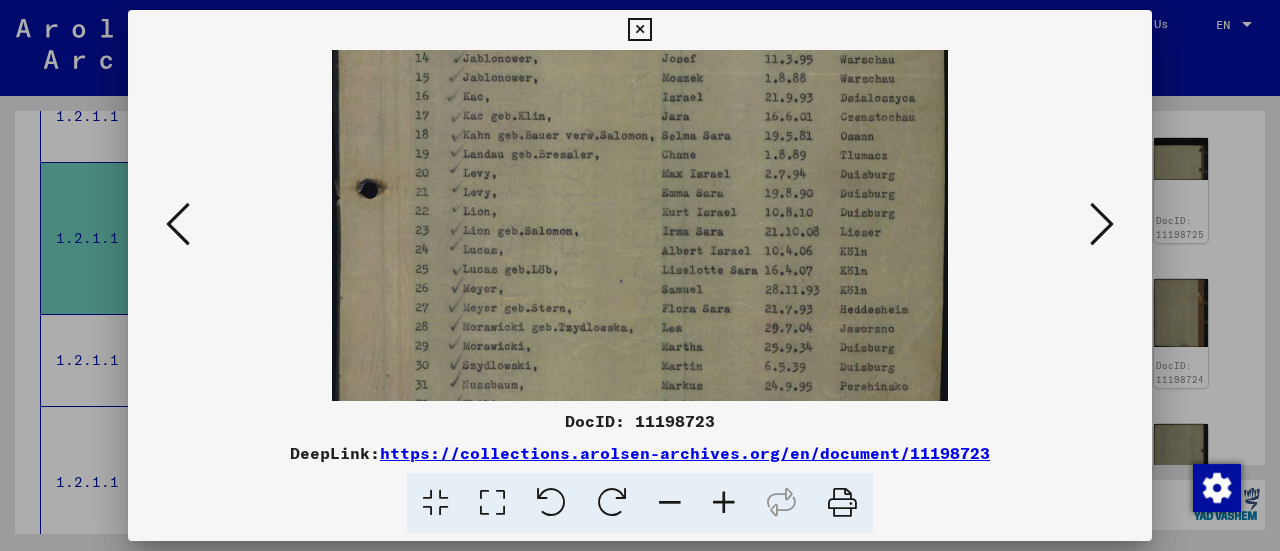 drag, startPoint x: 758, startPoint y: 323, endPoint x: 768, endPoint y: 136, distance: 187.26718 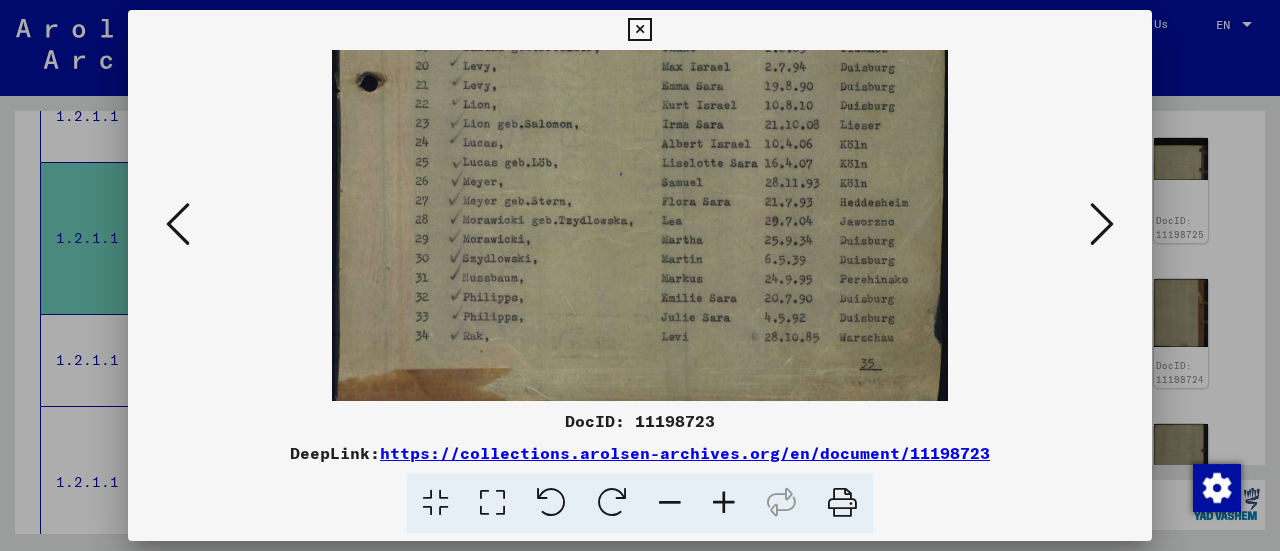 scroll, scrollTop: 550, scrollLeft: 0, axis: vertical 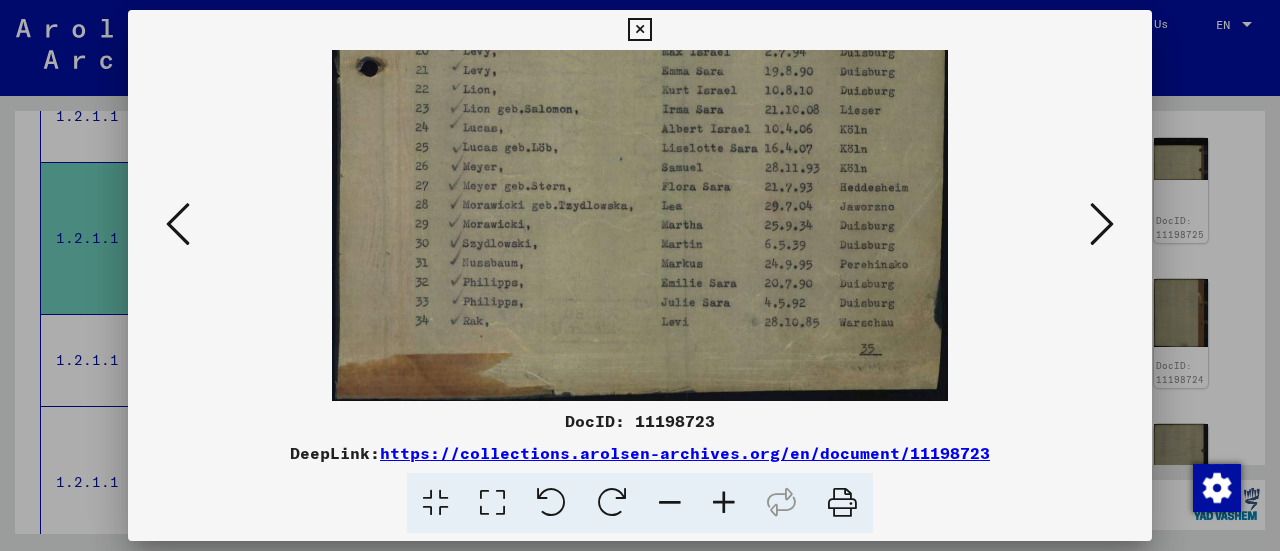 drag, startPoint x: 799, startPoint y: 303, endPoint x: 781, endPoint y: 113, distance: 190.85072 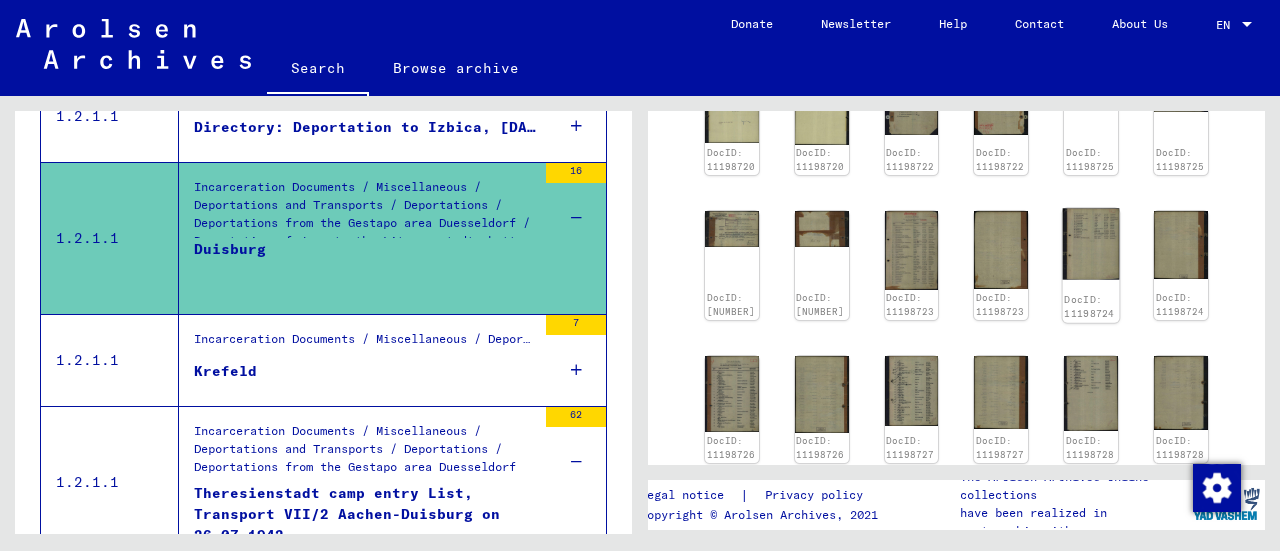scroll, scrollTop: 1000, scrollLeft: 0, axis: vertical 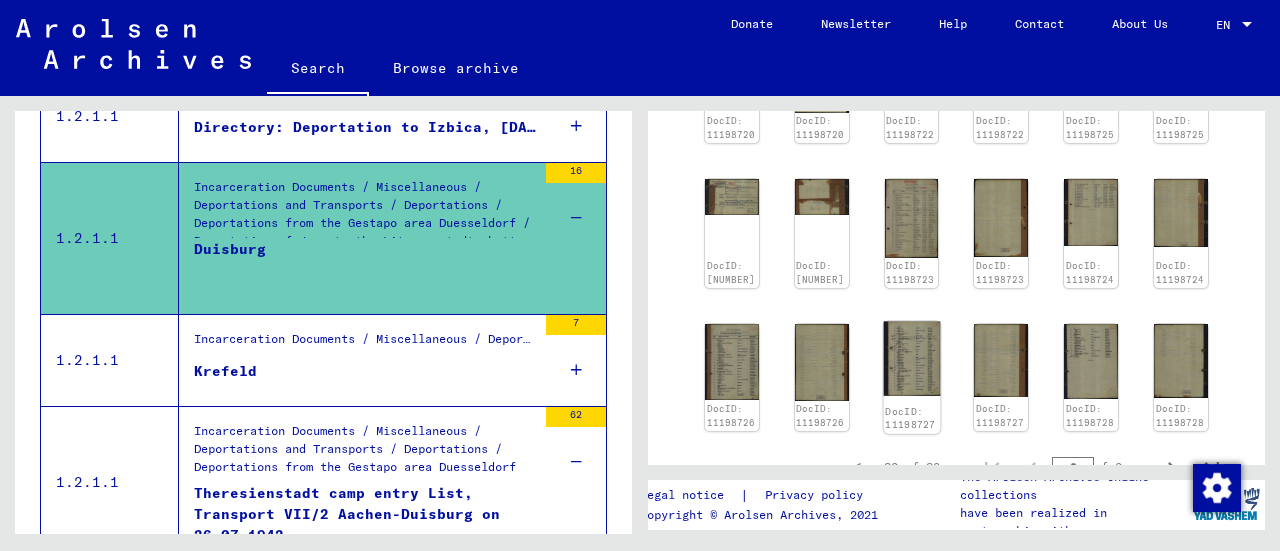 click 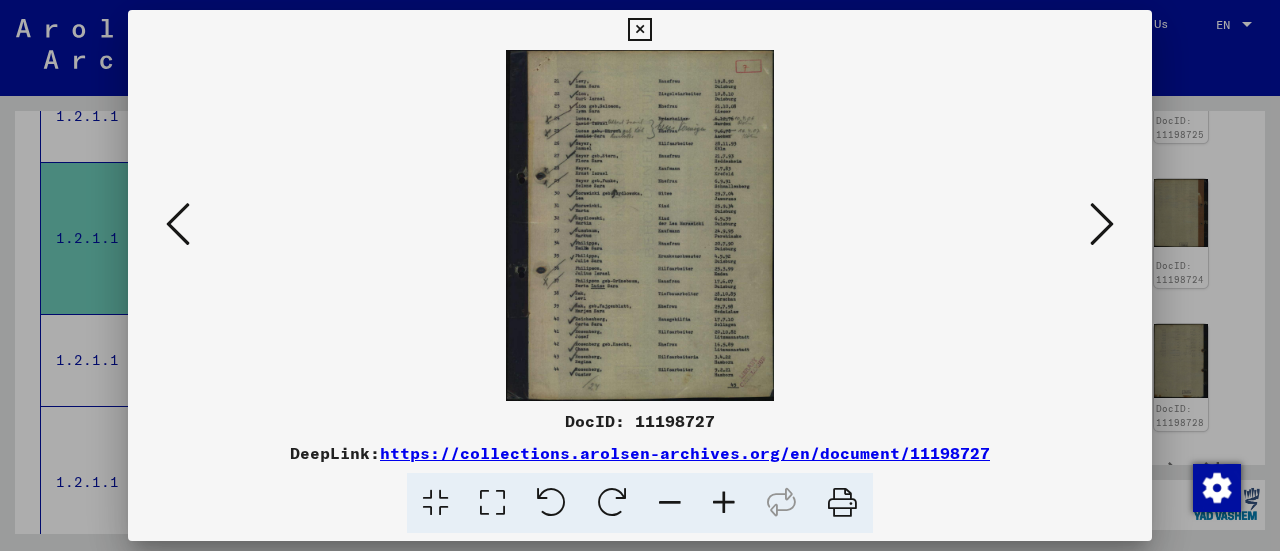 click at bounding box center (724, 503) 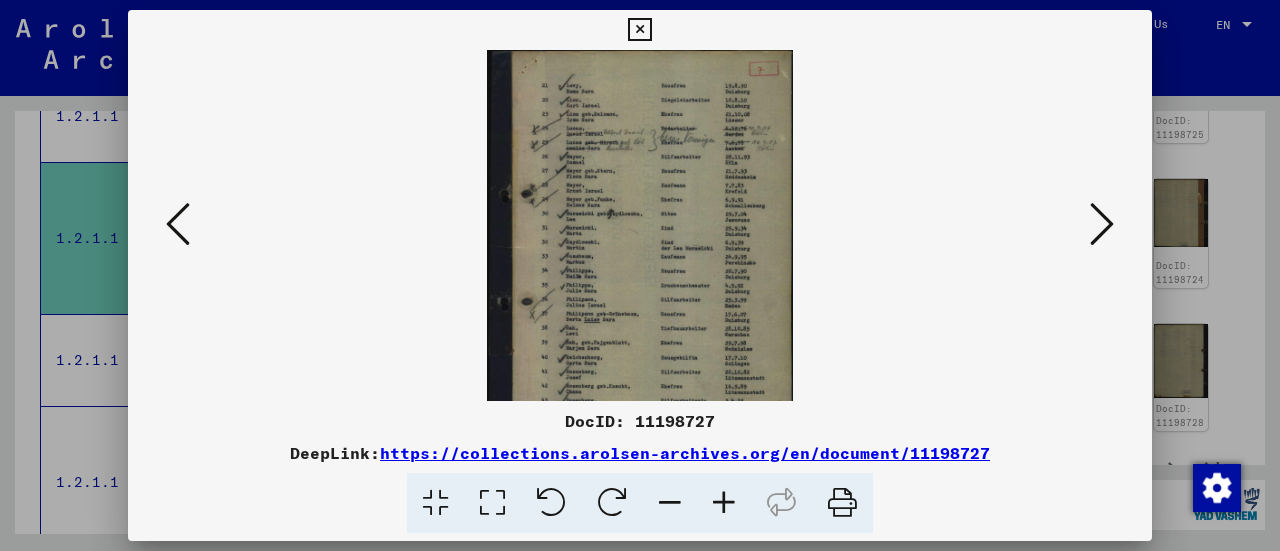 click at bounding box center (724, 503) 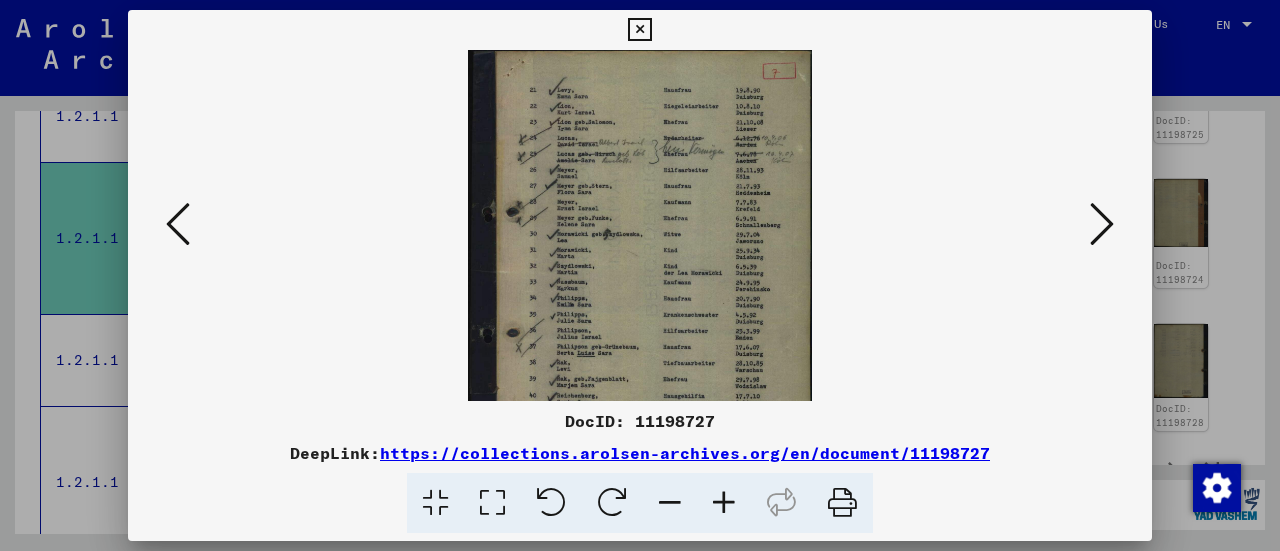 click at bounding box center (724, 503) 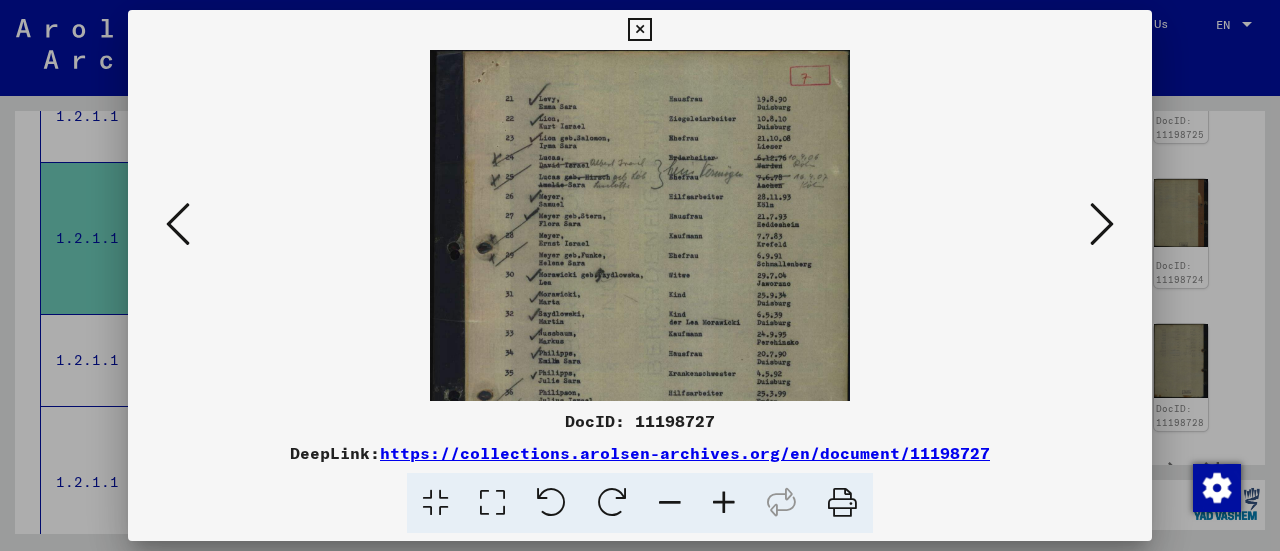 click at bounding box center [724, 503] 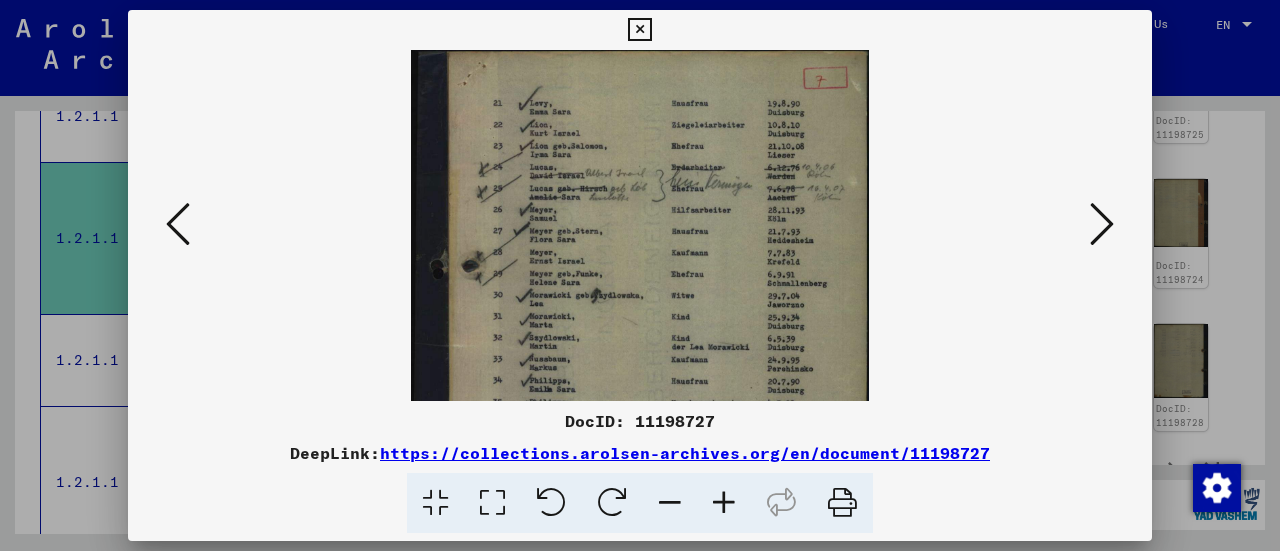 click at bounding box center [724, 503] 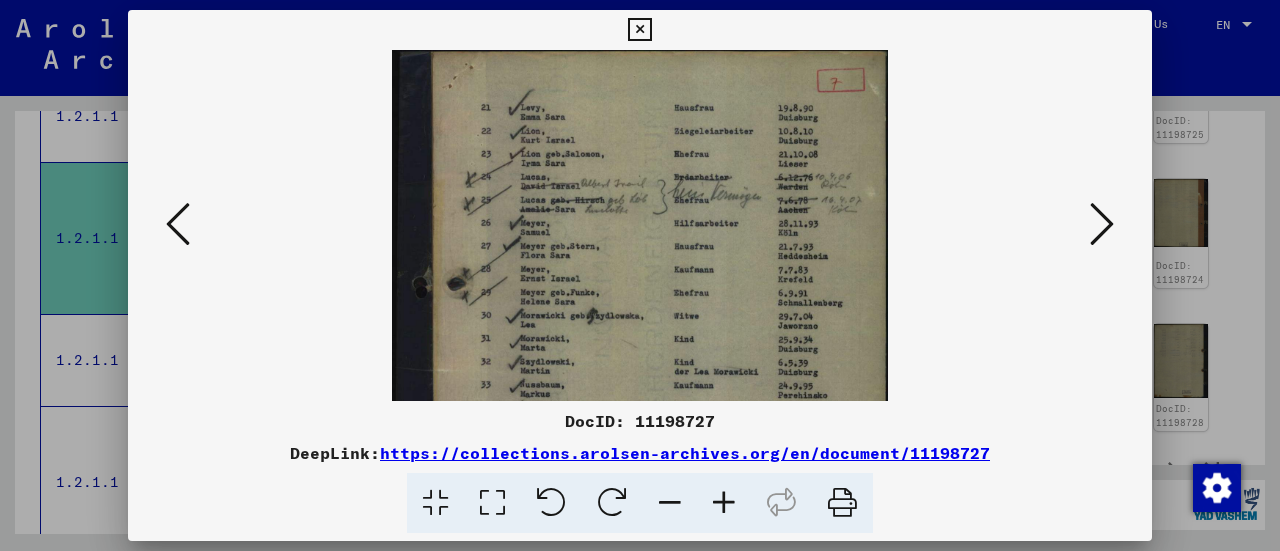 click at bounding box center (724, 503) 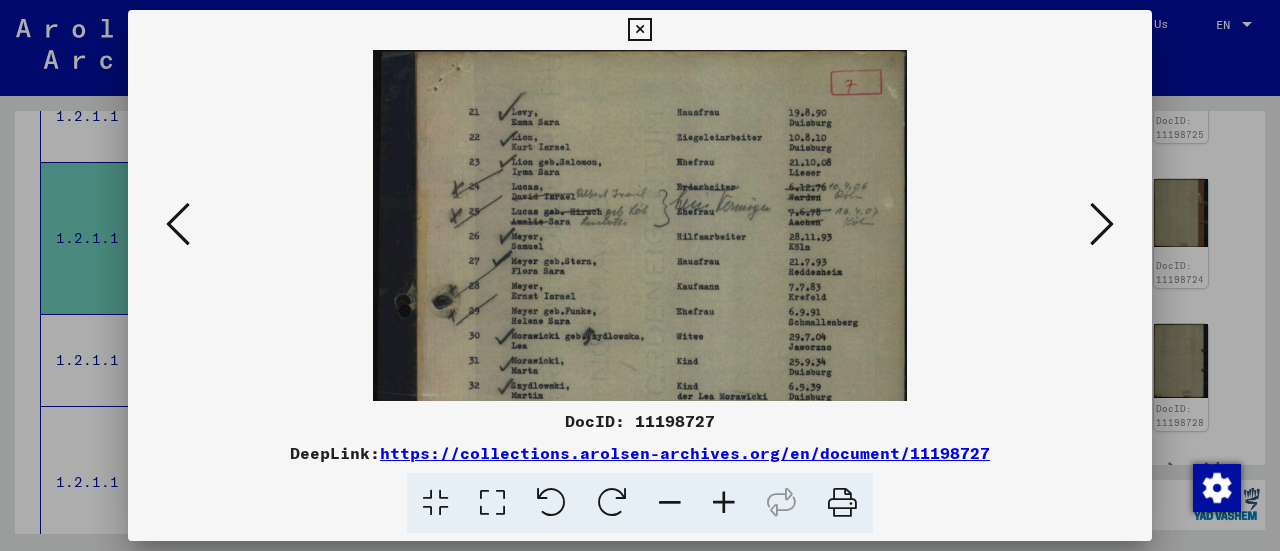 click at bounding box center [724, 503] 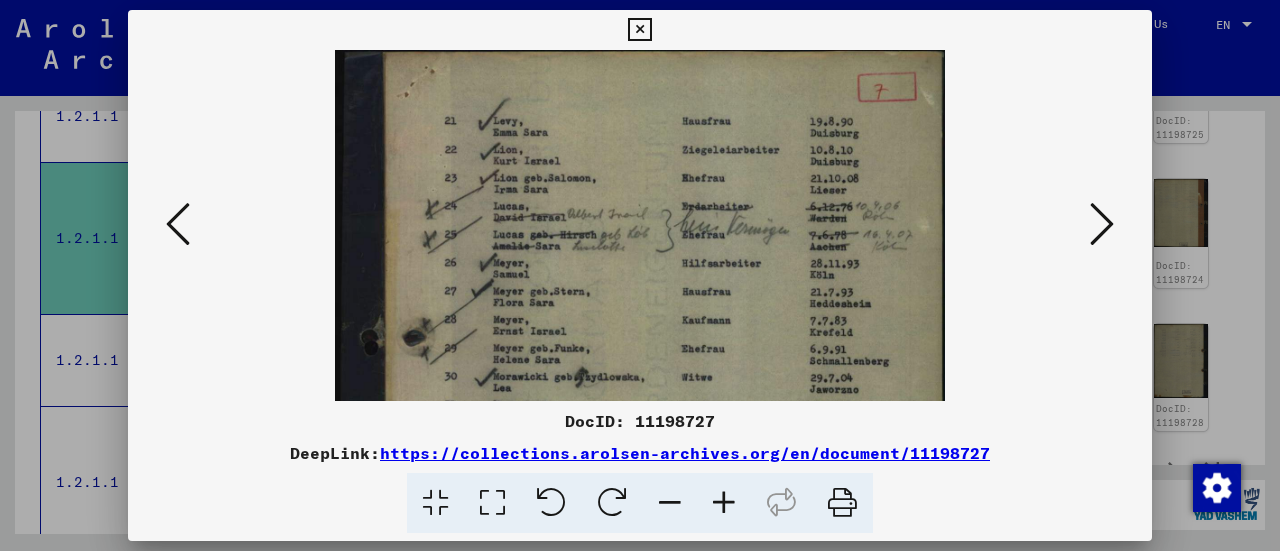 click at bounding box center [178, 225] 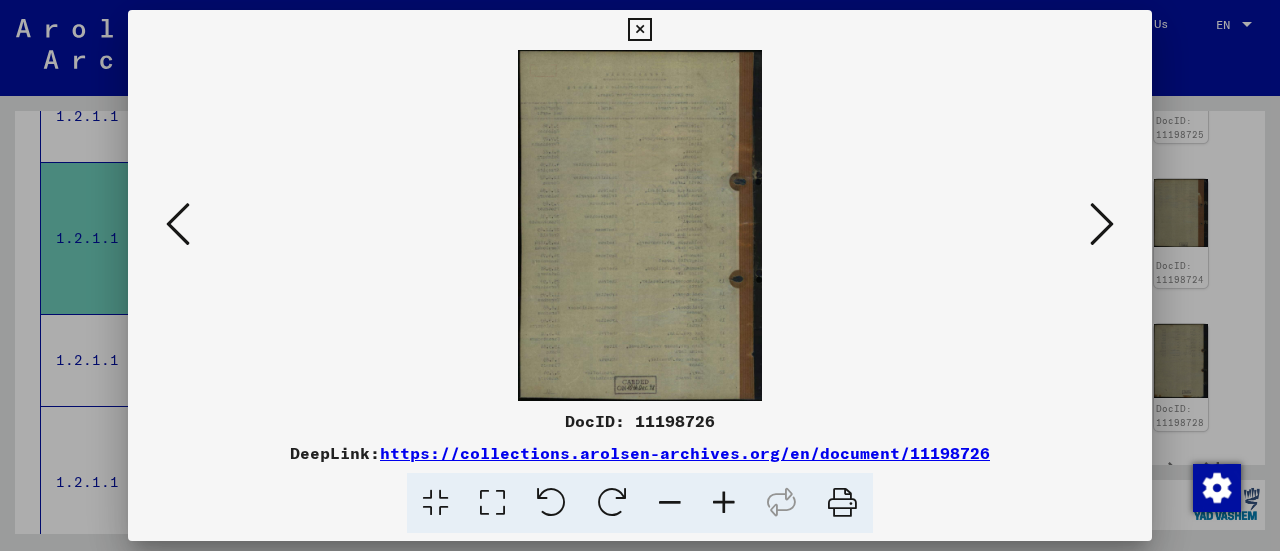 click at bounding box center [178, 225] 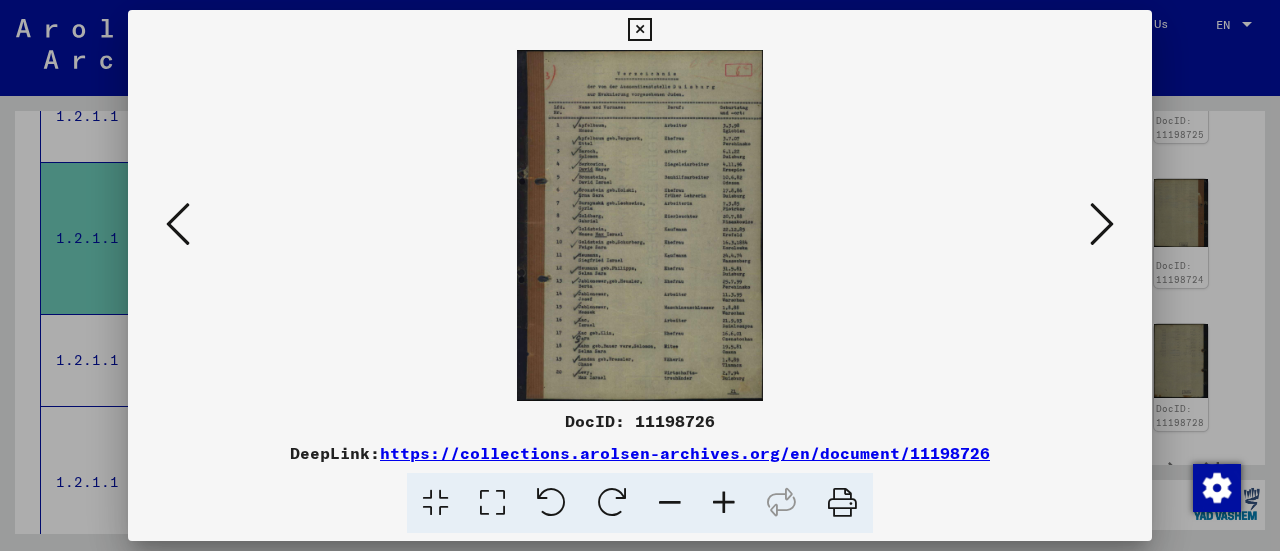 click at bounding box center (724, 503) 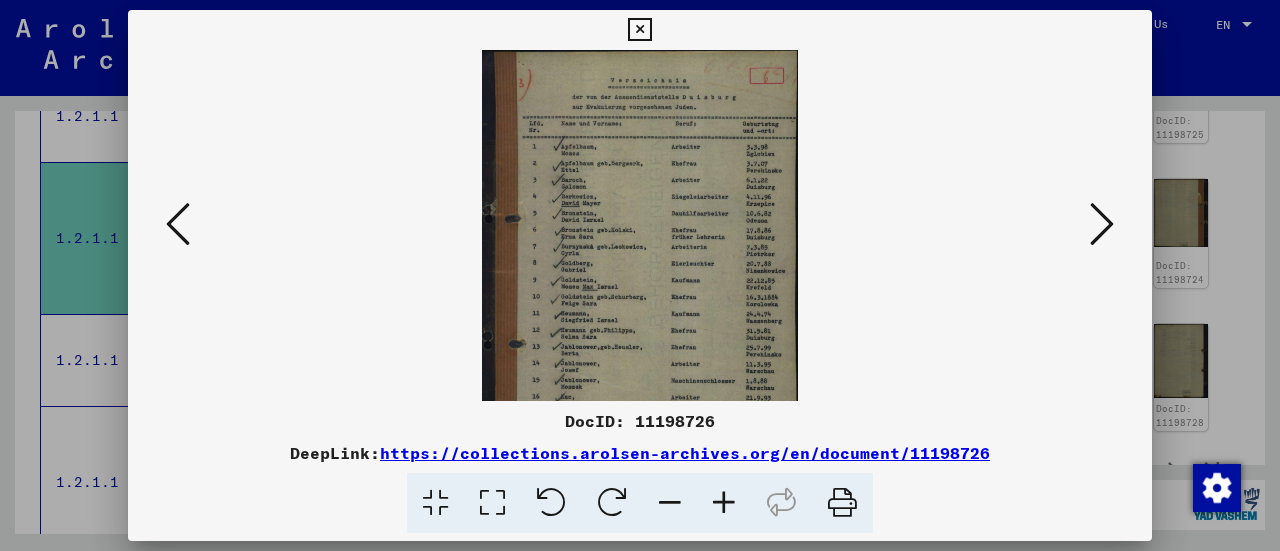 click at bounding box center (724, 503) 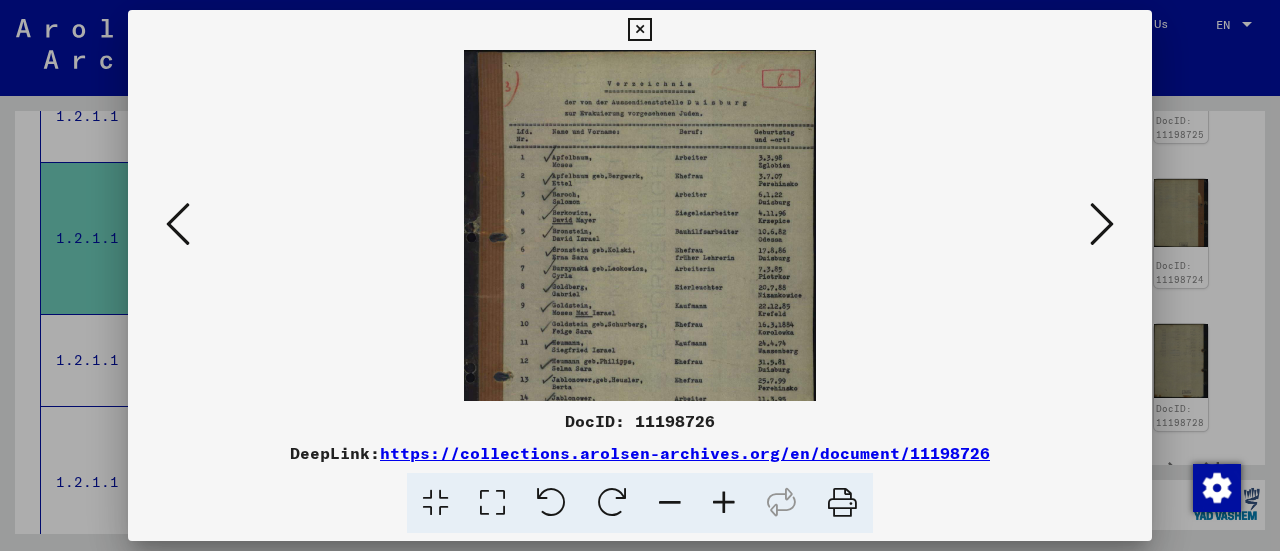 click at bounding box center (724, 503) 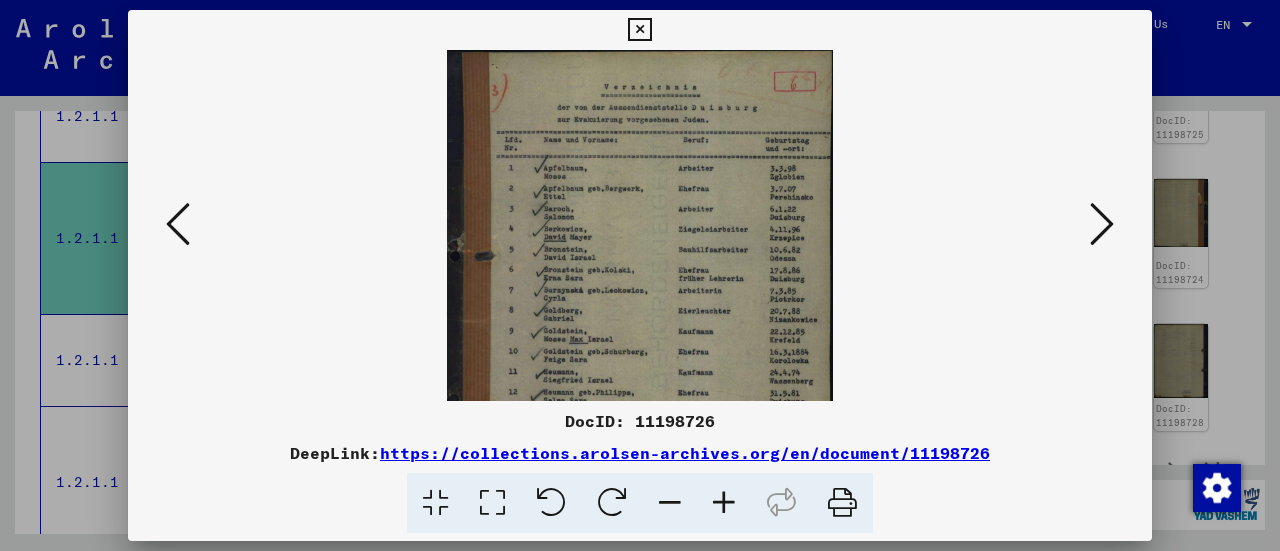 click at bounding box center (724, 503) 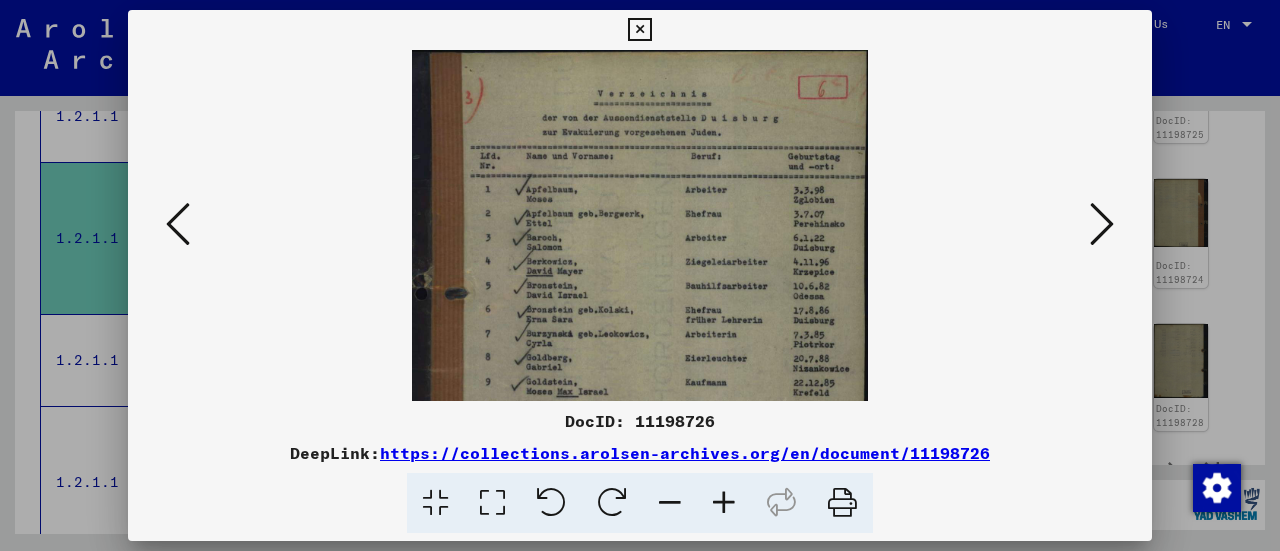 click at bounding box center (724, 503) 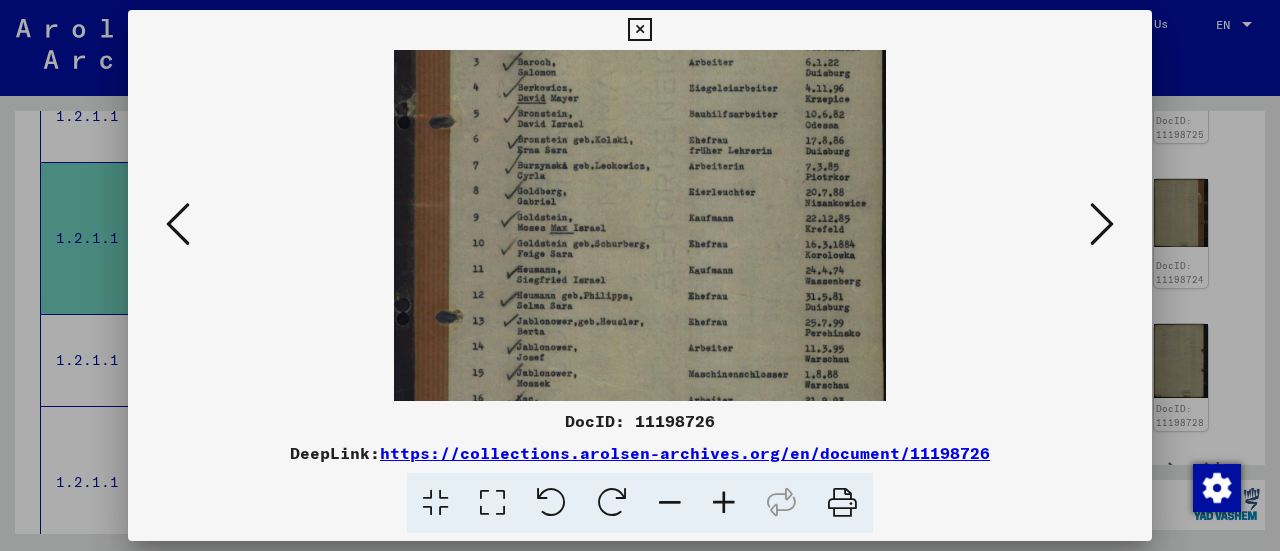 drag, startPoint x: 700, startPoint y: 361, endPoint x: 686, endPoint y: 137, distance: 224.43707 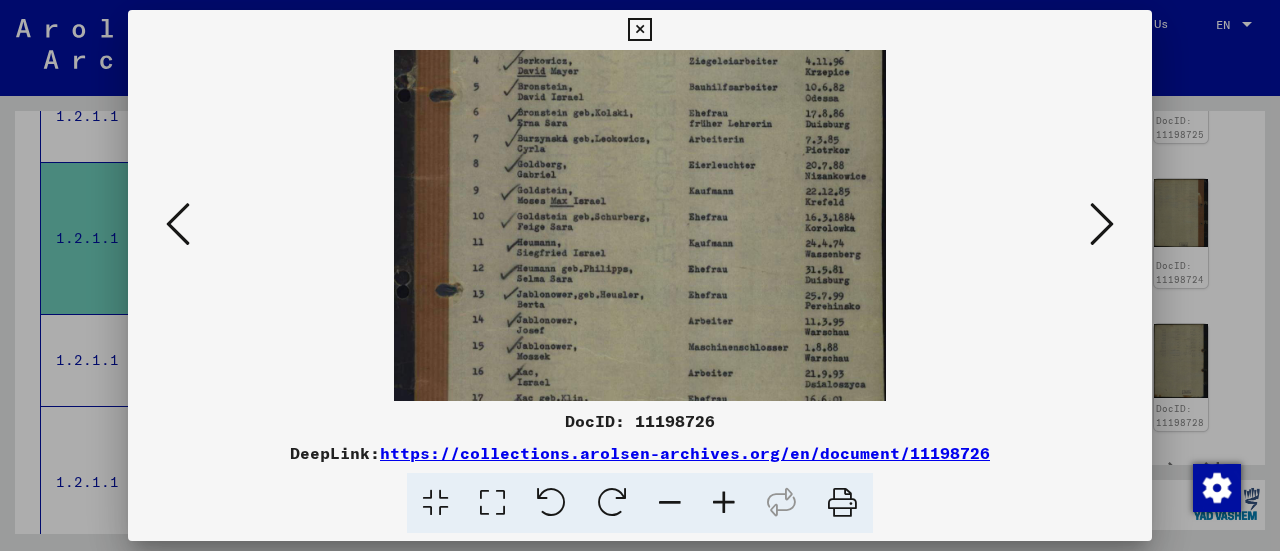 scroll, scrollTop: 350, scrollLeft: 0, axis: vertical 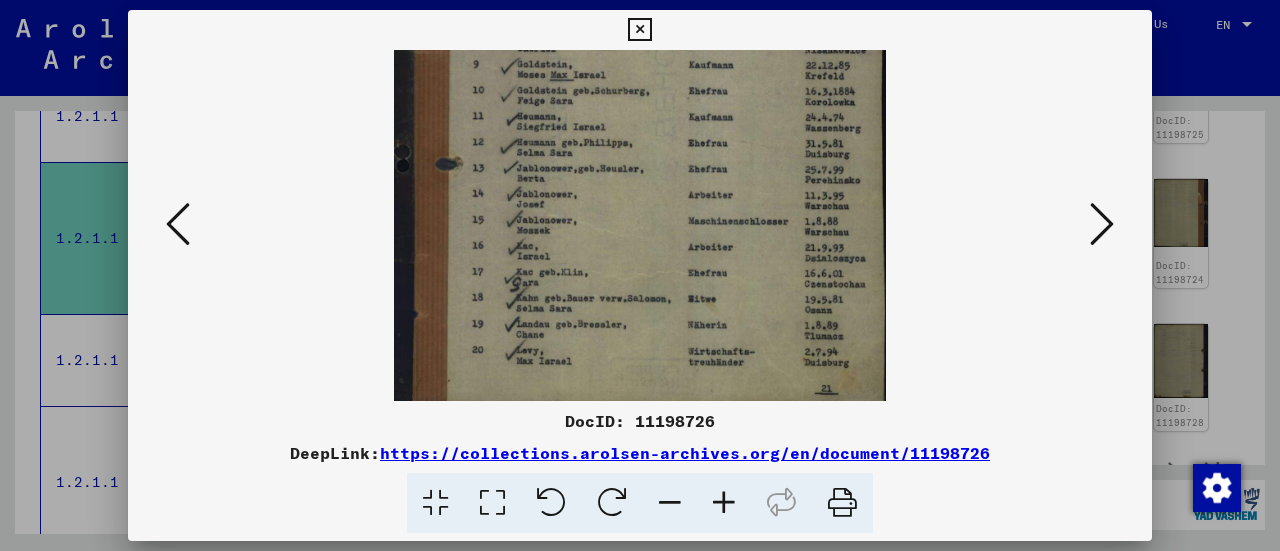 drag, startPoint x: 682, startPoint y: 340, endPoint x: 657, endPoint y: 188, distance: 154.0422 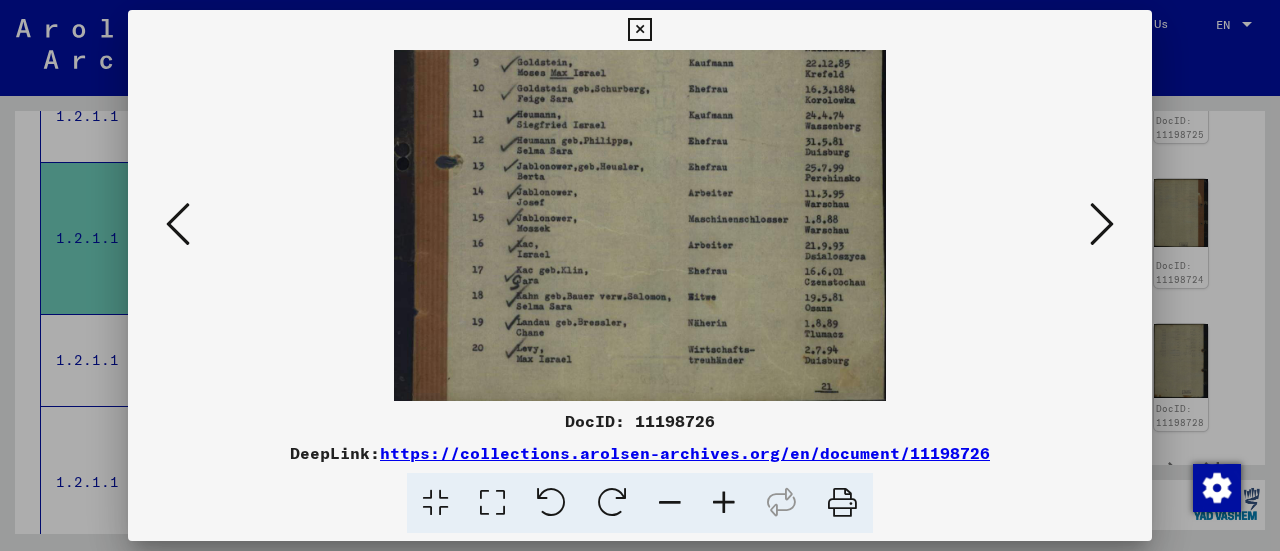 click at bounding box center [639, 55] 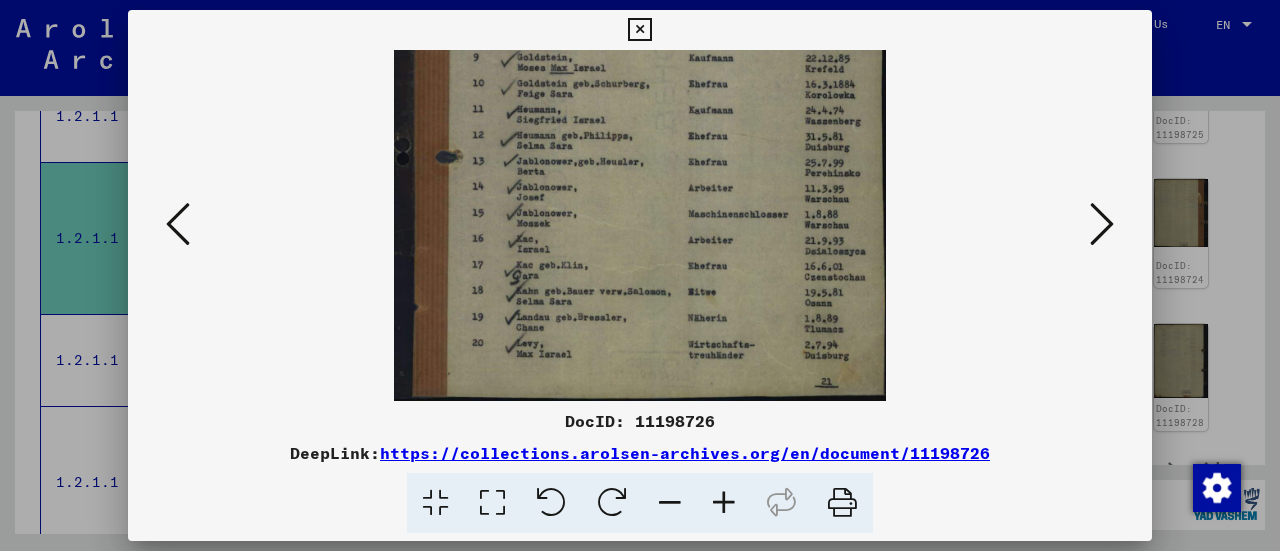 click at bounding box center [640, 275] 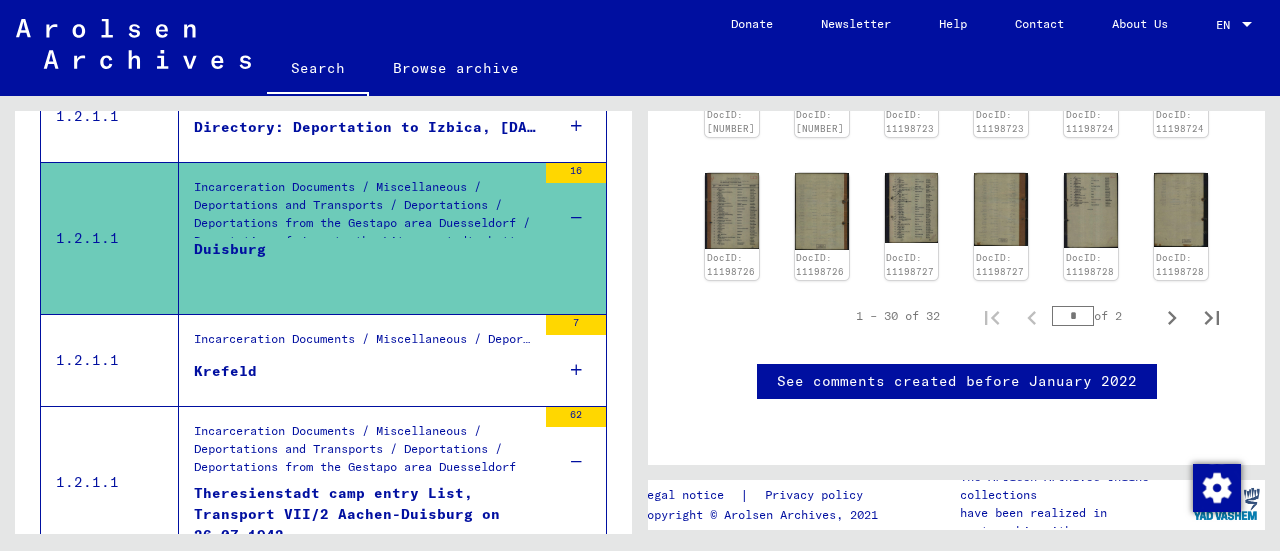 scroll, scrollTop: 1200, scrollLeft: 0, axis: vertical 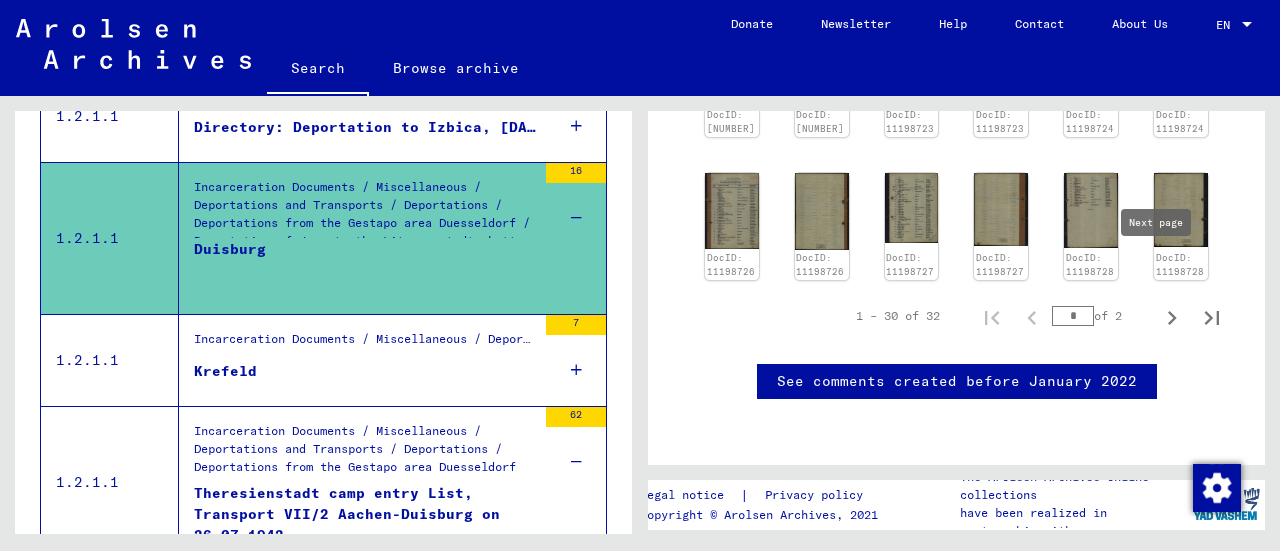 click 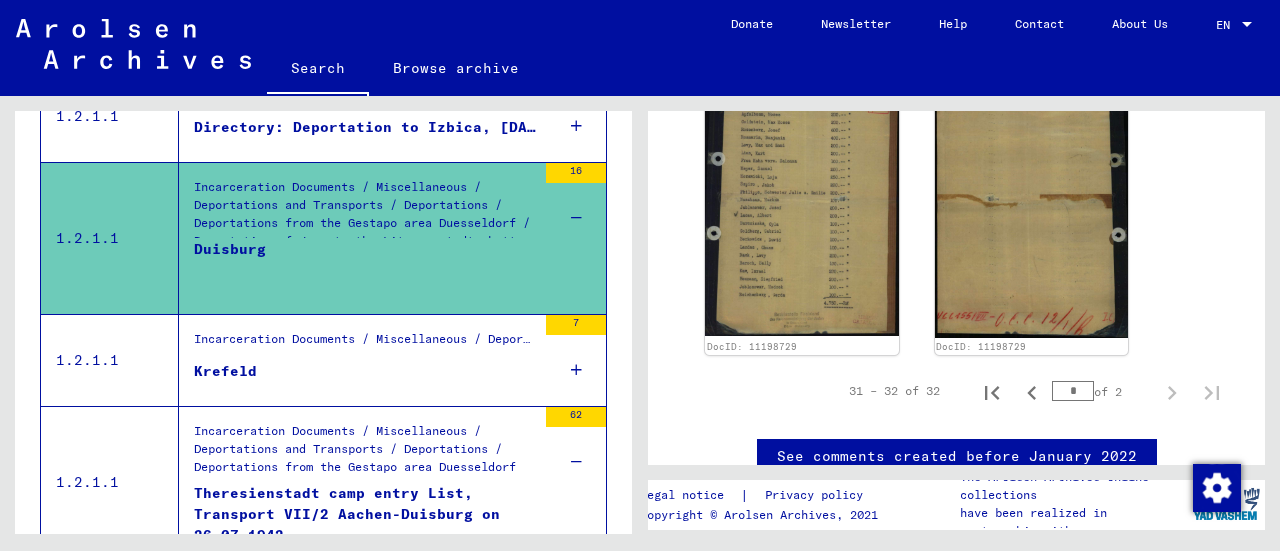 scroll, scrollTop: 700, scrollLeft: 0, axis: vertical 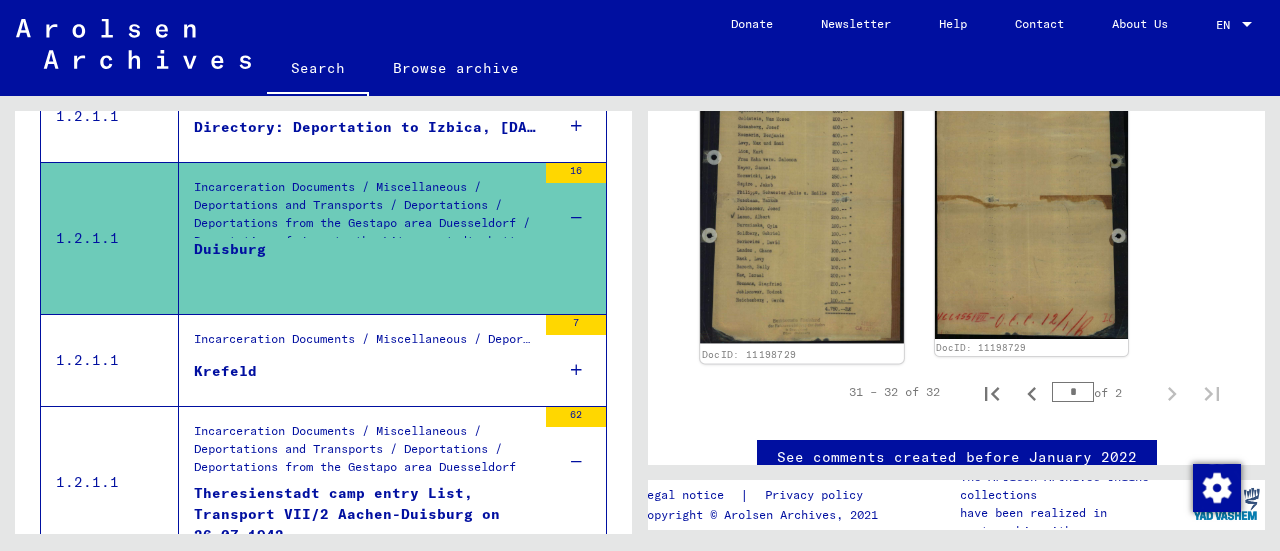 click 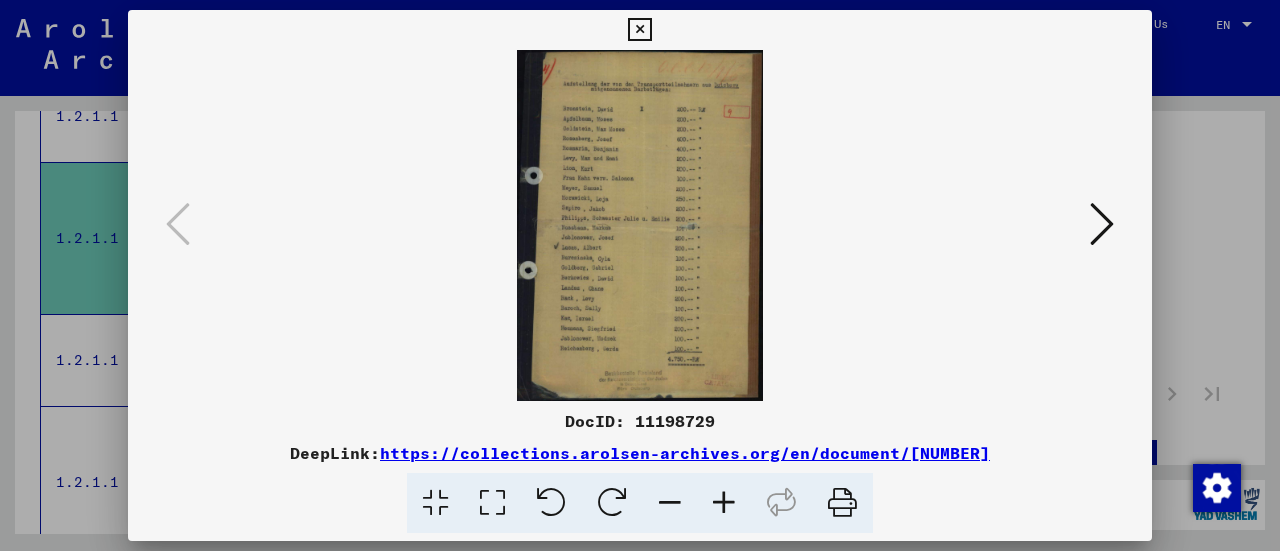 scroll, scrollTop: 678, scrollLeft: 0, axis: vertical 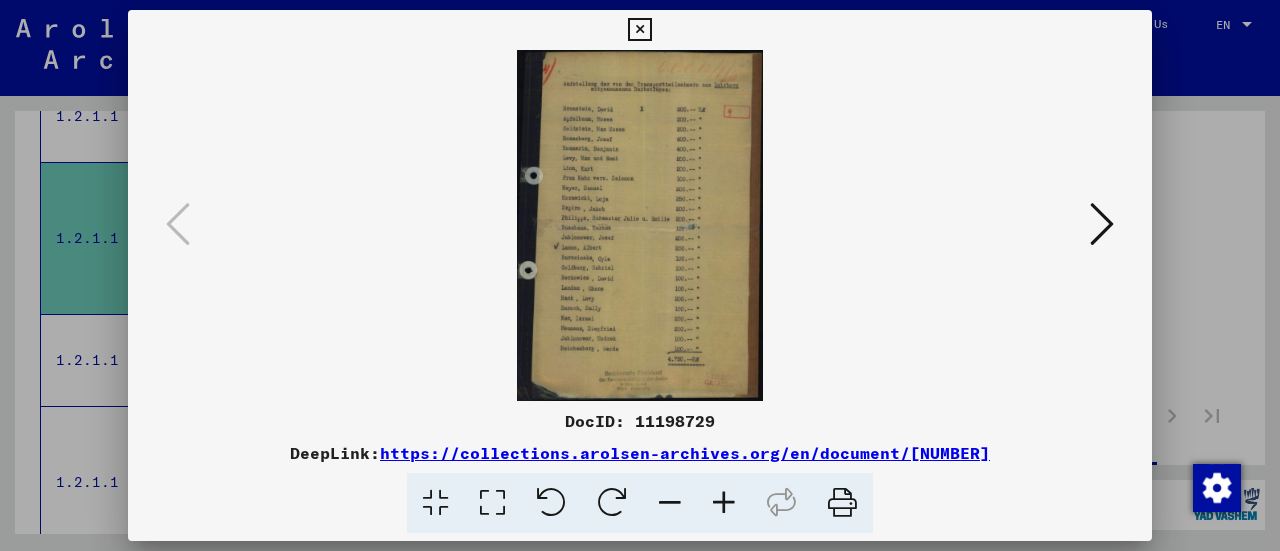 click at bounding box center [724, 503] 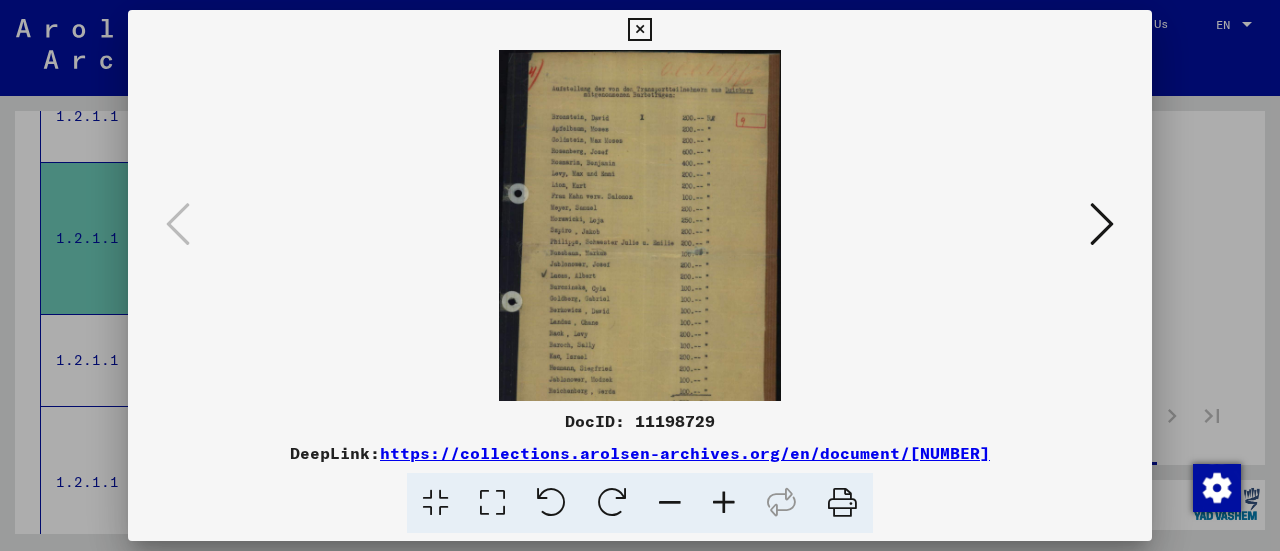 click at bounding box center [724, 503] 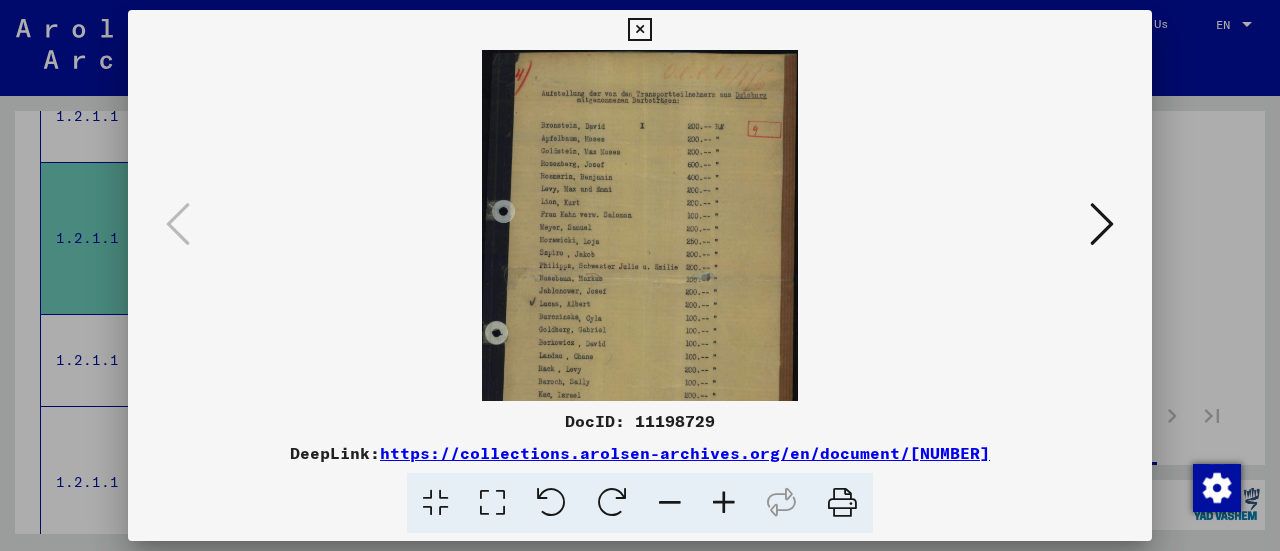 click at bounding box center [724, 503] 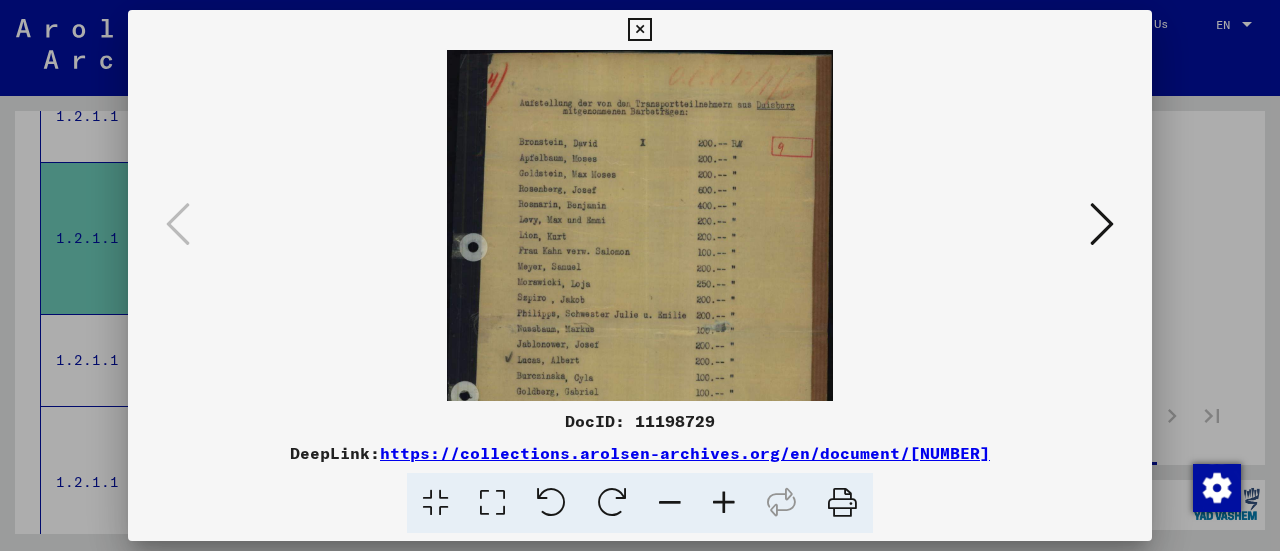 click at bounding box center (724, 503) 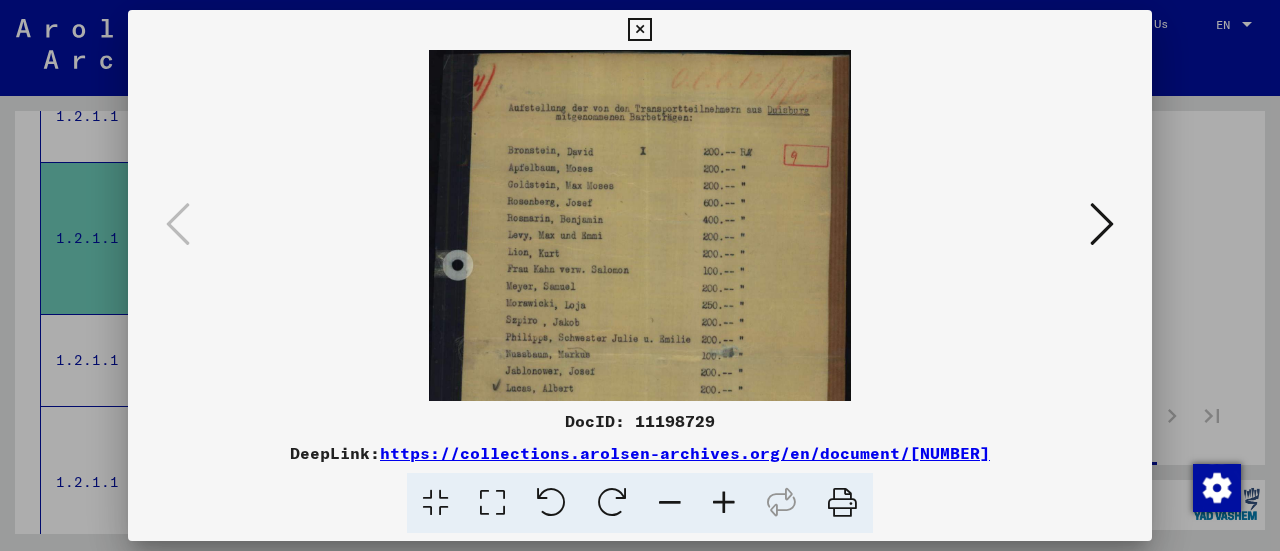 click at bounding box center [724, 503] 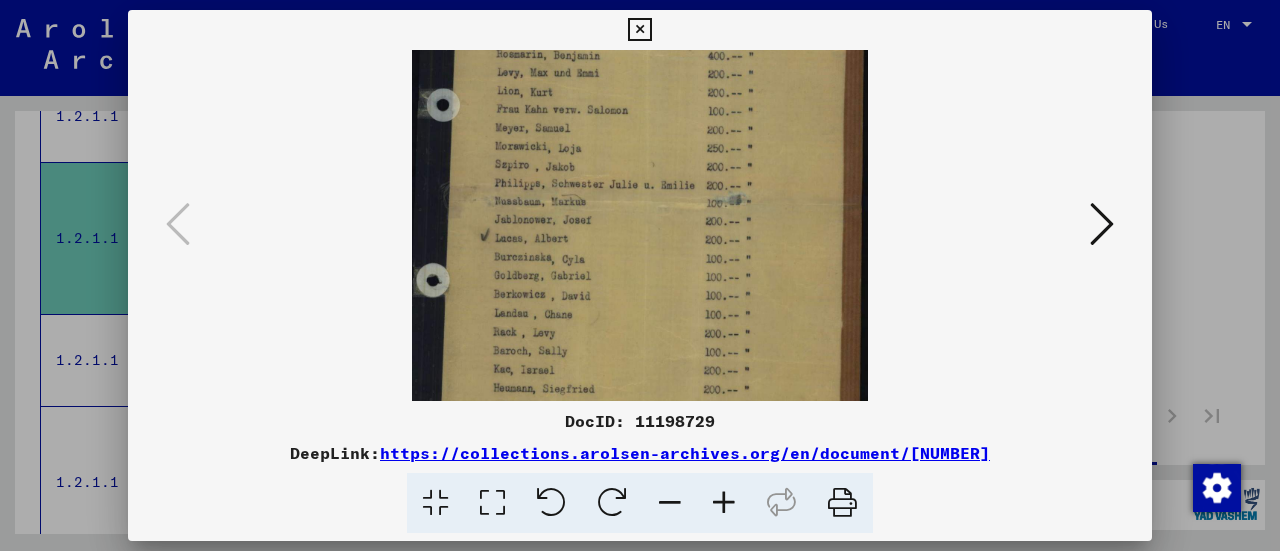 drag, startPoint x: 774, startPoint y: 371, endPoint x: 778, endPoint y: 136, distance: 235.03404 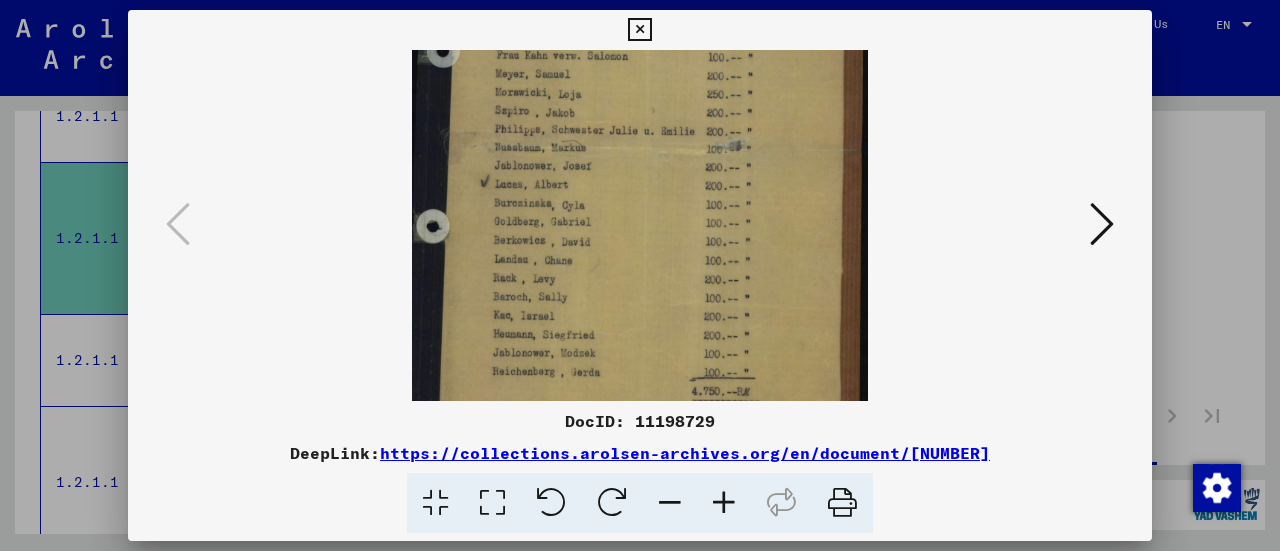 click at bounding box center (640, 275) 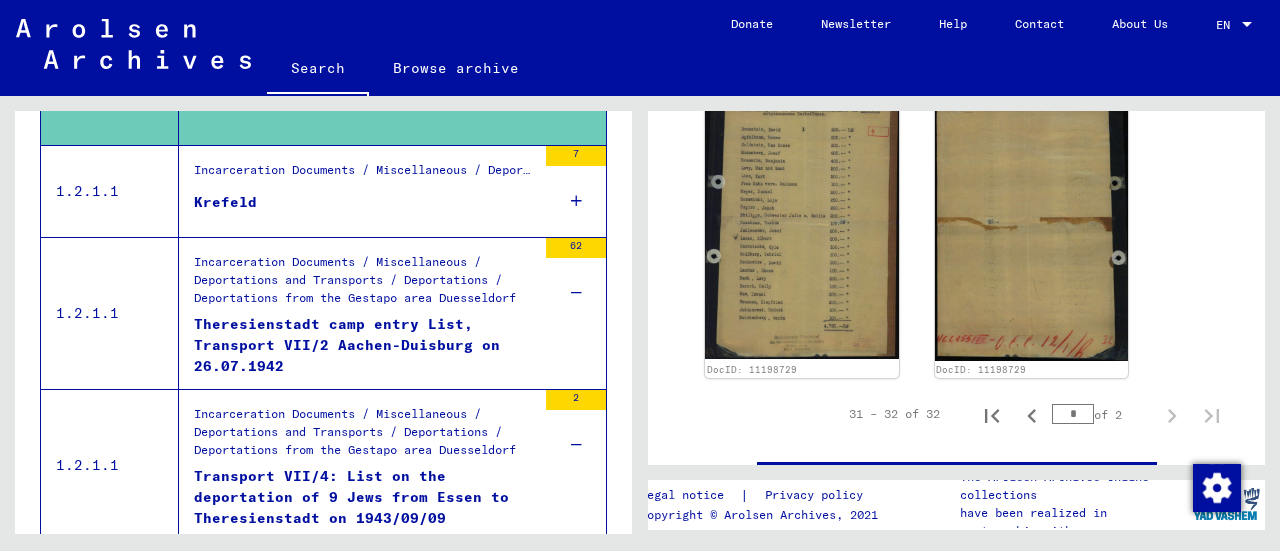 scroll, scrollTop: 1059, scrollLeft: 0, axis: vertical 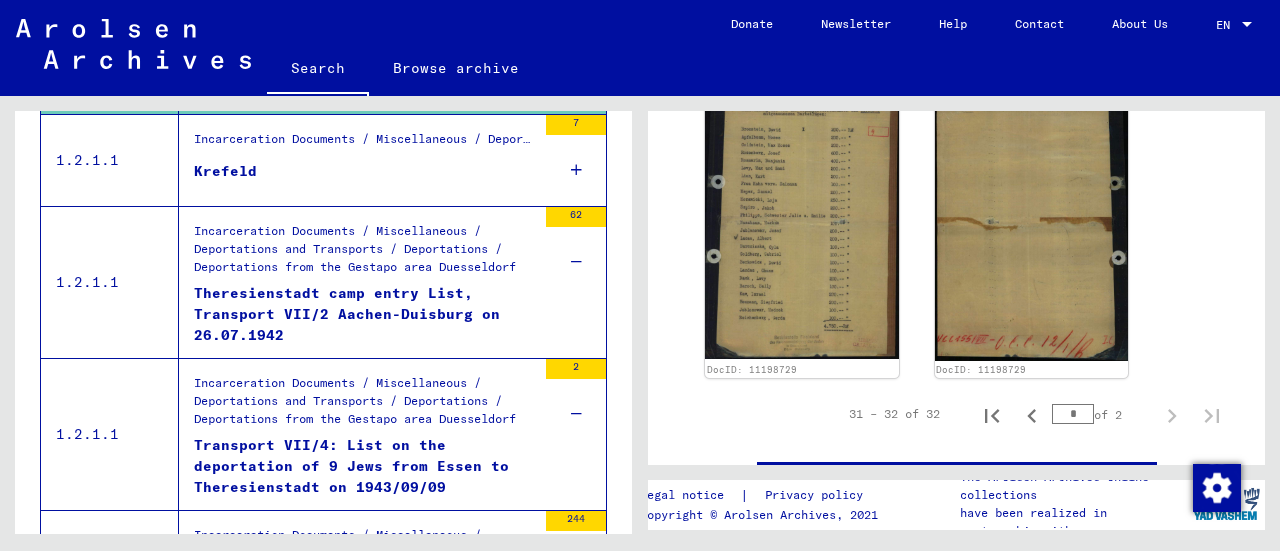click on "Theresienstadt camp entry List, Transport VII/2 Aachen-Duisburg on      26.07.1942" at bounding box center (365, 313) 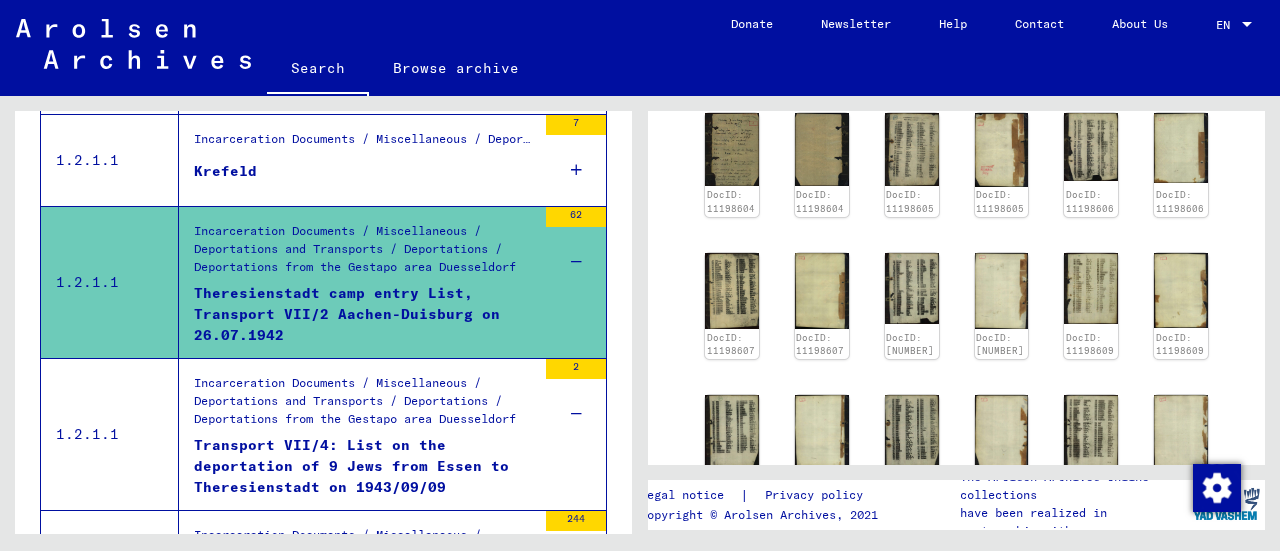 scroll, scrollTop: 700, scrollLeft: 0, axis: vertical 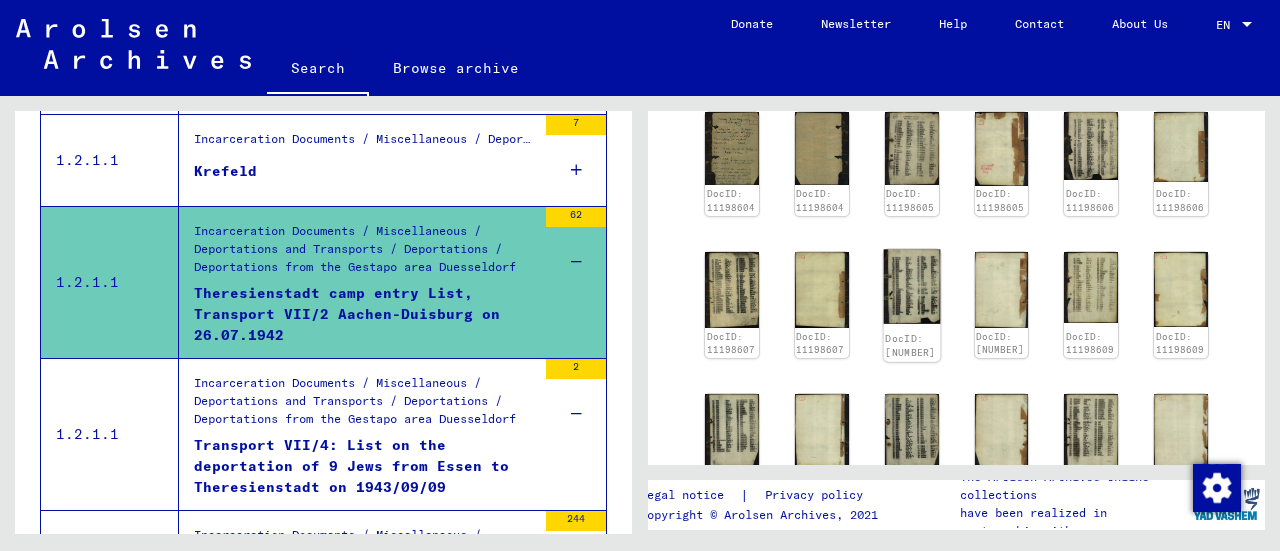 click 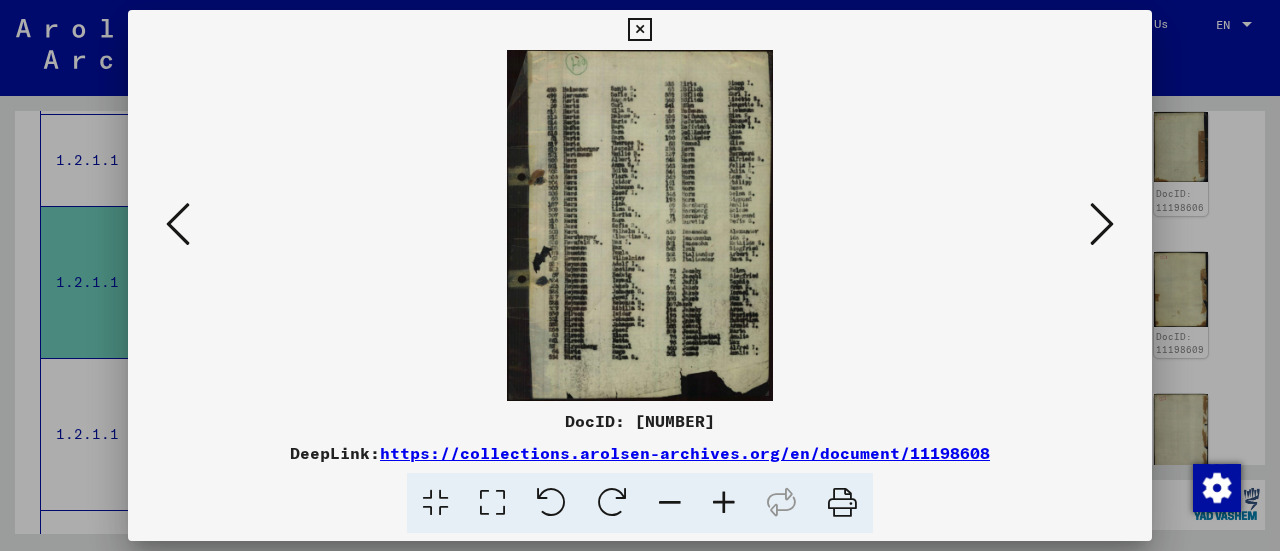 click at bounding box center (724, 503) 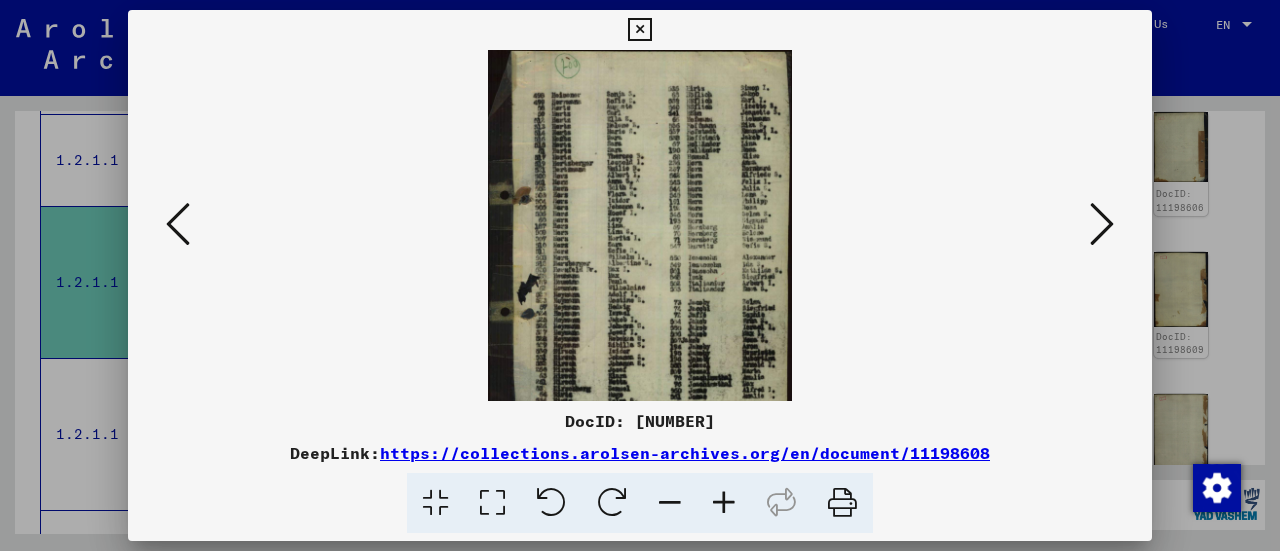 click at bounding box center (724, 503) 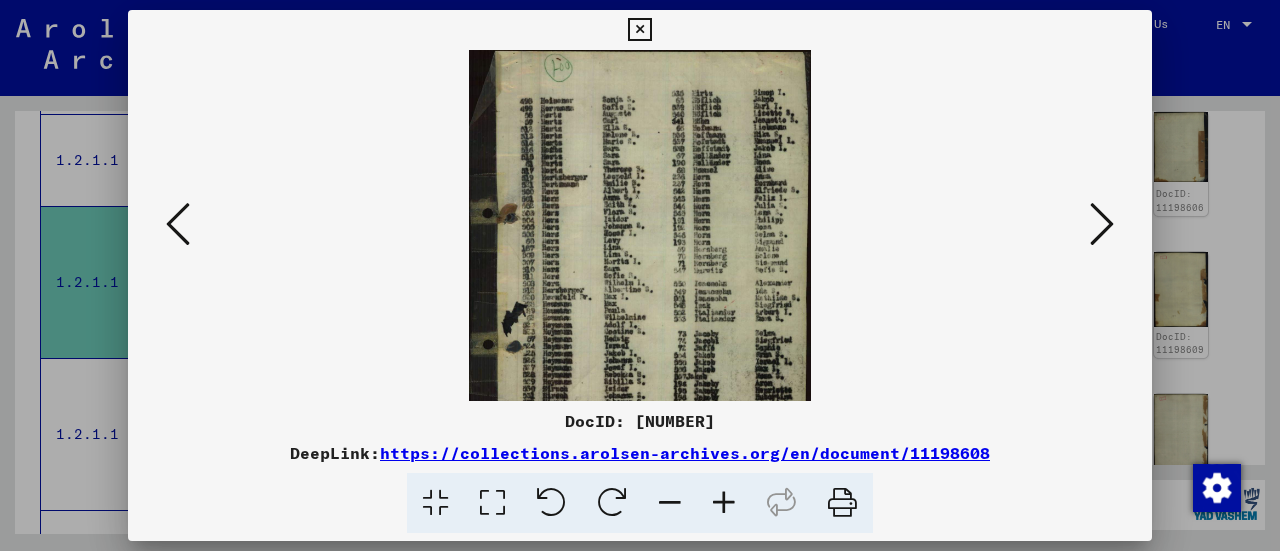 click at bounding box center [724, 503] 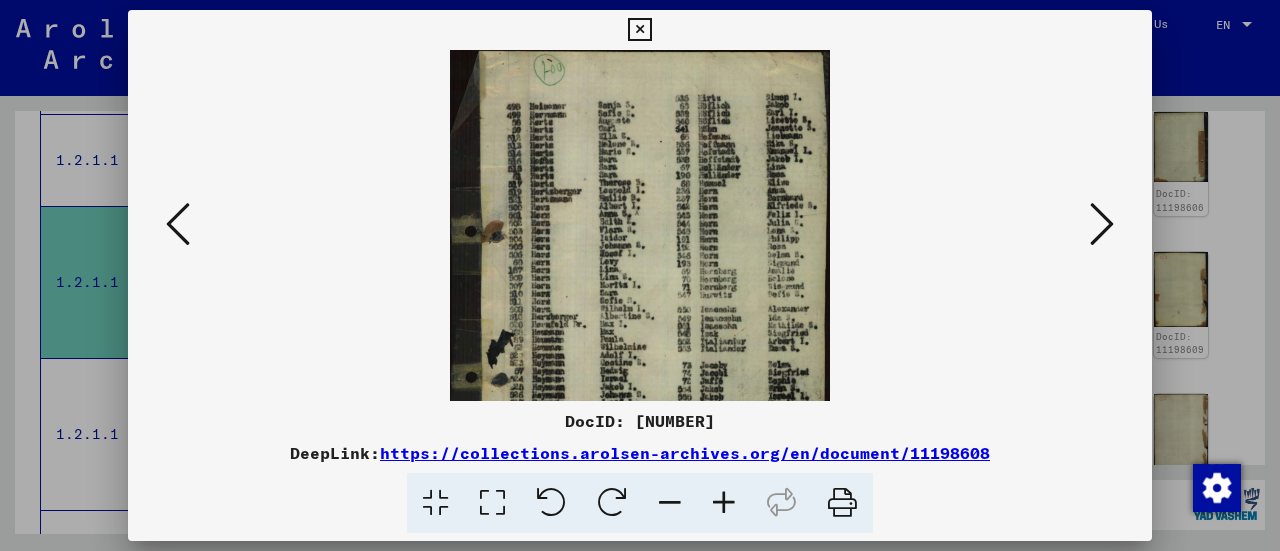 click at bounding box center [724, 503] 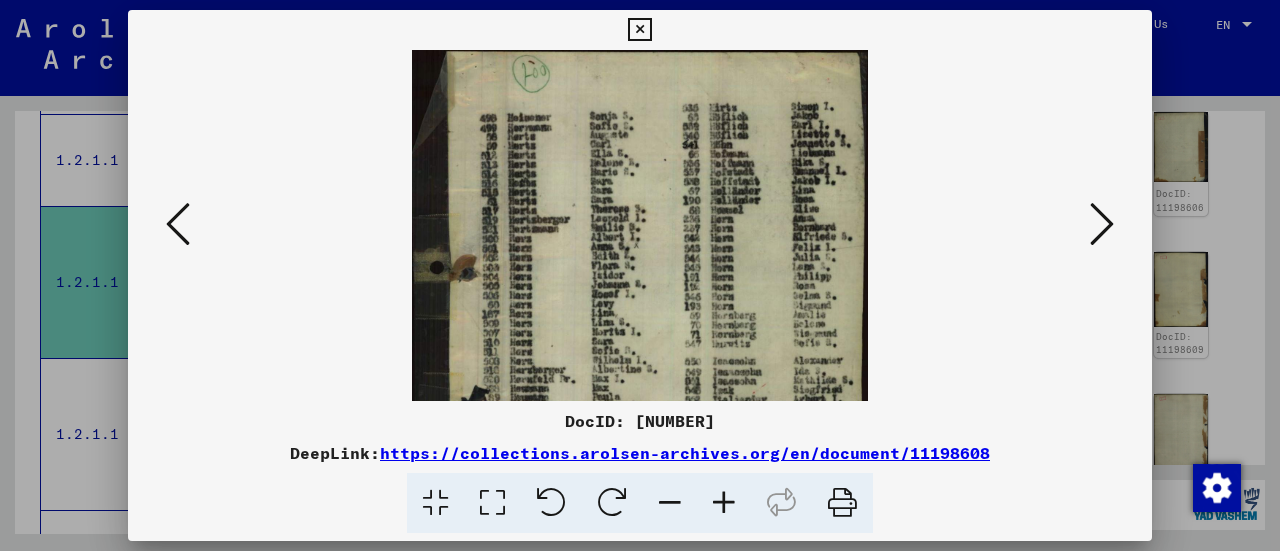 click at bounding box center (724, 503) 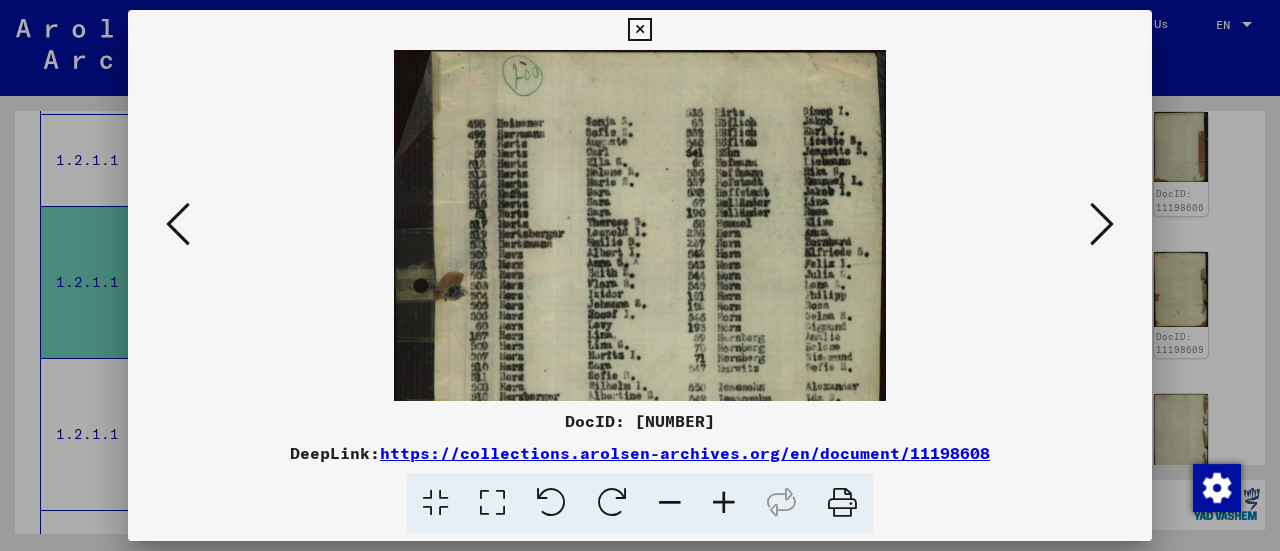 click at bounding box center (724, 503) 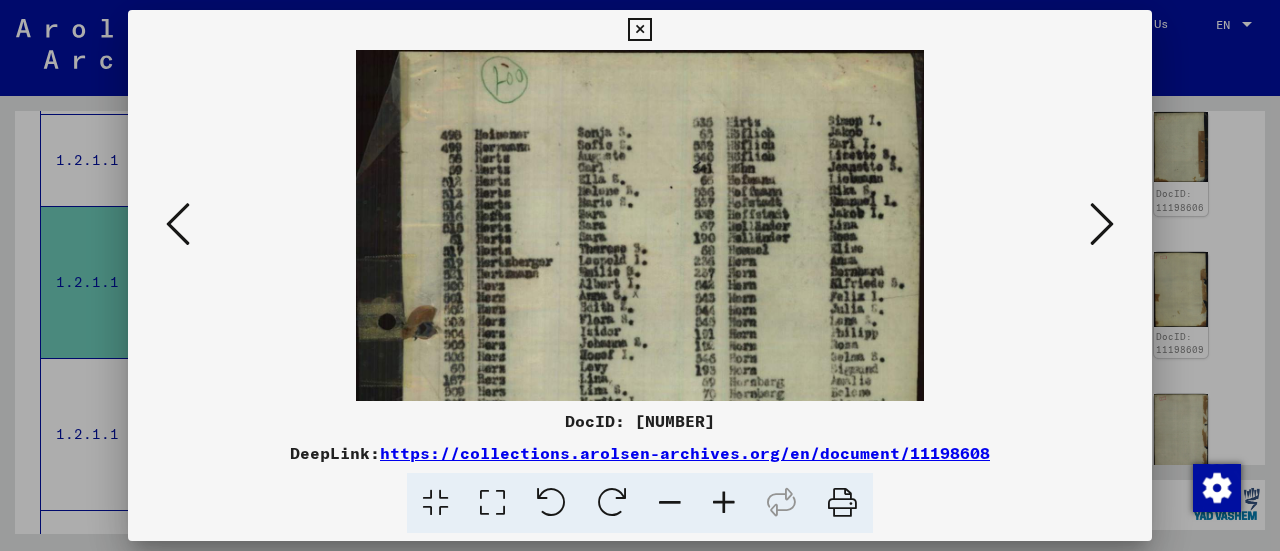 click at bounding box center (724, 503) 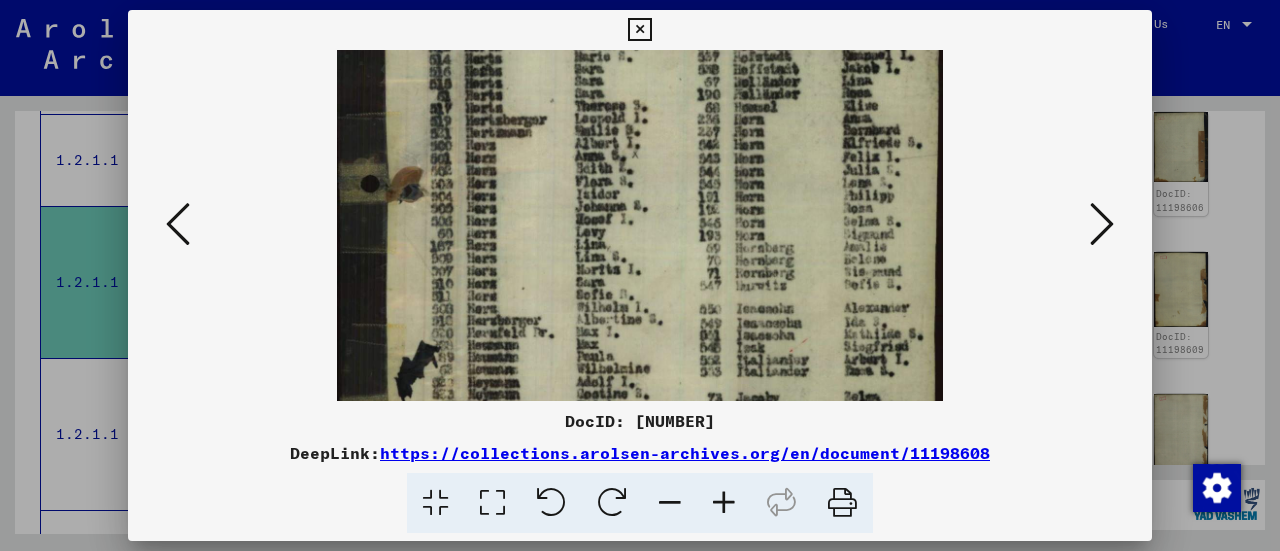 drag, startPoint x: 763, startPoint y: 362, endPoint x: 727, endPoint y: 161, distance: 204.19843 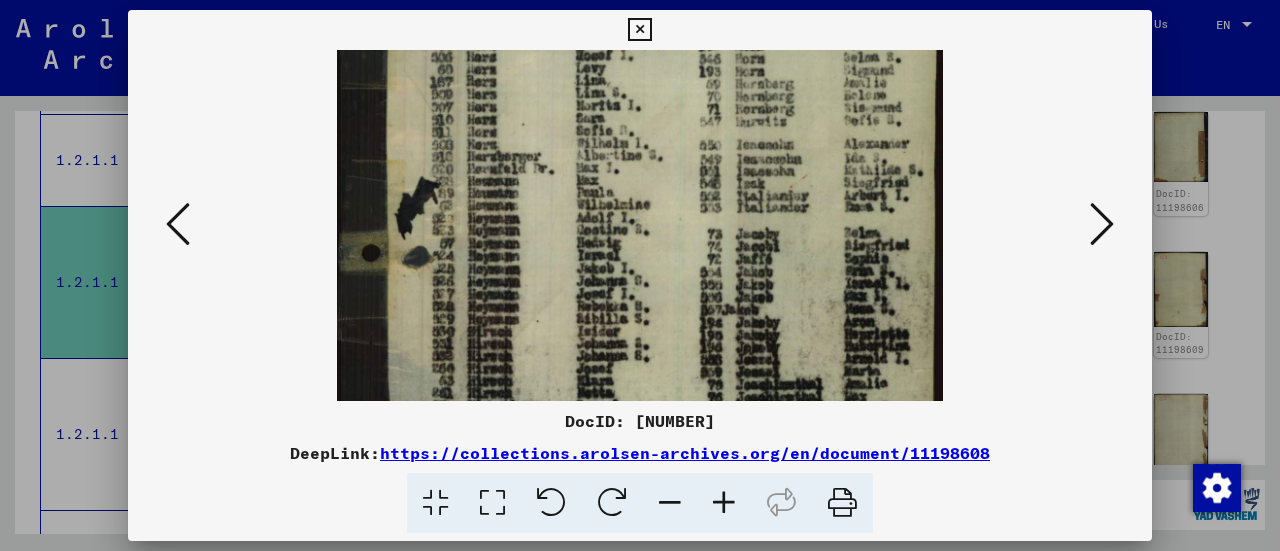 drag, startPoint x: 752, startPoint y: 309, endPoint x: 725, endPoint y: 125, distance: 185.97043 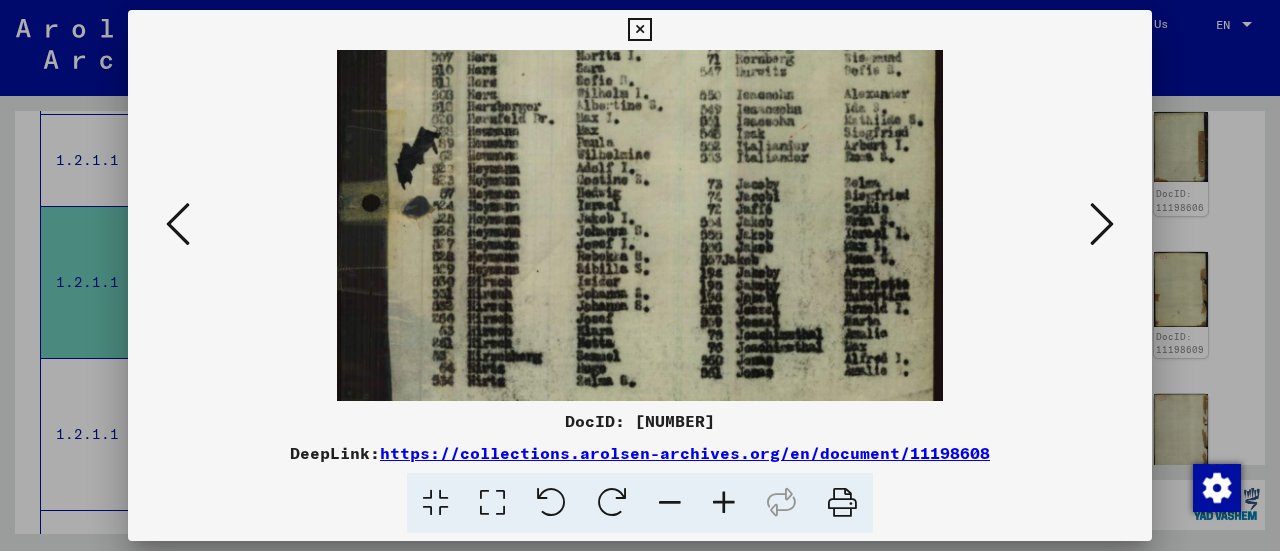 click at bounding box center [1102, 224] 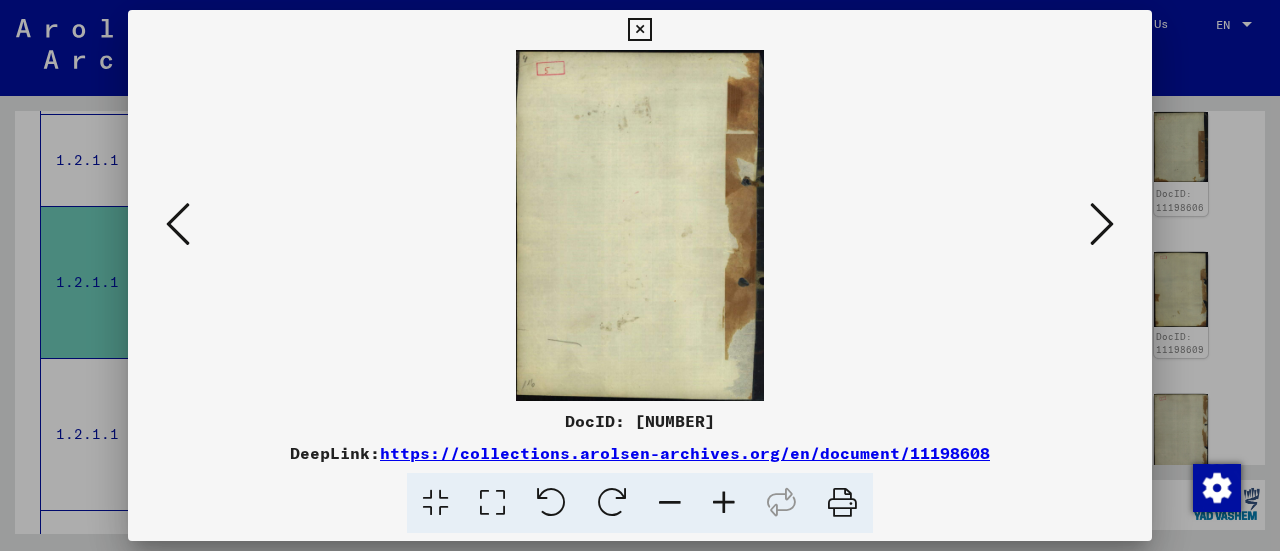 scroll, scrollTop: 0, scrollLeft: 0, axis: both 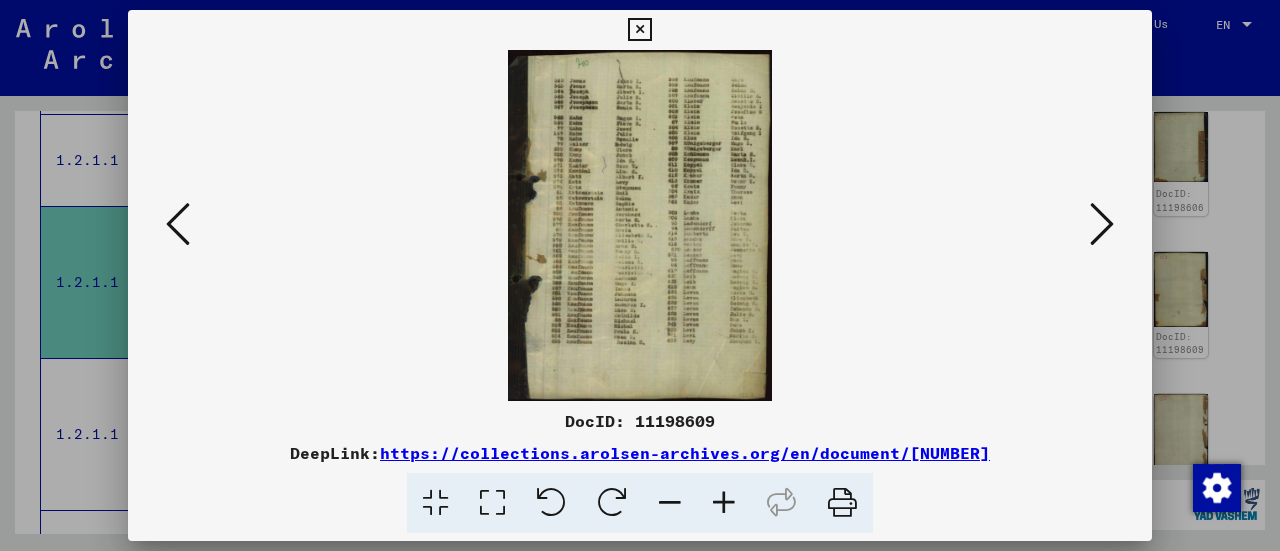 click at bounding box center [724, 503] 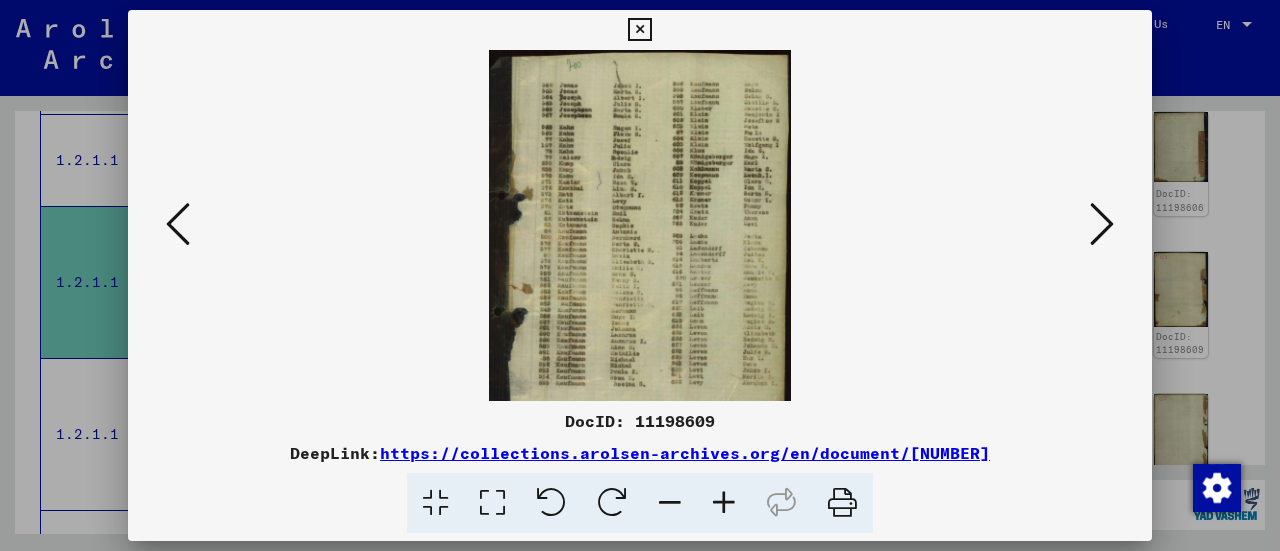 click at bounding box center [724, 503] 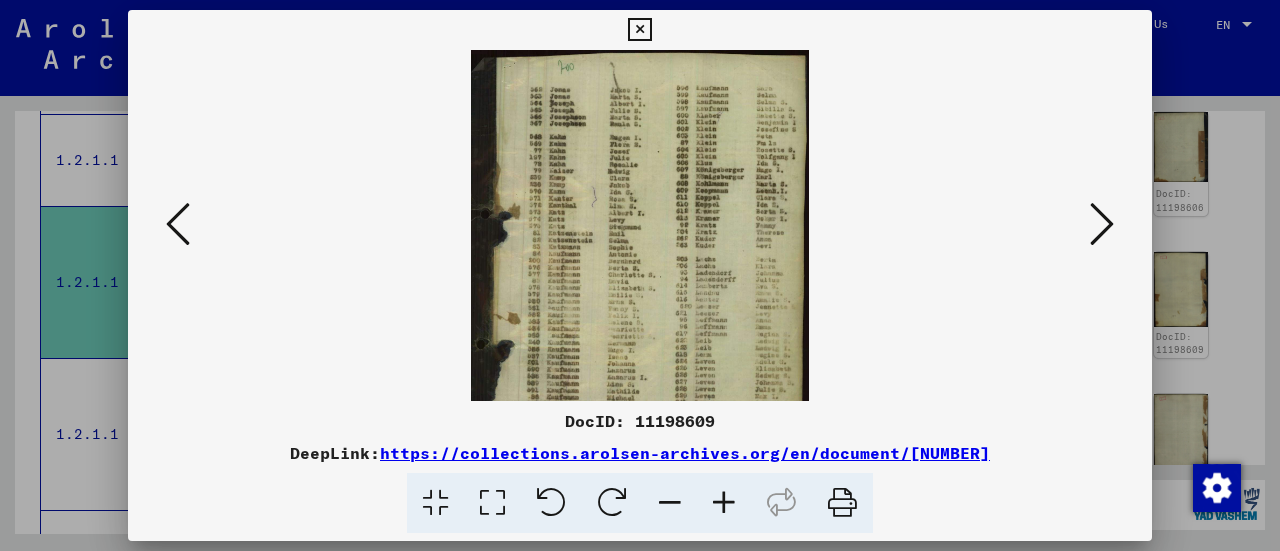 click at bounding box center [724, 503] 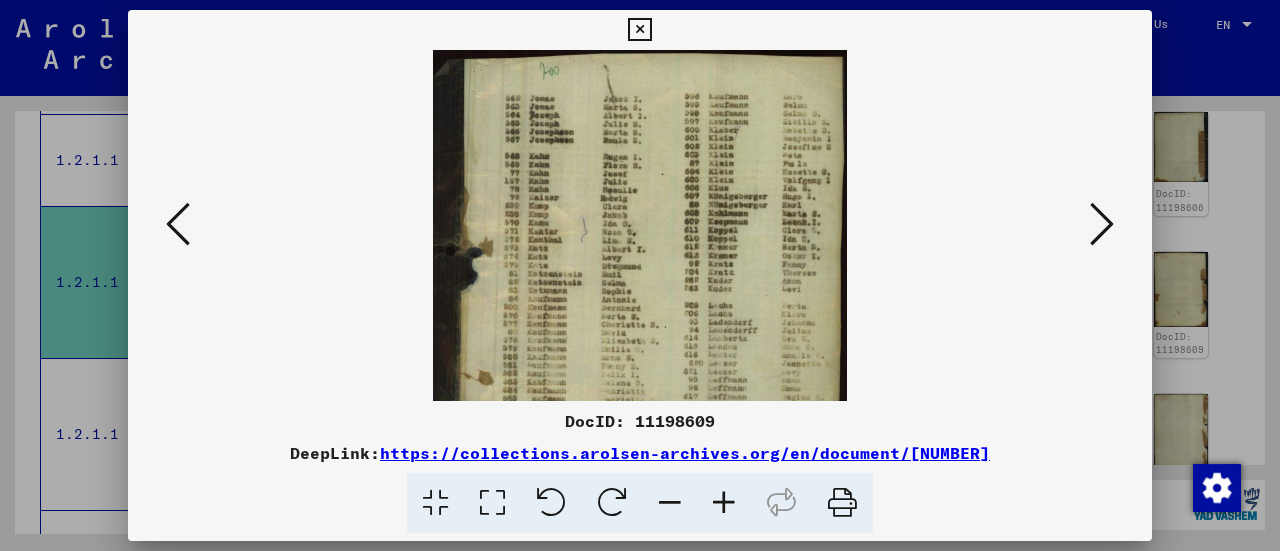 click at bounding box center (724, 503) 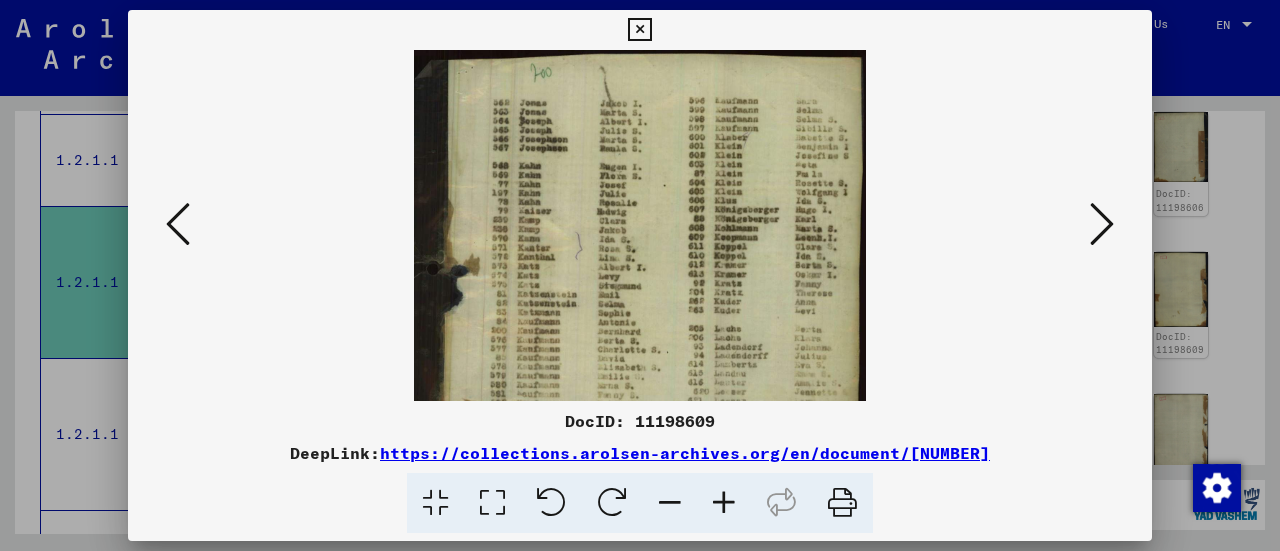 click at bounding box center (724, 503) 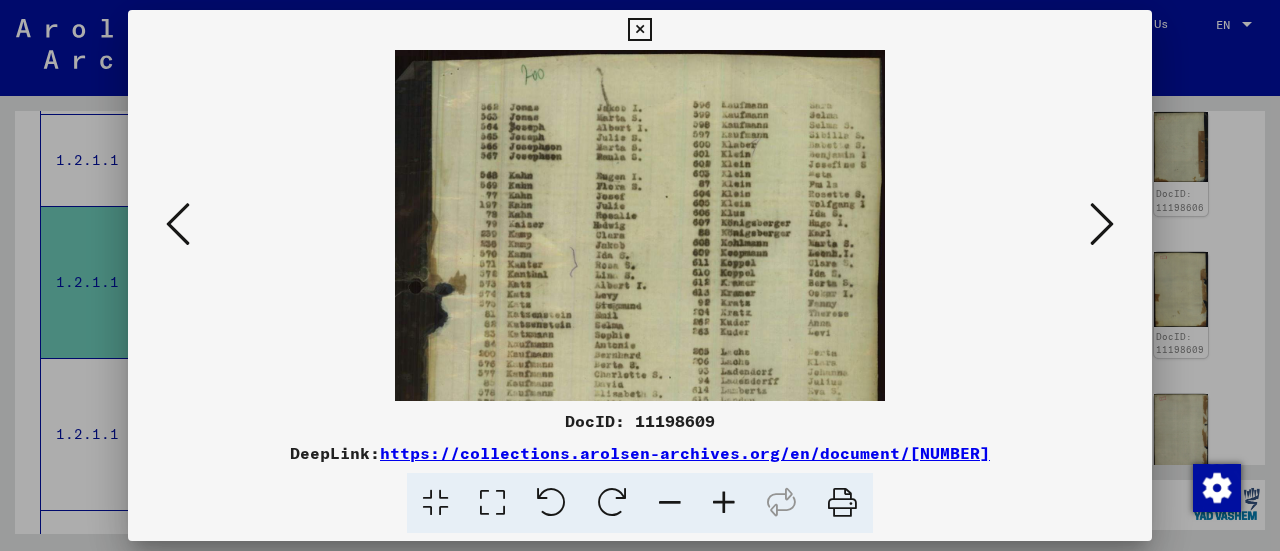 click at bounding box center (724, 503) 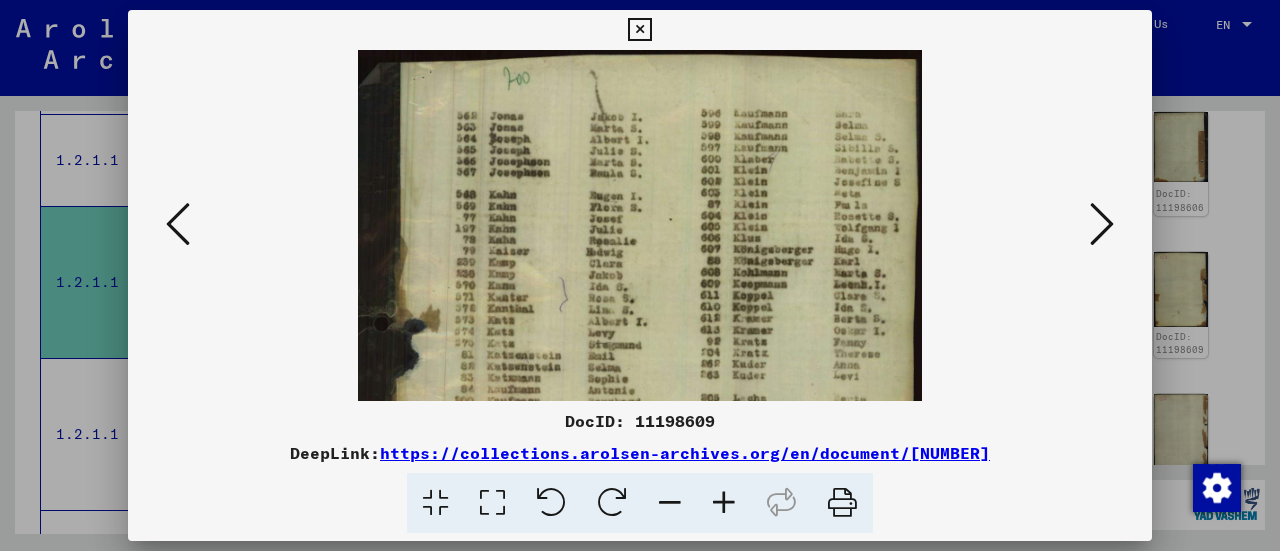 click at bounding box center [724, 503] 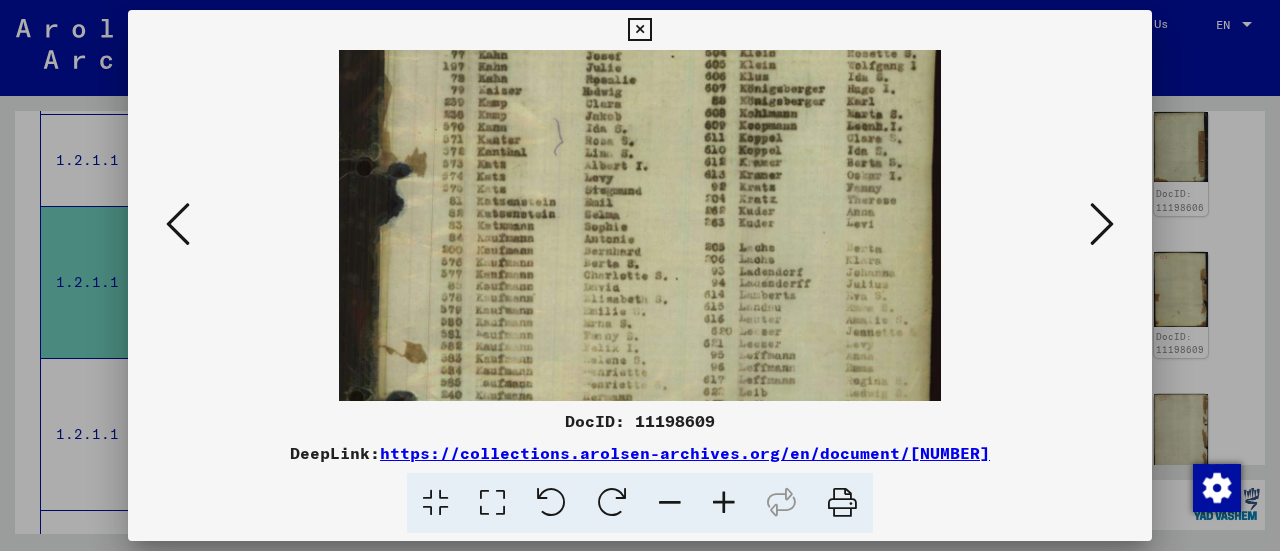 drag, startPoint x: 713, startPoint y: 366, endPoint x: 707, endPoint y: 139, distance: 227.07928 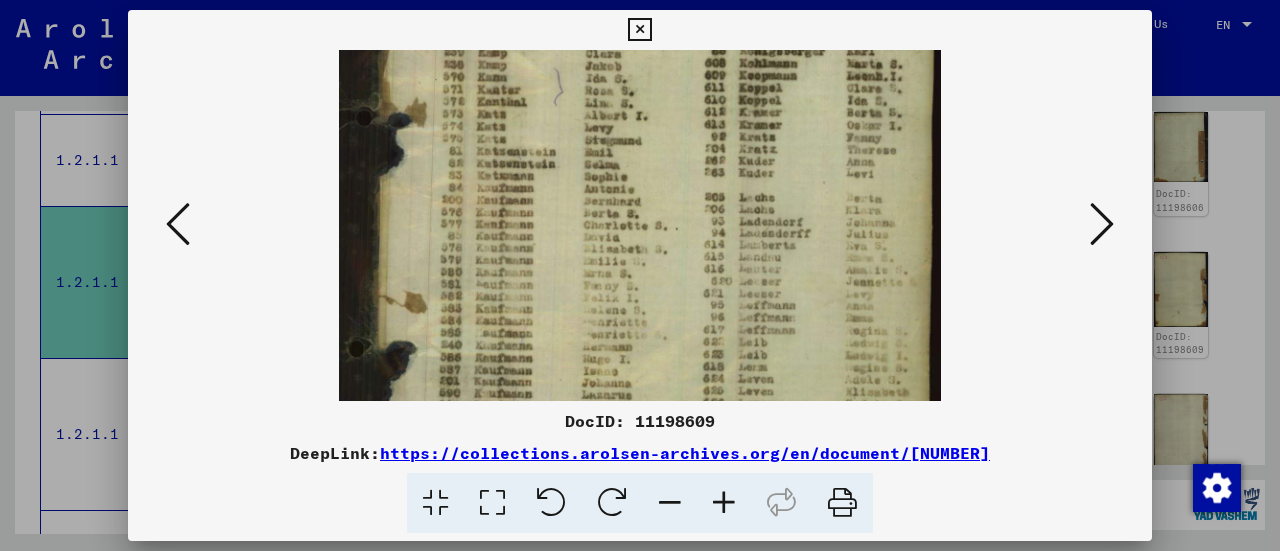 drag, startPoint x: 766, startPoint y: 324, endPoint x: 742, endPoint y: 179, distance: 146.9728 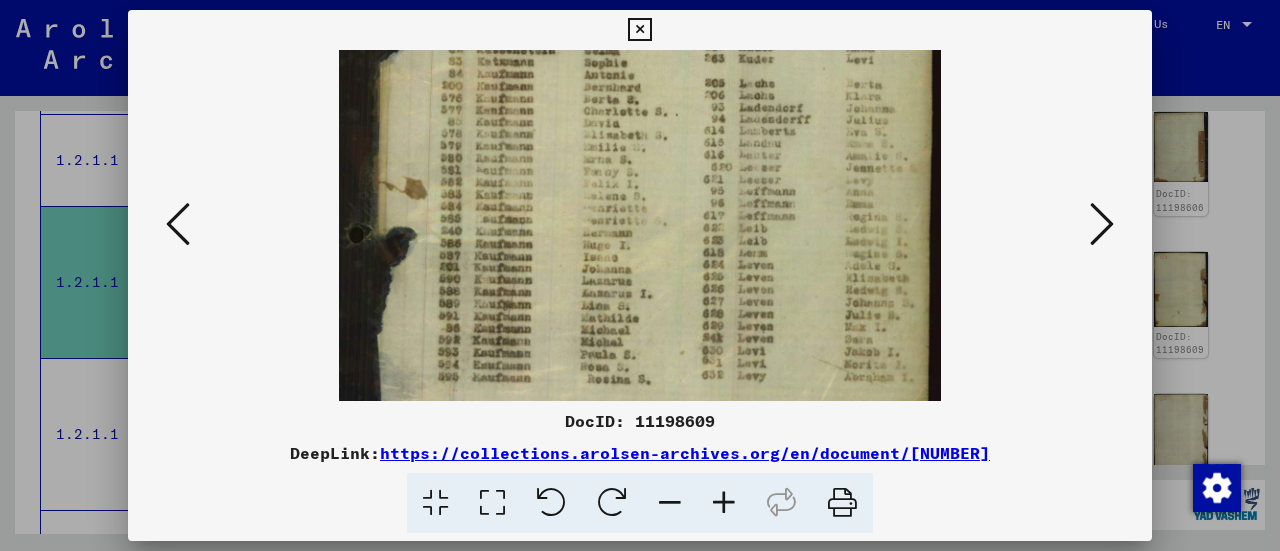 click at bounding box center (1102, 224) 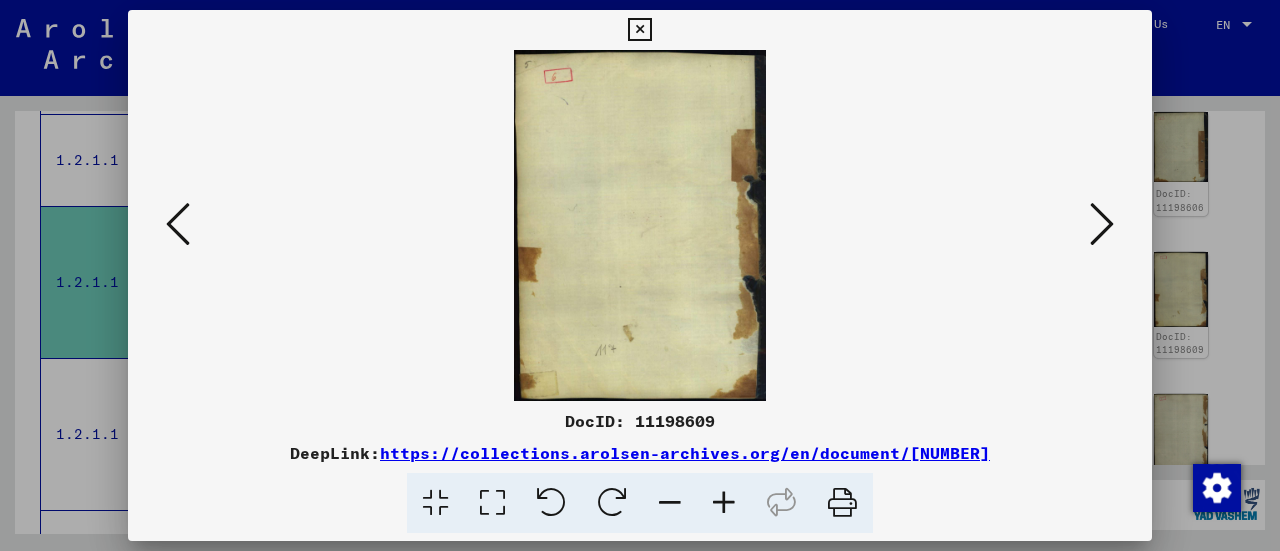 click at bounding box center [1102, 224] 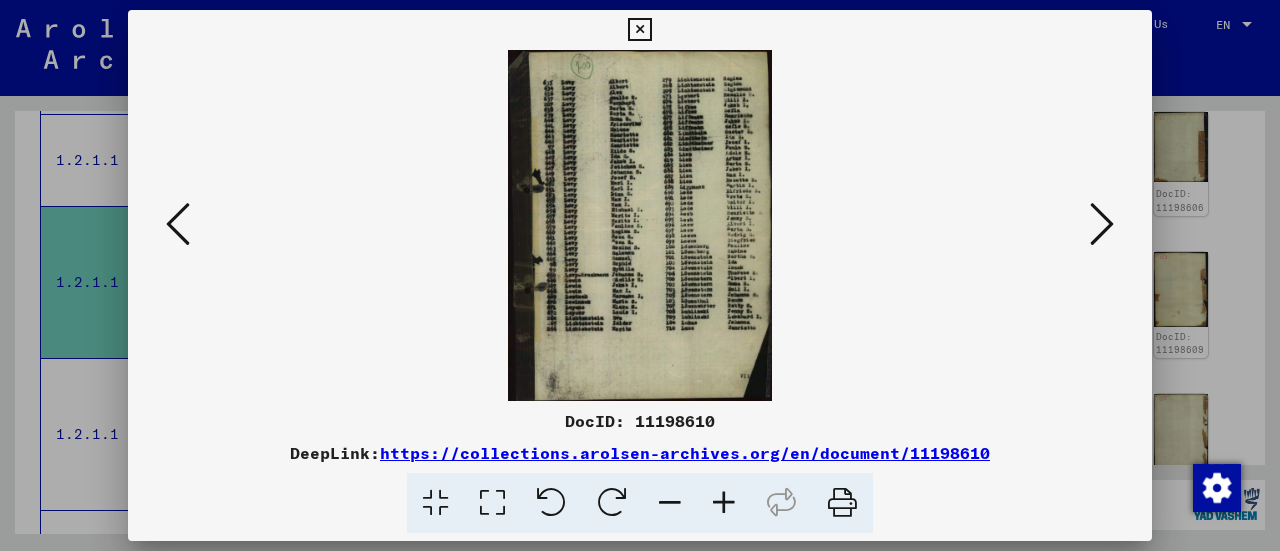 click at bounding box center [724, 503] 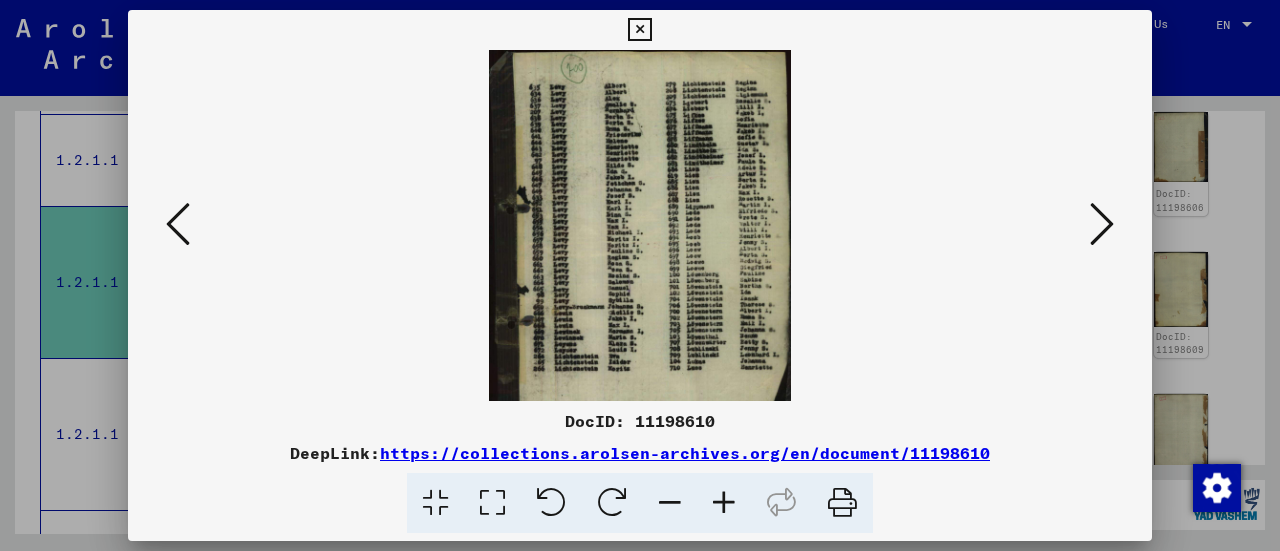 click at bounding box center [724, 503] 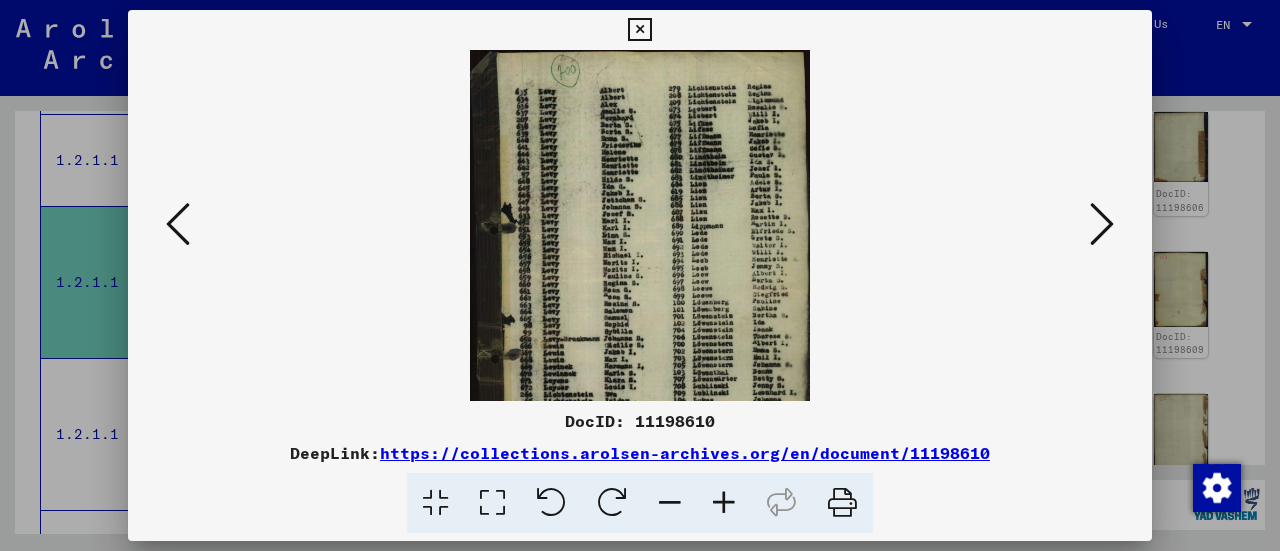 click at bounding box center [724, 503] 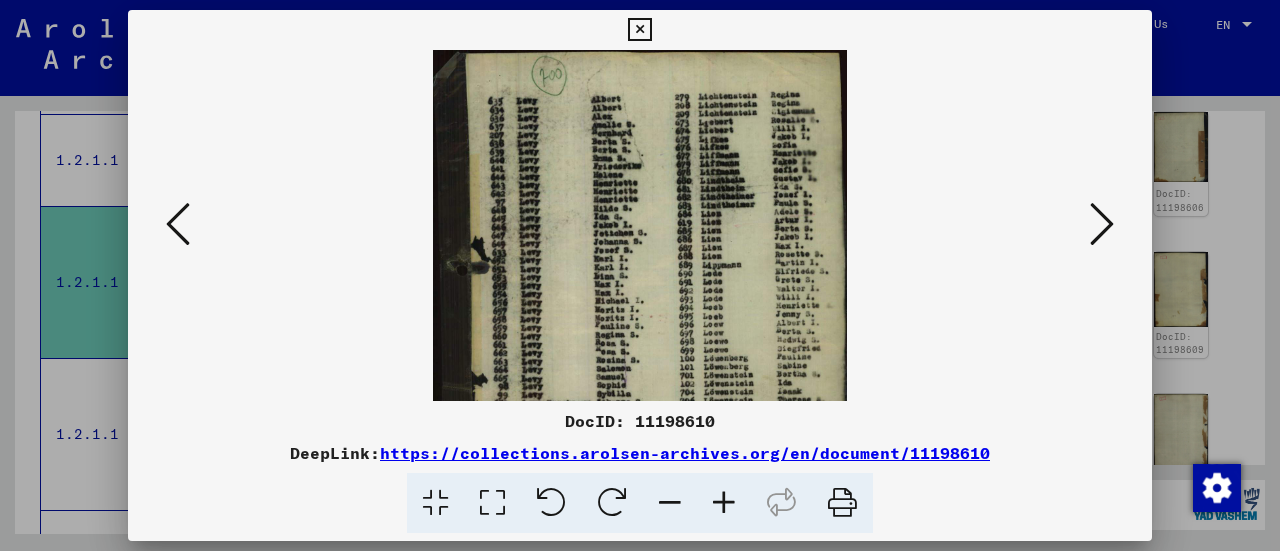 click at bounding box center (724, 503) 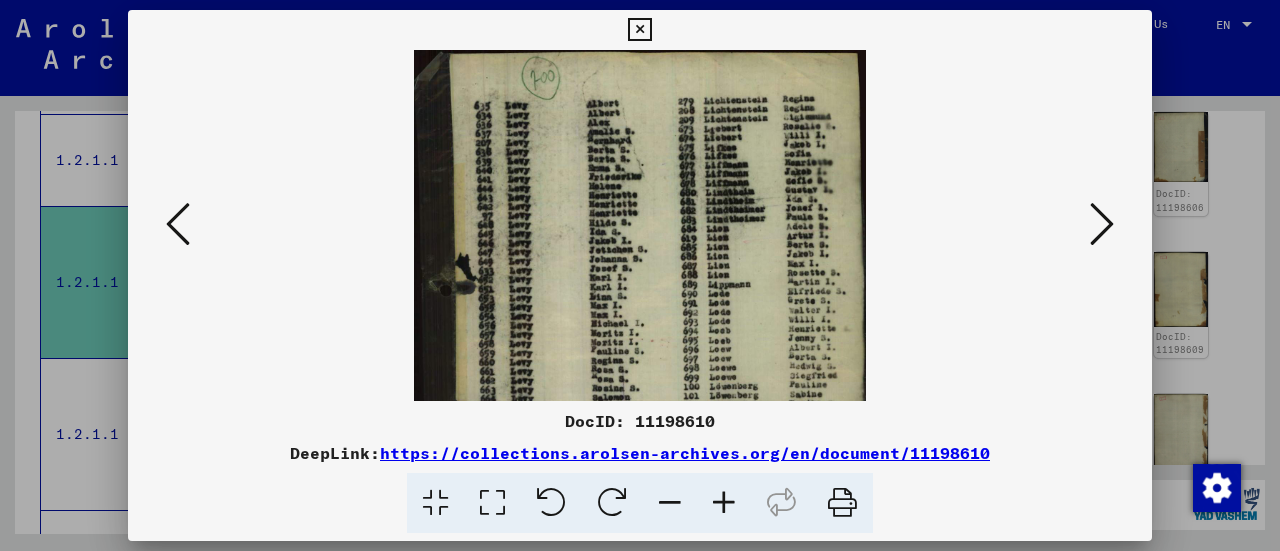 click at bounding box center [724, 503] 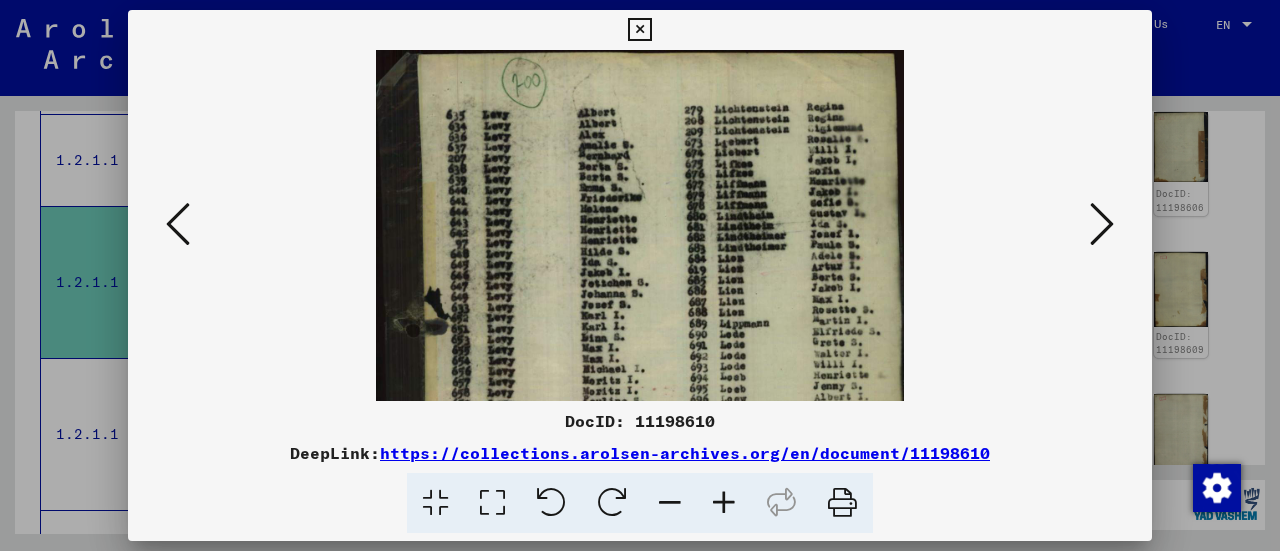 click at bounding box center [724, 503] 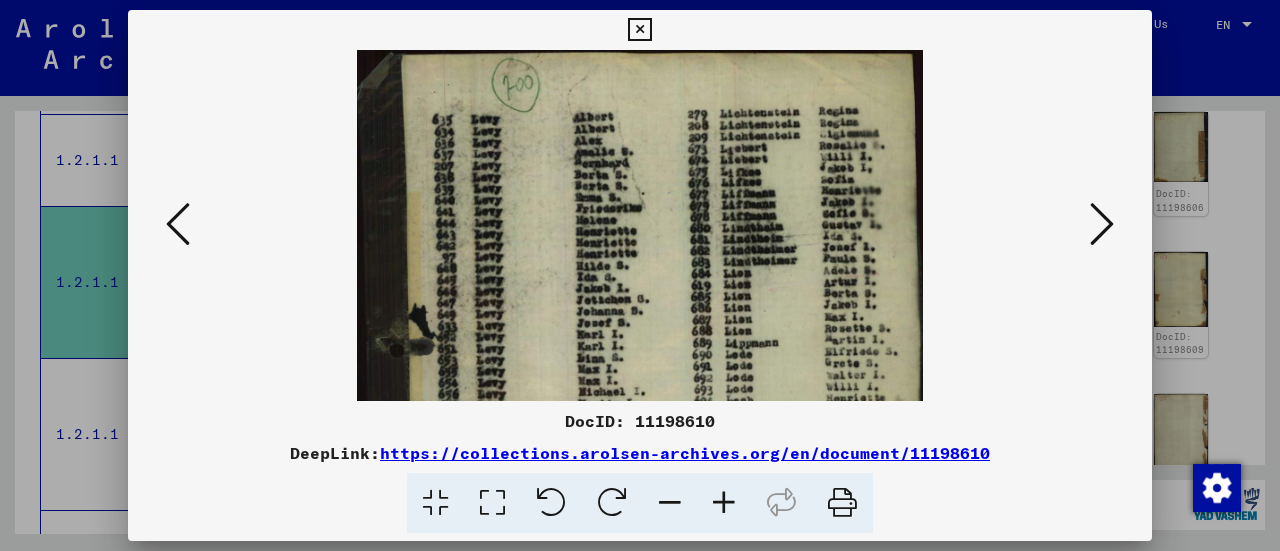 click at bounding box center [640, 275] 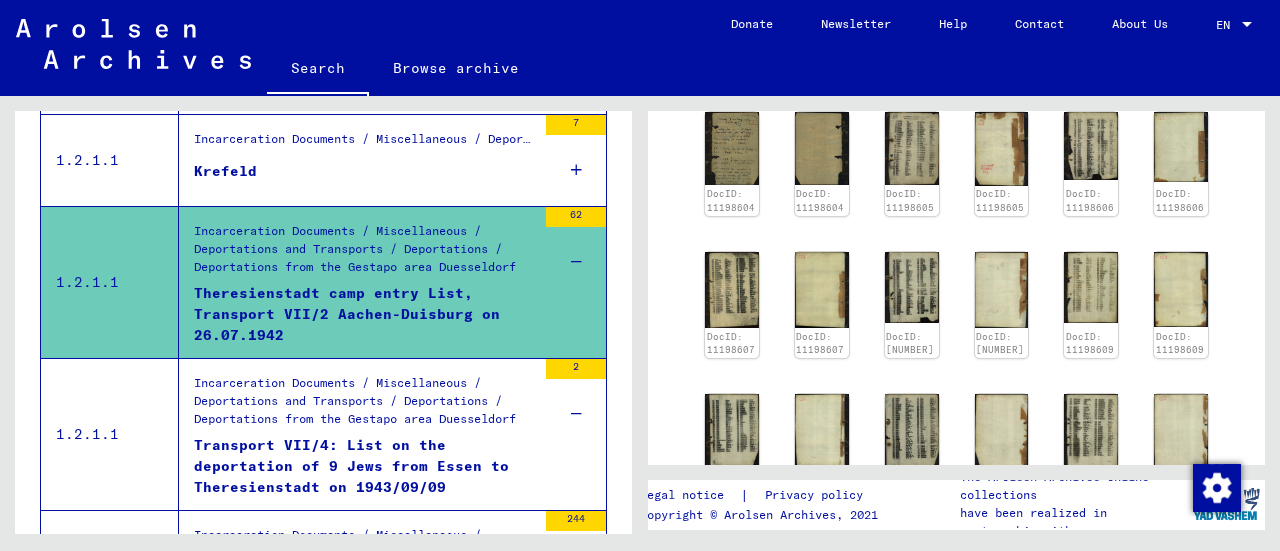 scroll, scrollTop: 1000, scrollLeft: 0, axis: vertical 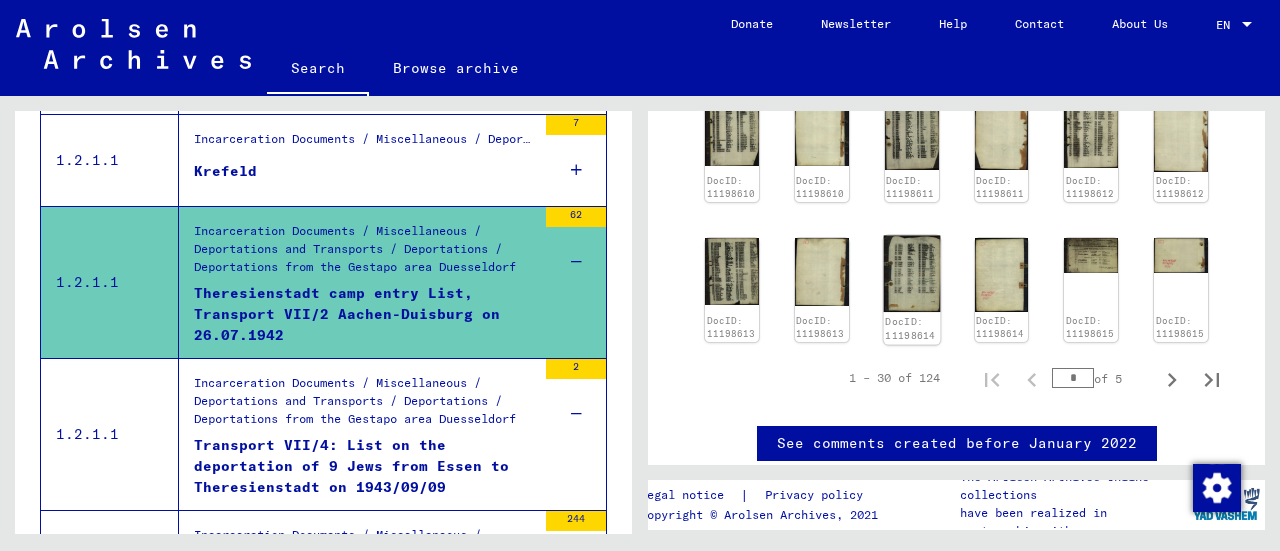 click 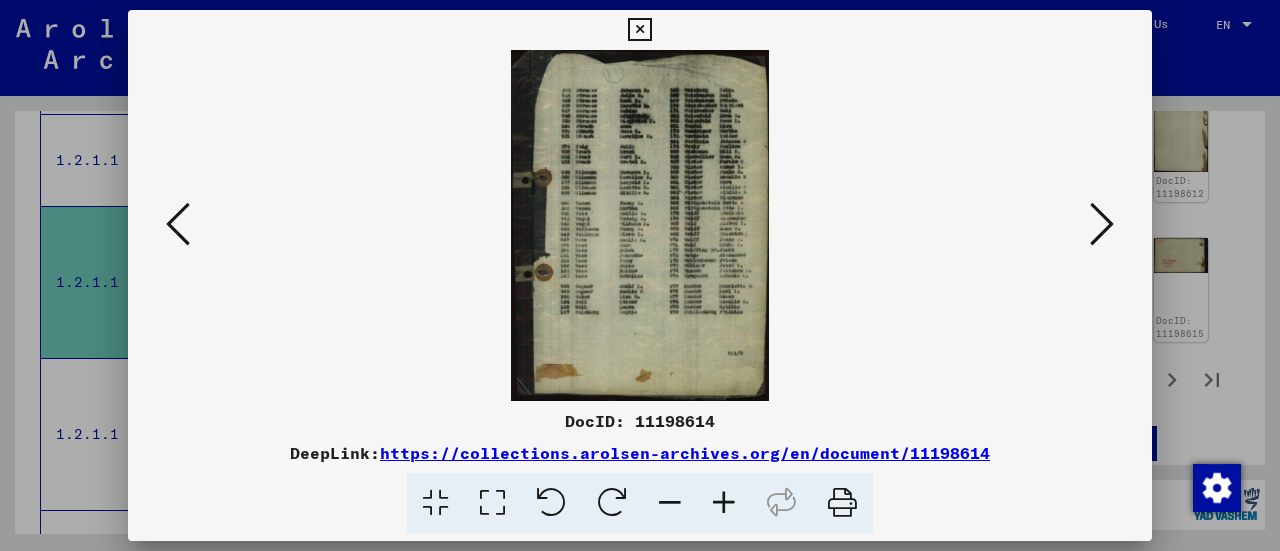 click at bounding box center (724, 503) 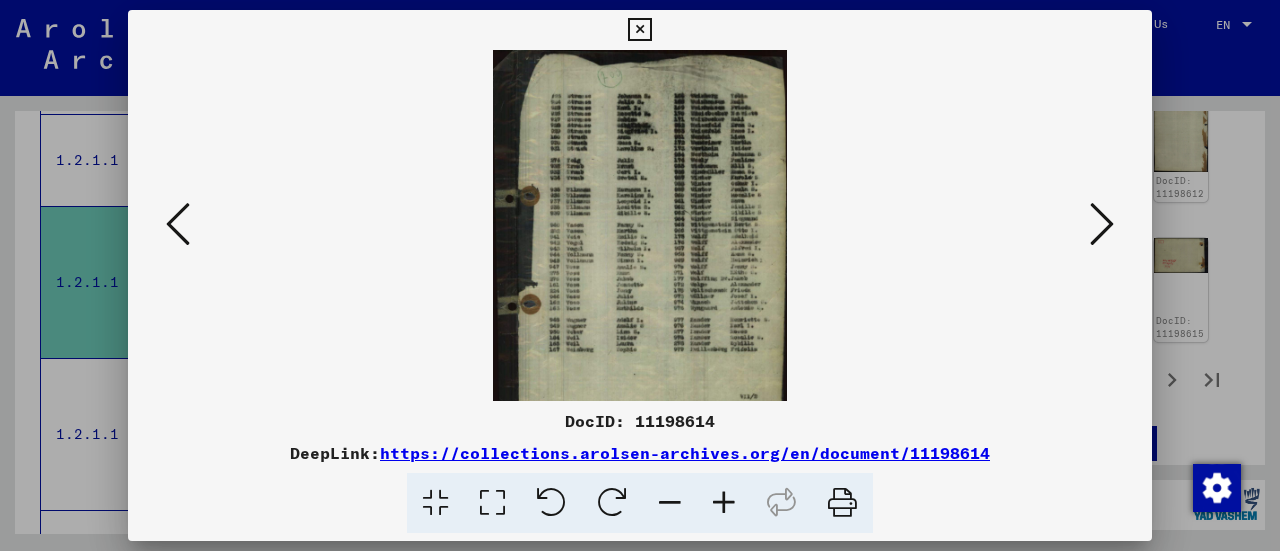 click at bounding box center [724, 503] 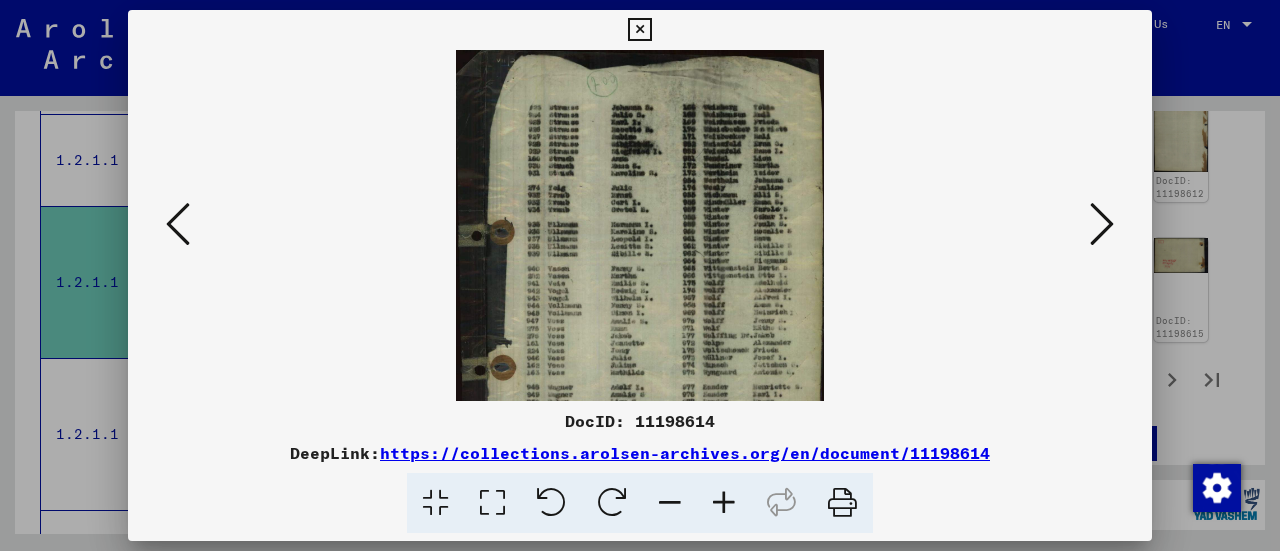 click at bounding box center [724, 503] 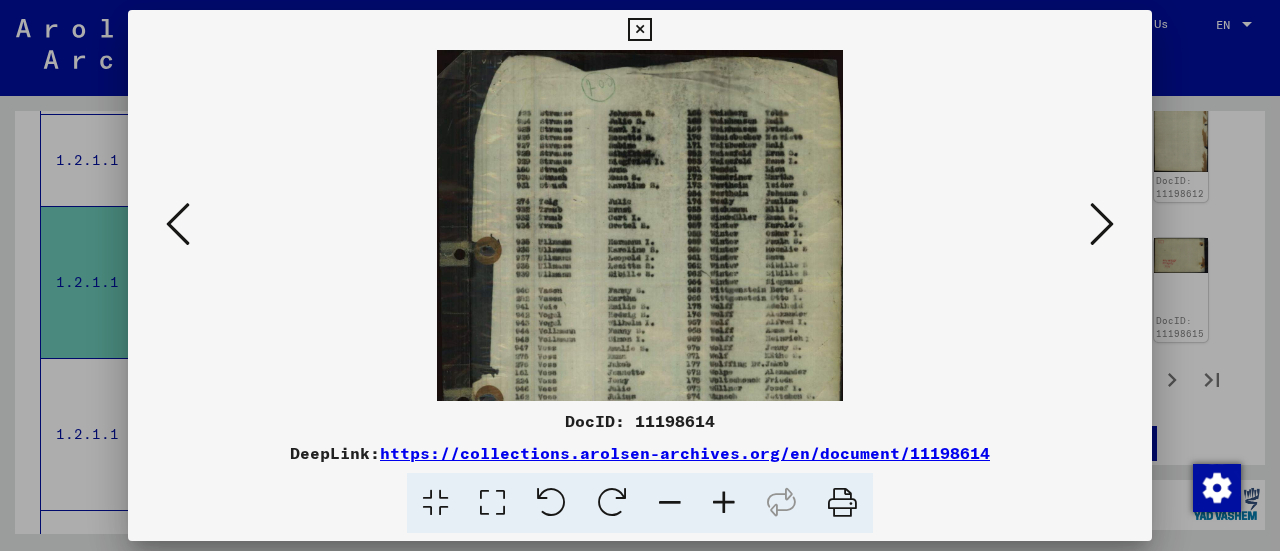 click at bounding box center (724, 503) 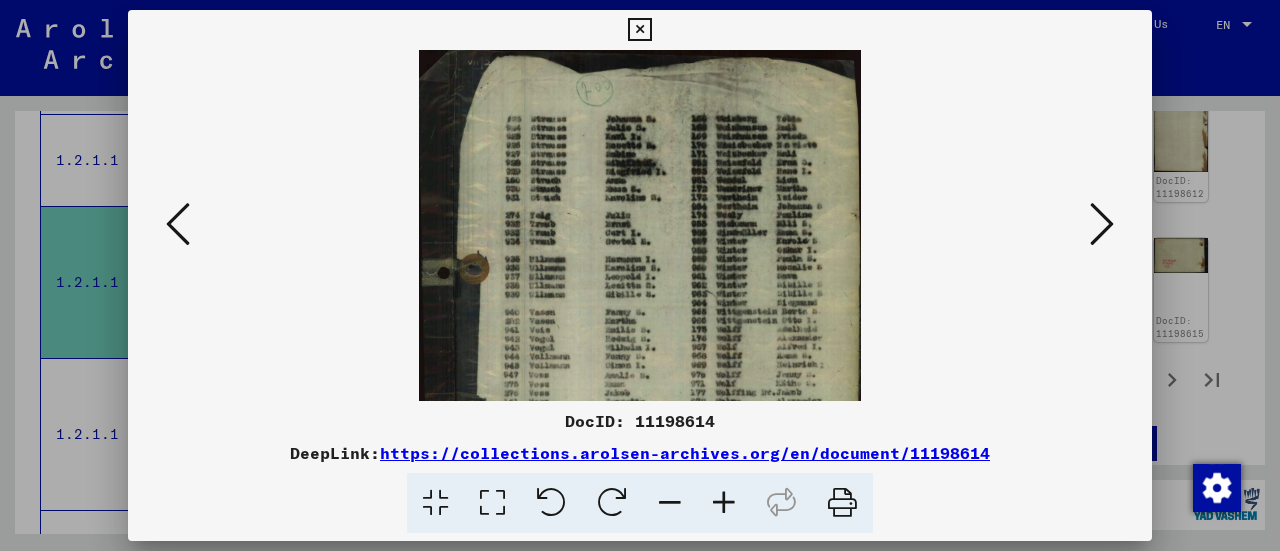 click at bounding box center (724, 503) 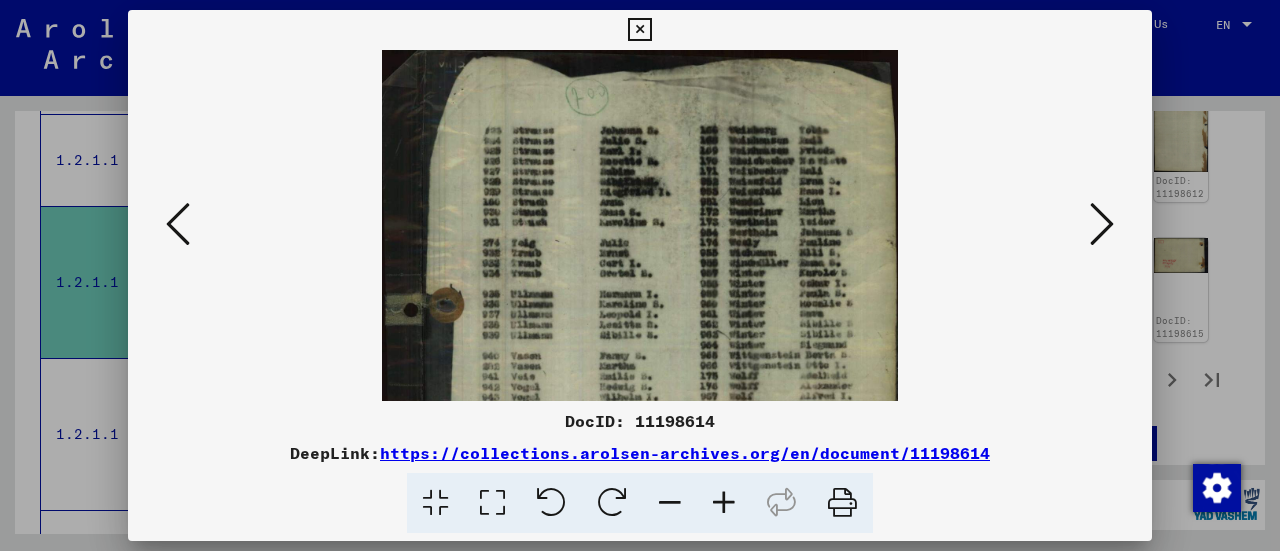 click at bounding box center [724, 503] 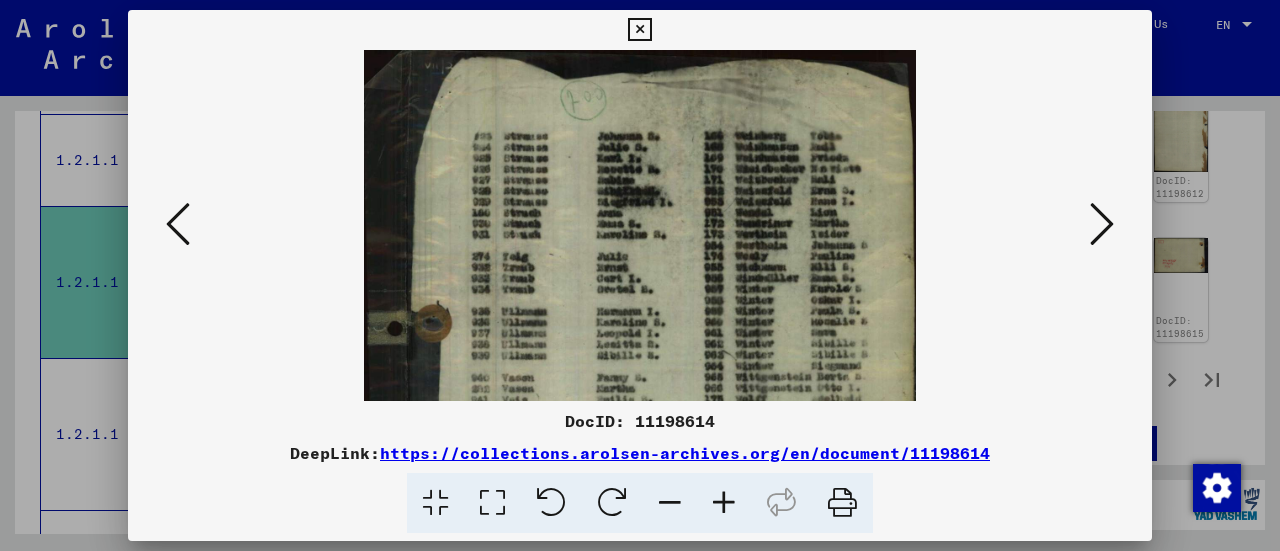 click at bounding box center (640, 275) 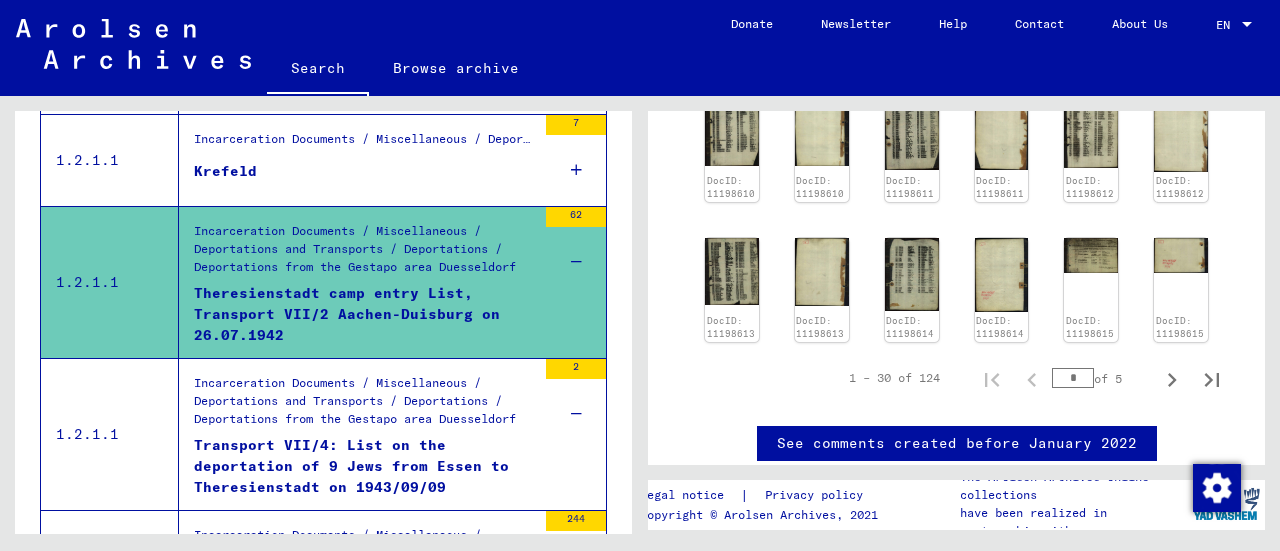 click on "Transport VII/4: List on the deportation of 9 Jews from Essen to      Theresienstadt on 1943/09/09" at bounding box center [365, 465] 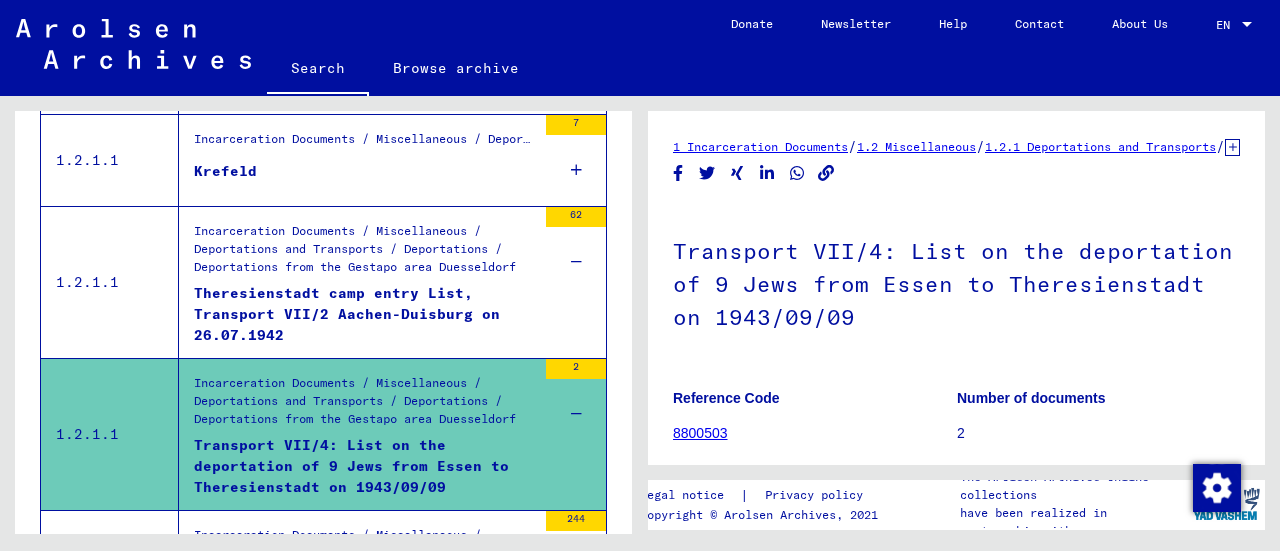scroll, scrollTop: 0, scrollLeft: 0, axis: both 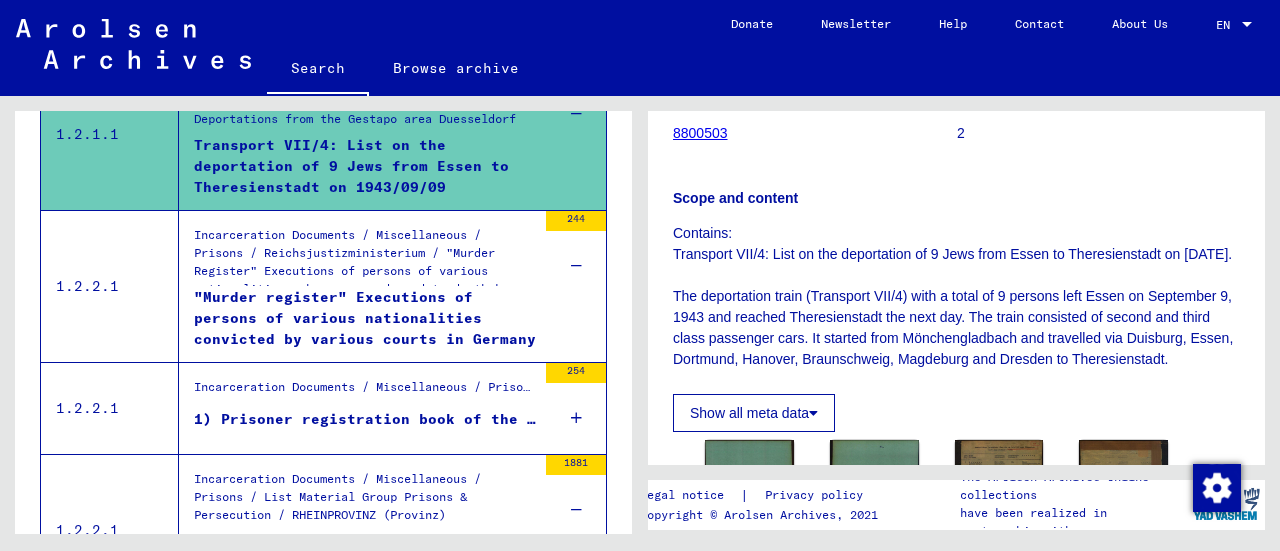click at bounding box center (576, 418) 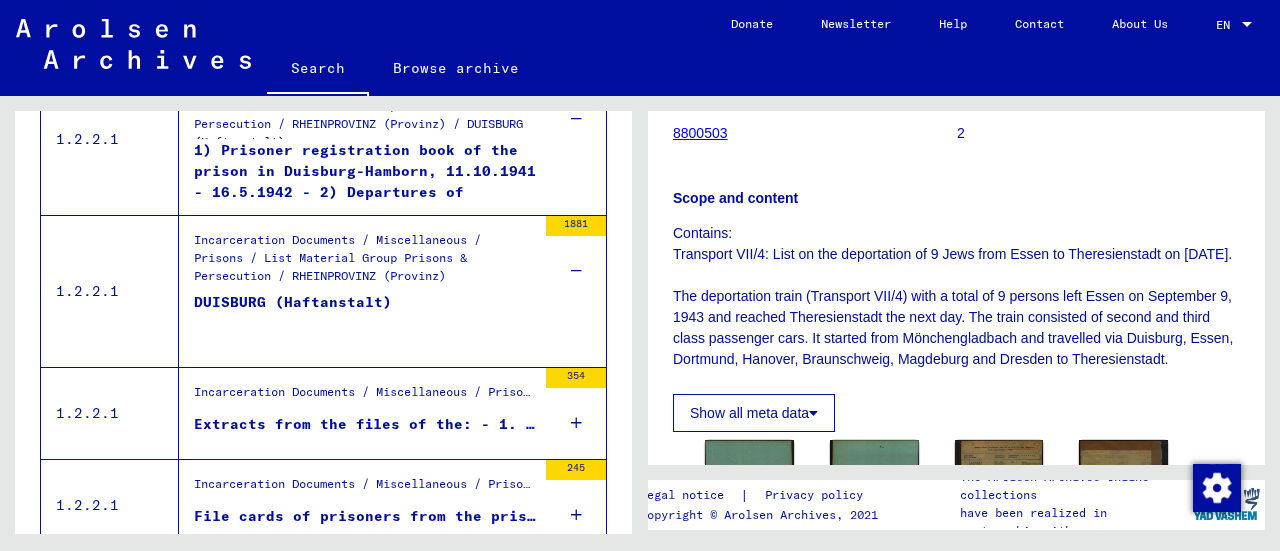 scroll, scrollTop: 1659, scrollLeft: 0, axis: vertical 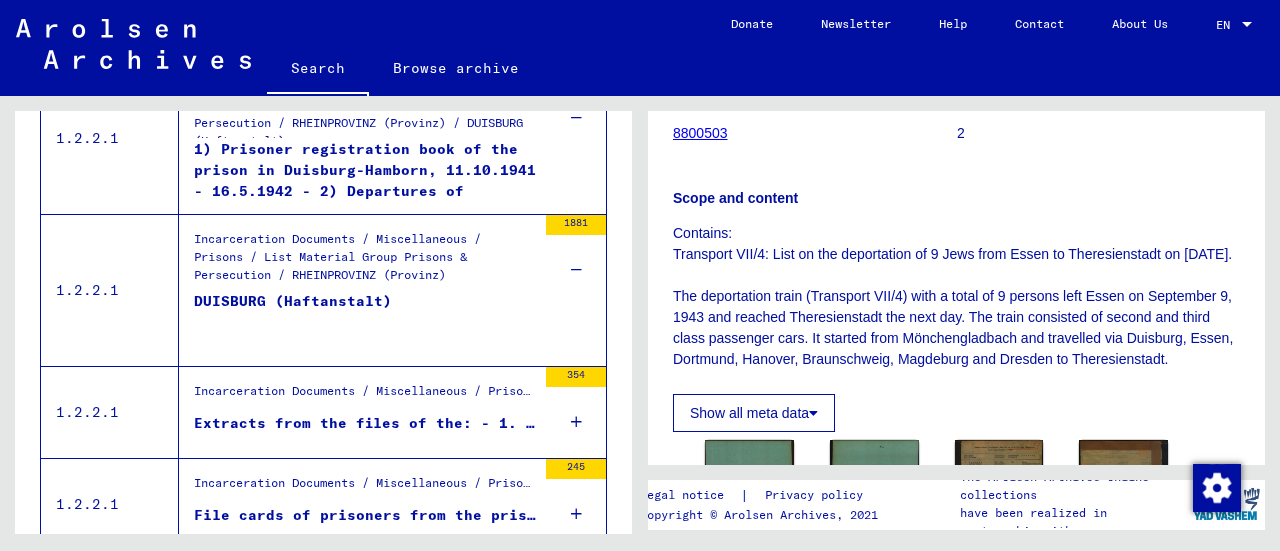 click on "DUISBURG (Haftanstalt)" at bounding box center [365, 321] 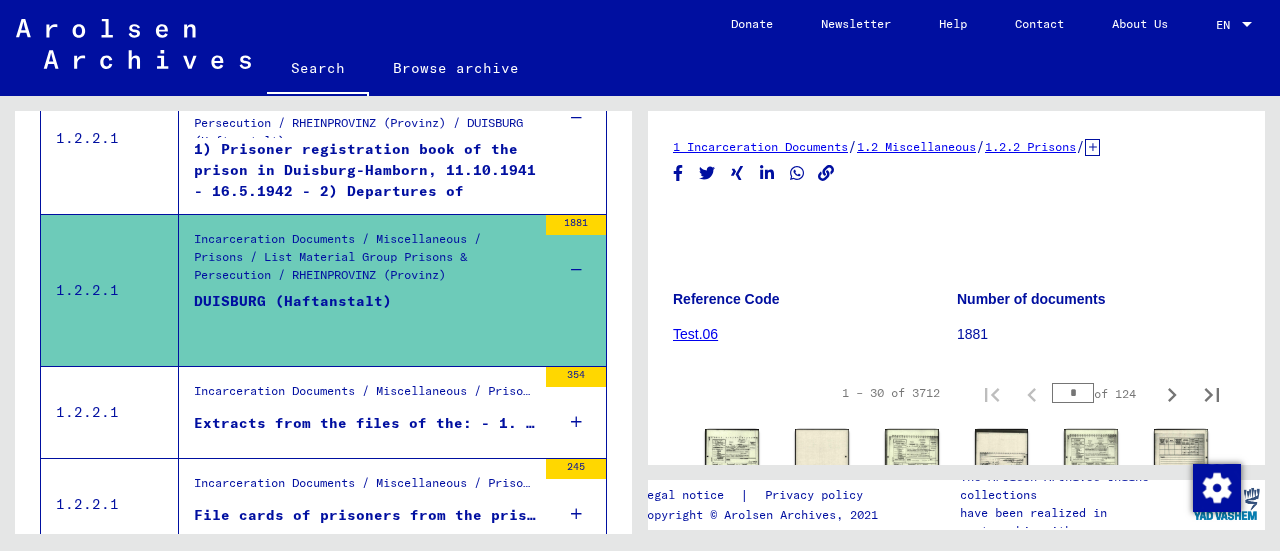 scroll, scrollTop: 0, scrollLeft: 0, axis: both 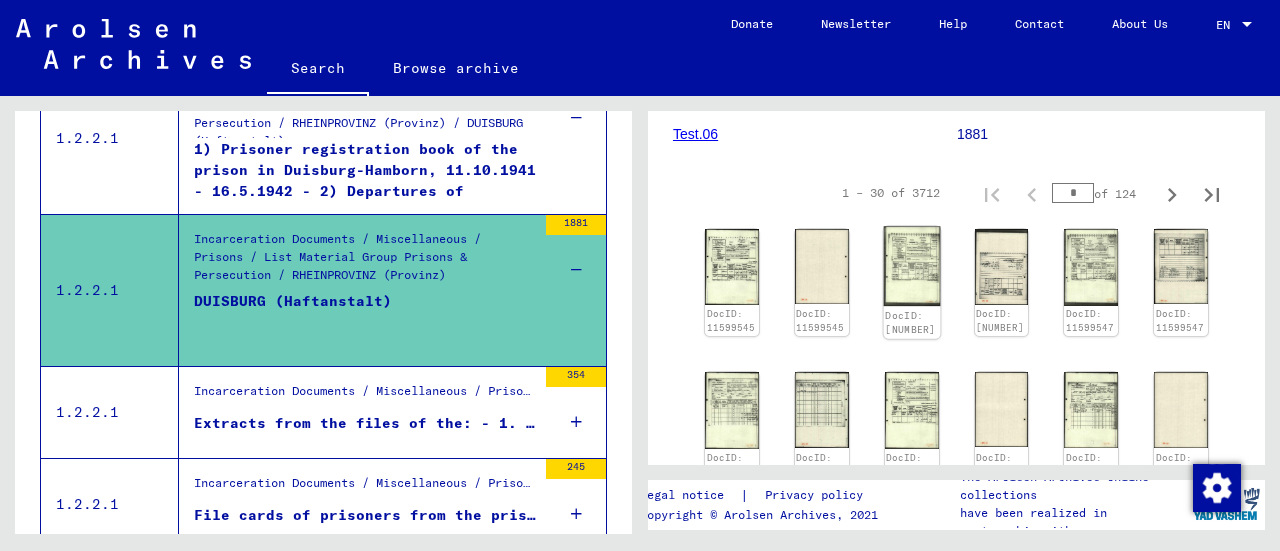 click 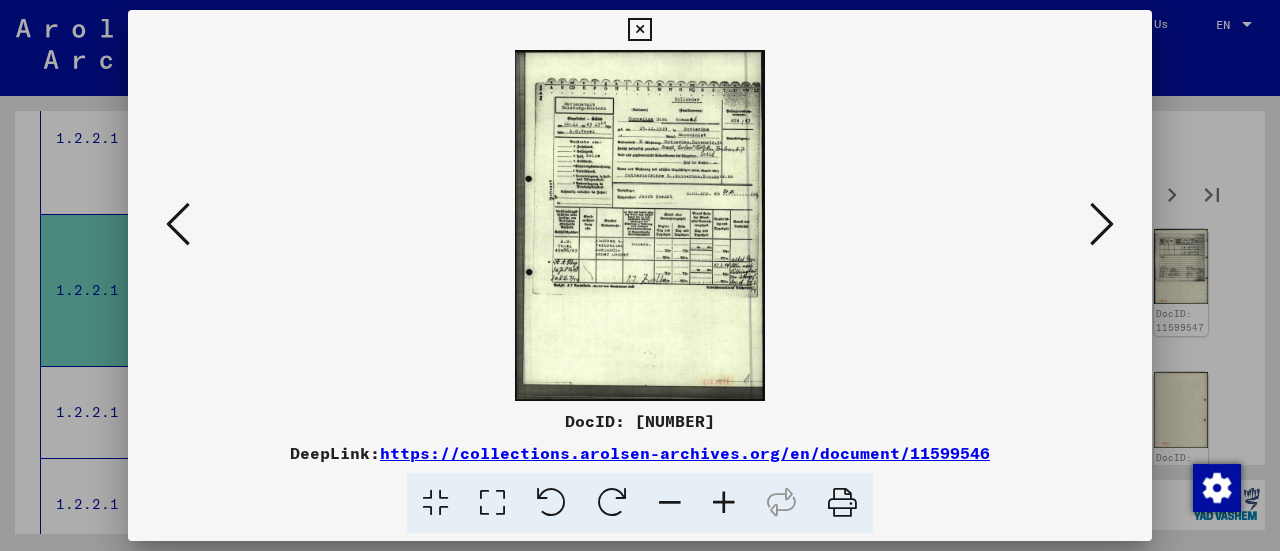 click at bounding box center [724, 503] 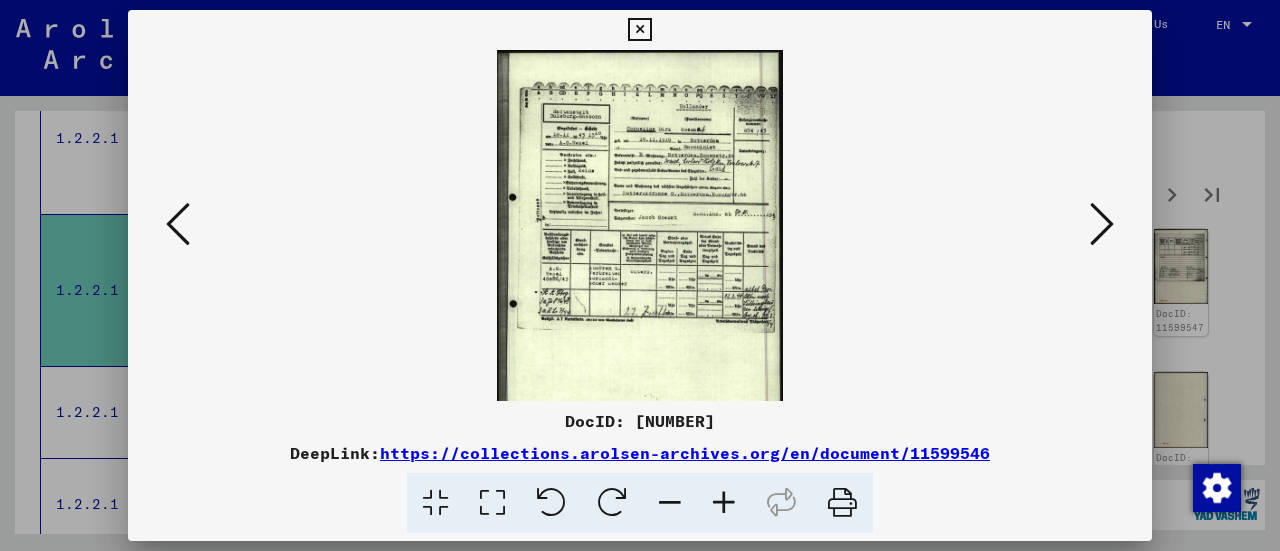 click at bounding box center (724, 503) 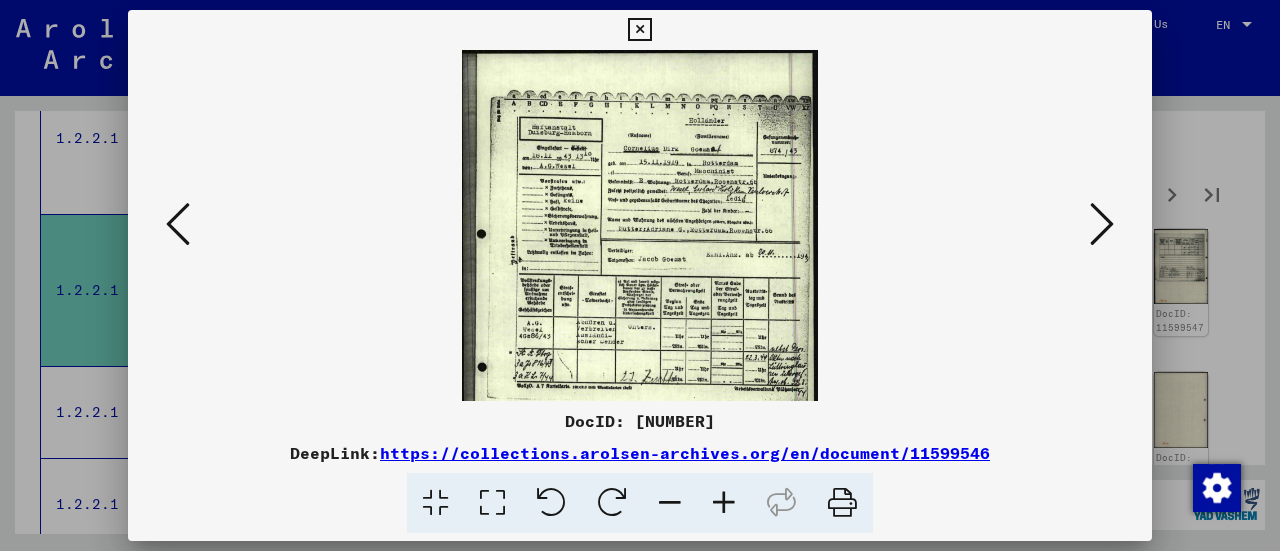 click at bounding box center (724, 503) 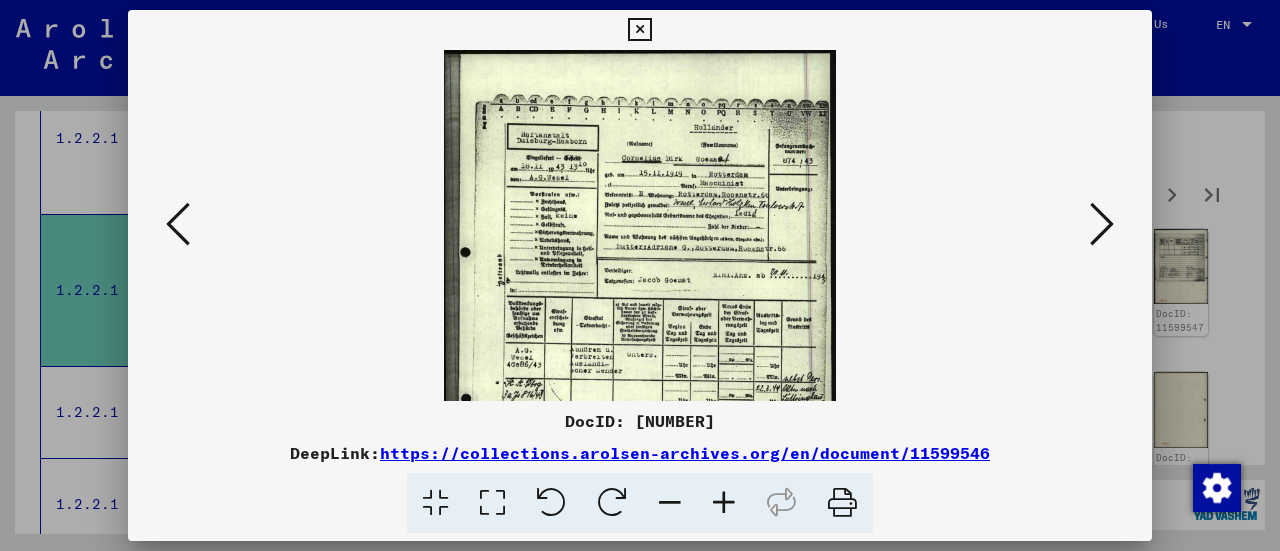 click at bounding box center (724, 503) 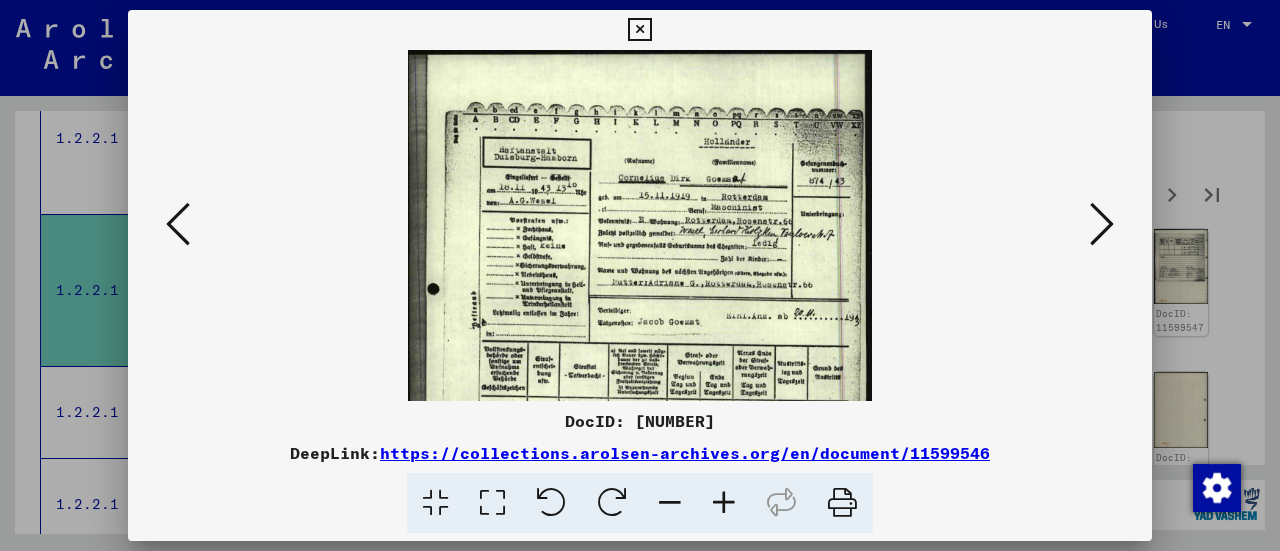 click at bounding box center (724, 503) 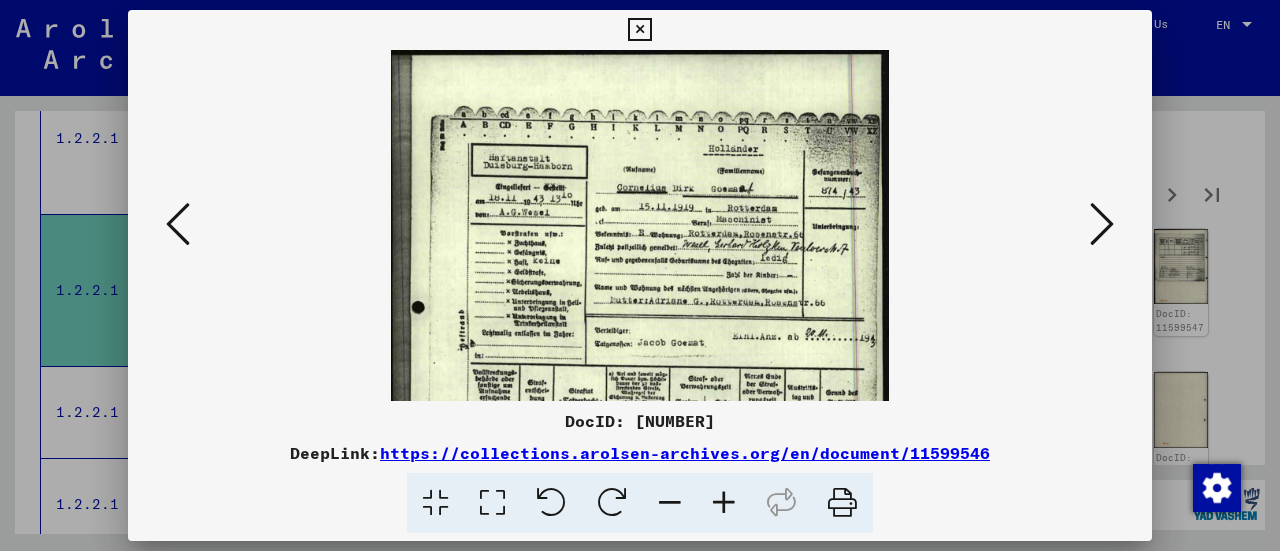 click at bounding box center (724, 503) 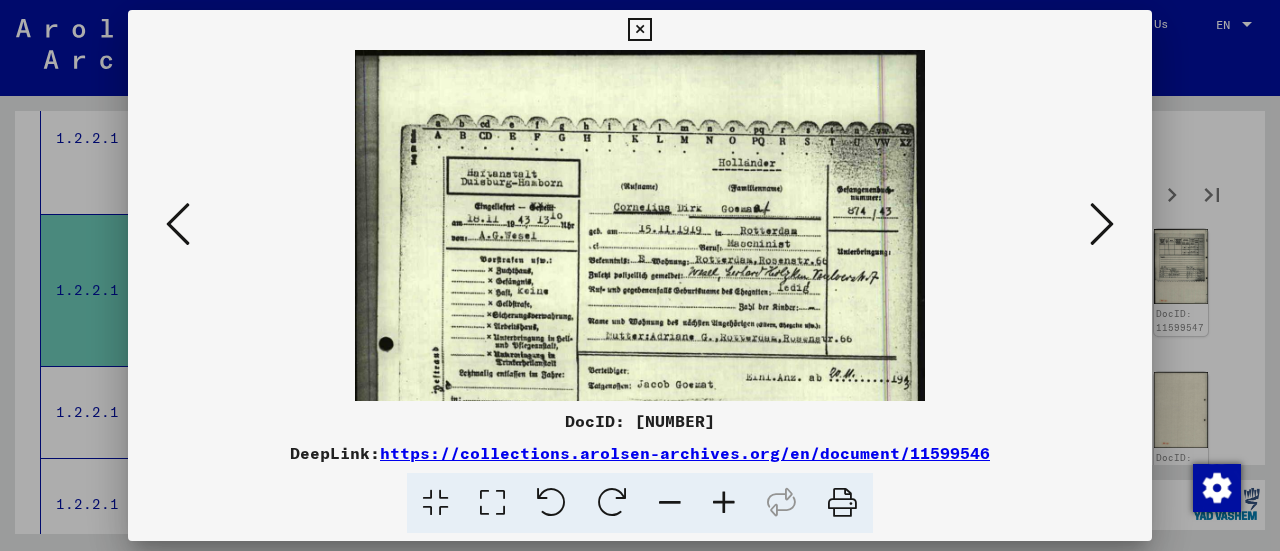 click at bounding box center (724, 503) 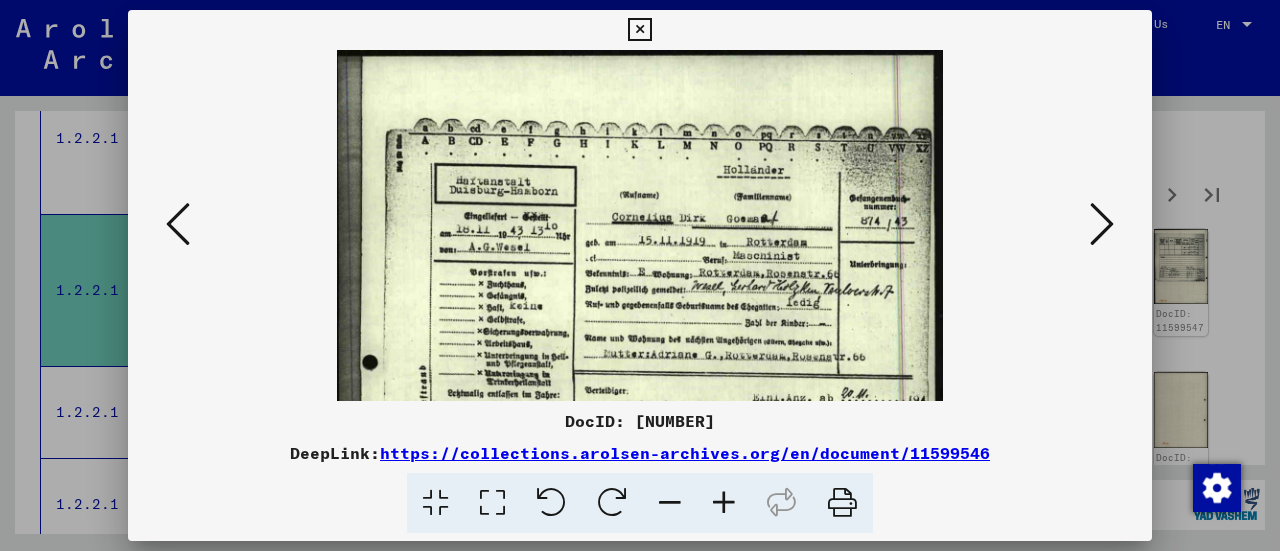click at bounding box center (724, 503) 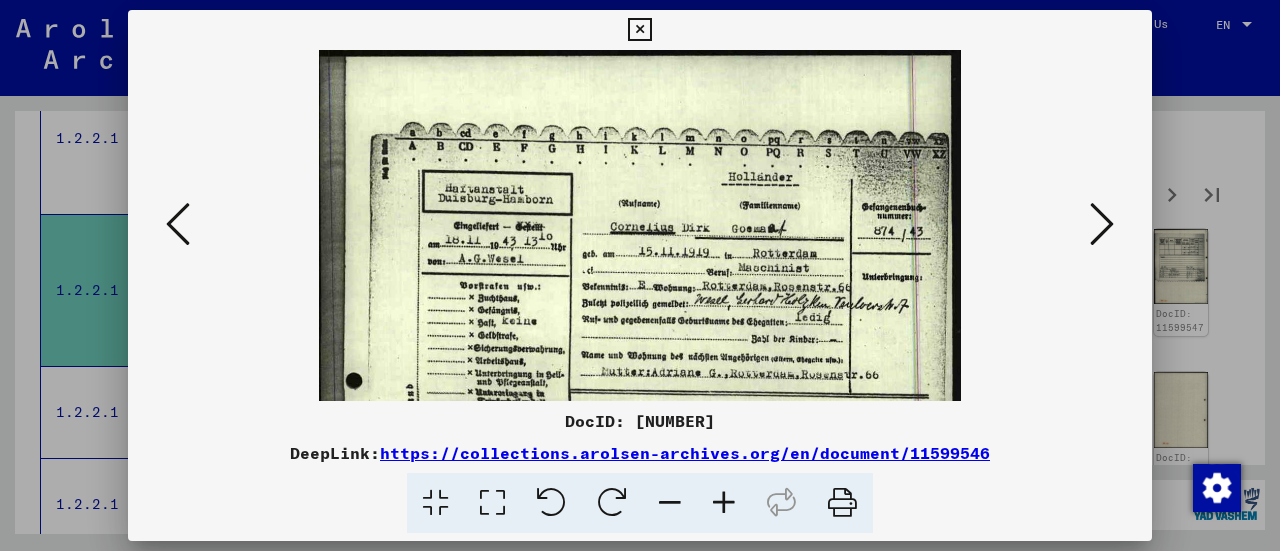 click at bounding box center [640, 275] 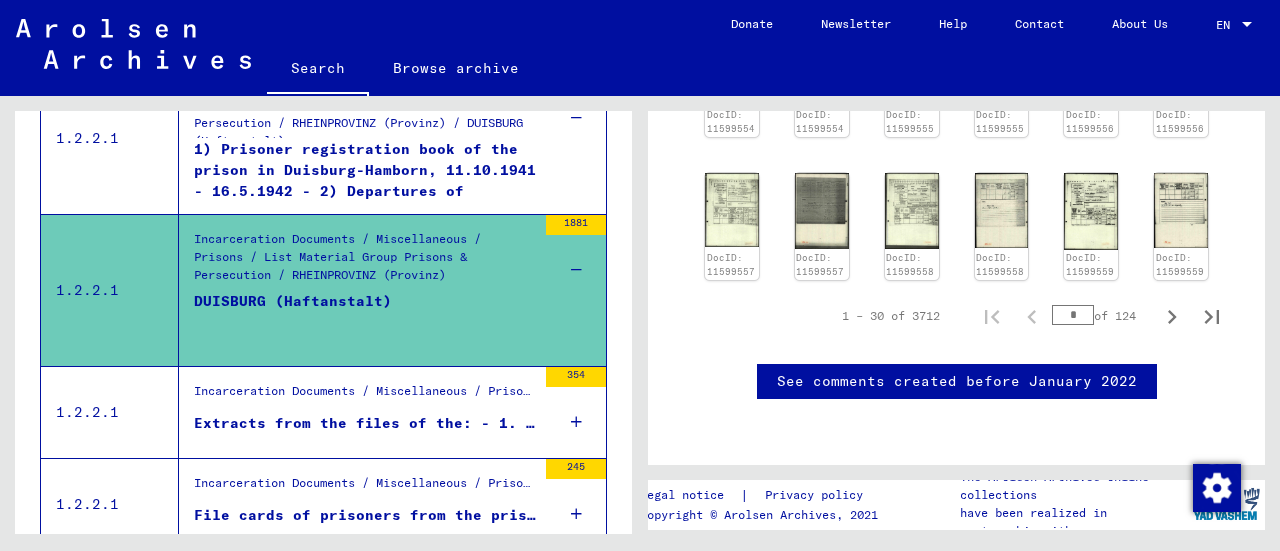 scroll, scrollTop: 800, scrollLeft: 0, axis: vertical 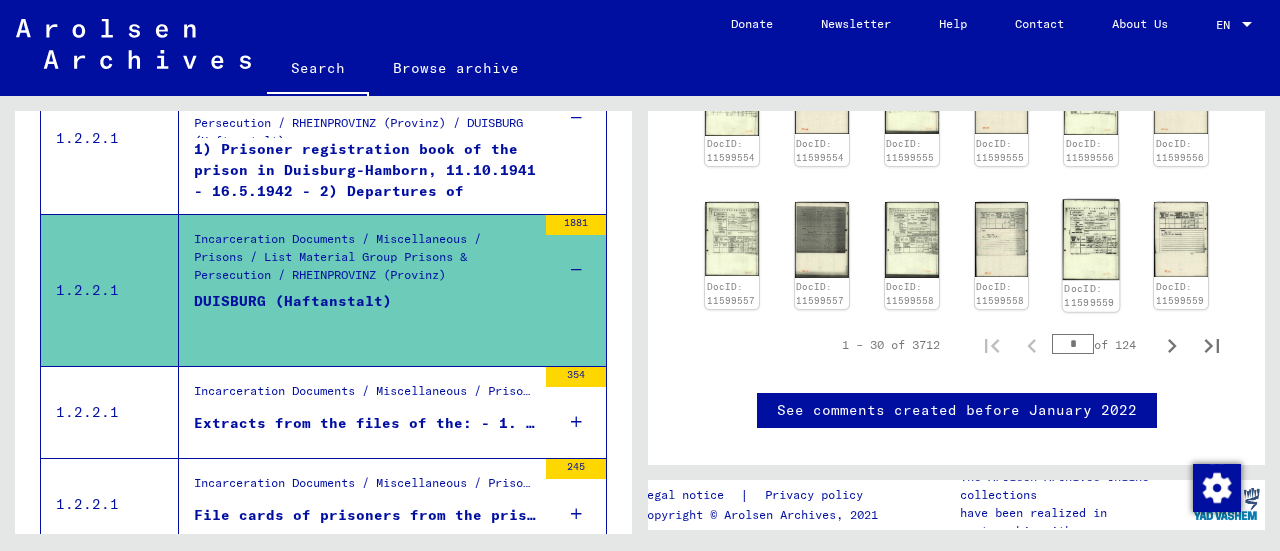 click 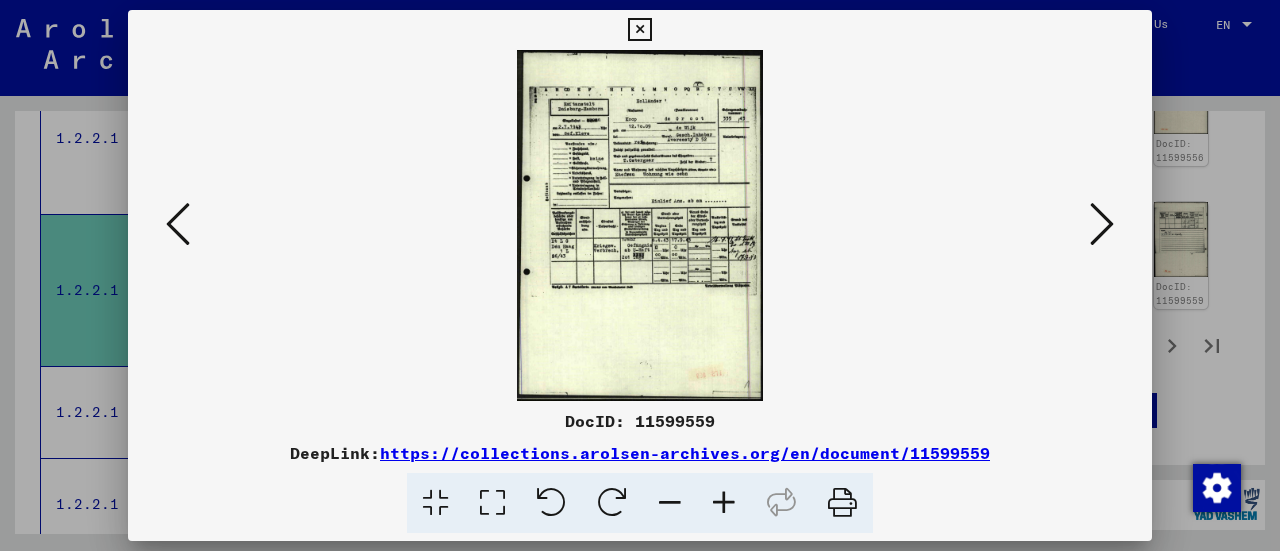 click at bounding box center (724, 503) 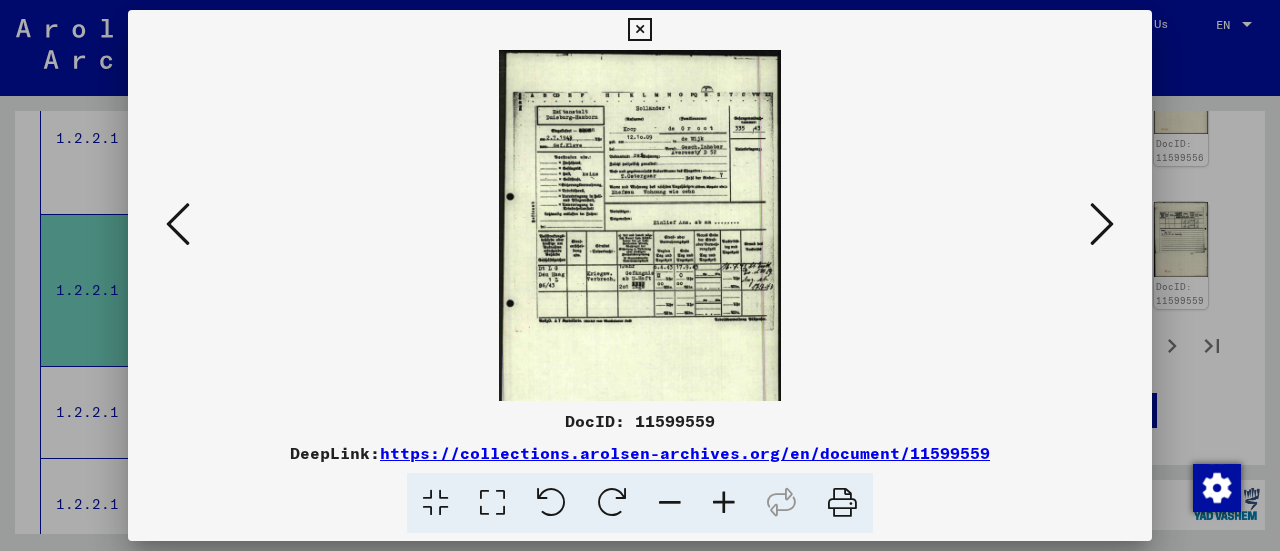click at bounding box center (724, 503) 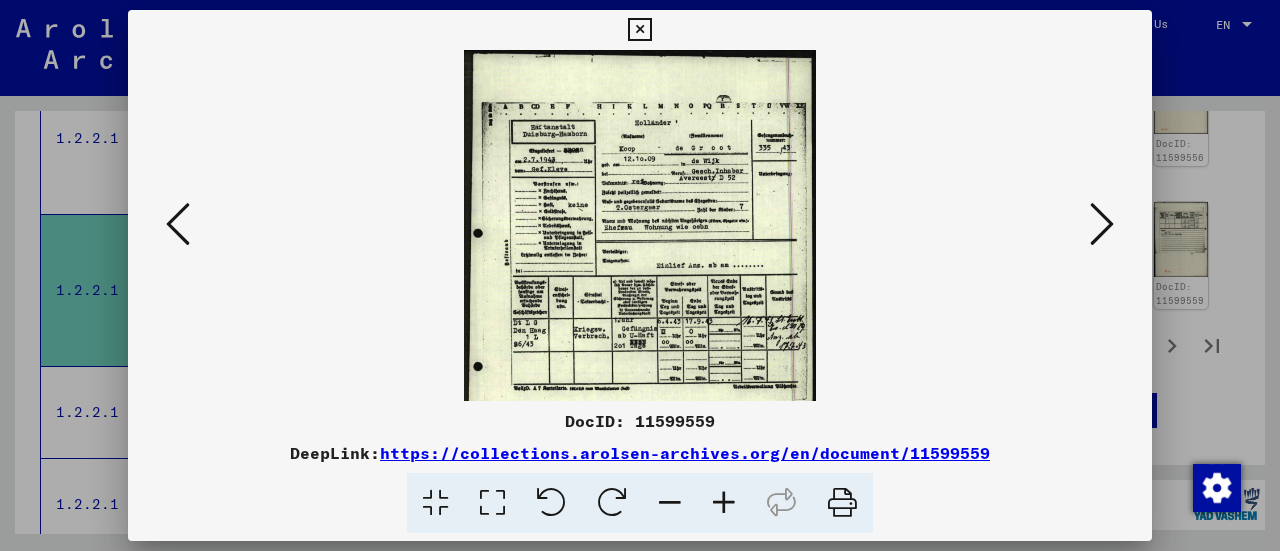 click at bounding box center [724, 503] 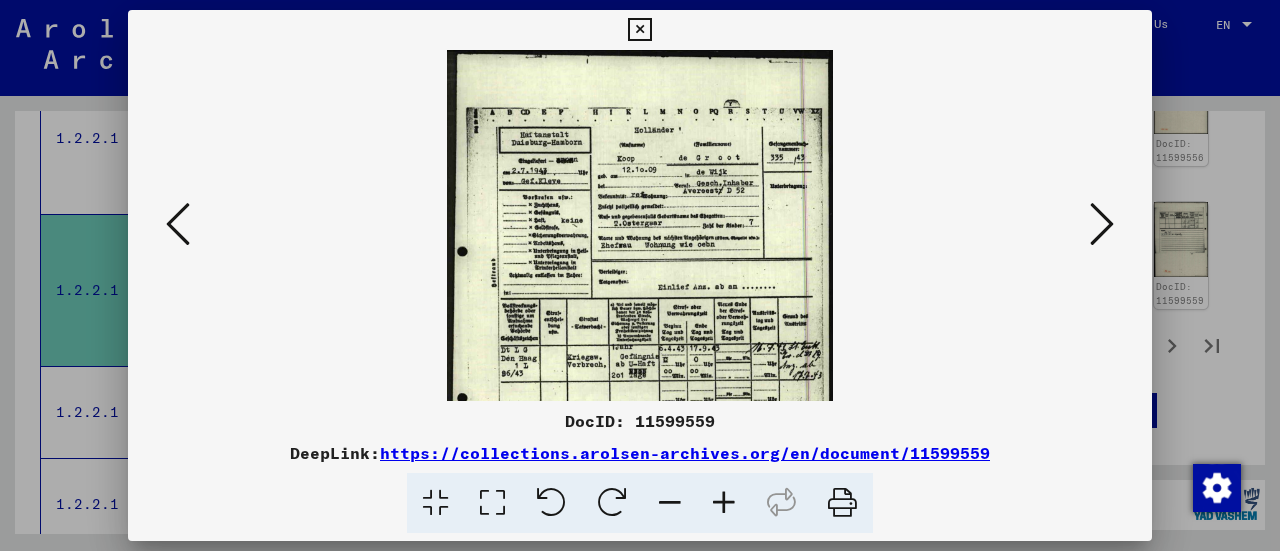 click at bounding box center (724, 503) 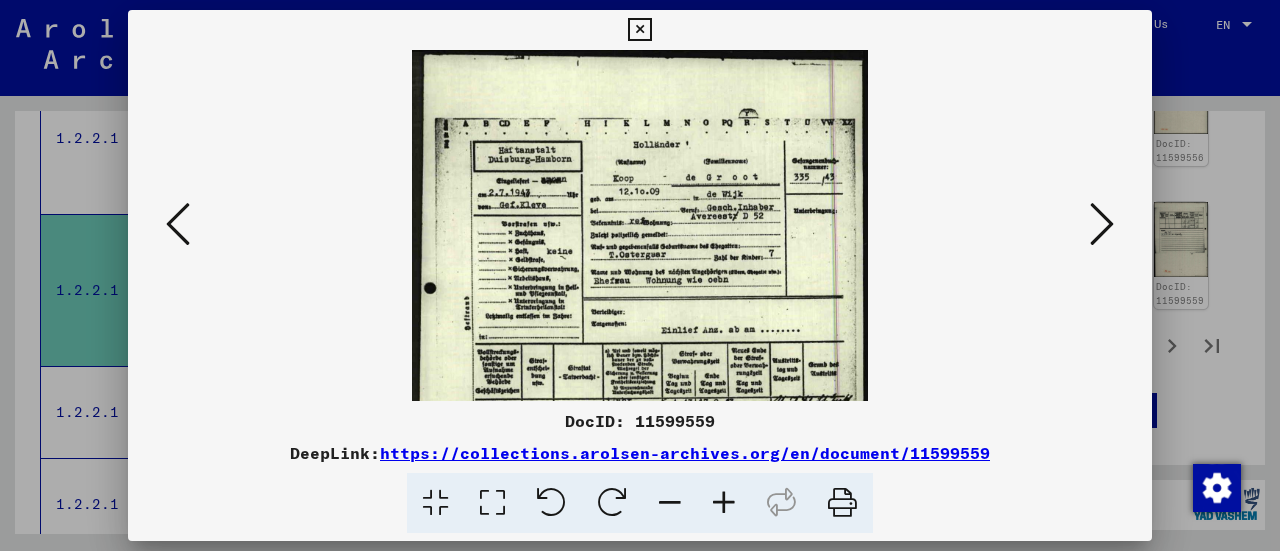 click at bounding box center [724, 503] 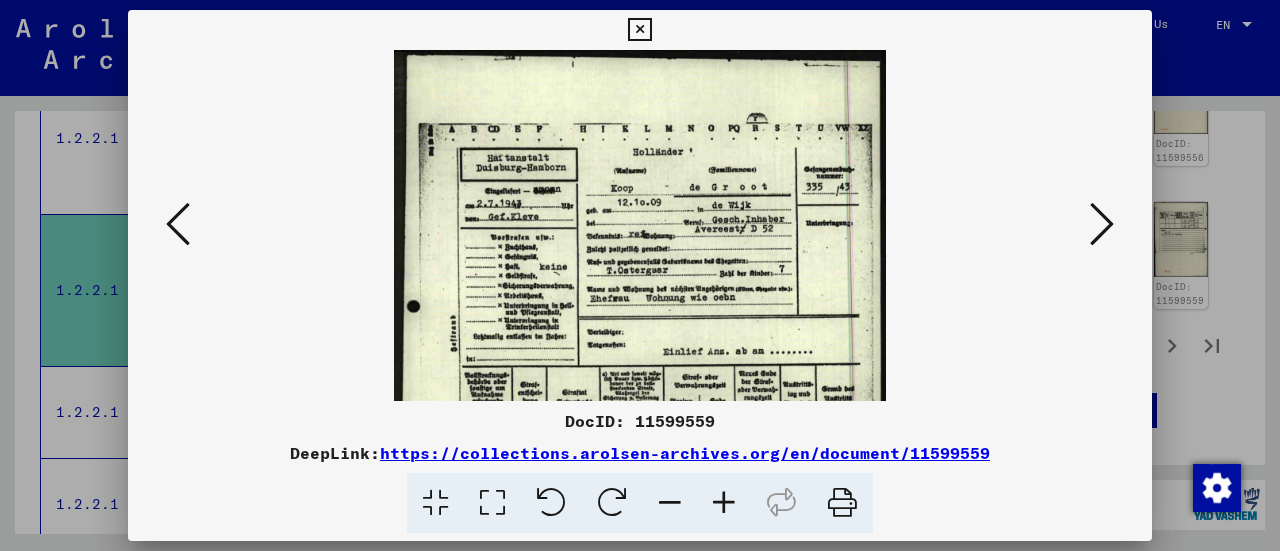 click at bounding box center [724, 503] 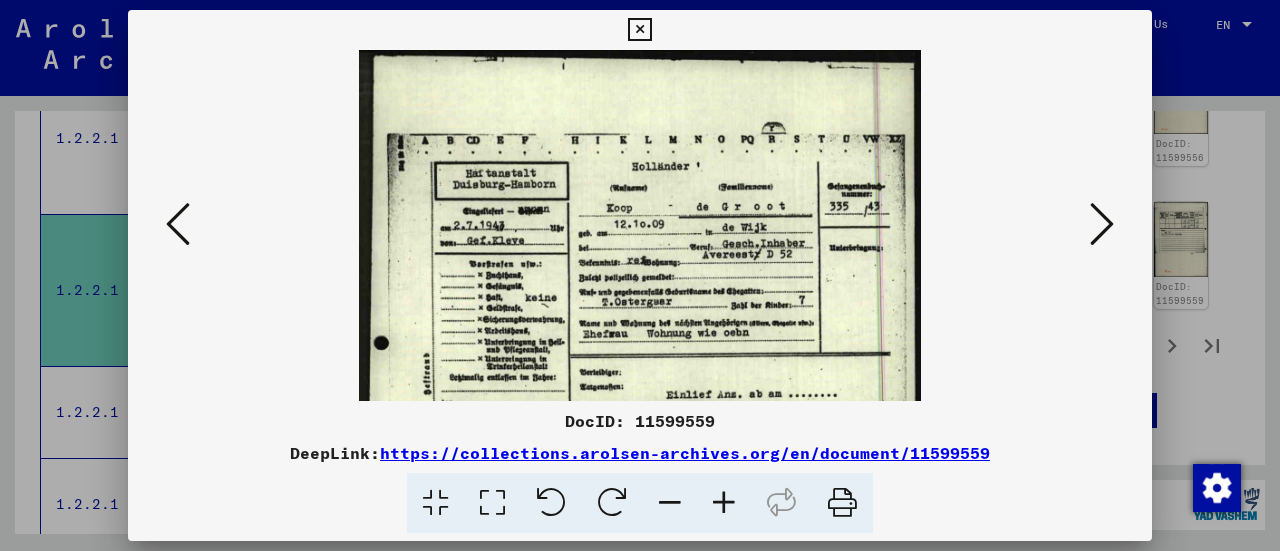 click at bounding box center [724, 503] 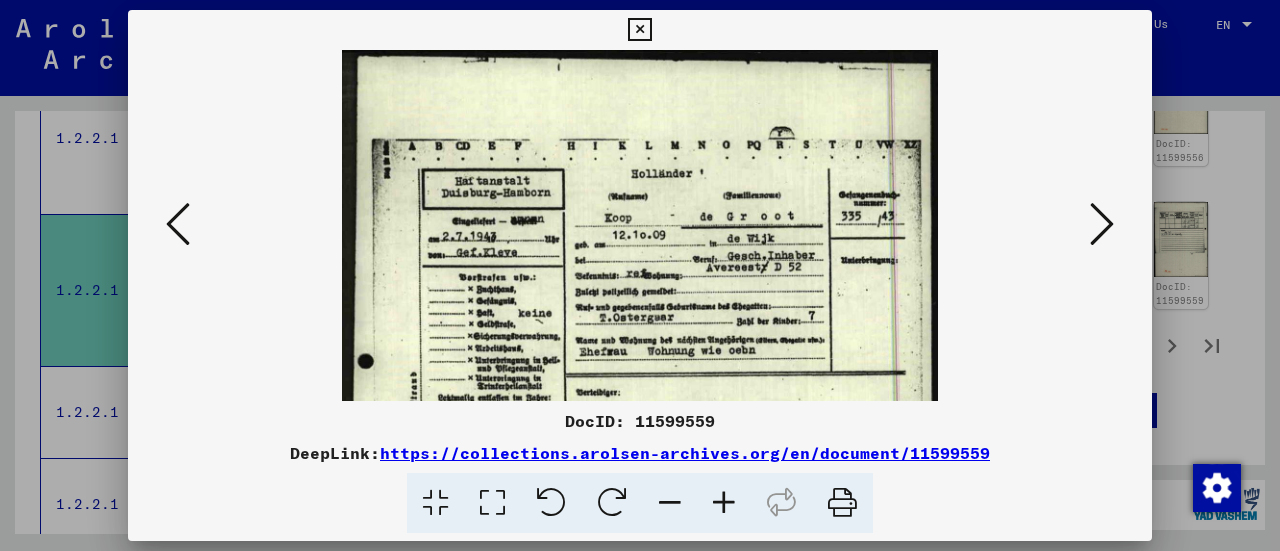 click at bounding box center [724, 503] 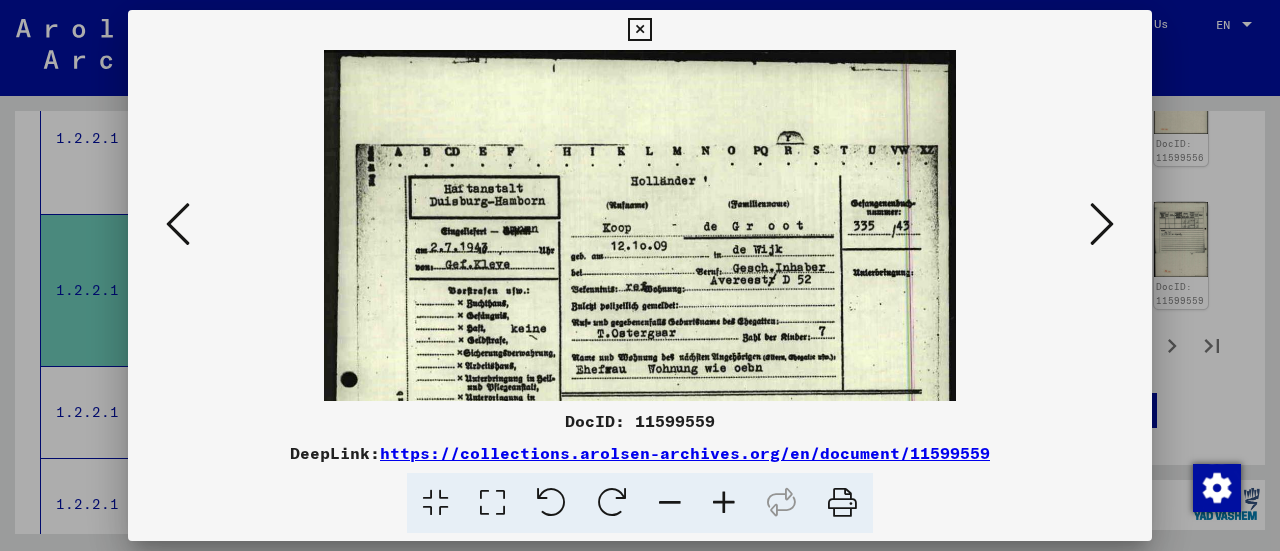 click at bounding box center [724, 503] 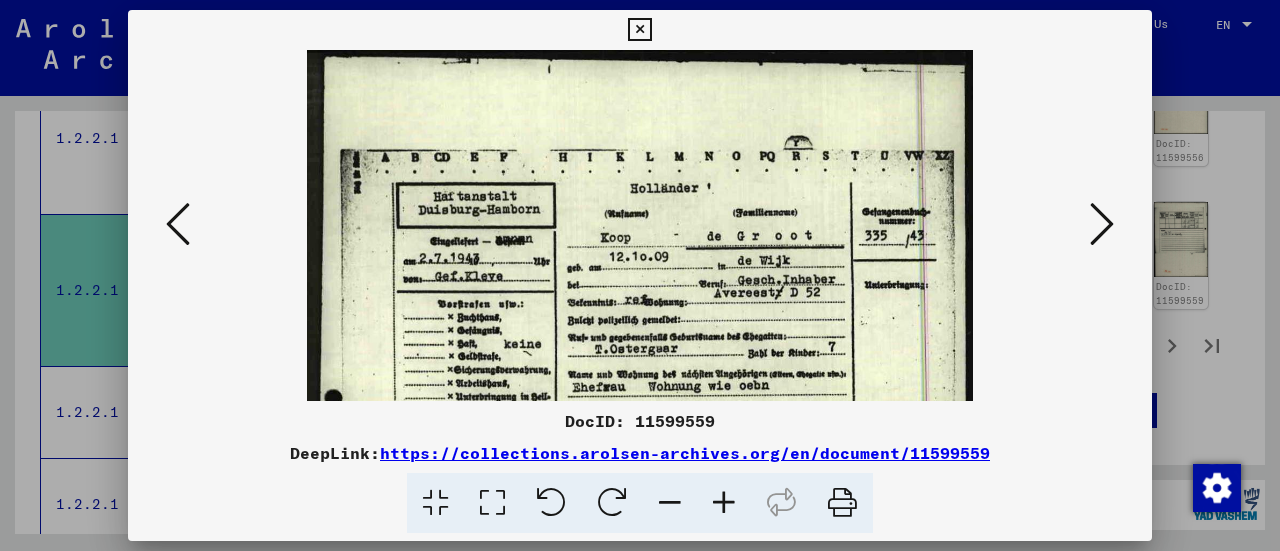 click at bounding box center [640, 275] 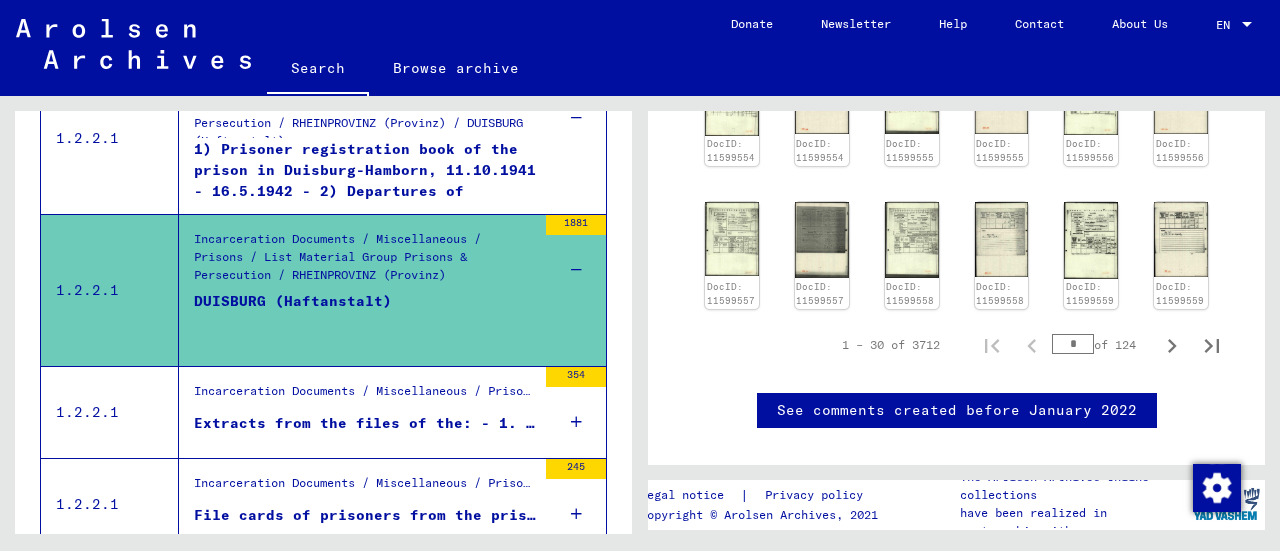click at bounding box center (576, 422) 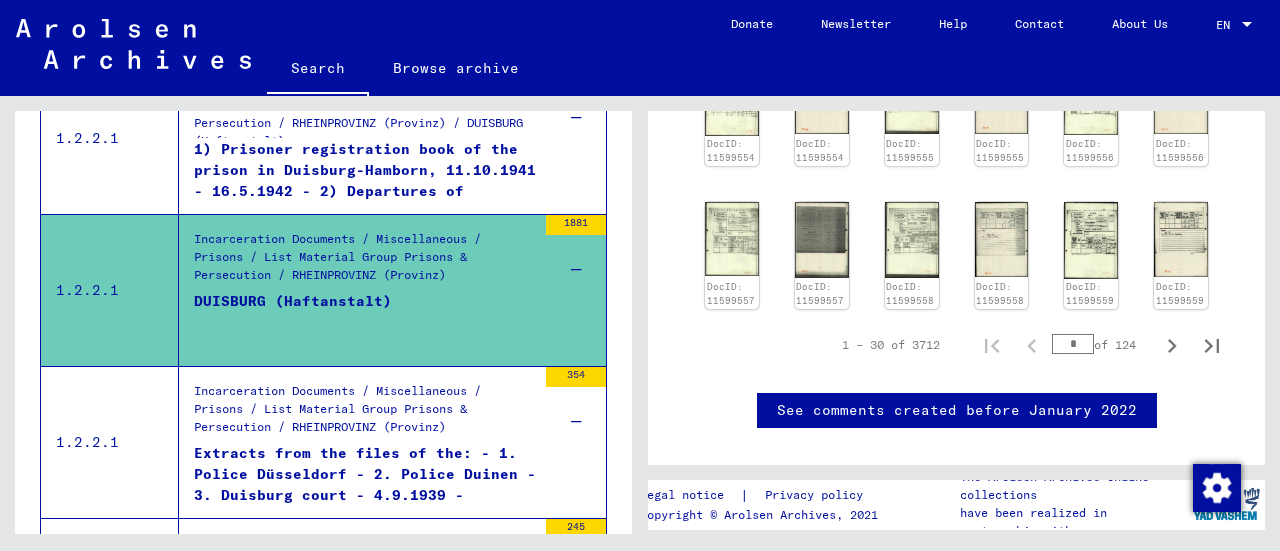 scroll, scrollTop: 1859, scrollLeft: 0, axis: vertical 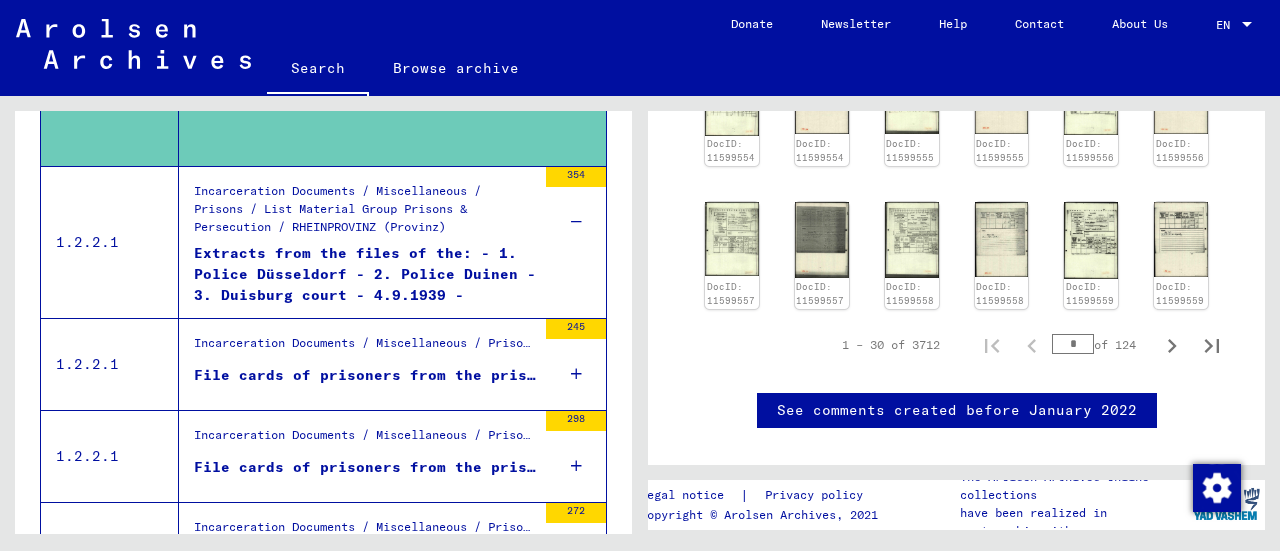 click at bounding box center (576, 374) 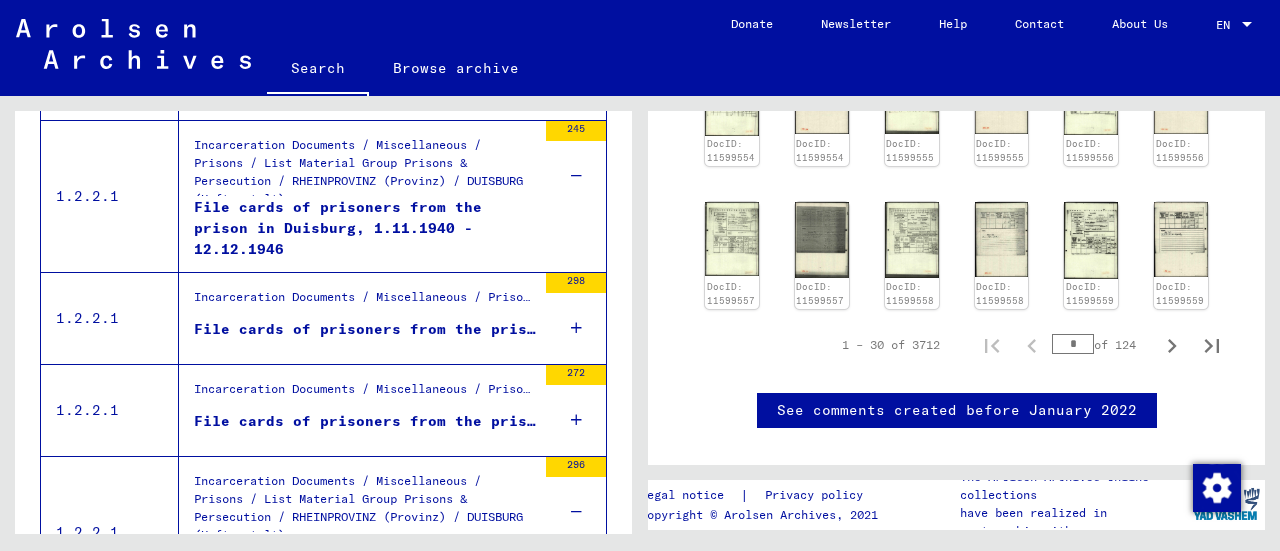 scroll, scrollTop: 2059, scrollLeft: 0, axis: vertical 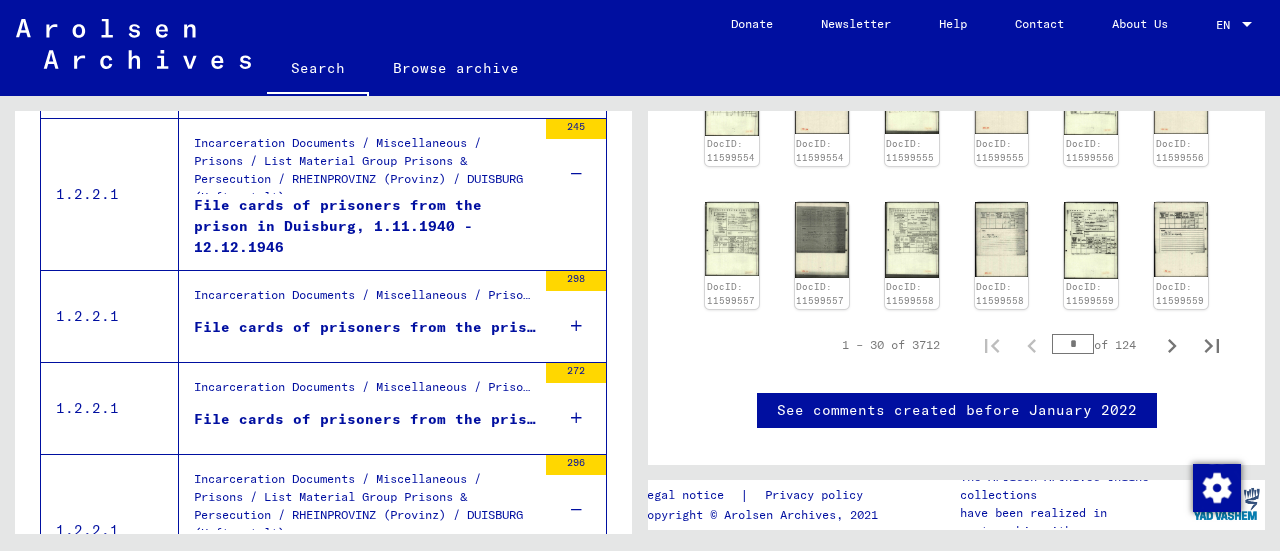 click at bounding box center [576, 326] 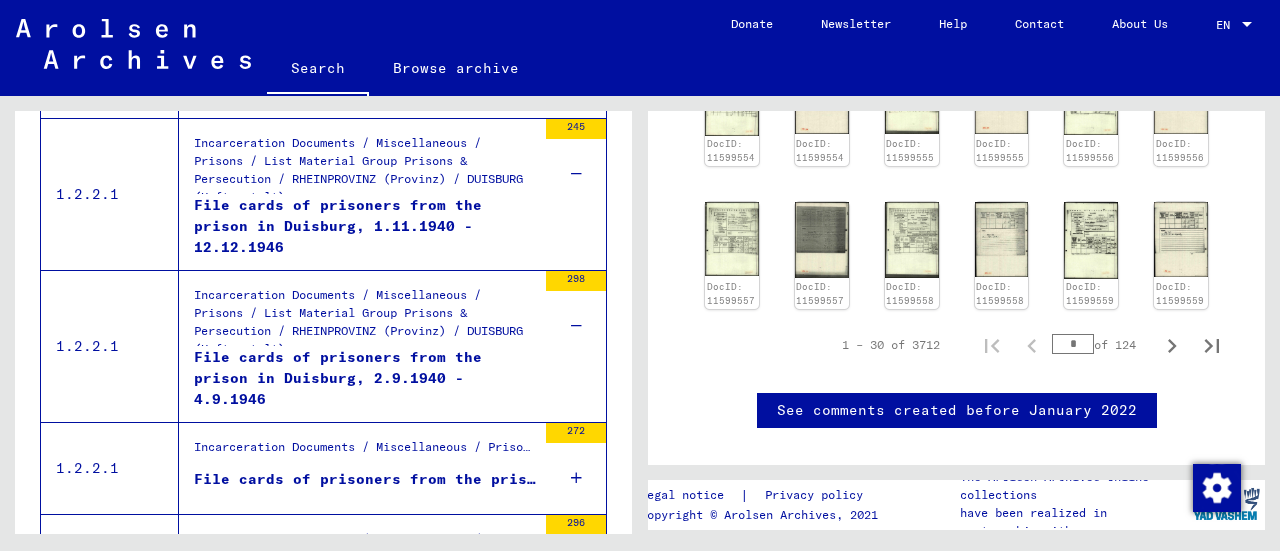 click on "File cards of prisoners from the prison in Duisburg, 2.9.1940 - 4.9.1946" at bounding box center [365, 377] 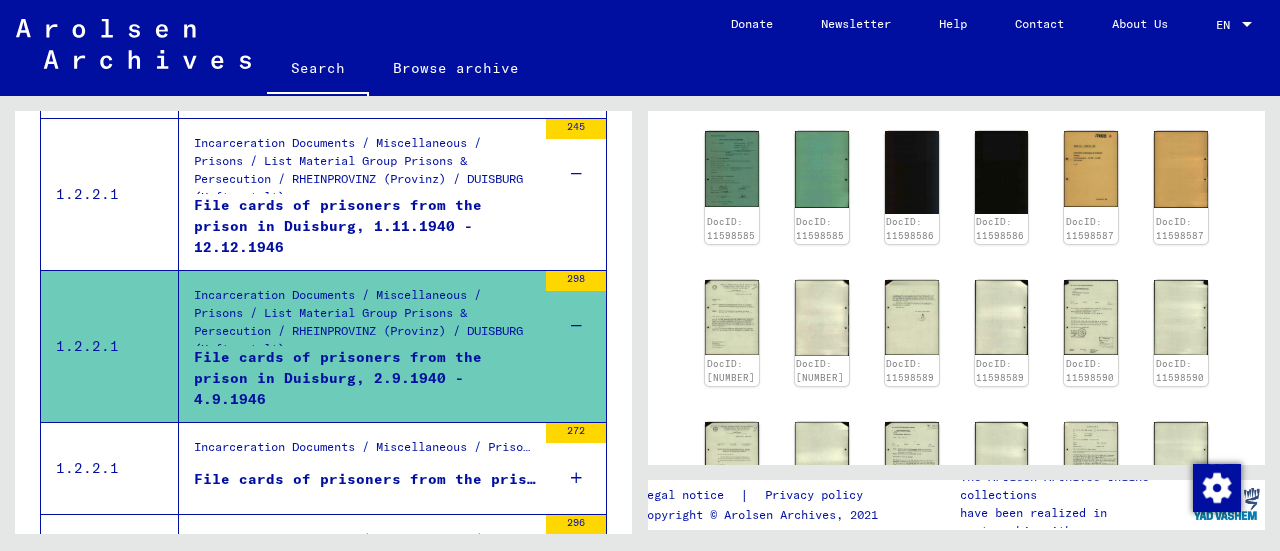 scroll, scrollTop: 1100, scrollLeft: 0, axis: vertical 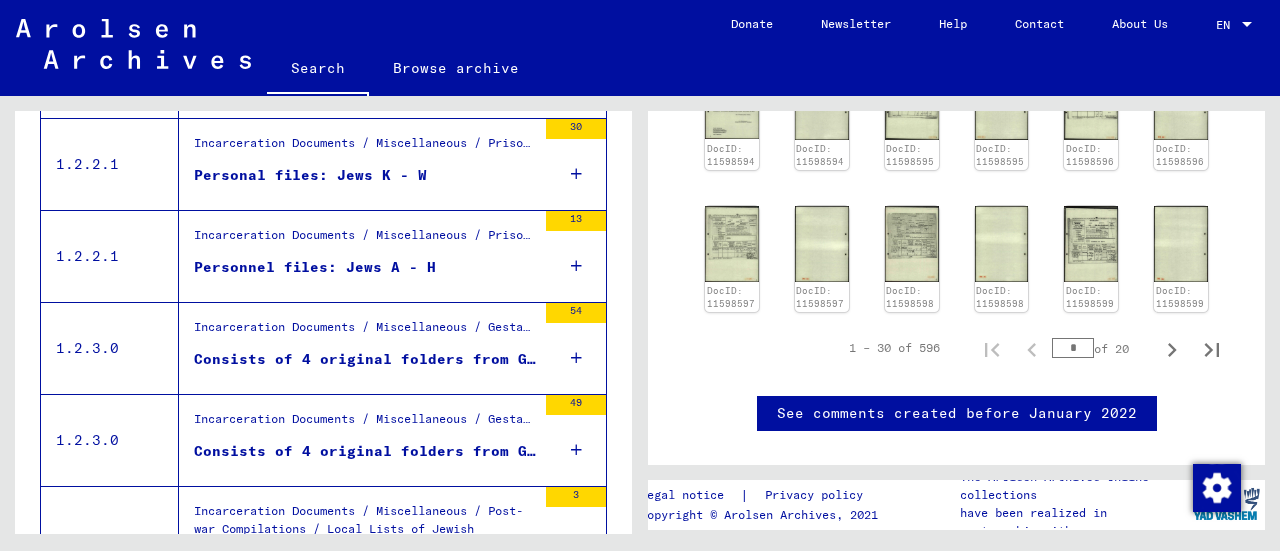 click at bounding box center (576, 174) 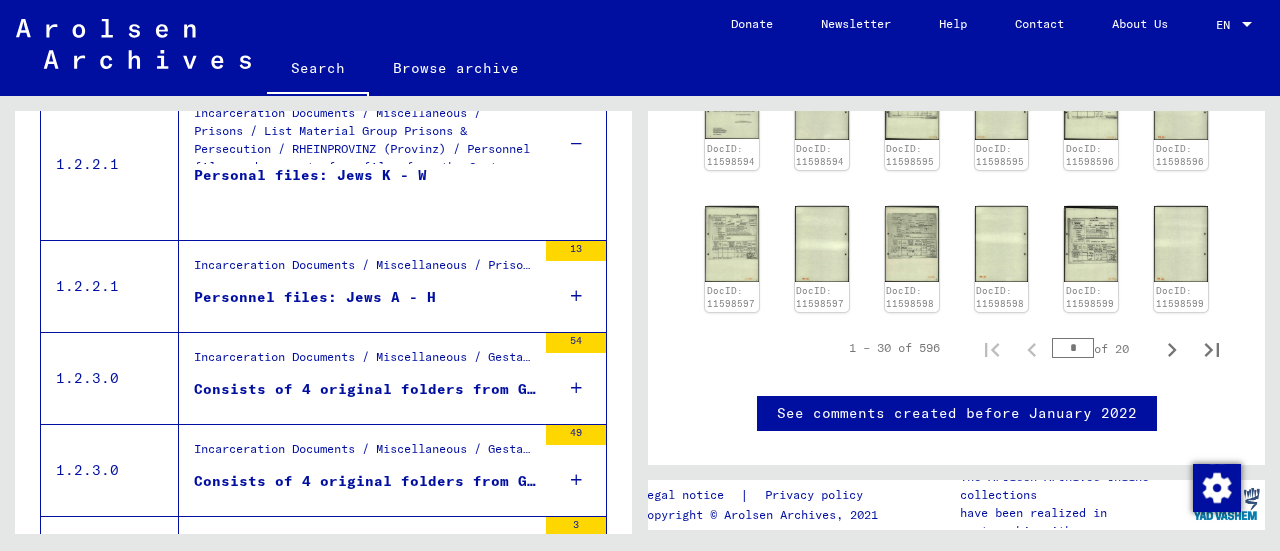 click on "Personal files: Jews K - W" at bounding box center [310, 195] 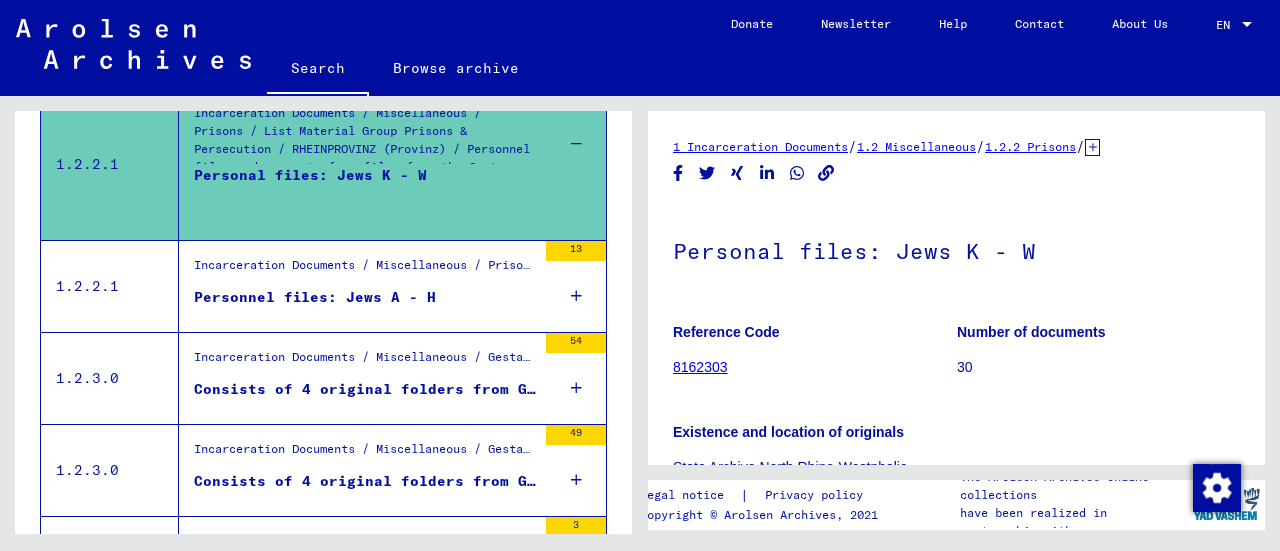 scroll, scrollTop: 0, scrollLeft: 0, axis: both 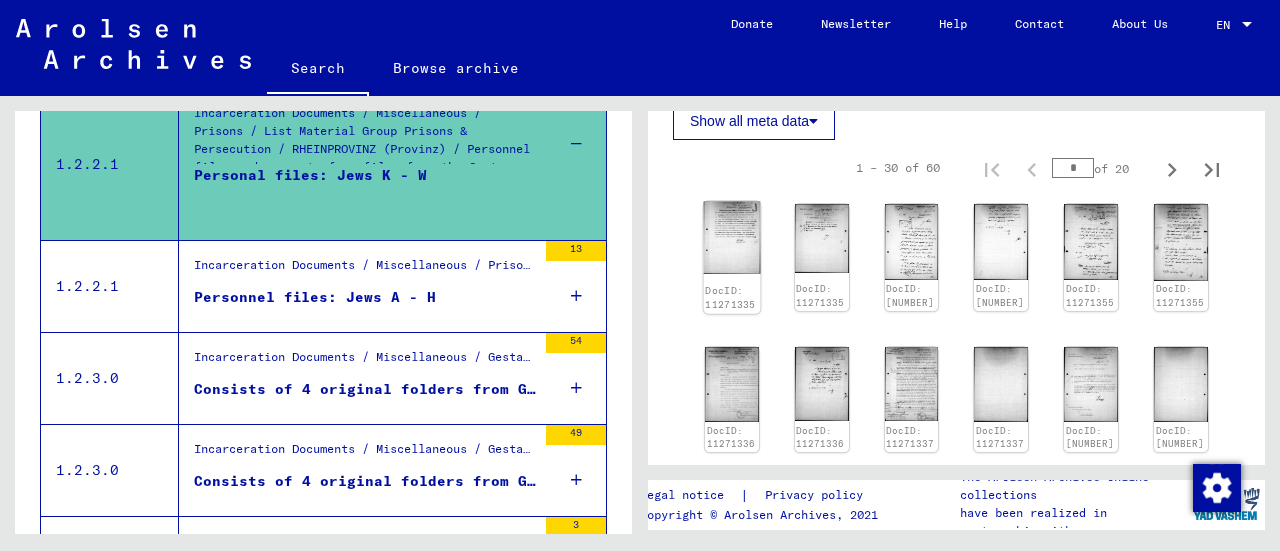 click 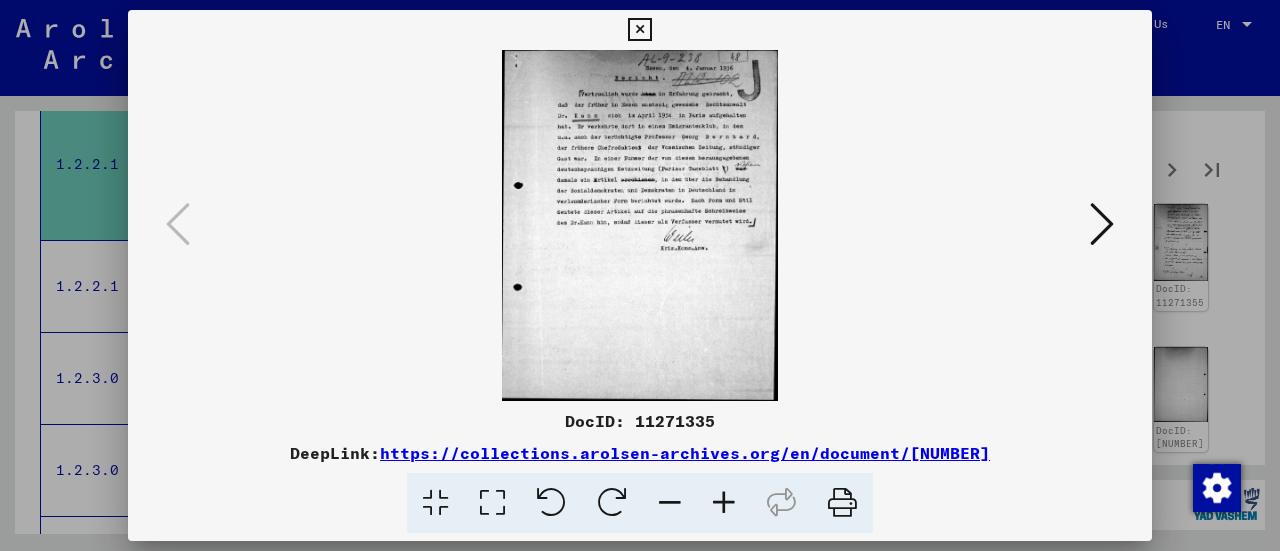 click at bounding box center [724, 503] 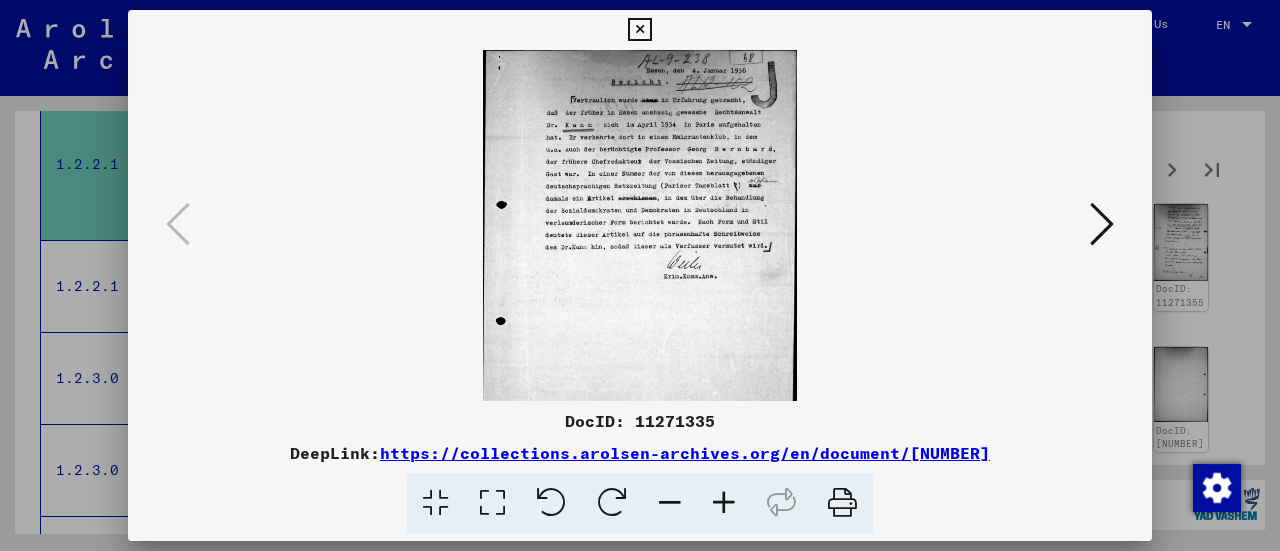 click at bounding box center [724, 503] 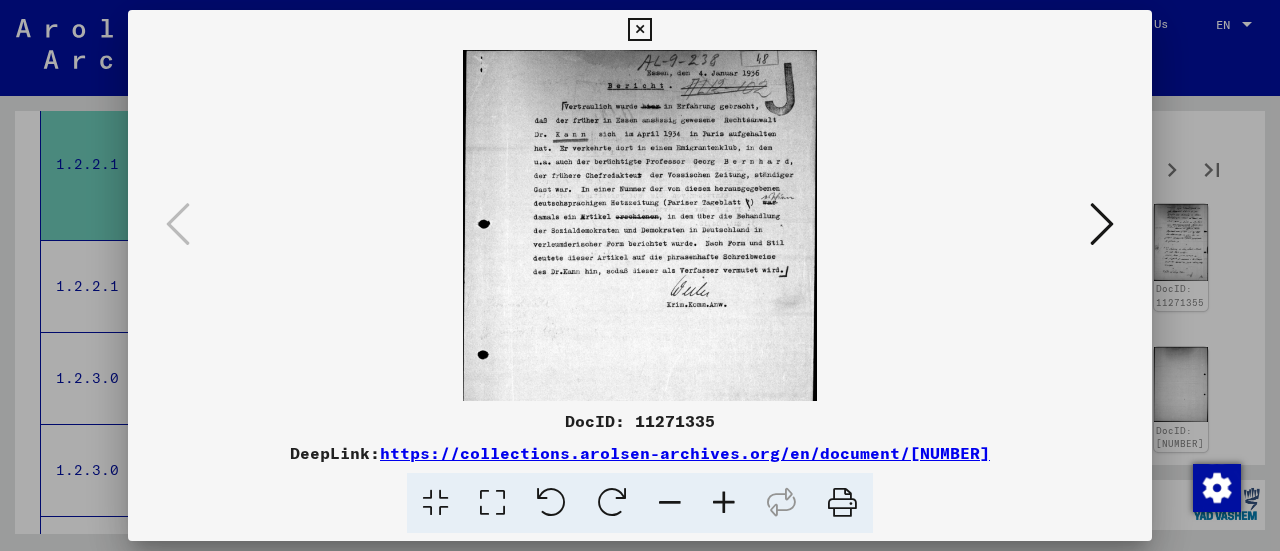 click at bounding box center (724, 503) 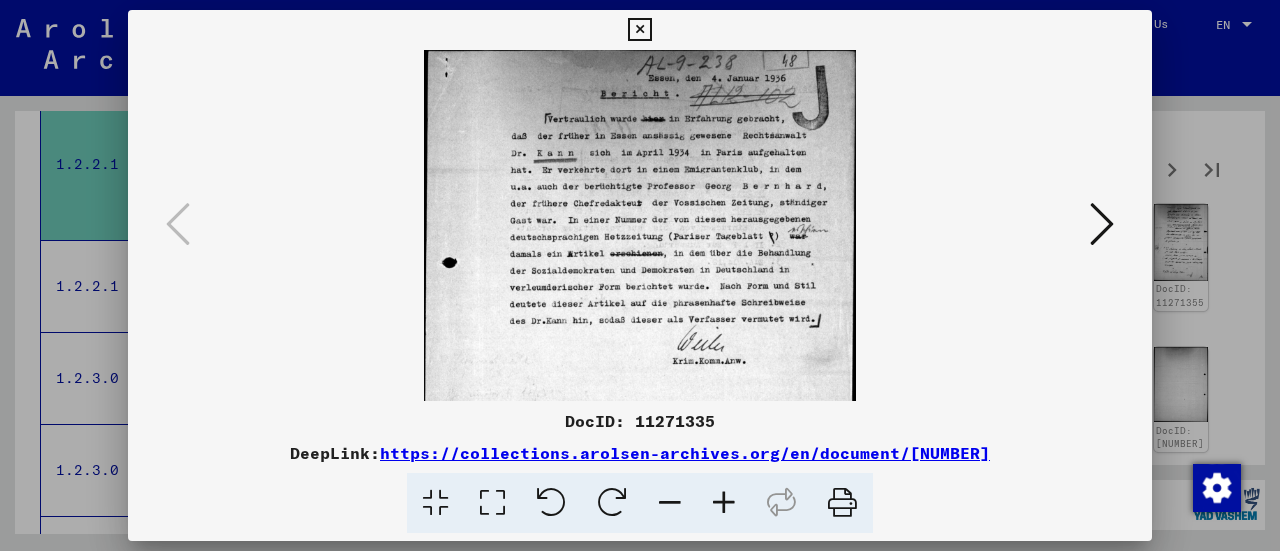 click at bounding box center (724, 503) 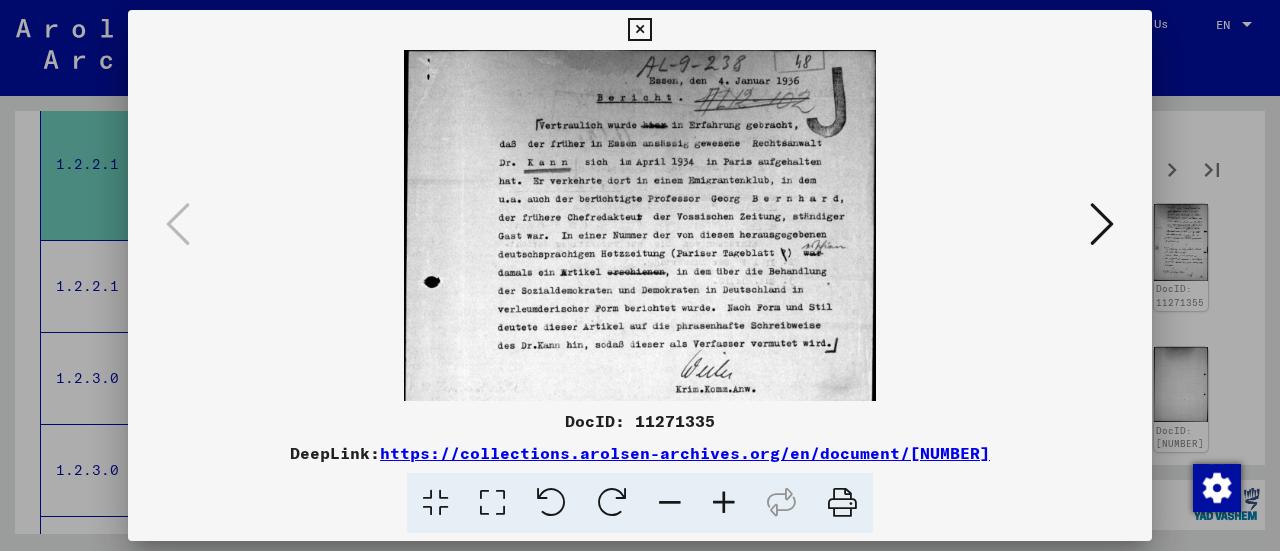 click at bounding box center (724, 503) 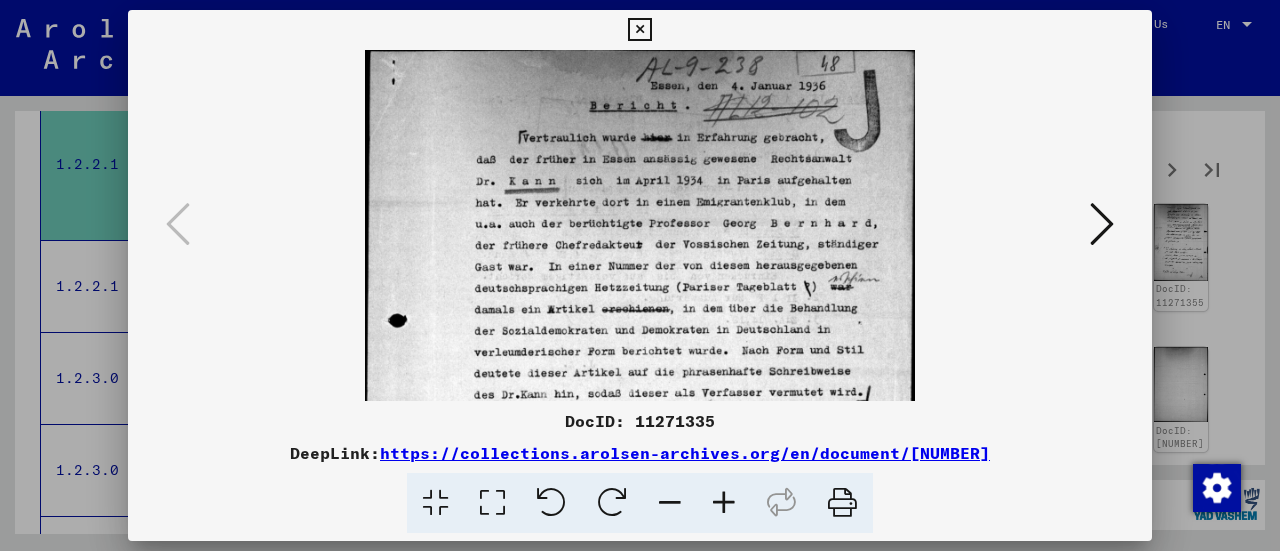 click at bounding box center [724, 503] 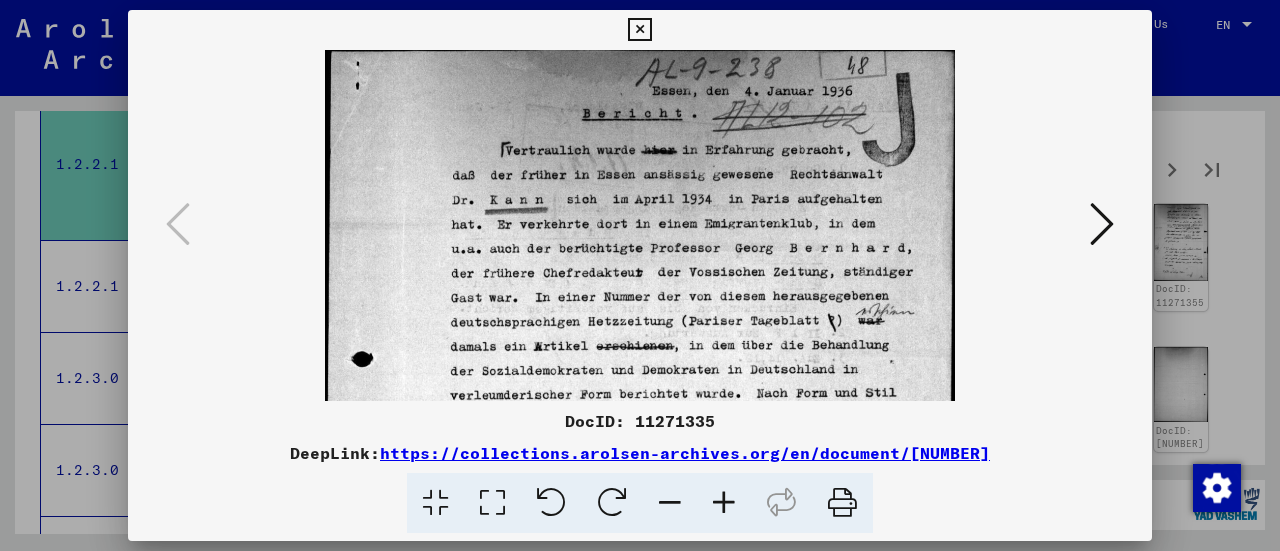 click at bounding box center (1102, 224) 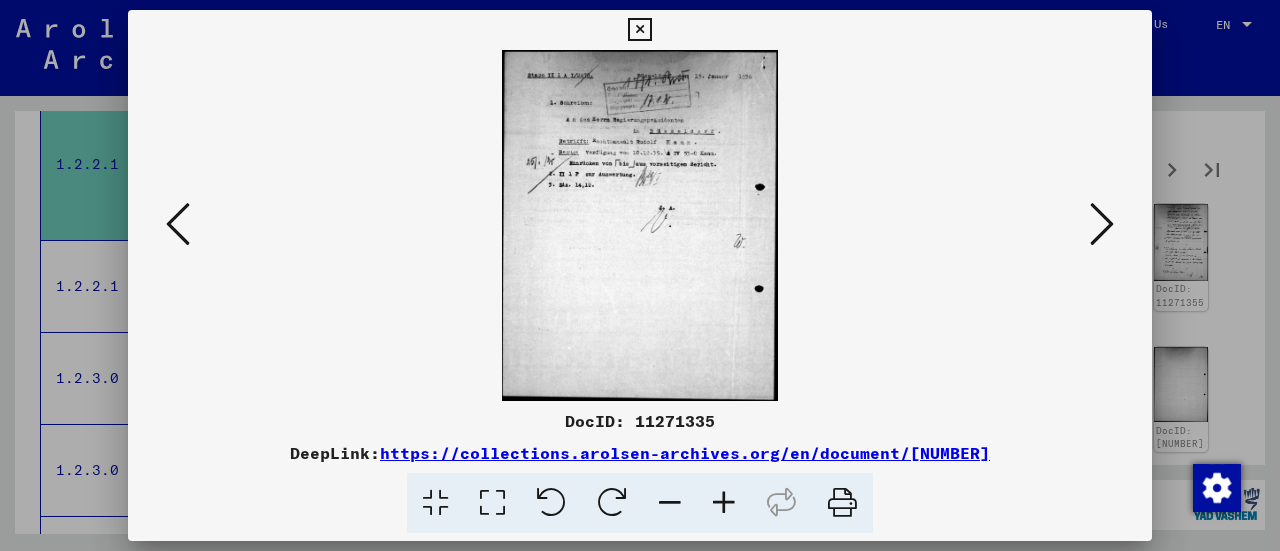 click at bounding box center (1102, 224) 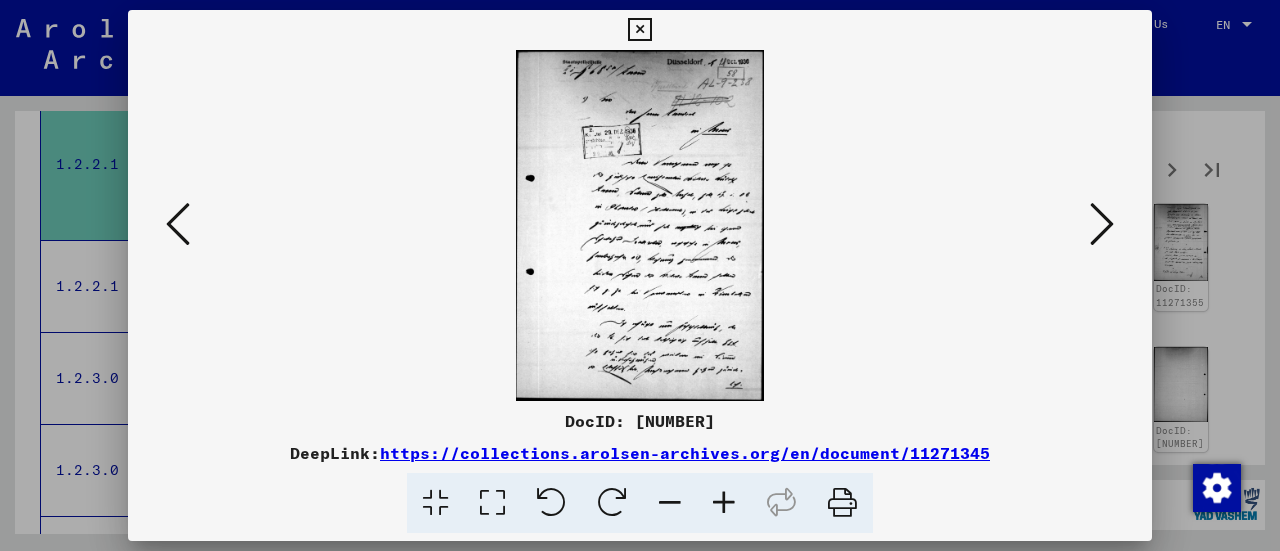 click at bounding box center [1102, 224] 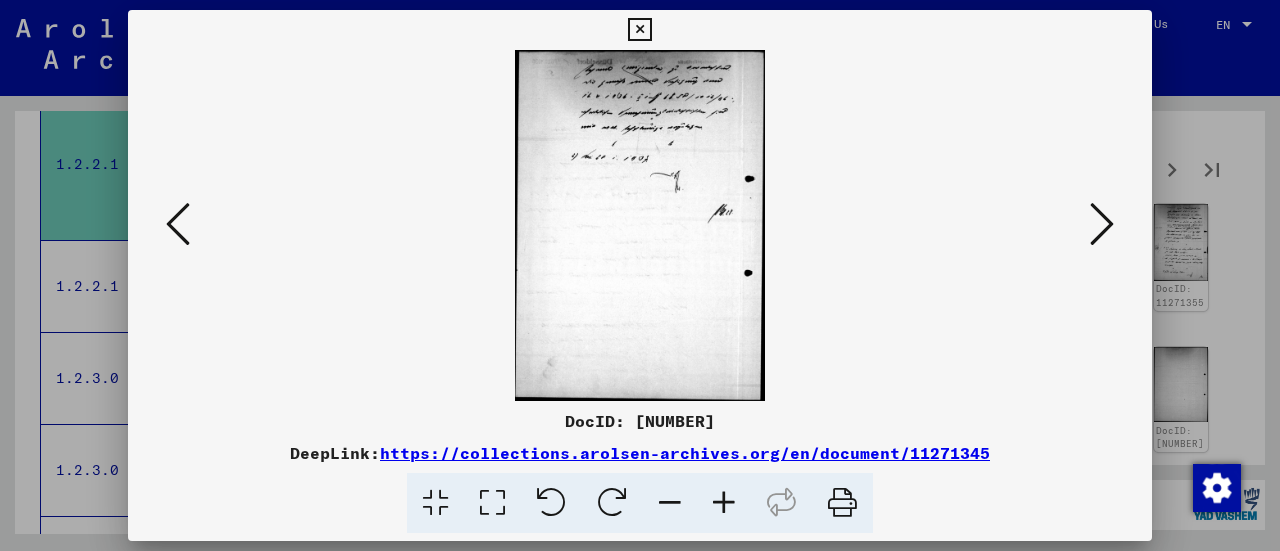 click at bounding box center [1102, 224] 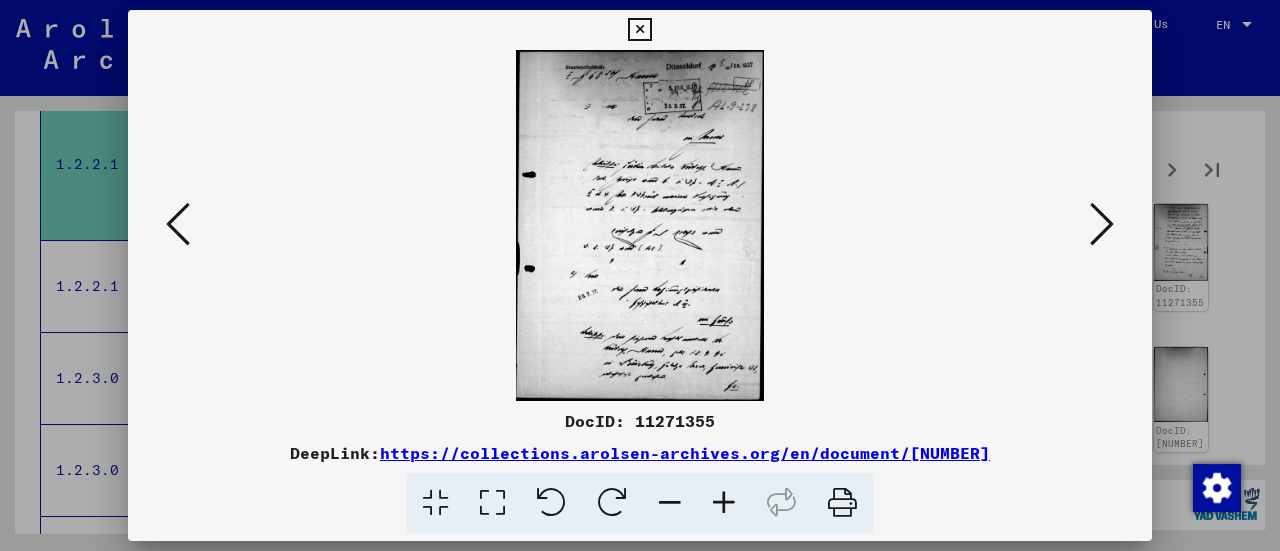 click at bounding box center (1102, 224) 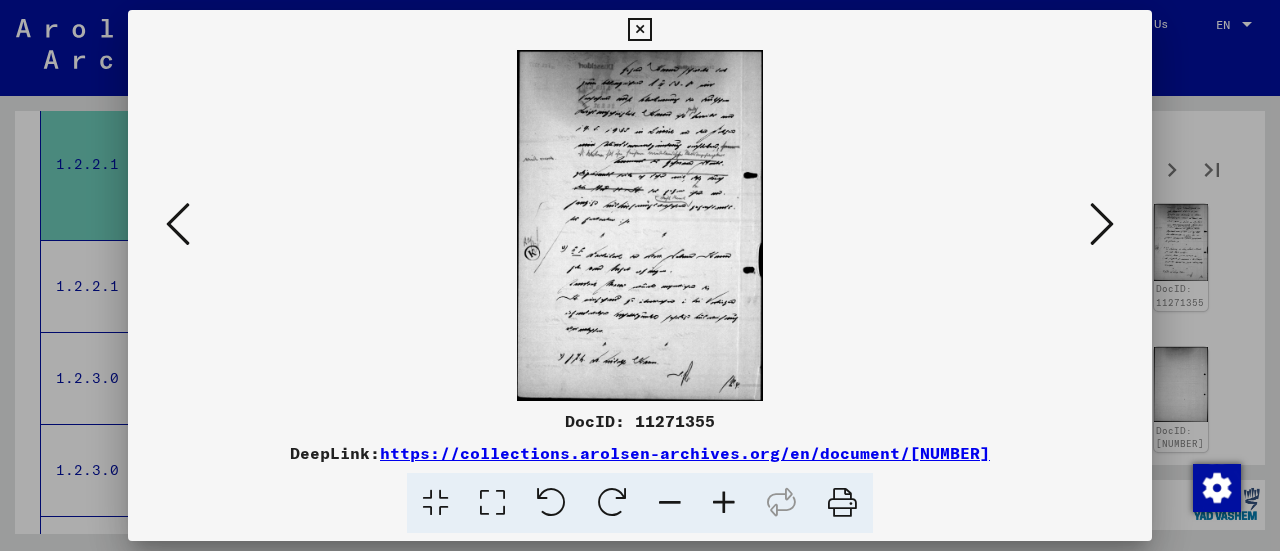 click at bounding box center [1102, 224] 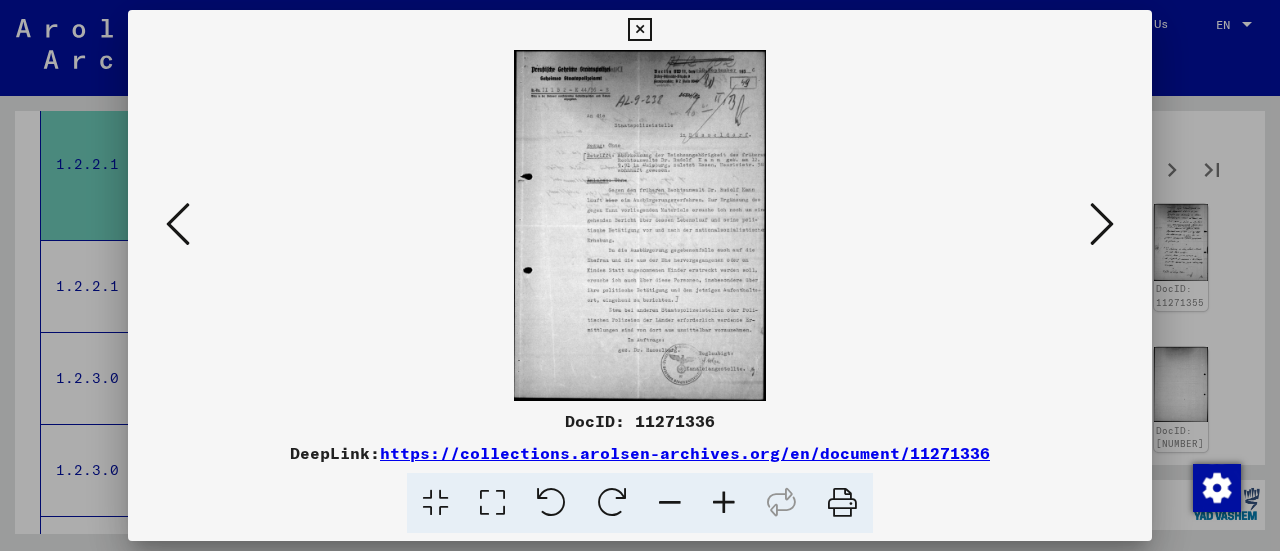 click at bounding box center [724, 503] 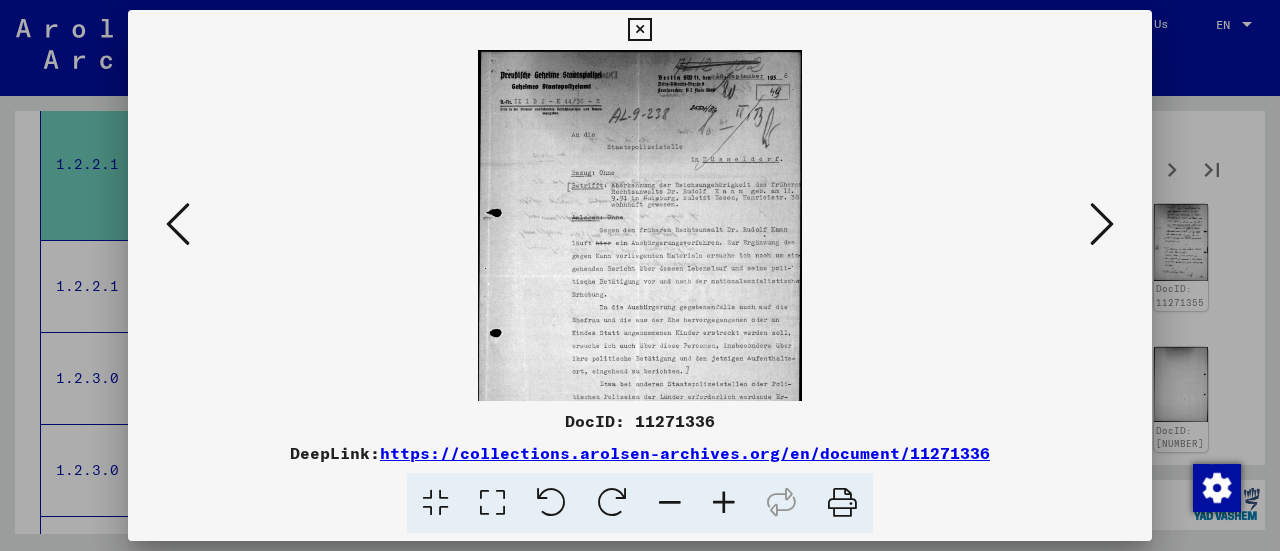 click at bounding box center (724, 503) 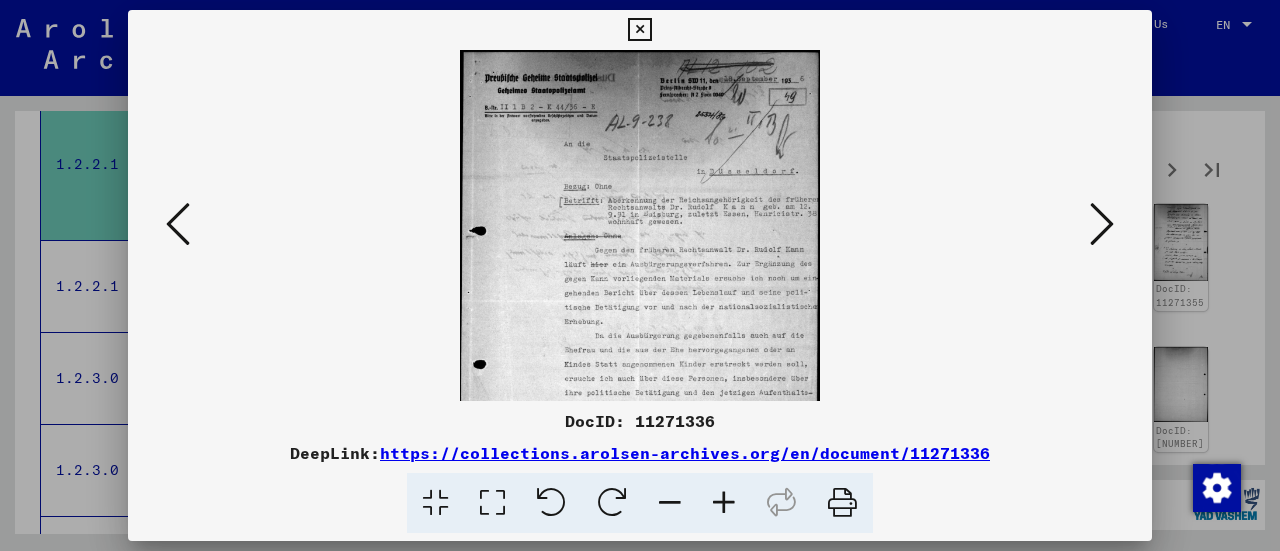click at bounding box center (724, 503) 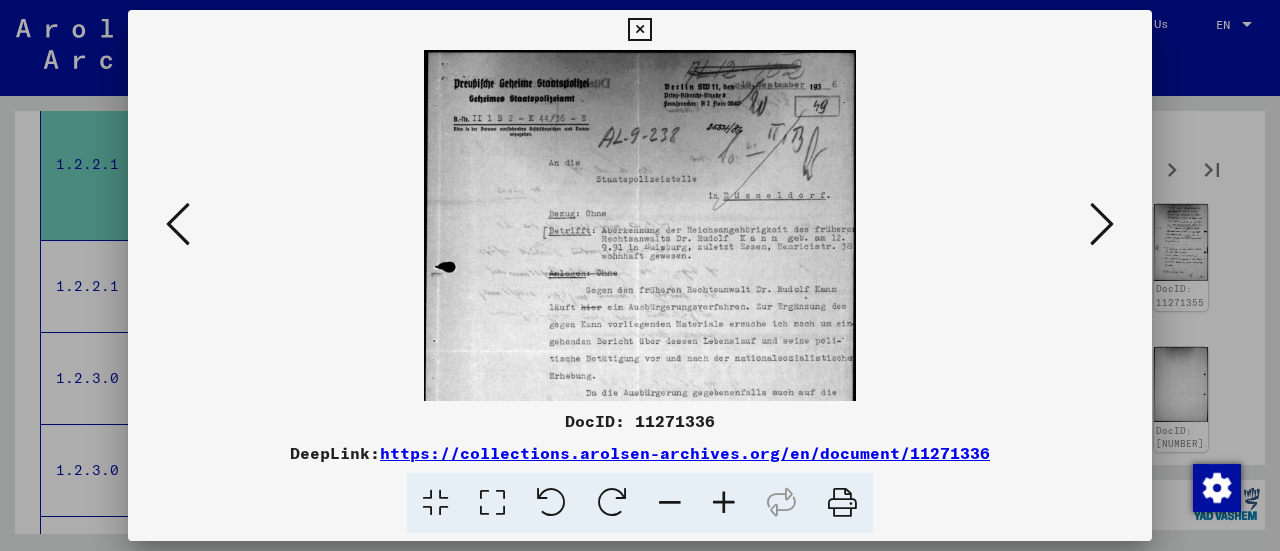 click at bounding box center [724, 503] 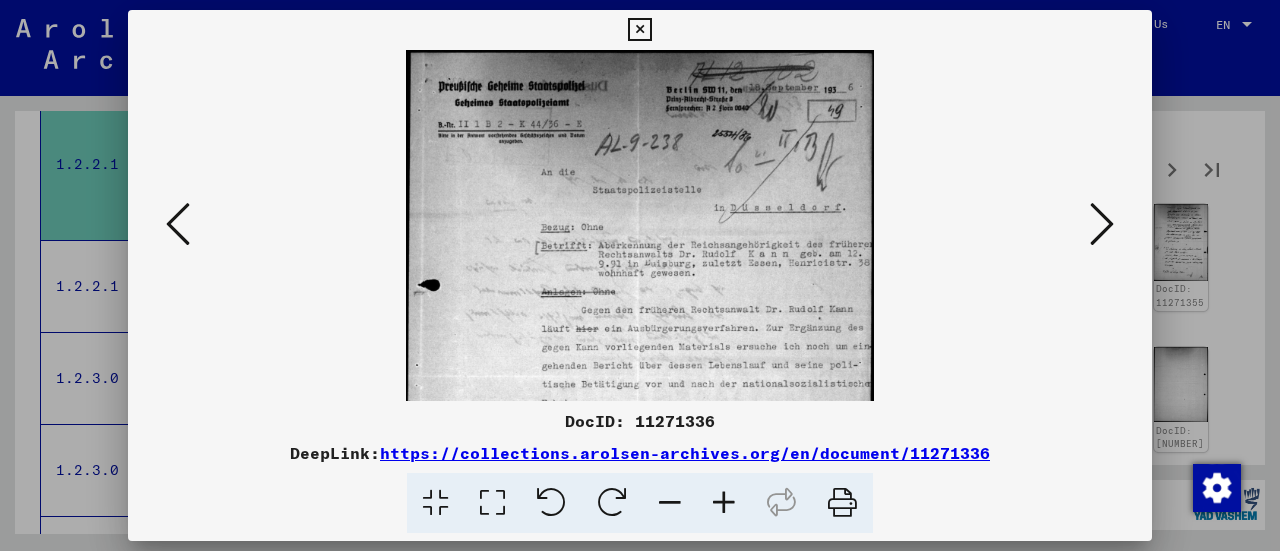 click at bounding box center [724, 503] 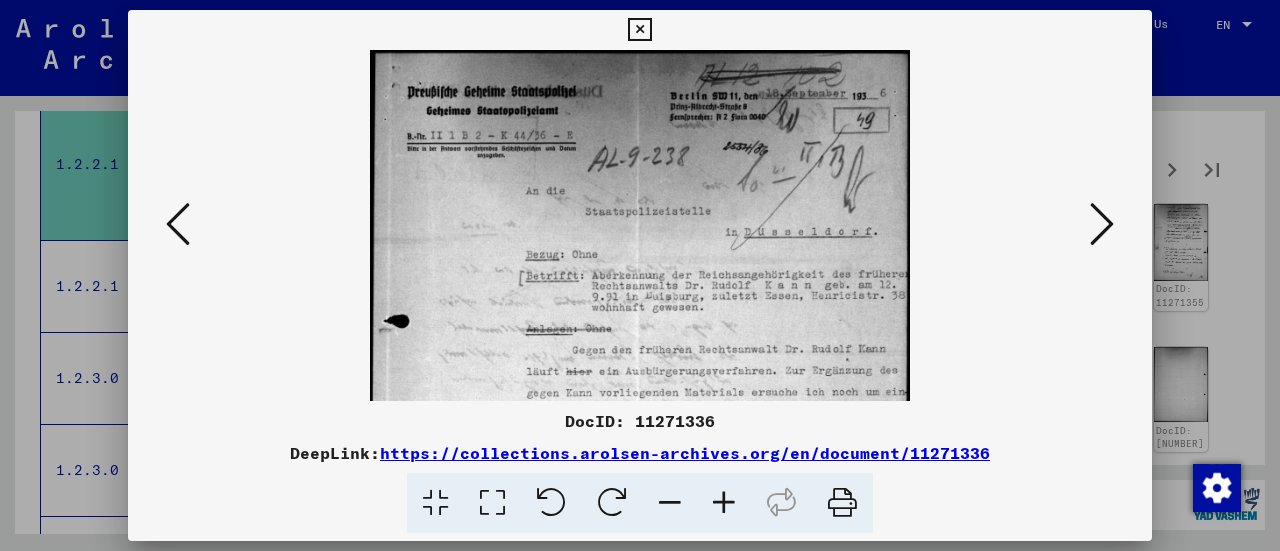 click at bounding box center [640, 275] 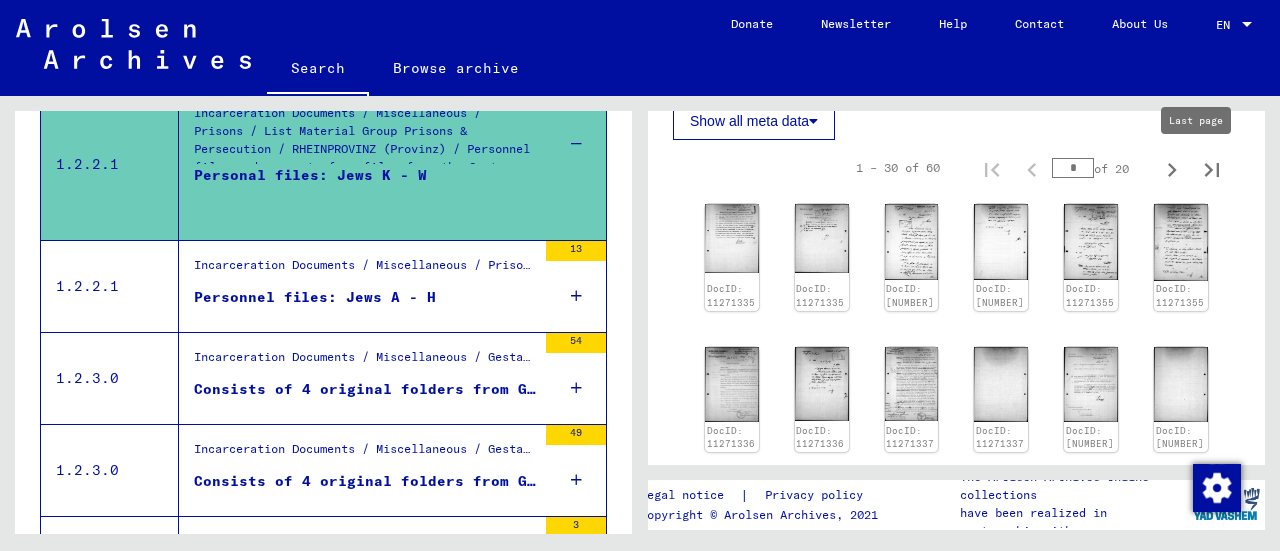 click 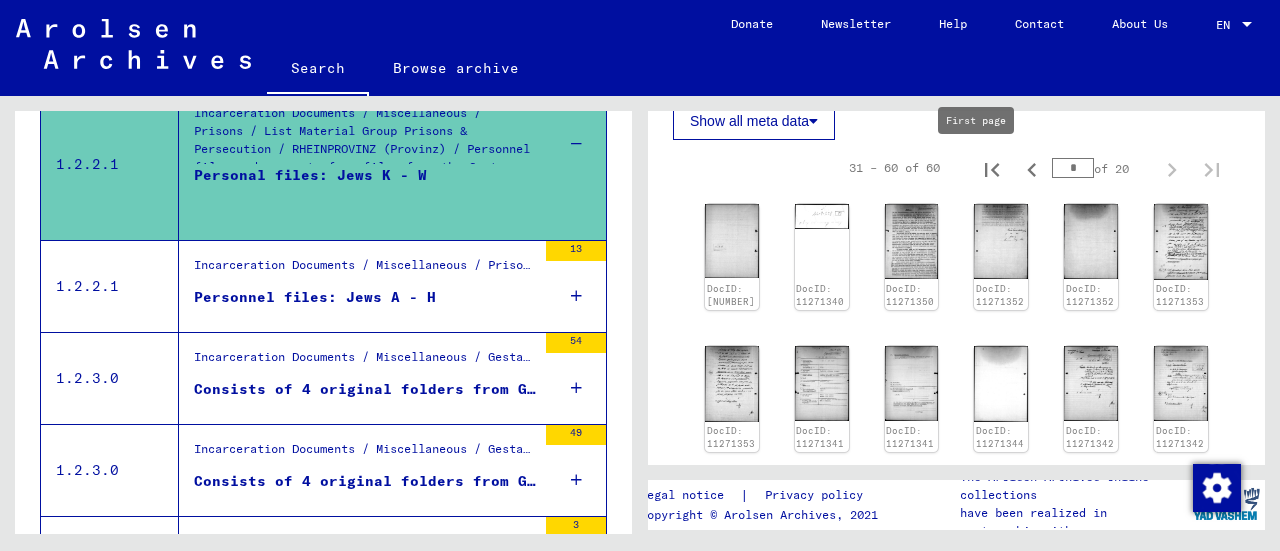 click 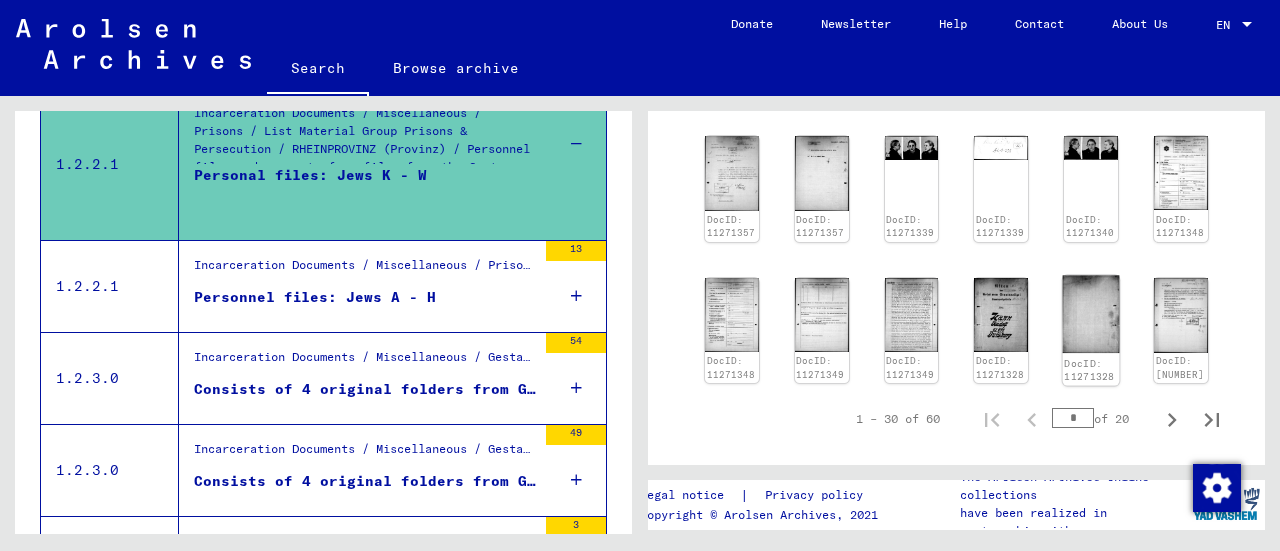 scroll, scrollTop: 900, scrollLeft: 0, axis: vertical 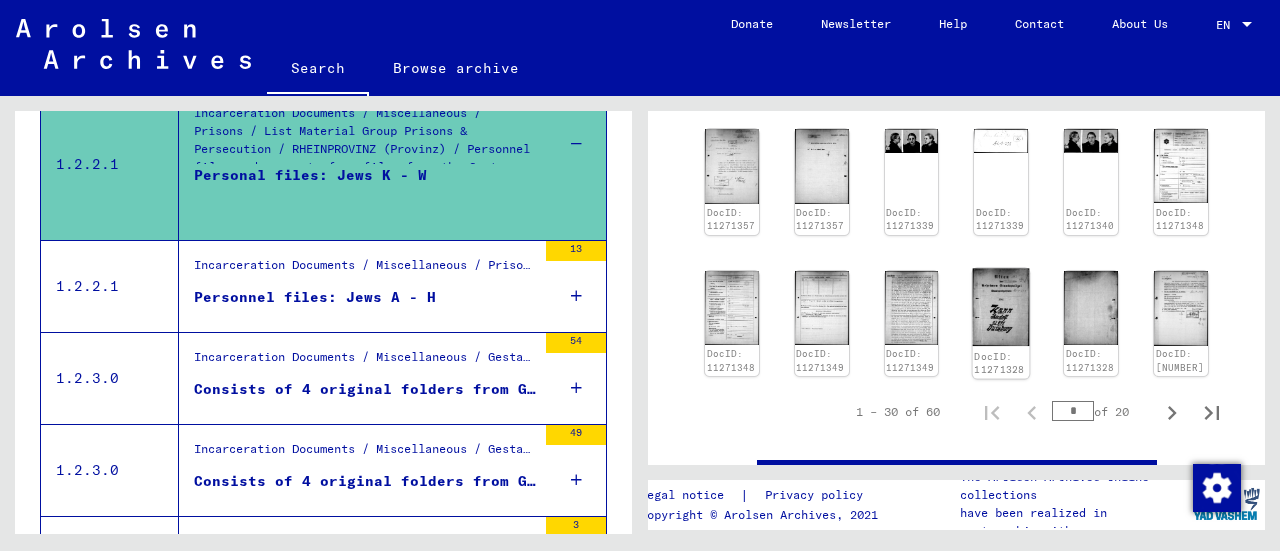 click 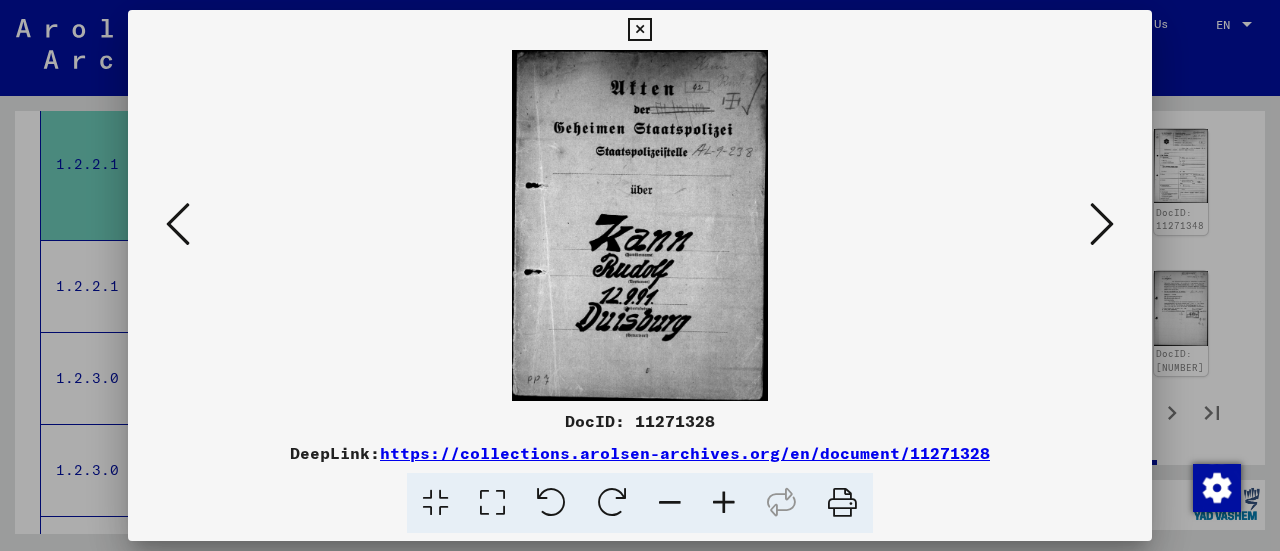 click at bounding box center (1102, 224) 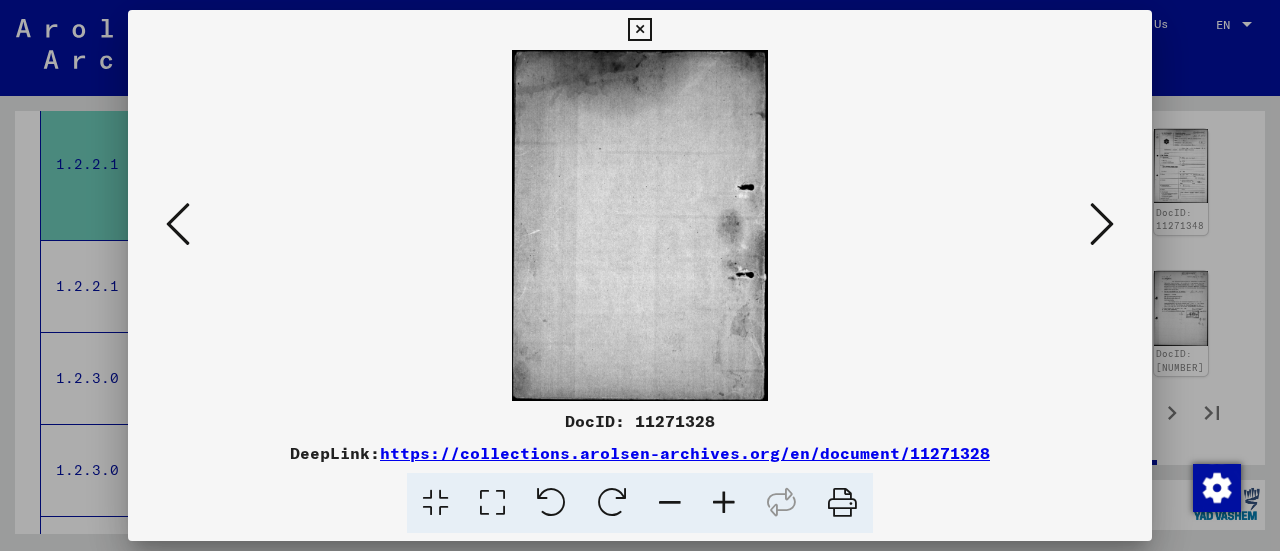 click at bounding box center (1102, 224) 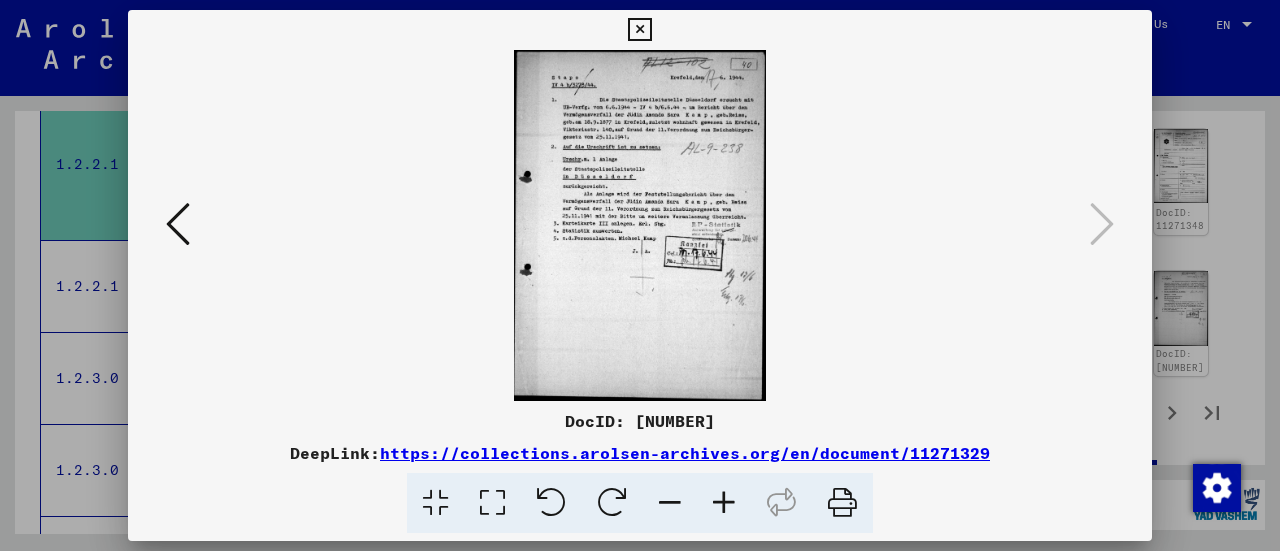 click at bounding box center (640, 275) 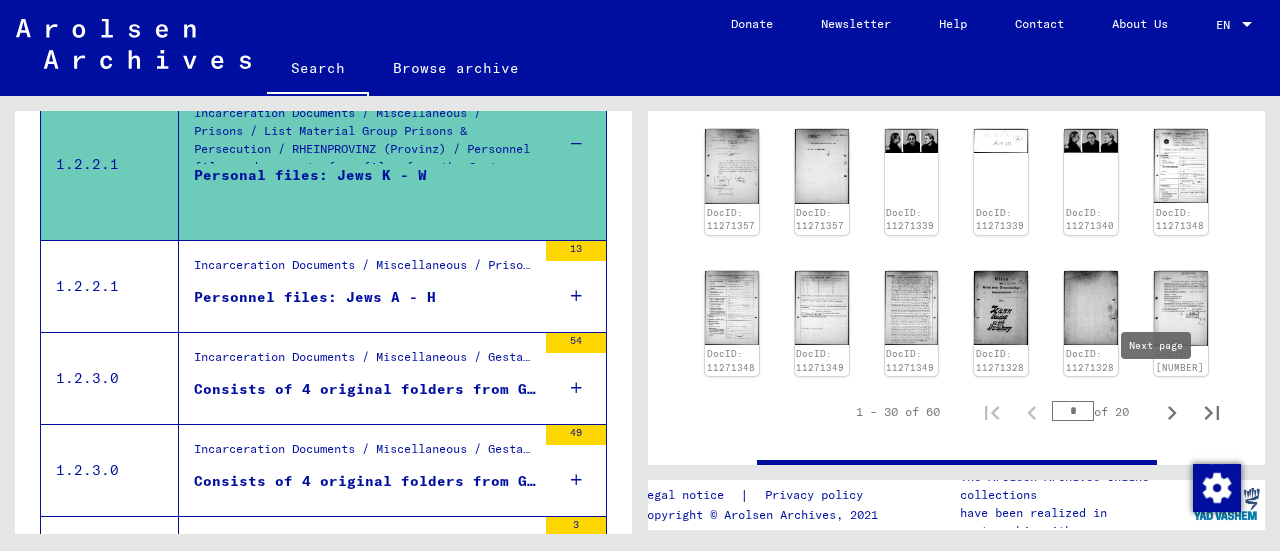 click 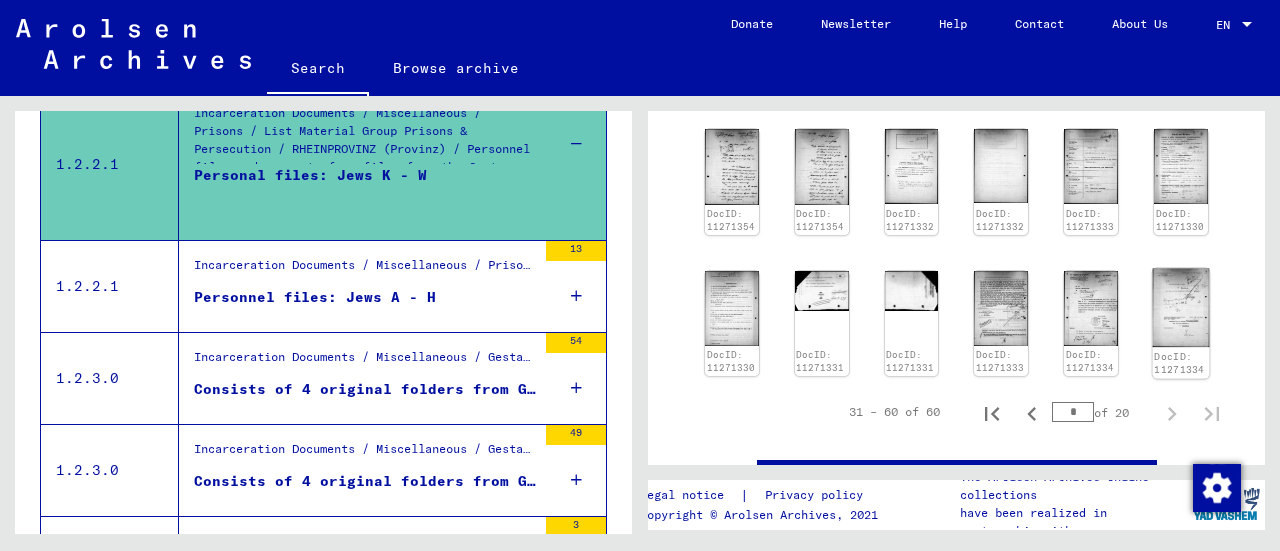 click 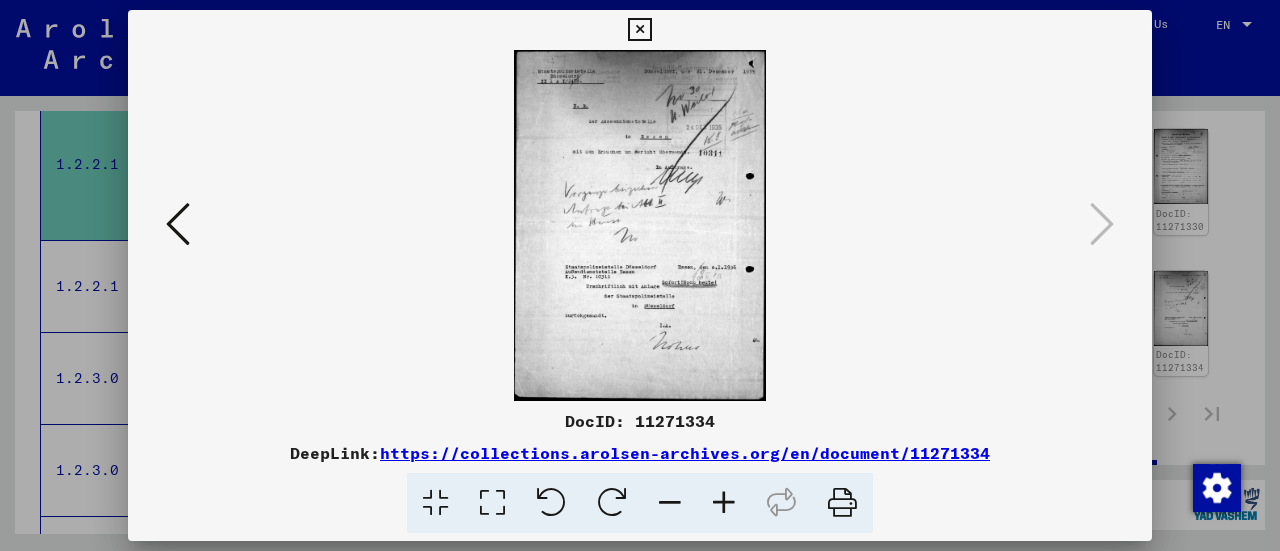 click at bounding box center [178, 224] 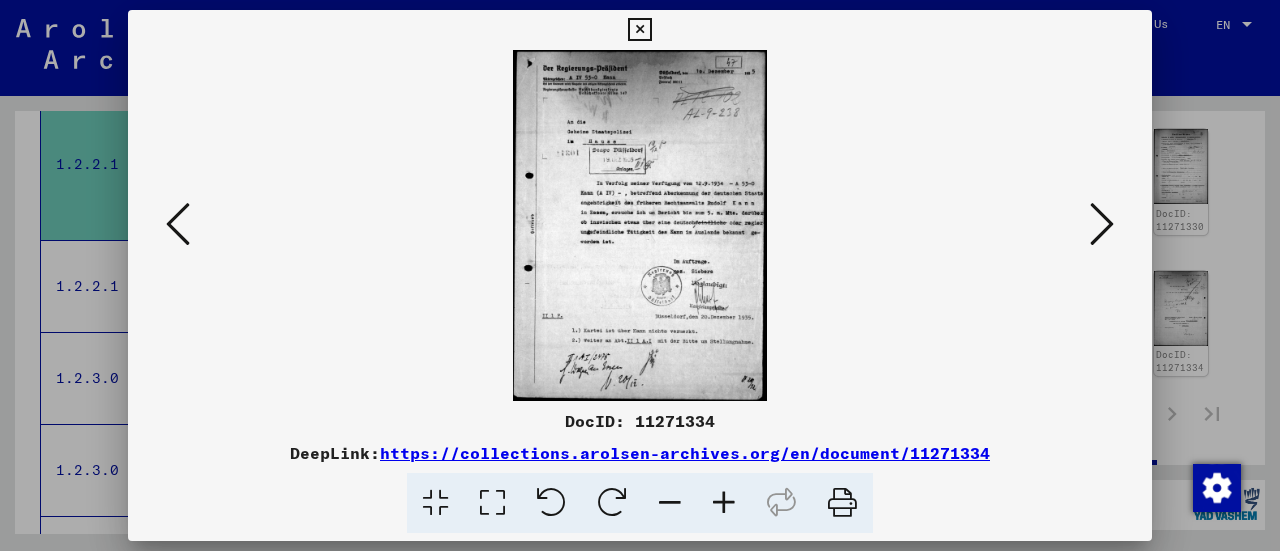click at bounding box center [724, 503] 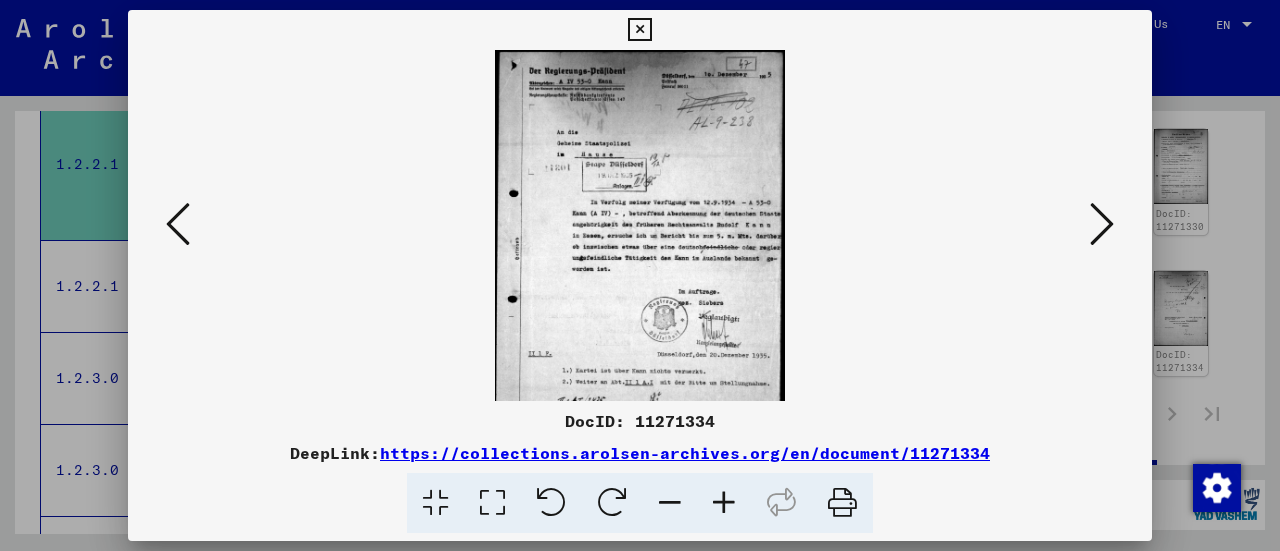 click at bounding box center (724, 503) 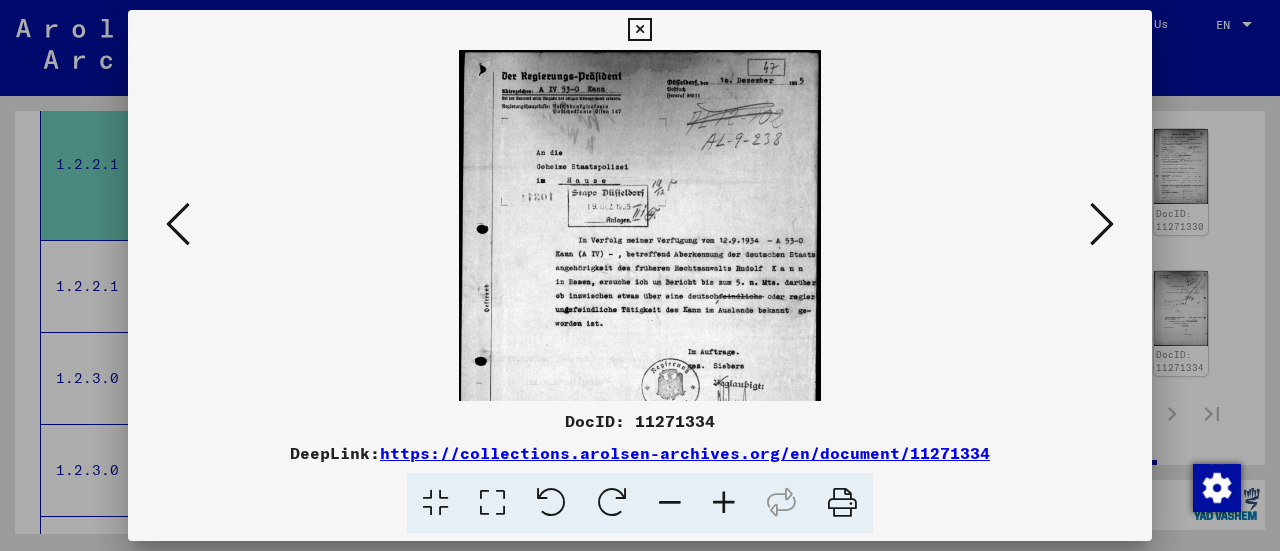 click at bounding box center (724, 503) 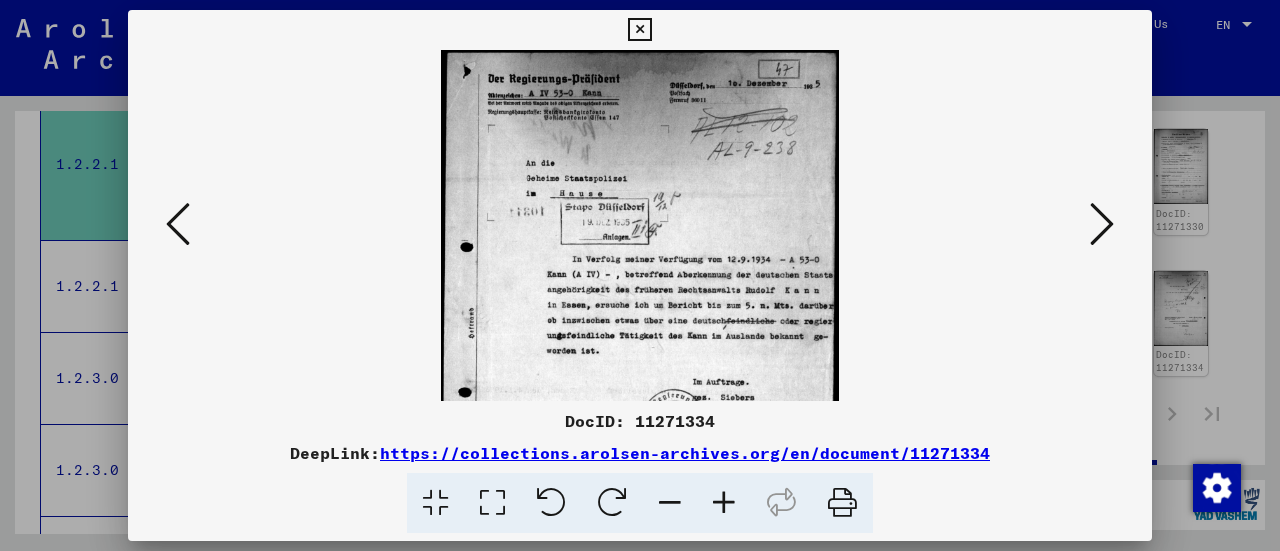 click at bounding box center [724, 503] 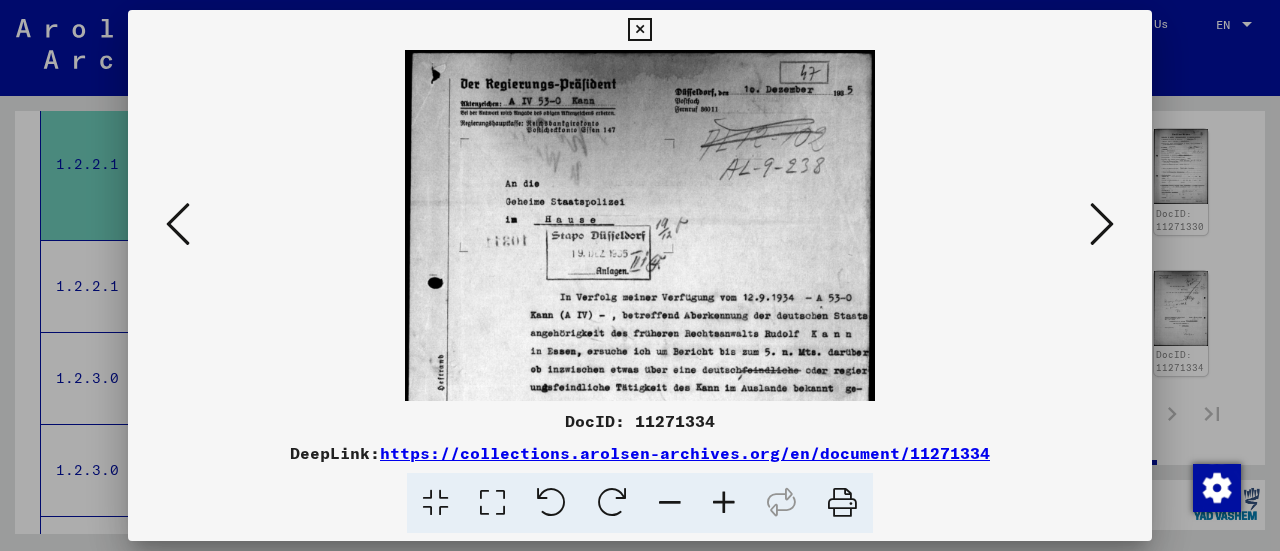 click at bounding box center [724, 503] 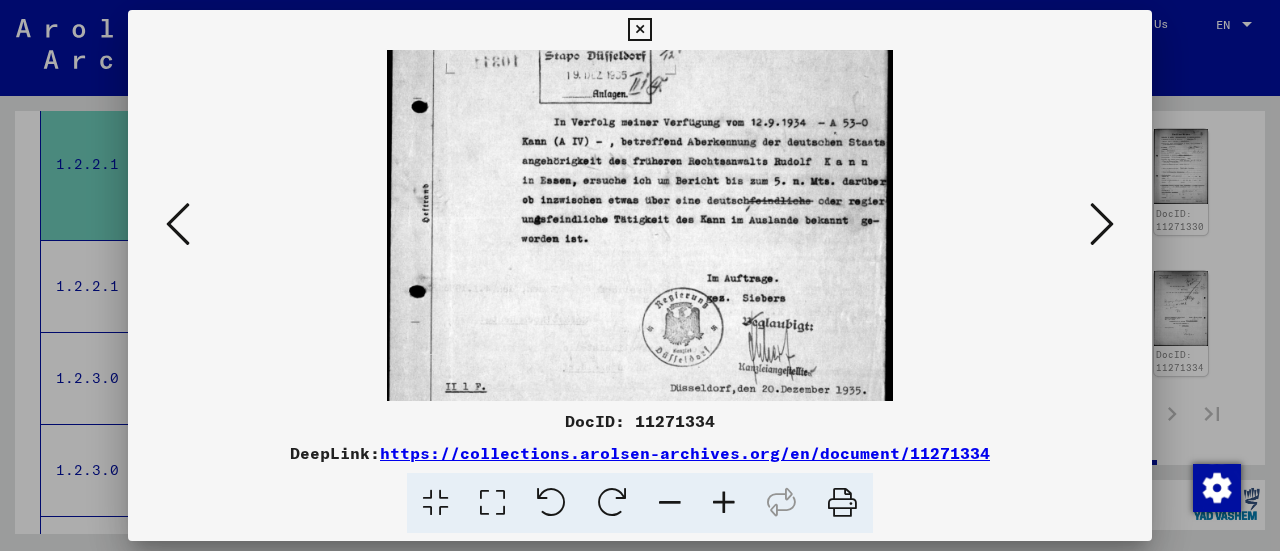 drag, startPoint x: 778, startPoint y: 353, endPoint x: 754, endPoint y: 127, distance: 227.27077 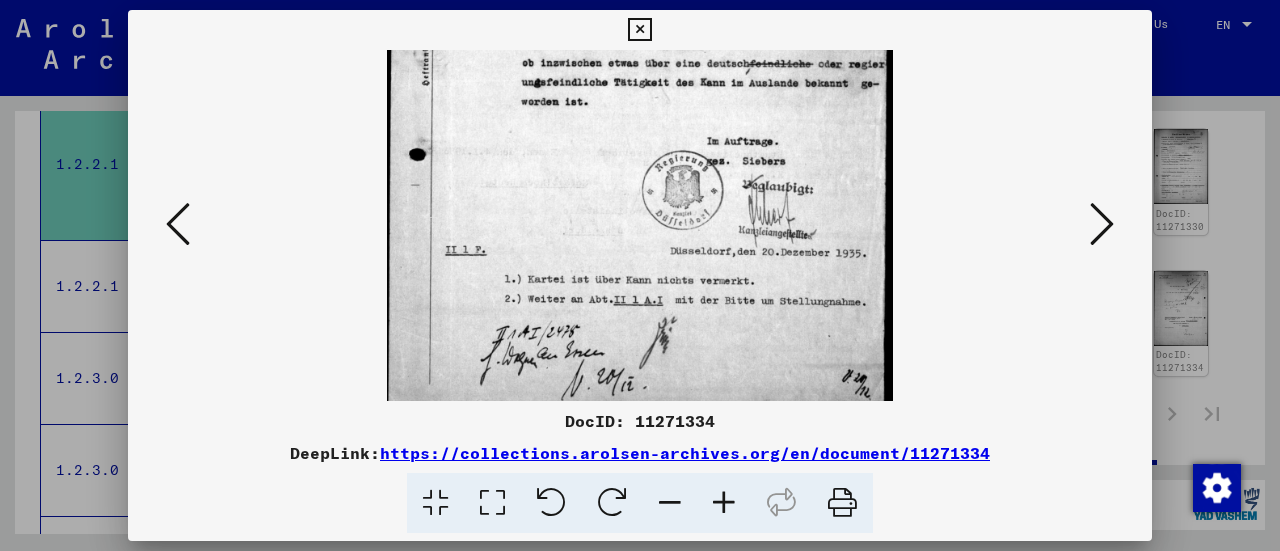 drag, startPoint x: 482, startPoint y: 274, endPoint x: 464, endPoint y: 155, distance: 120.353645 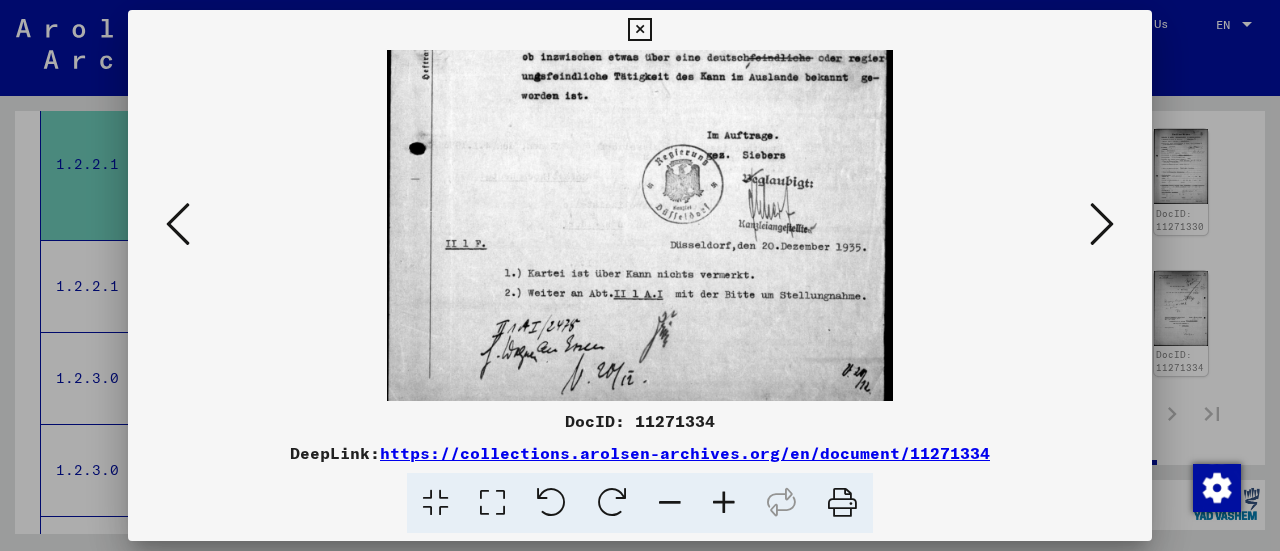 click at bounding box center [178, 225] 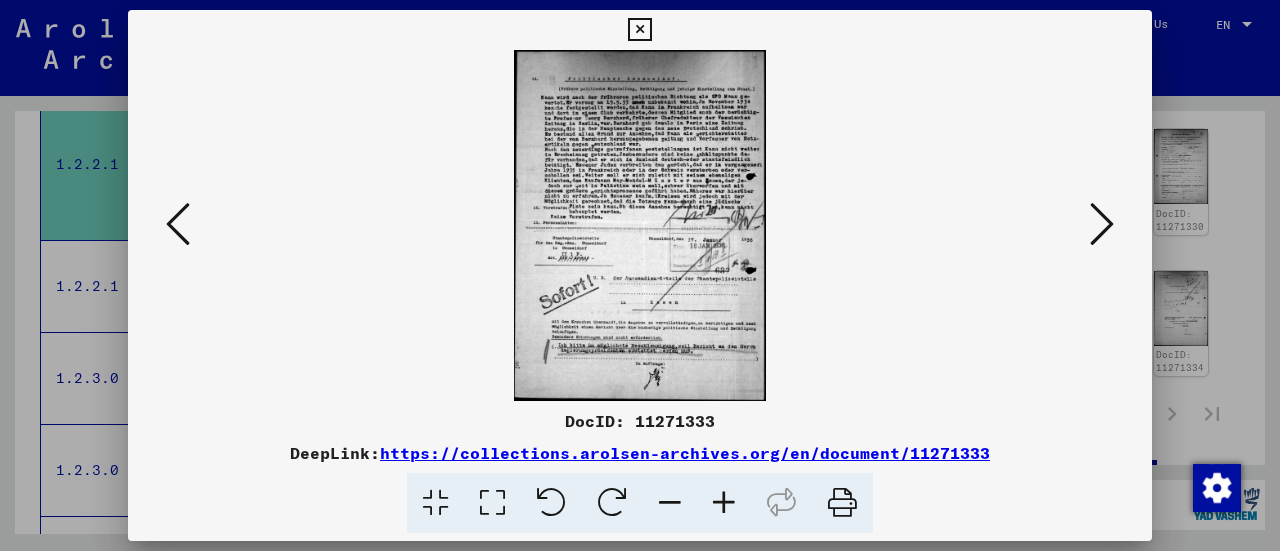 scroll, scrollTop: 0, scrollLeft: 0, axis: both 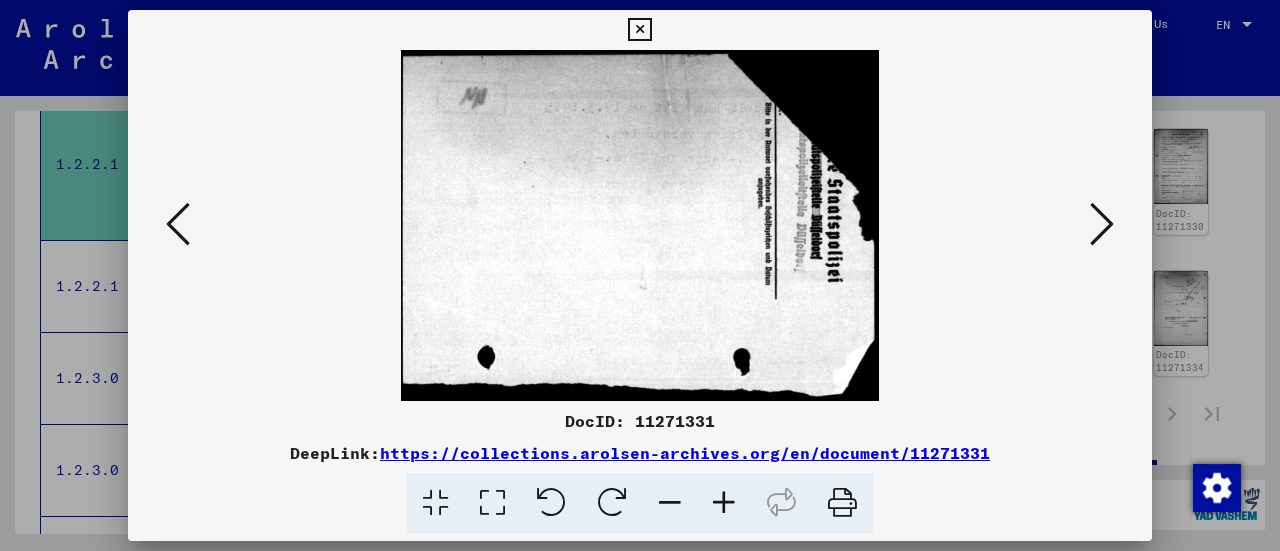 click at bounding box center [178, 225] 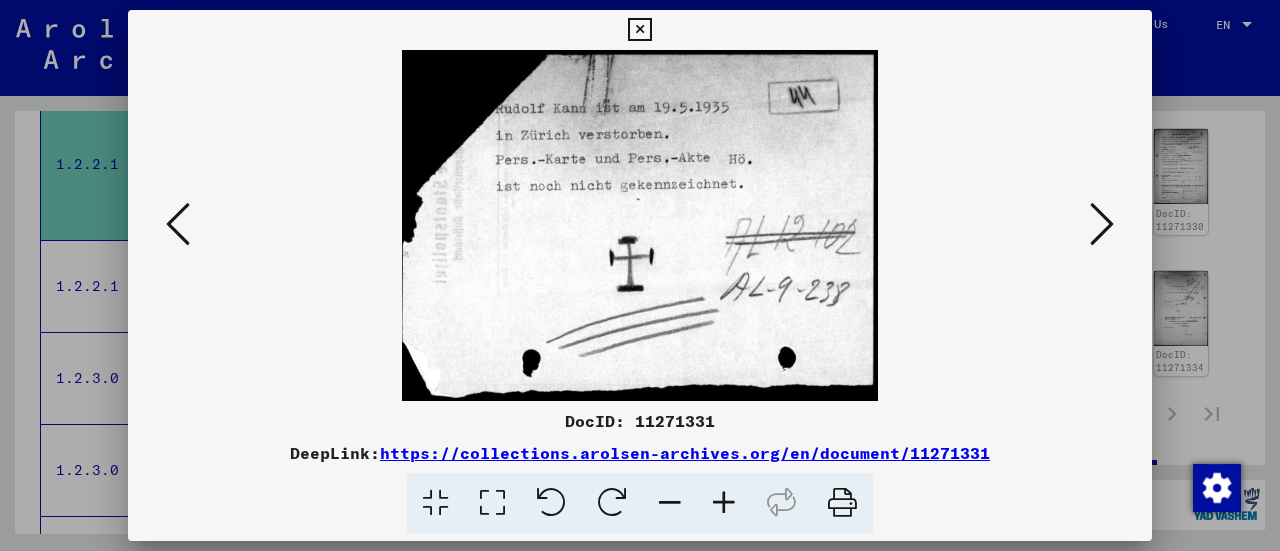 click at bounding box center [178, 225] 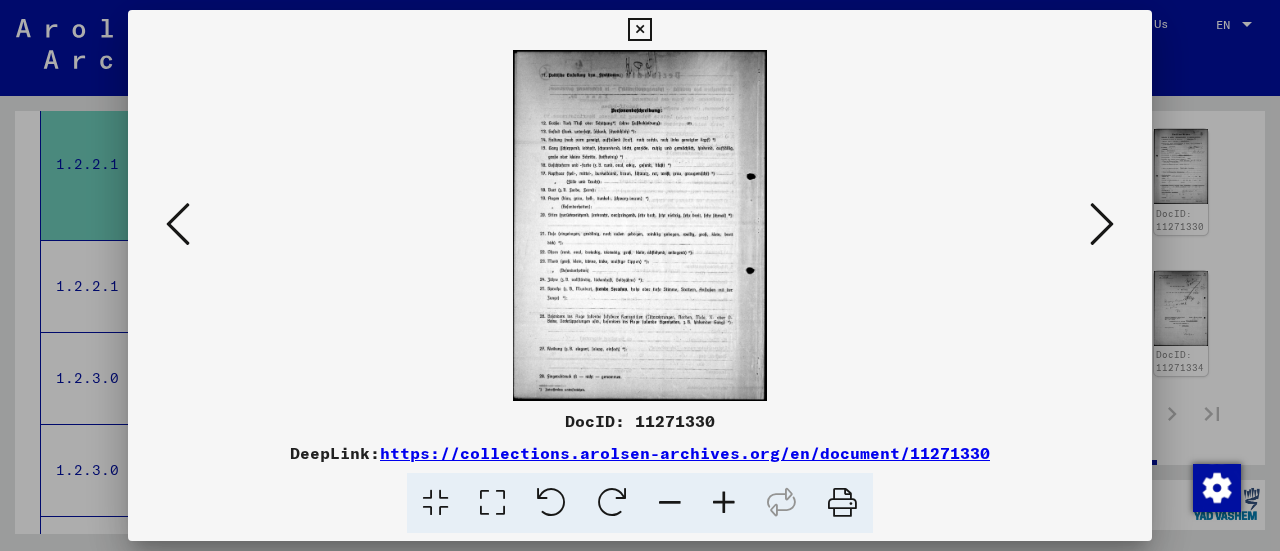click at bounding box center [178, 225] 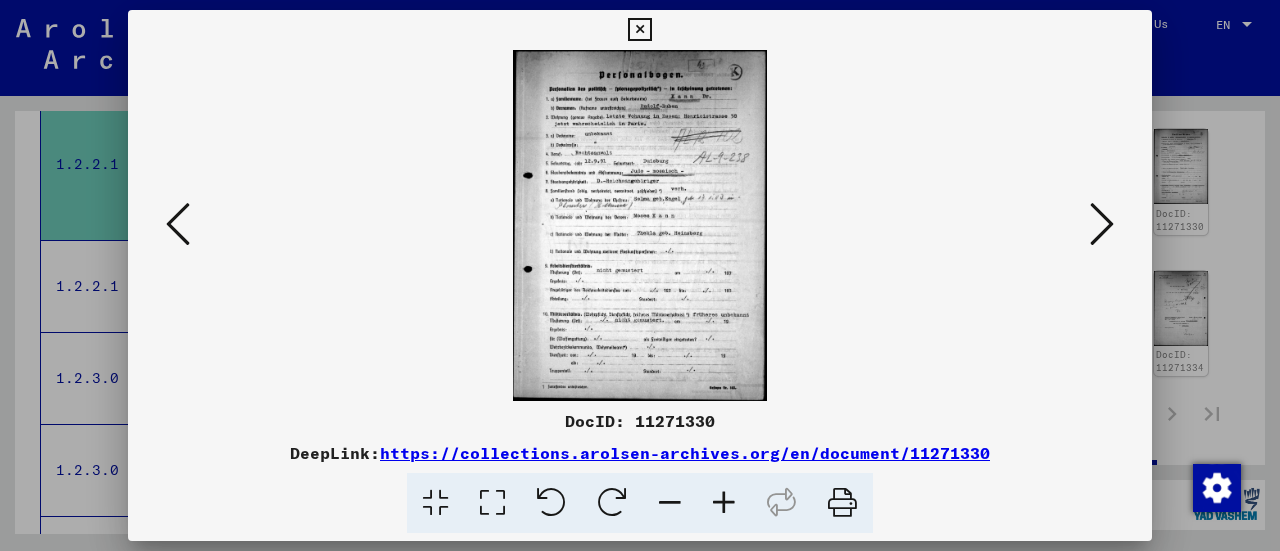 click at bounding box center (724, 503) 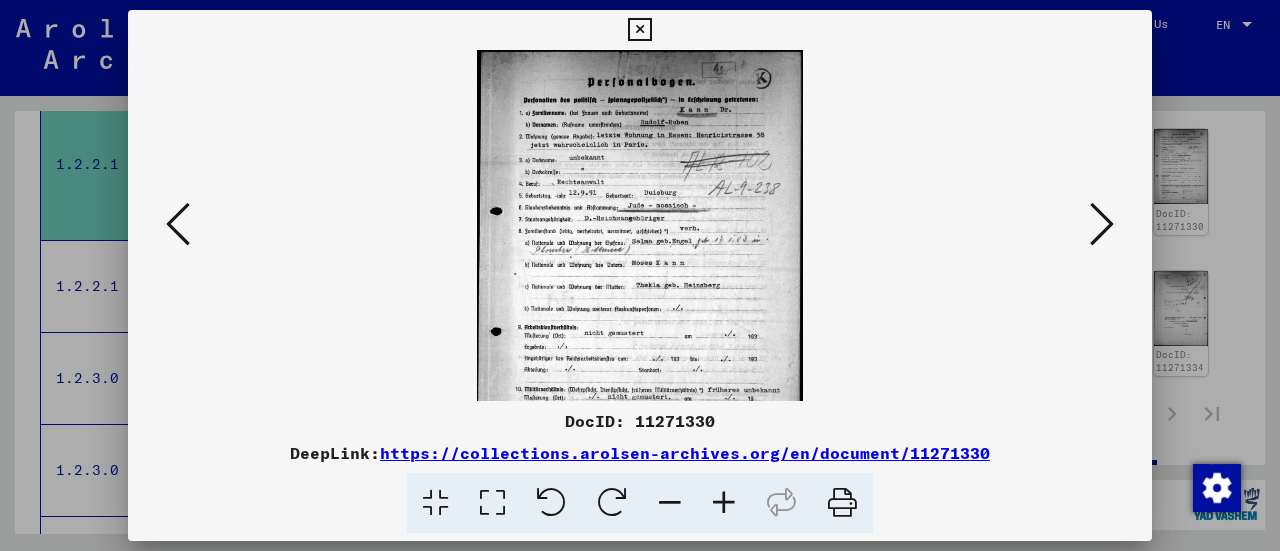 click at bounding box center [724, 503] 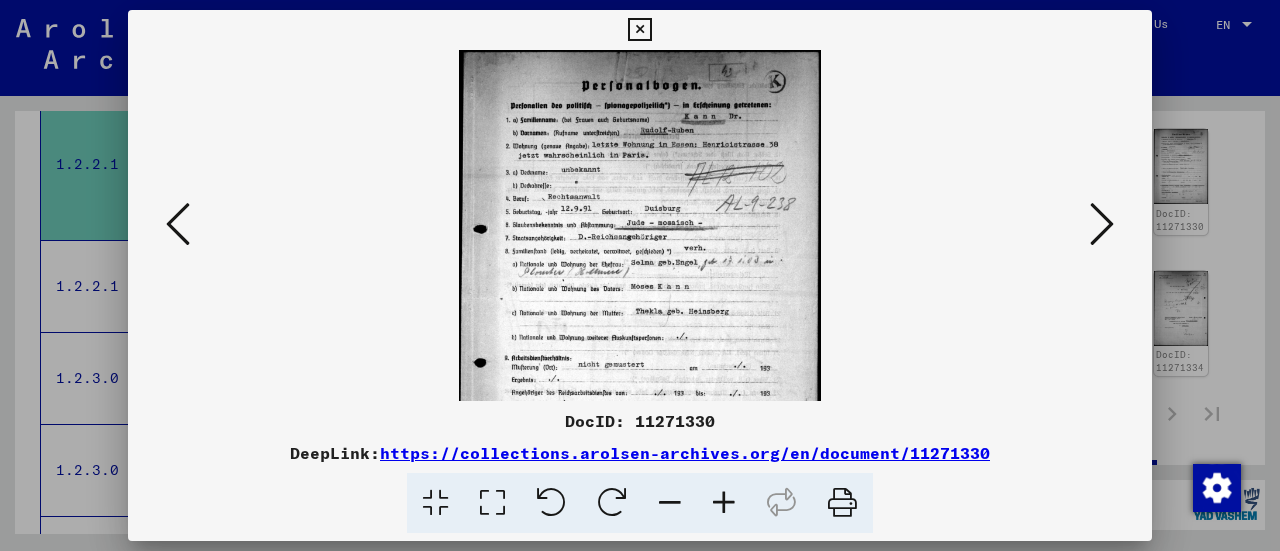click at bounding box center (724, 503) 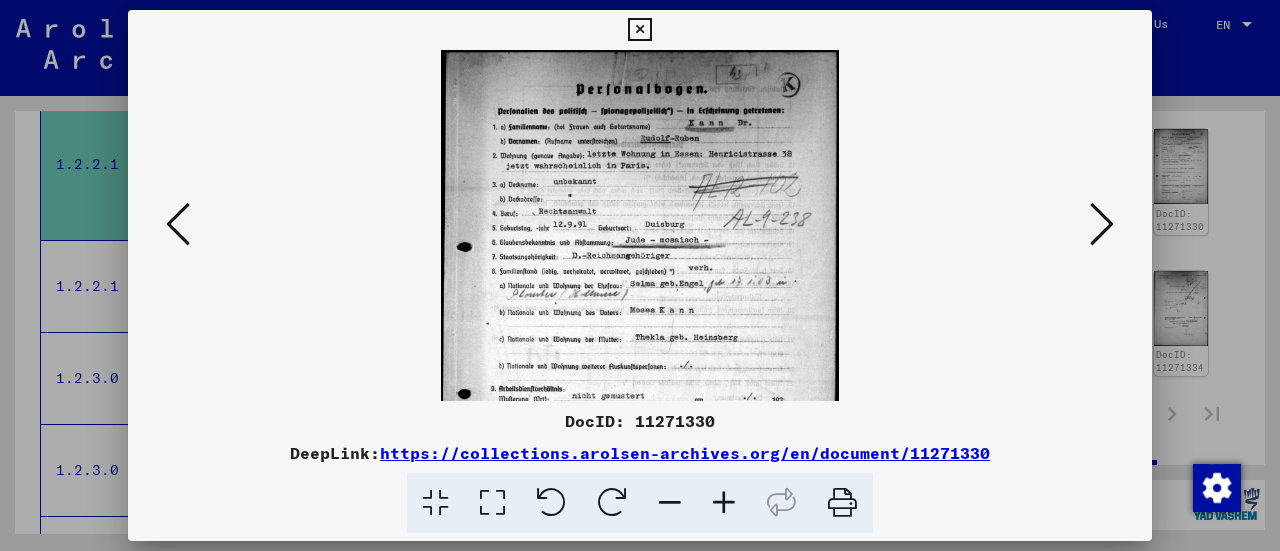 click at bounding box center (724, 503) 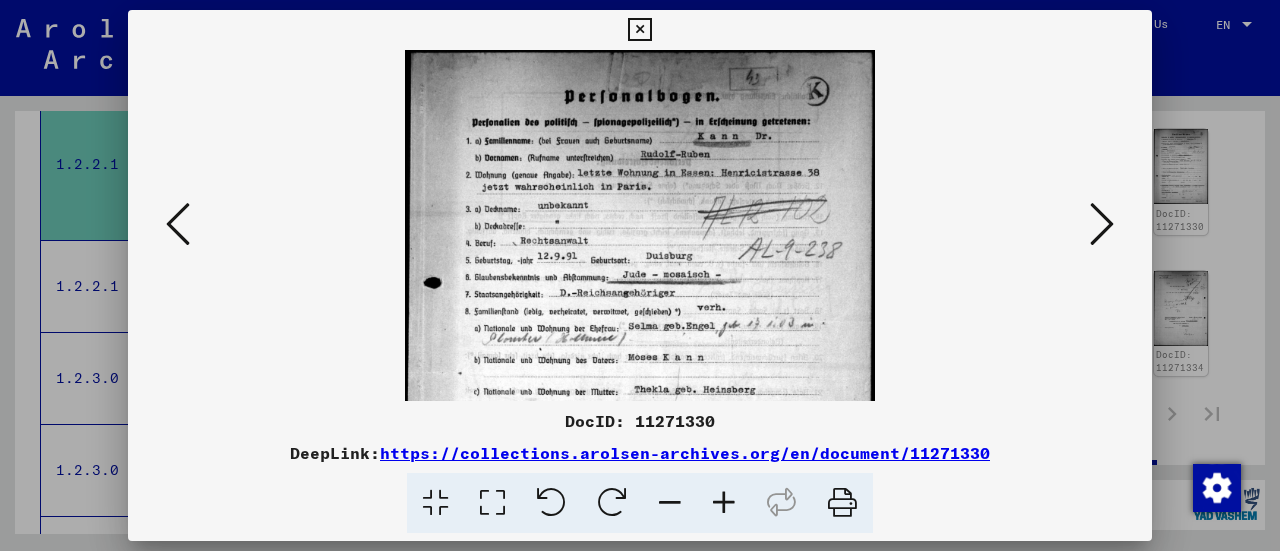 click at bounding box center [724, 503] 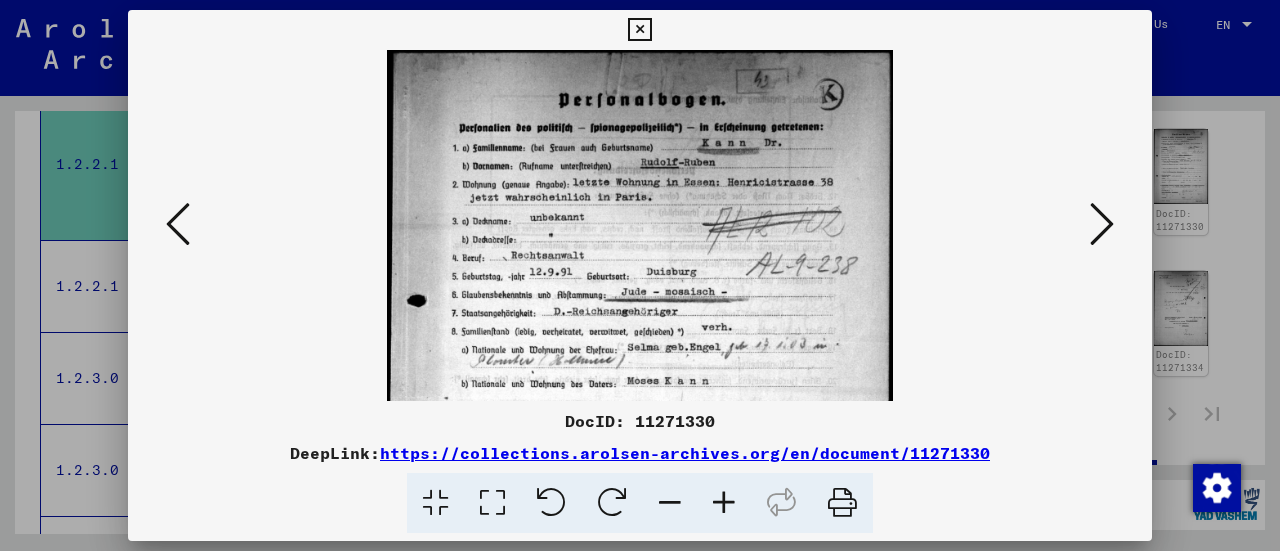 click at bounding box center [640, 275] 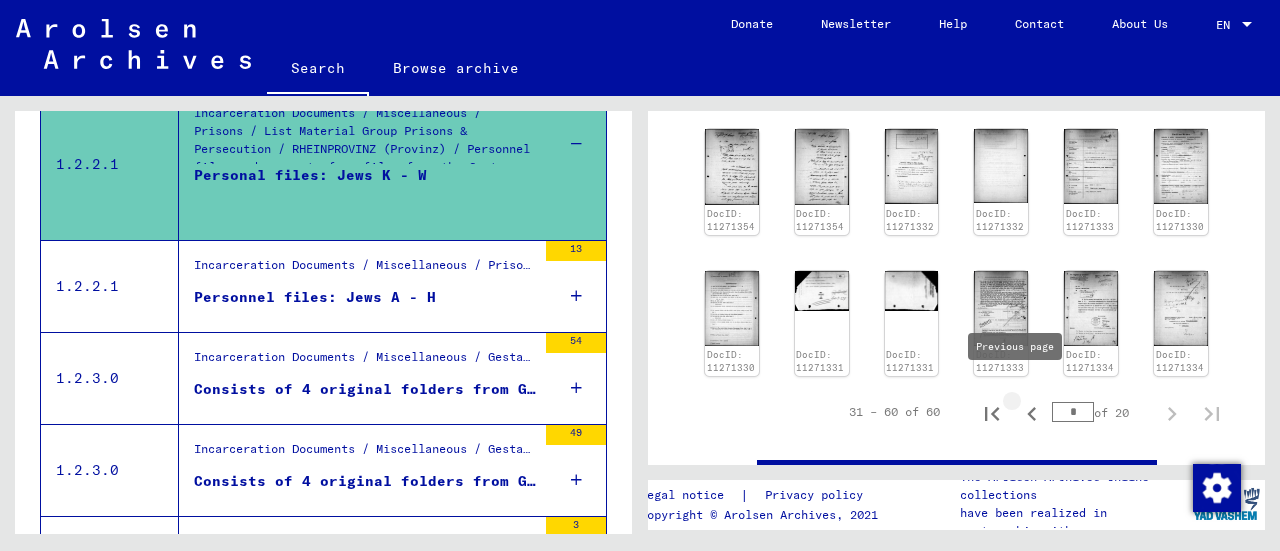 click 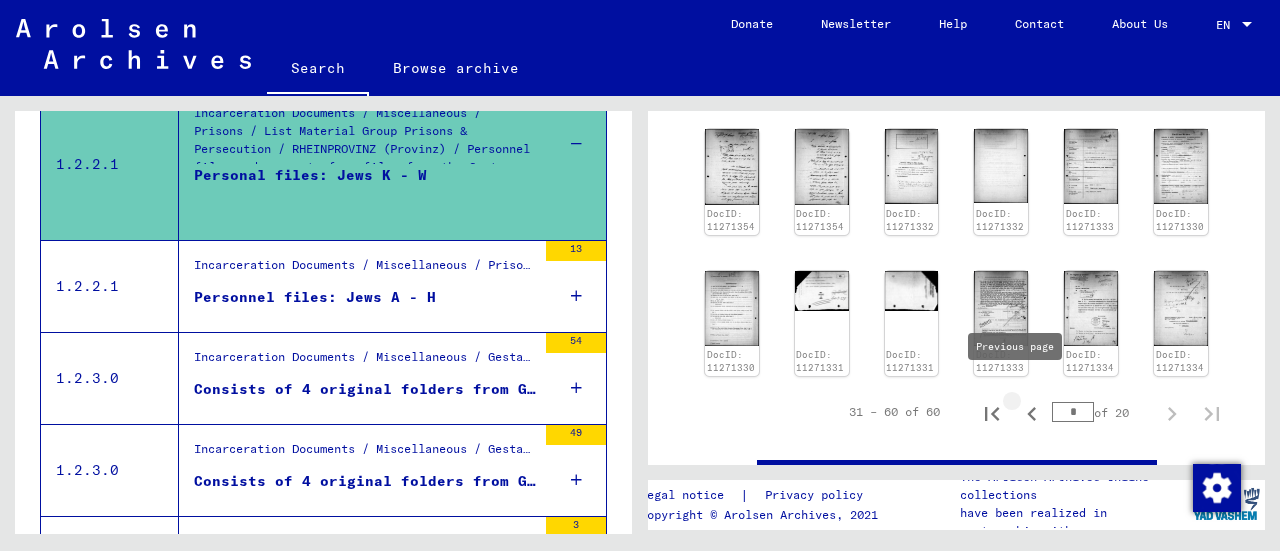 type on "*" 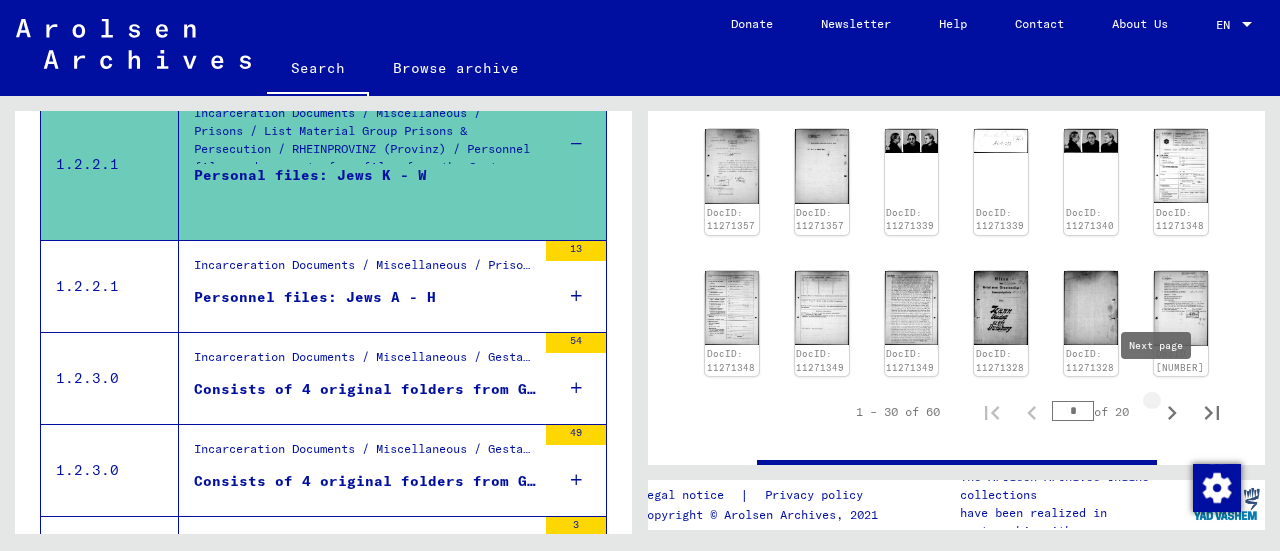 click 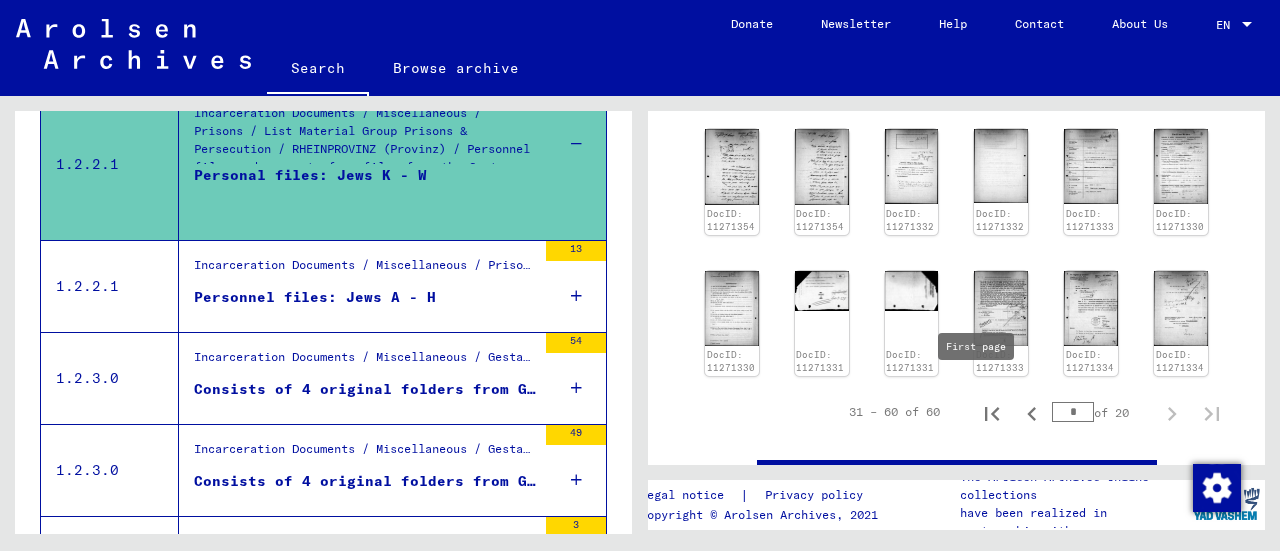 click 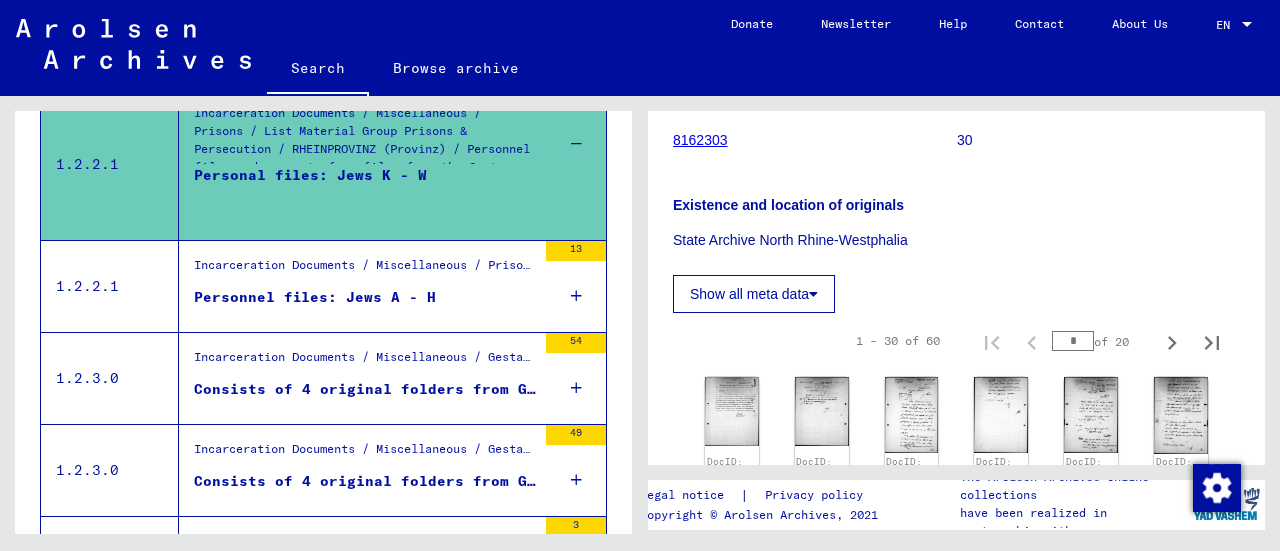 scroll, scrollTop: 300, scrollLeft: 0, axis: vertical 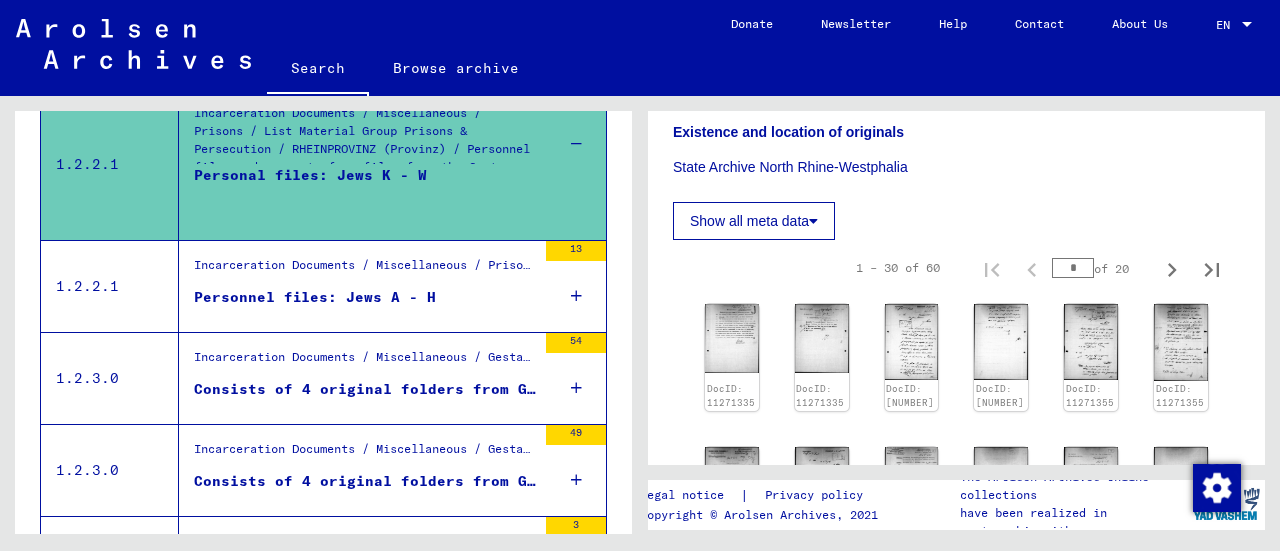 click at bounding box center (576, 388) 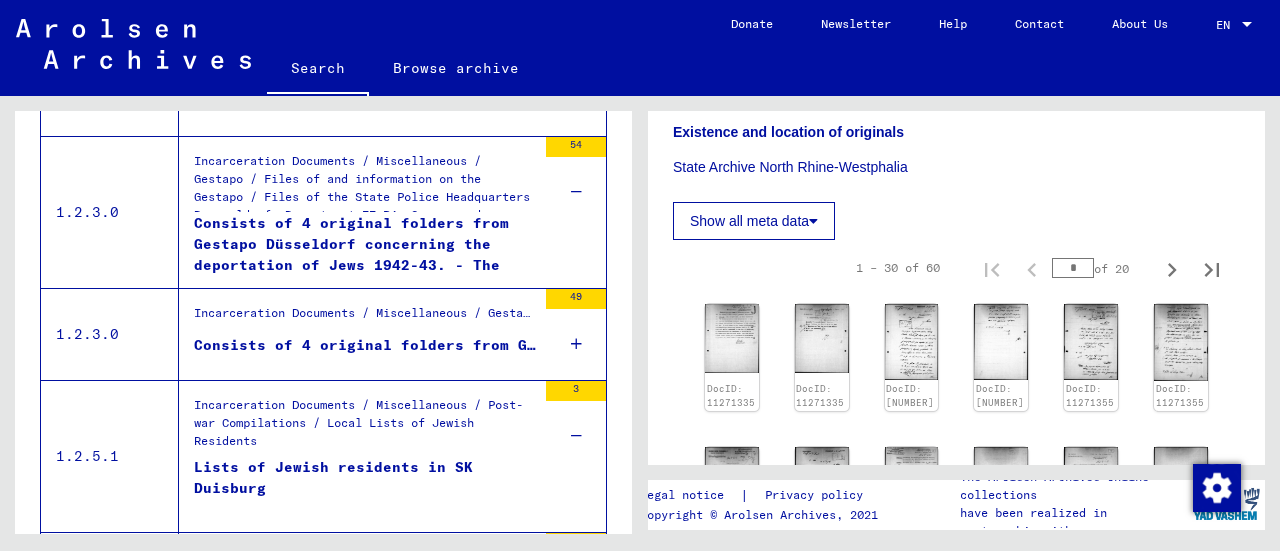 scroll, scrollTop: 2989, scrollLeft: 0, axis: vertical 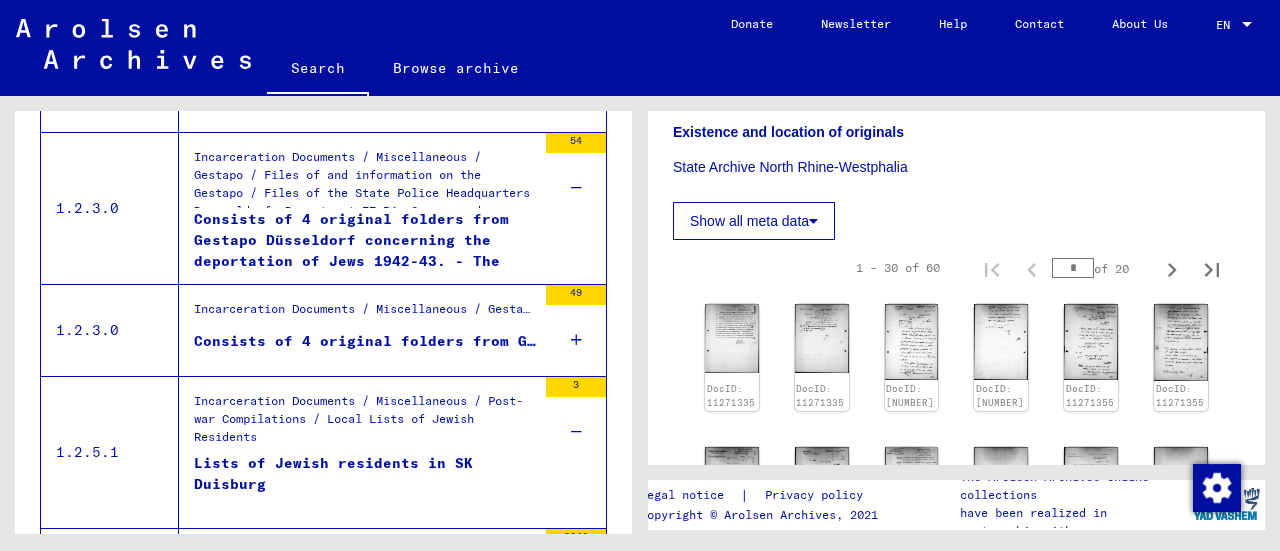 click at bounding box center [576, 340] 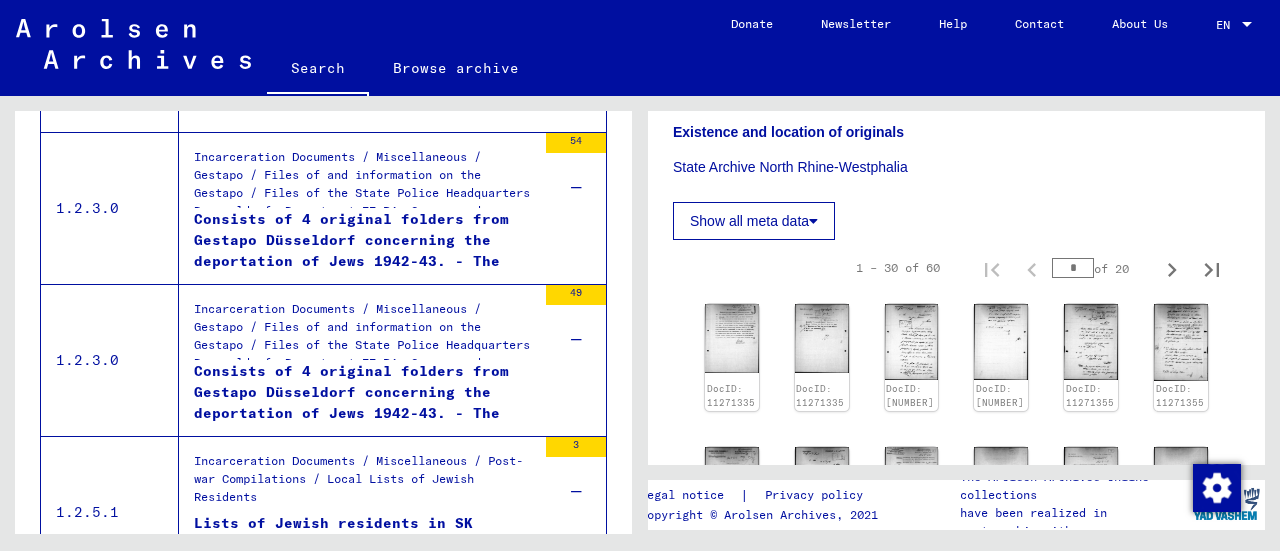 click on "Consists of 4 original folders from Gestapo Düsseldorf concerning the deportation of Jews 1942-43.  - The folders contain: - Orders from the RSHA to Gestapo leaders and reports of the Gestapo leadersh ..." at bounding box center (365, 239) 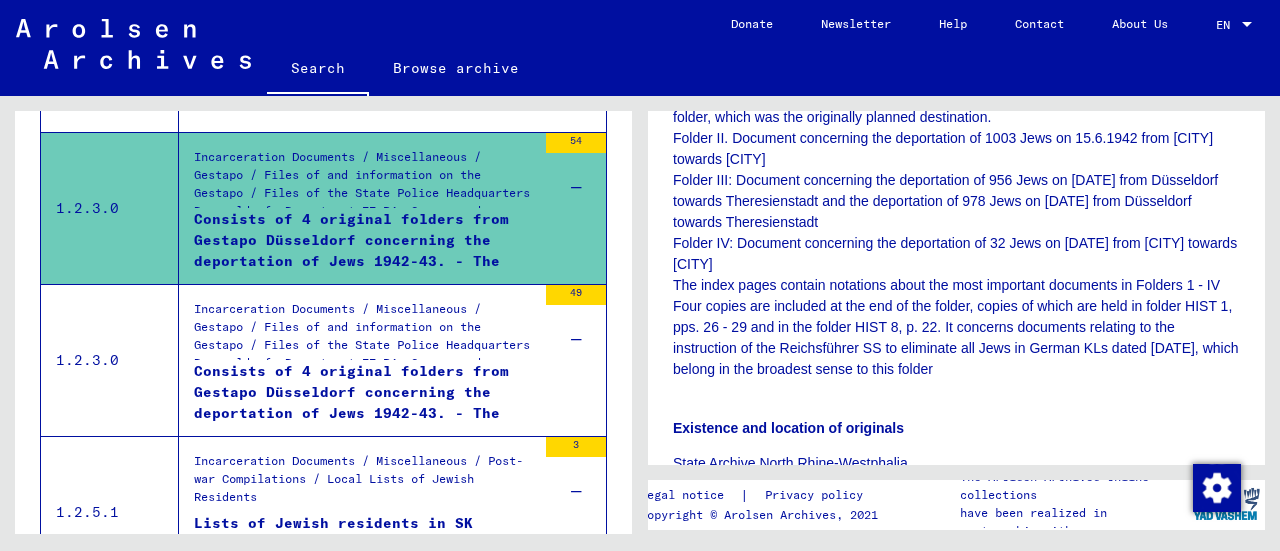 scroll, scrollTop: 1000, scrollLeft: 0, axis: vertical 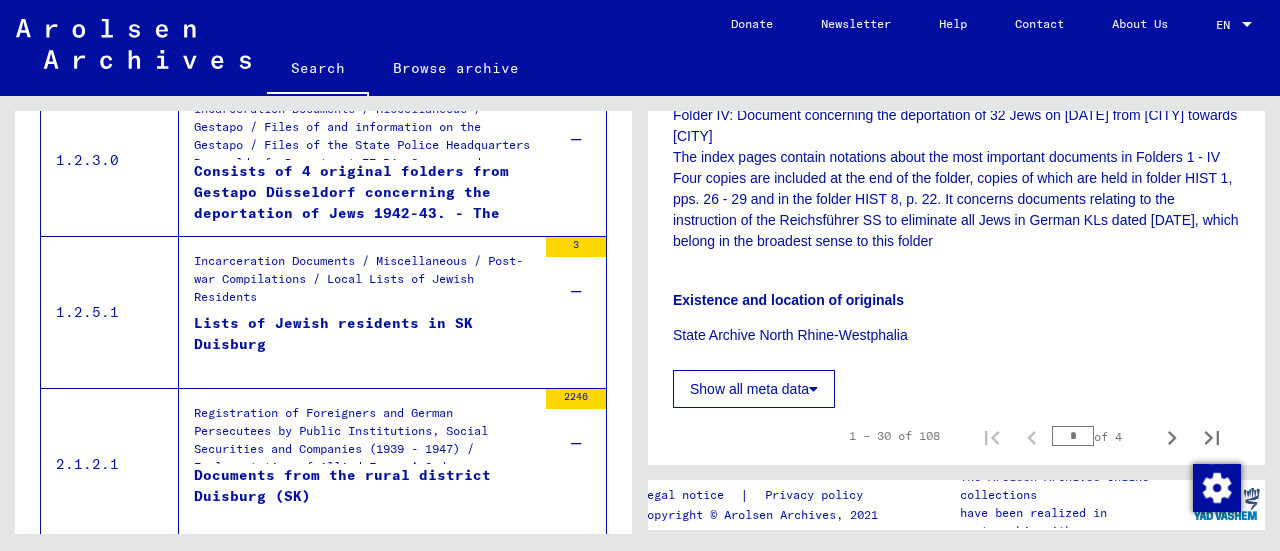 click on "Lists of Jewish residents in SK Duisburg" at bounding box center (365, 343) 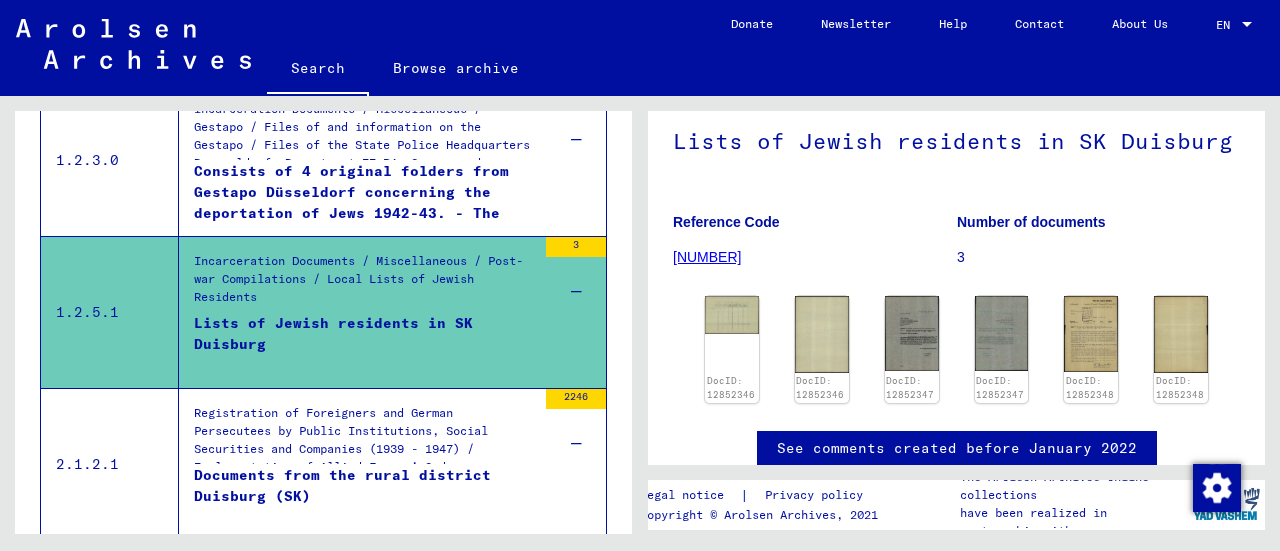 scroll, scrollTop: 200, scrollLeft: 0, axis: vertical 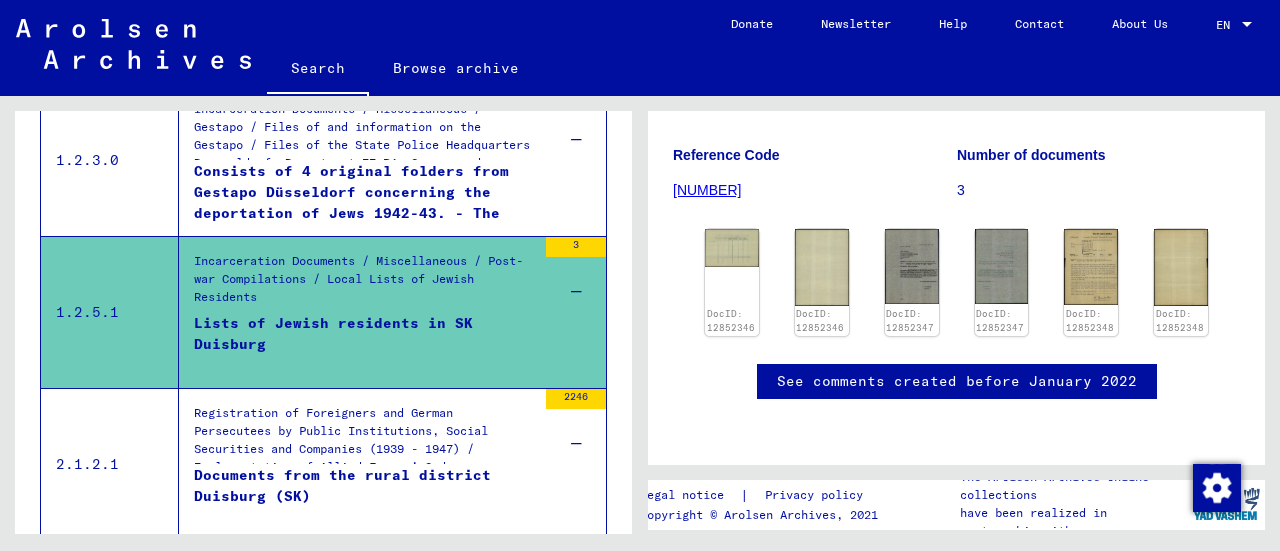 click on "Documents from the rural district Duisburg (SK)" at bounding box center (365, 495) 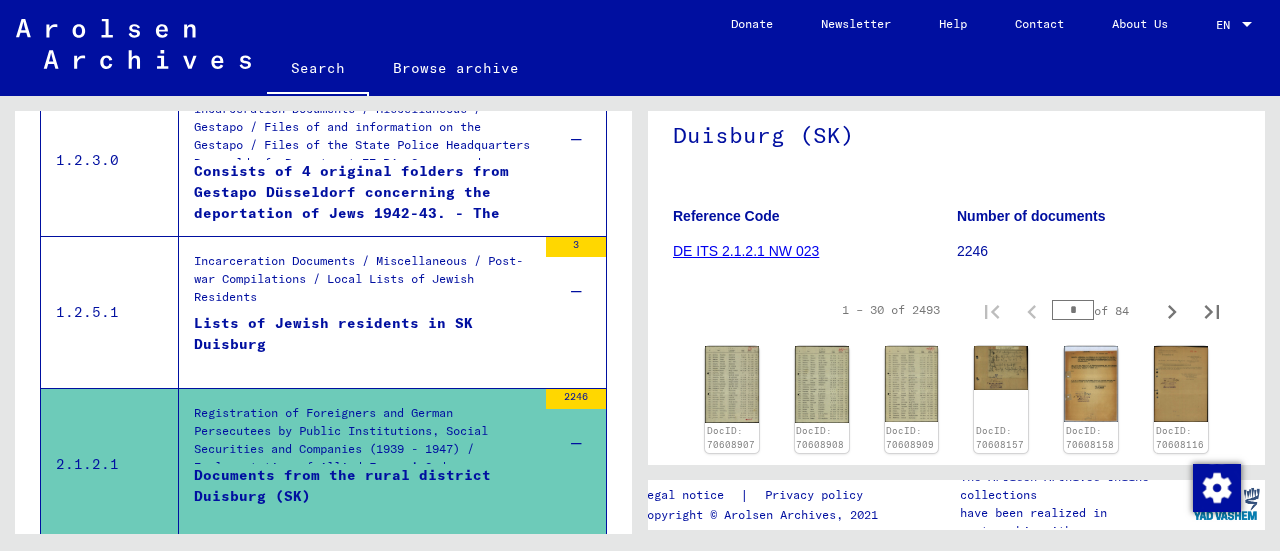 scroll, scrollTop: 300, scrollLeft: 0, axis: vertical 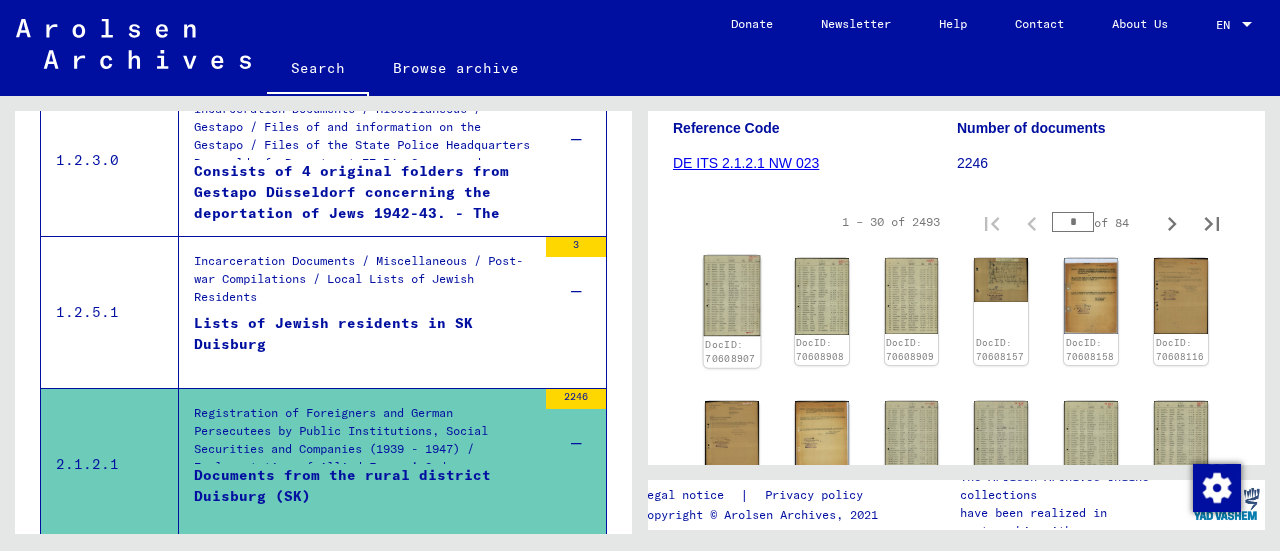 click 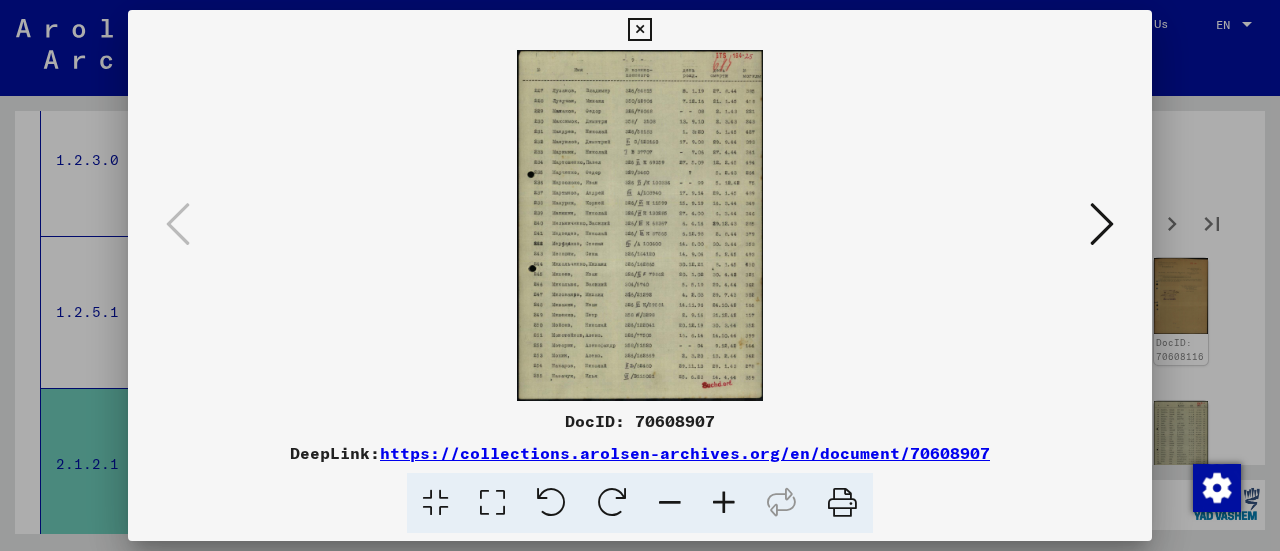 click at bounding box center (724, 503) 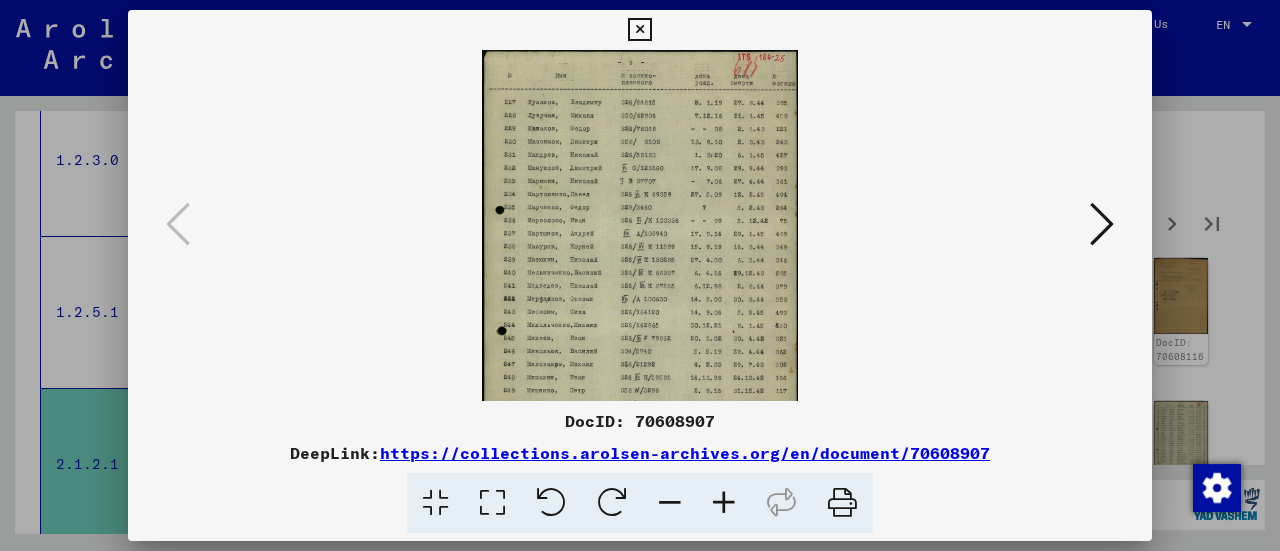 click at bounding box center [724, 503] 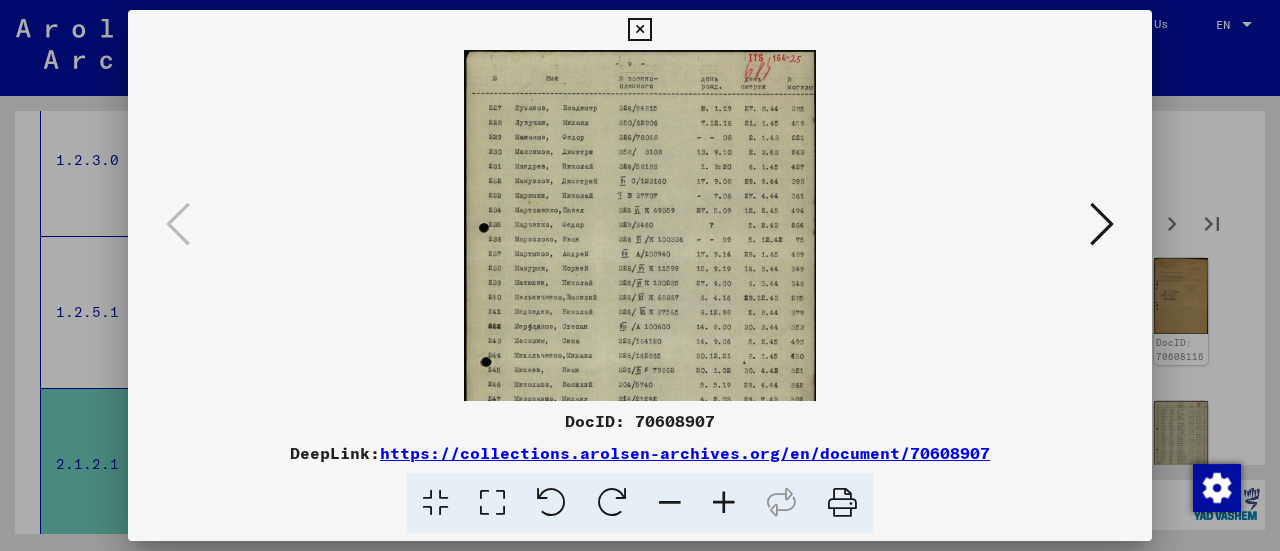 click at bounding box center [724, 503] 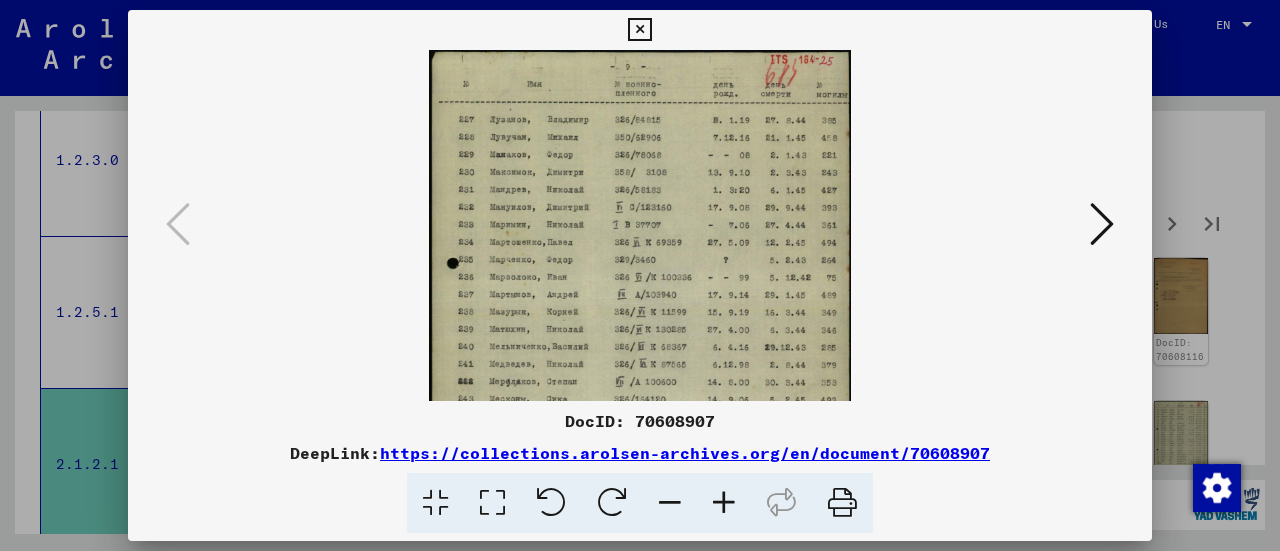 click at bounding box center (724, 503) 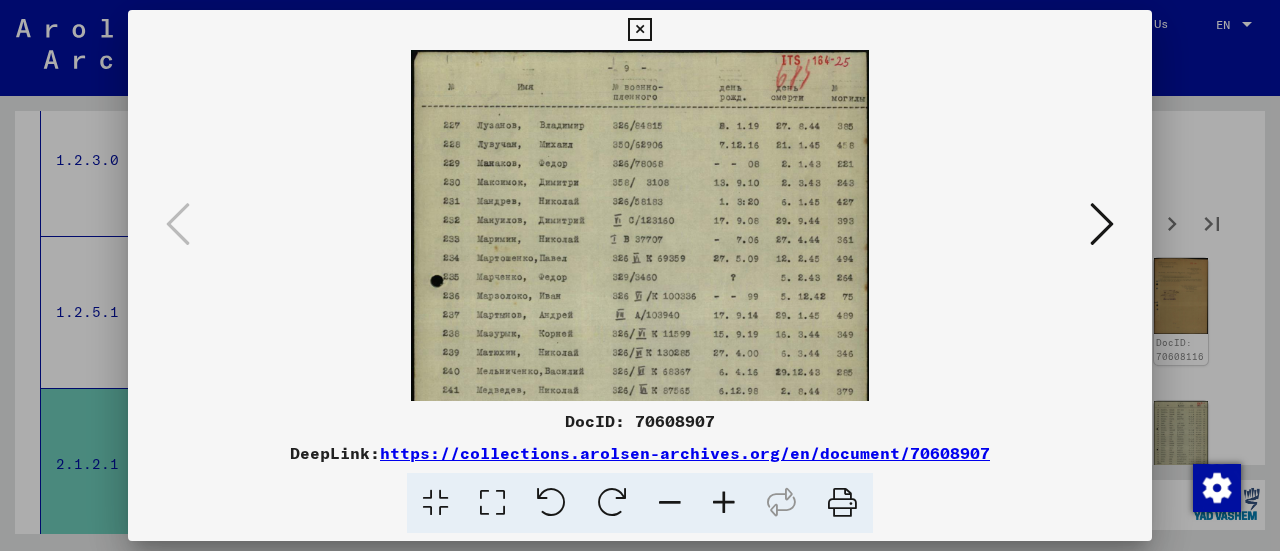 click at bounding box center [724, 503] 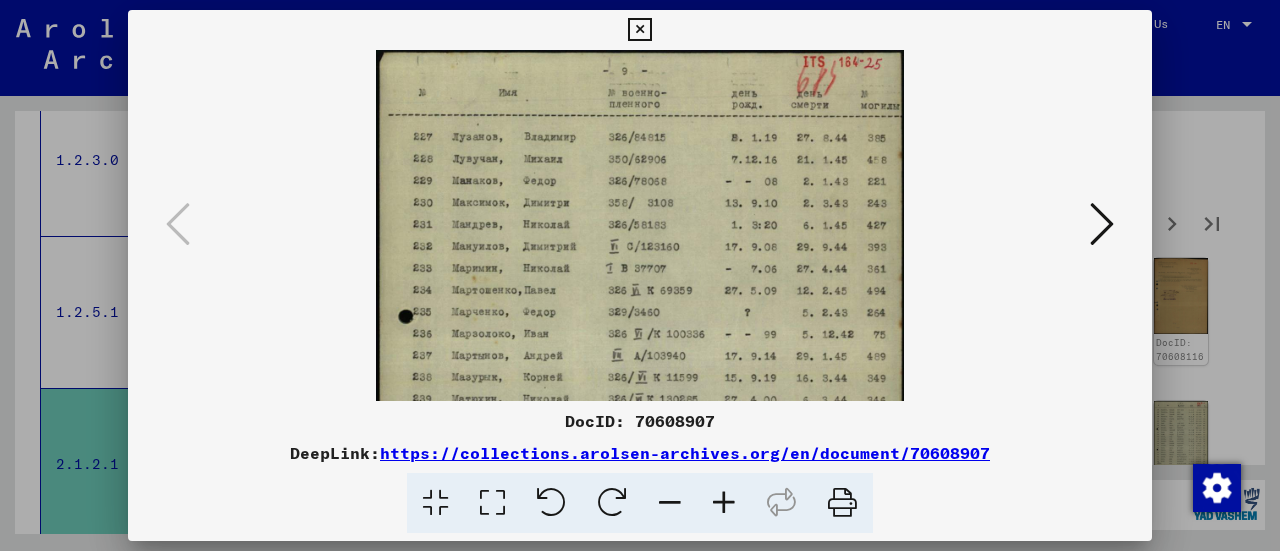 click at bounding box center [1102, 225] 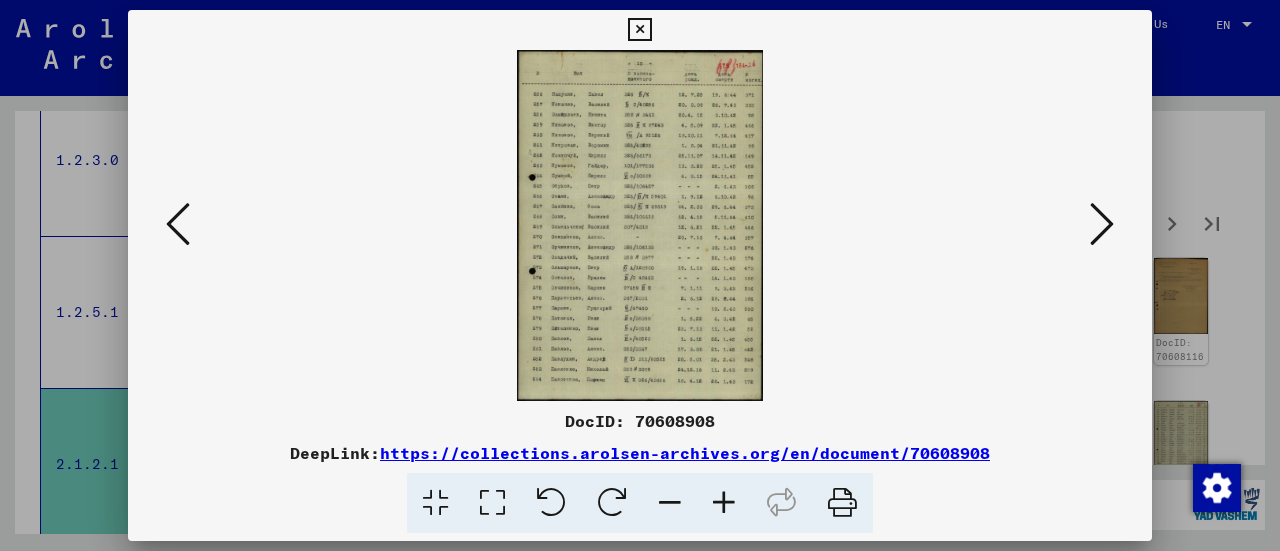 click at bounding box center [1102, 225] 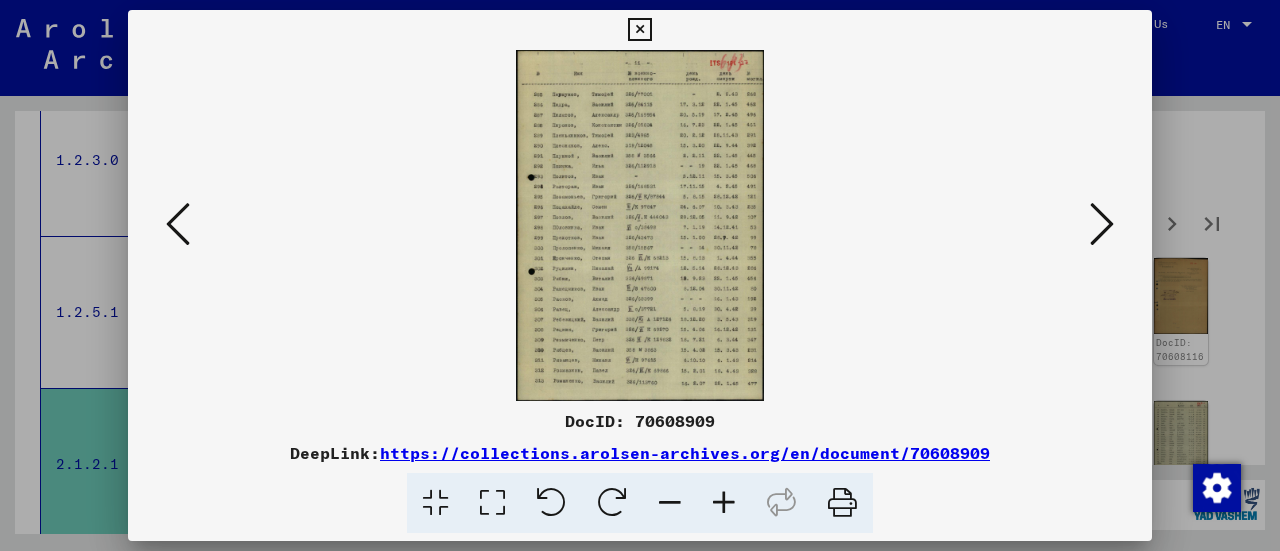 click at bounding box center [724, 503] 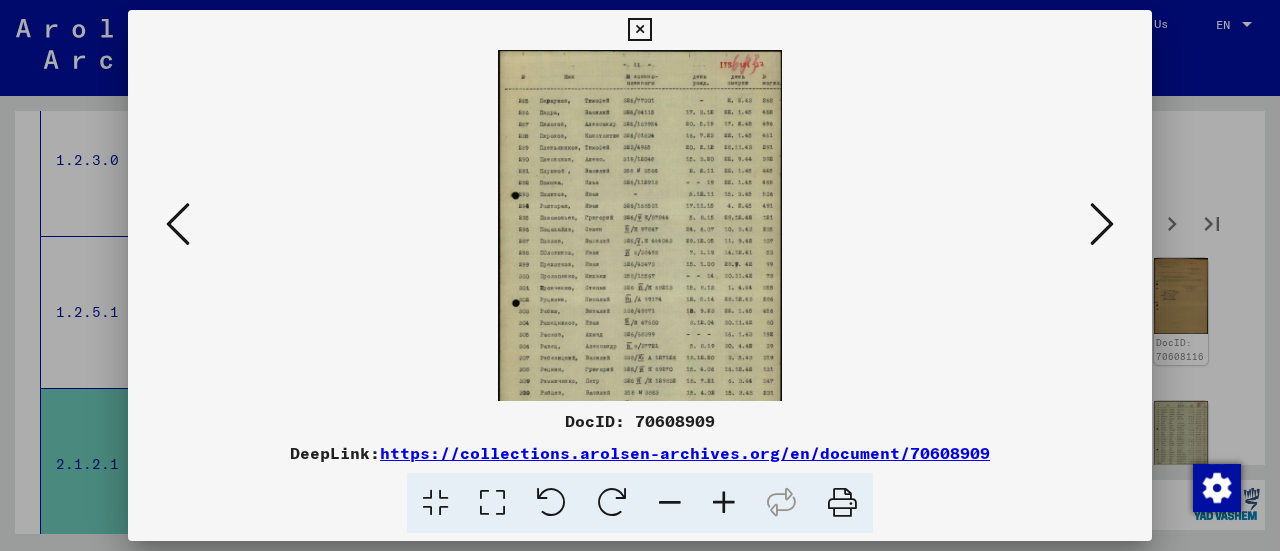 click at bounding box center [724, 503] 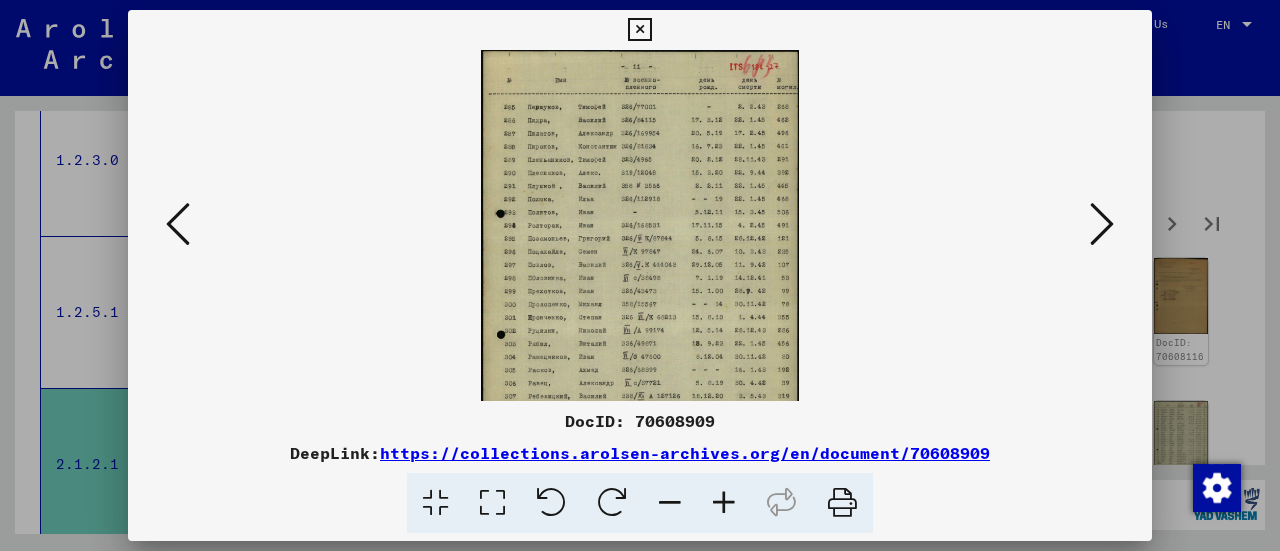 click at bounding box center [724, 503] 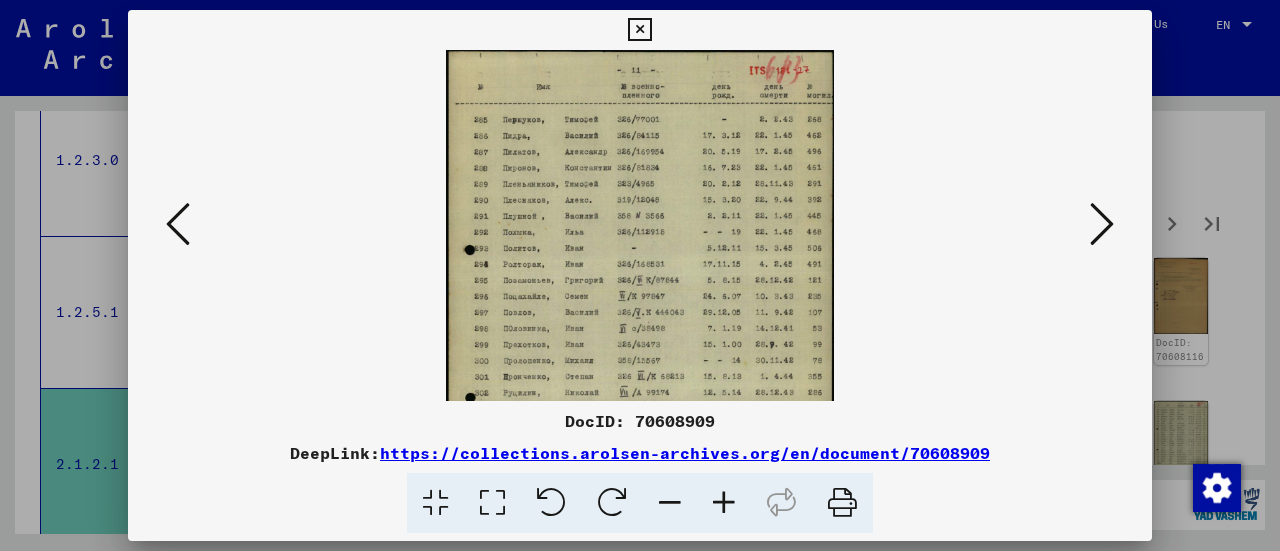 click at bounding box center (724, 503) 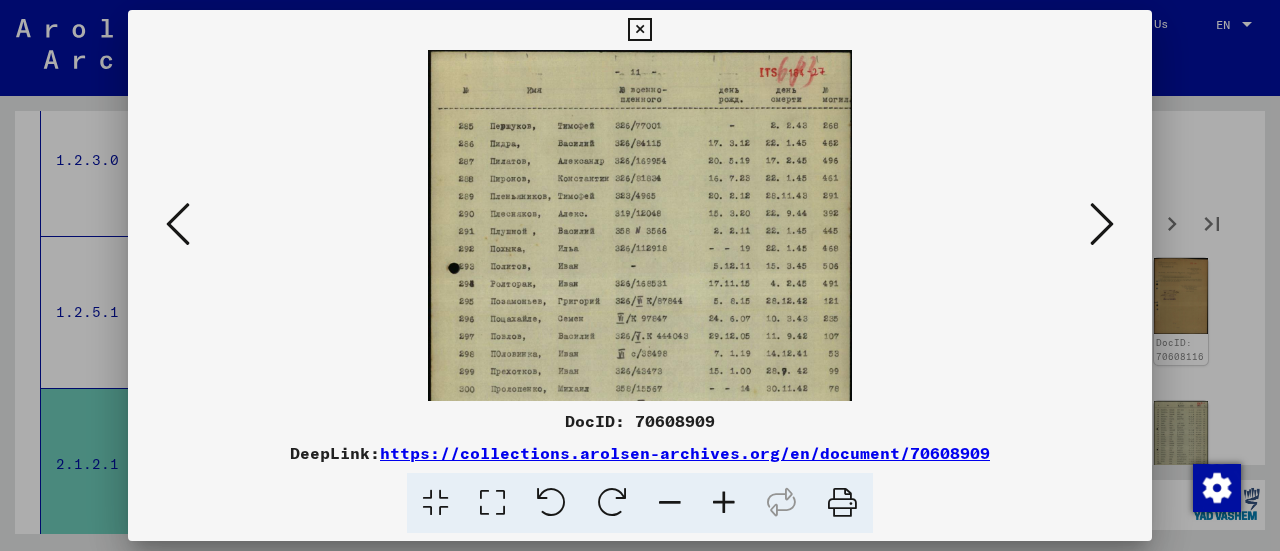 click at bounding box center [724, 503] 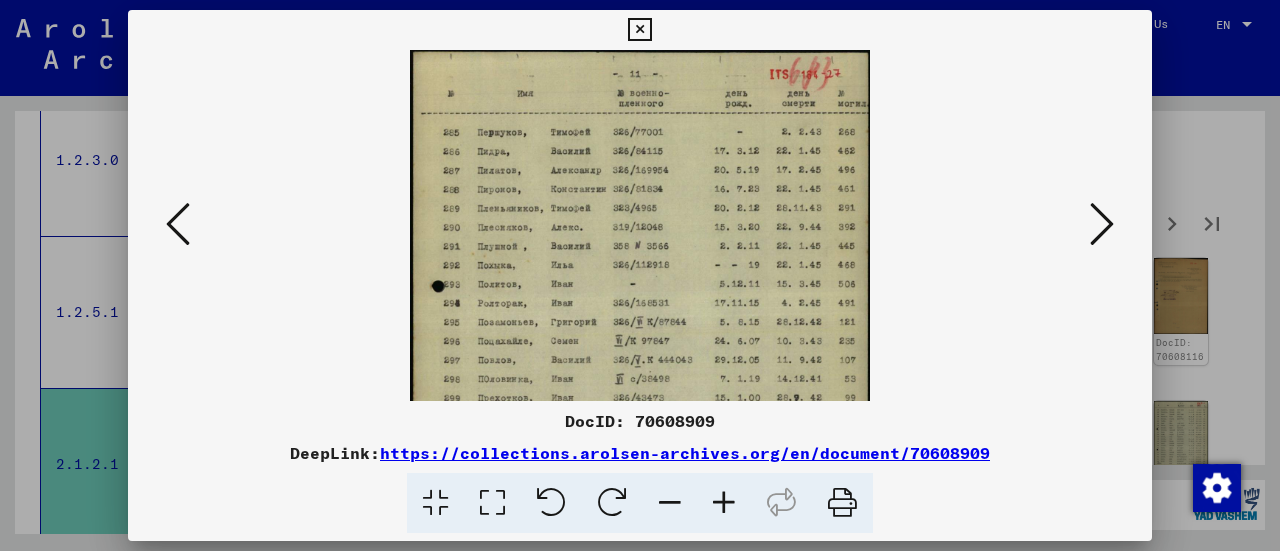 click at bounding box center (724, 503) 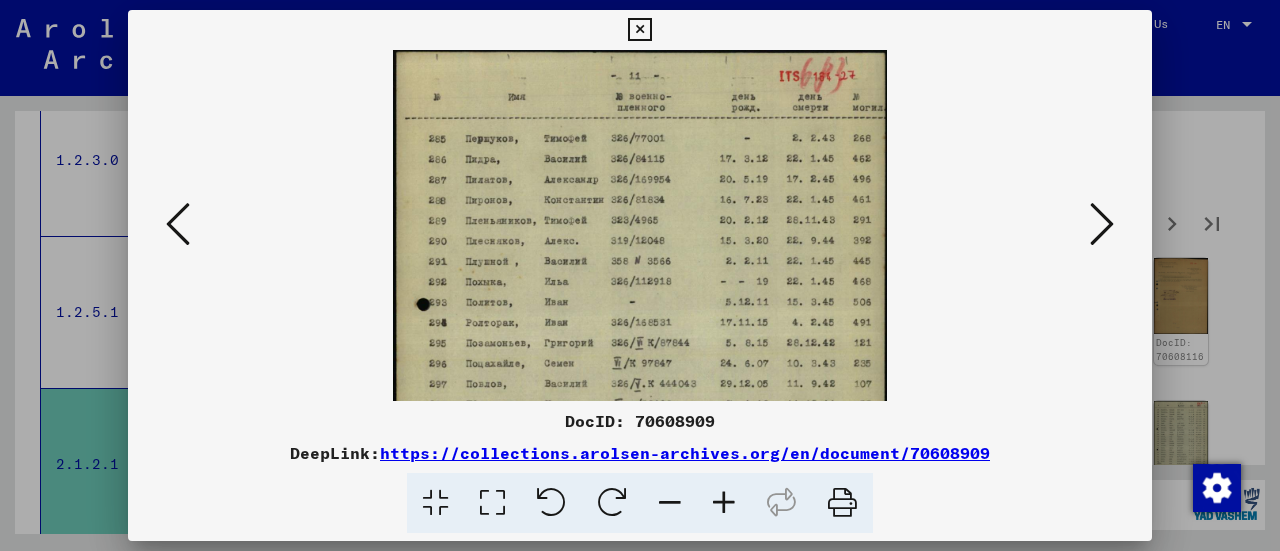 click at bounding box center [1102, 224] 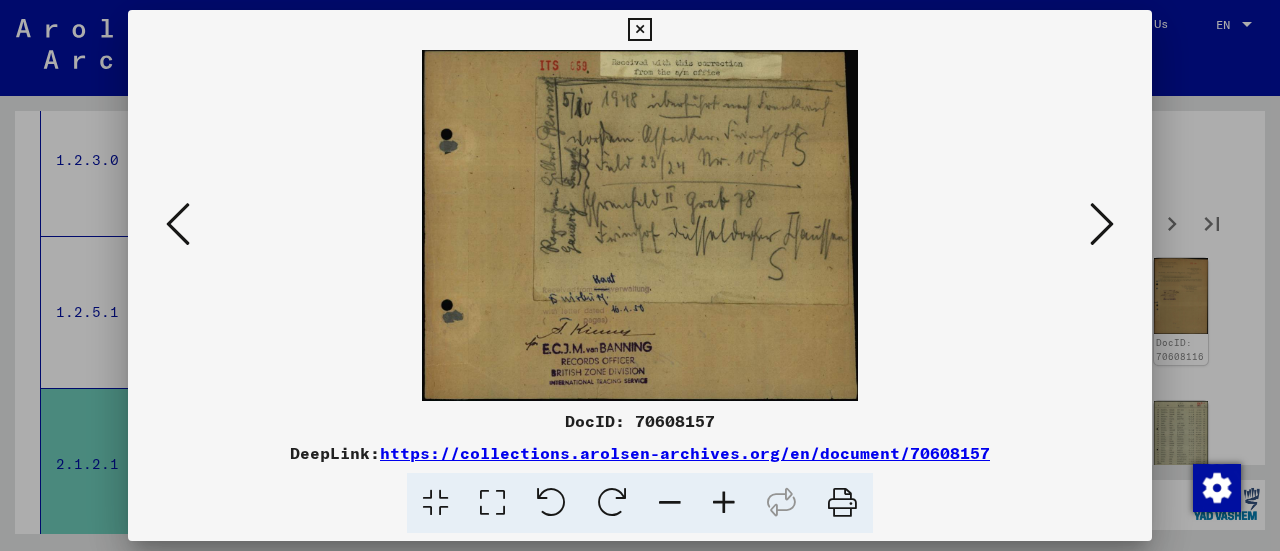 click at bounding box center [1102, 224] 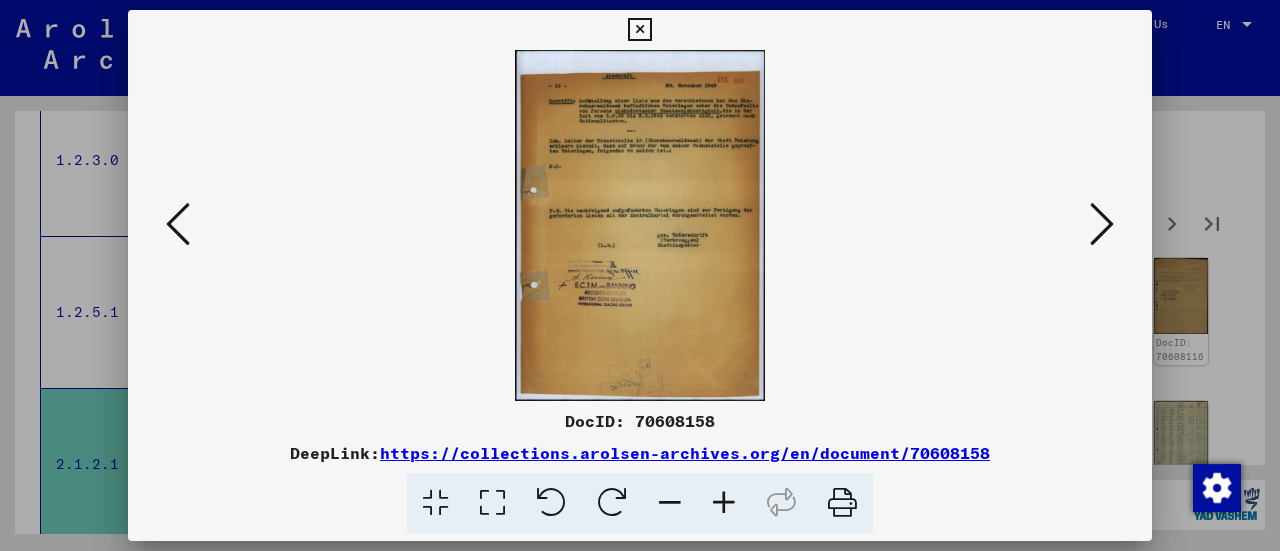 click at bounding box center (1102, 224) 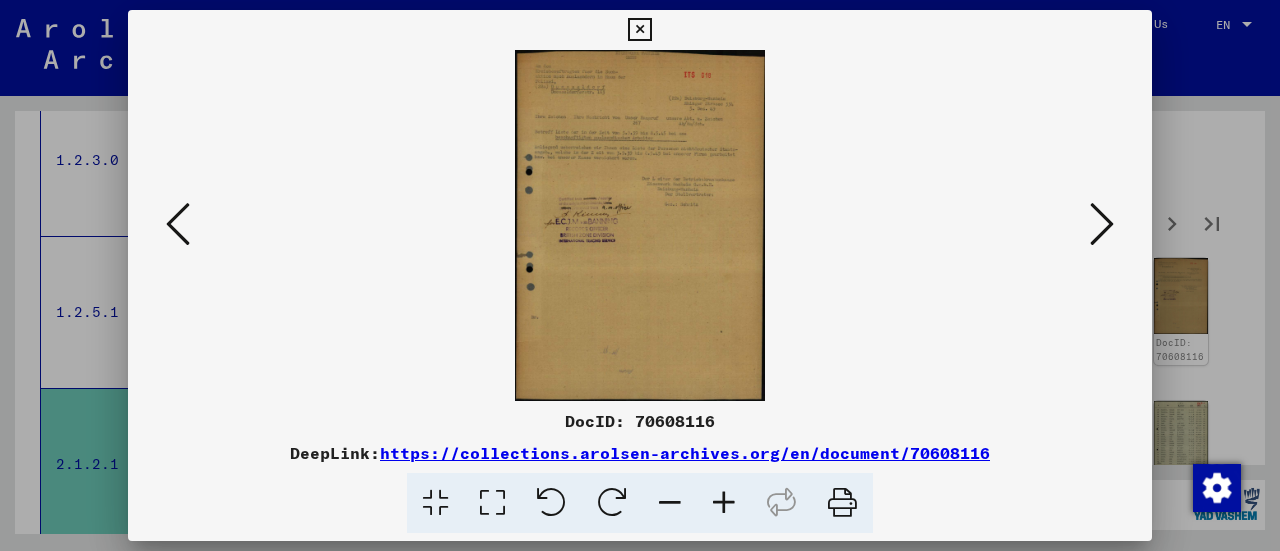 click at bounding box center (1102, 224) 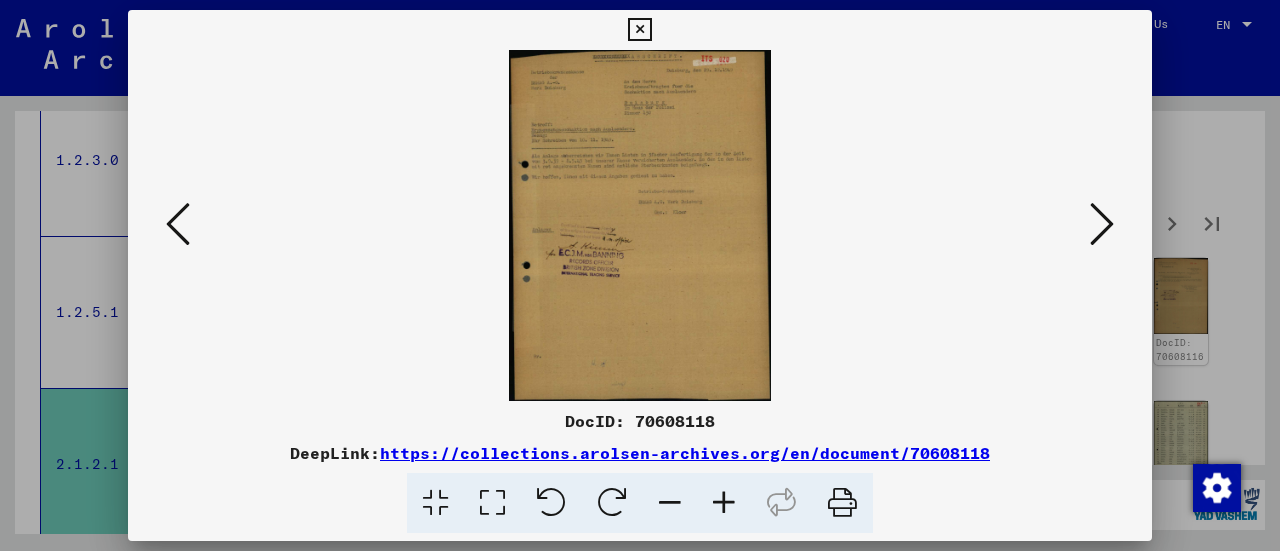click at bounding box center [1102, 224] 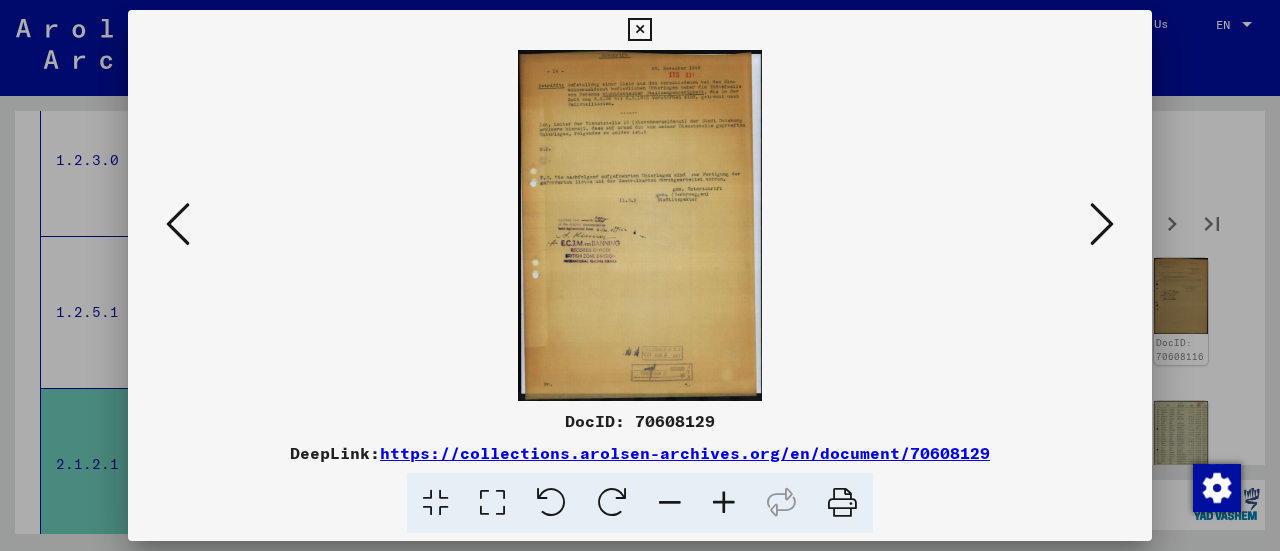 click at bounding box center (1102, 224) 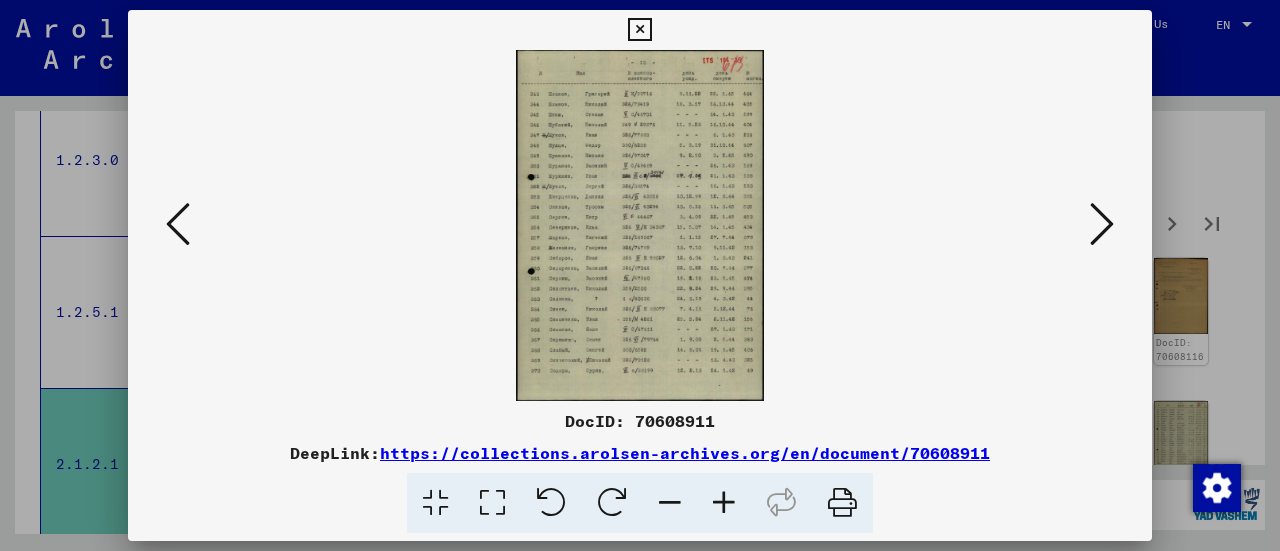 click at bounding box center (1102, 224) 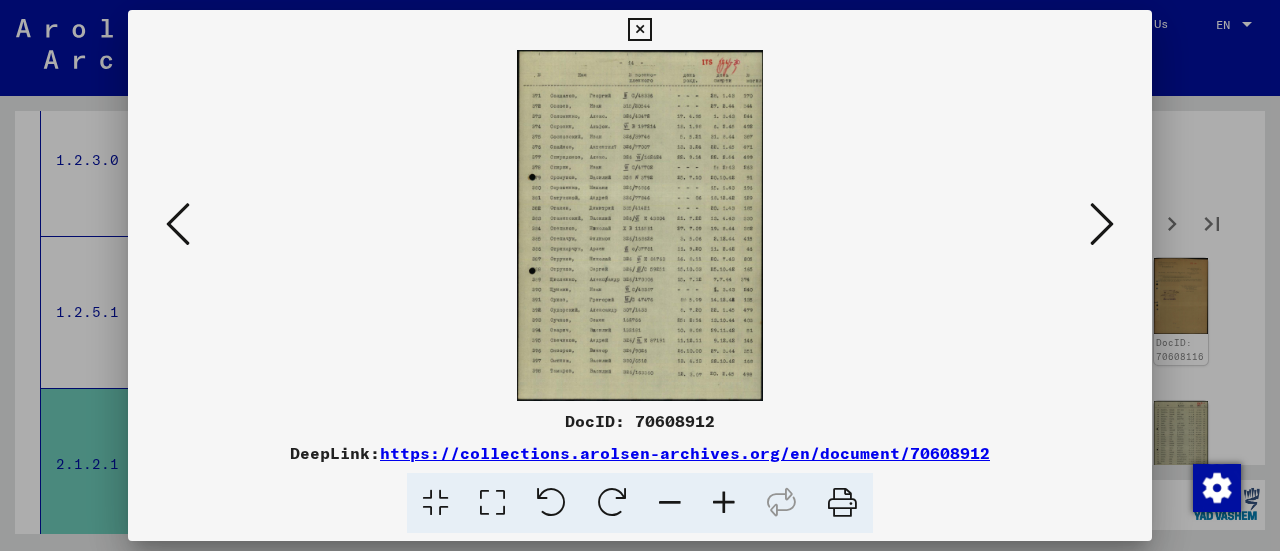 click at bounding box center [1102, 224] 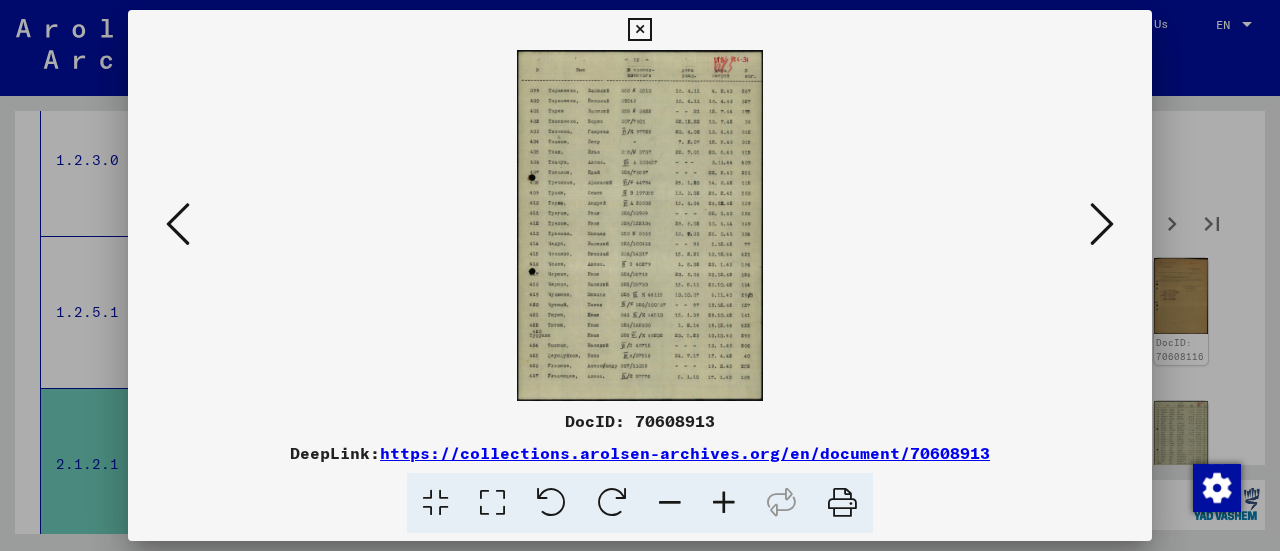 click at bounding box center [178, 224] 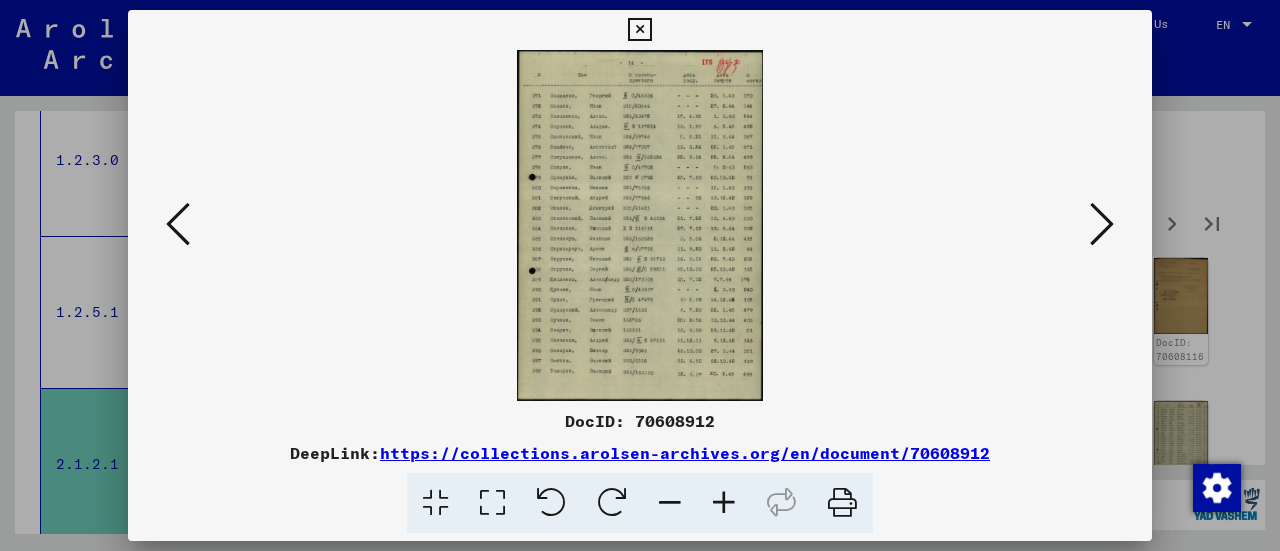 click at bounding box center (178, 224) 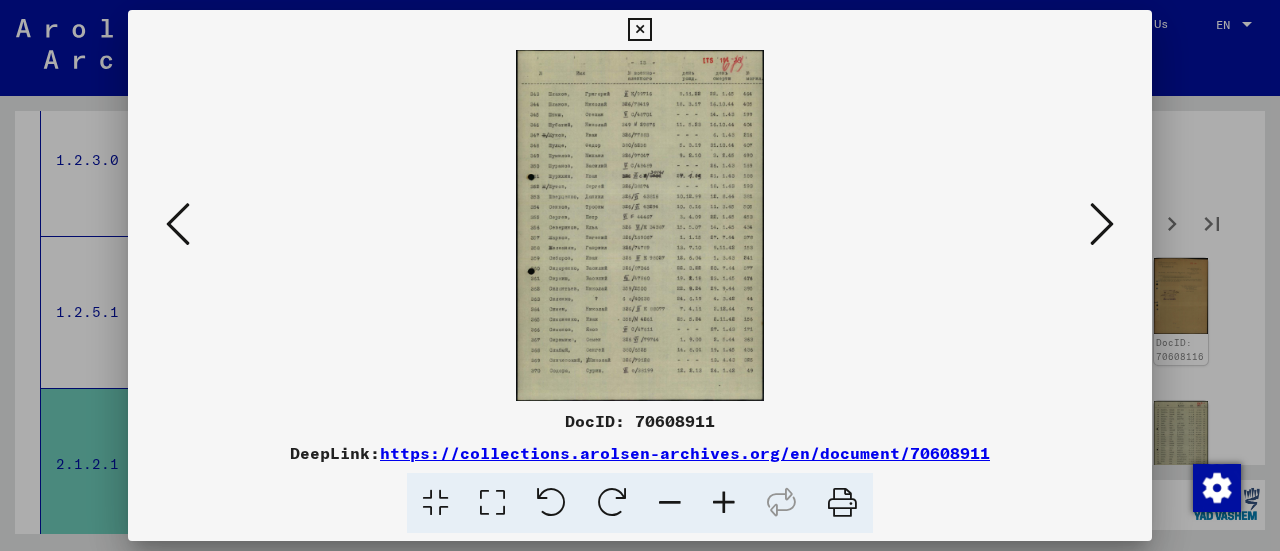 click at bounding box center (724, 503) 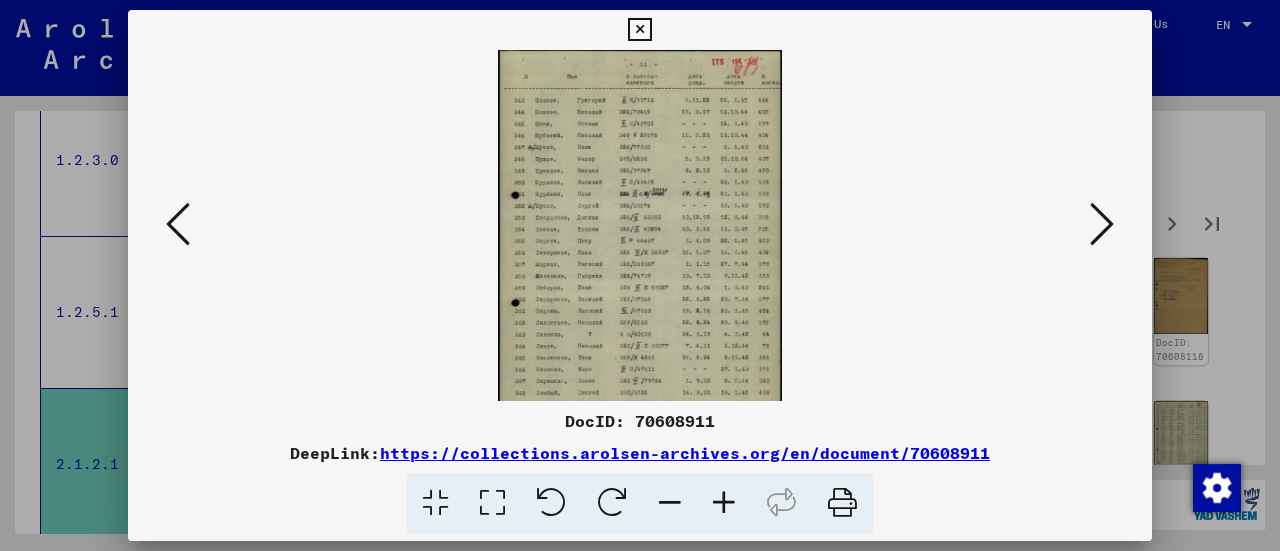 click at bounding box center (724, 503) 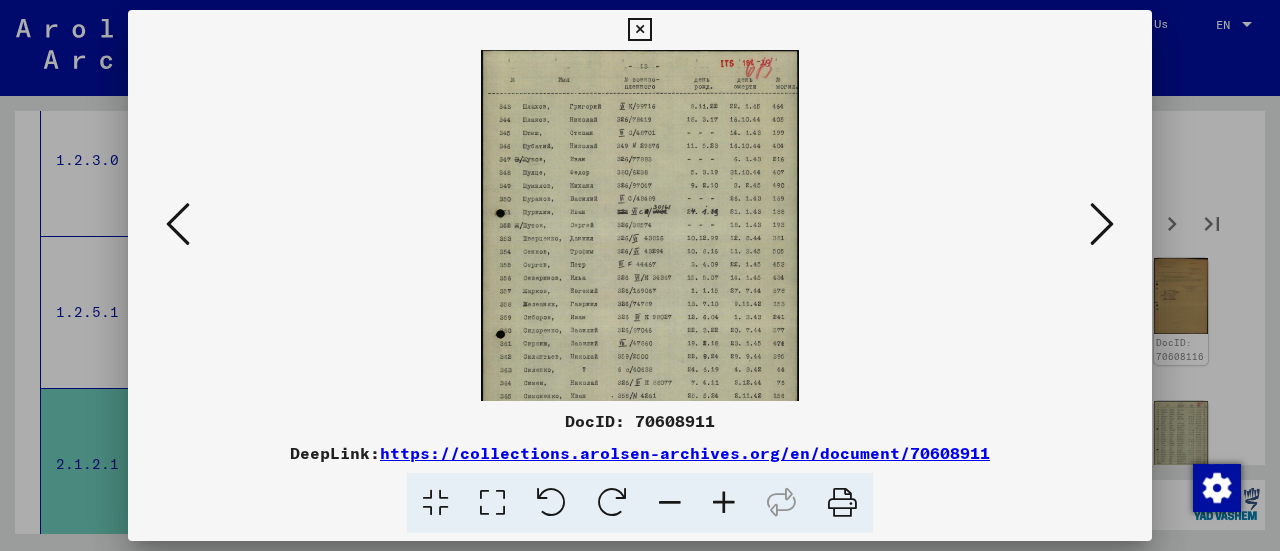 click at bounding box center (724, 503) 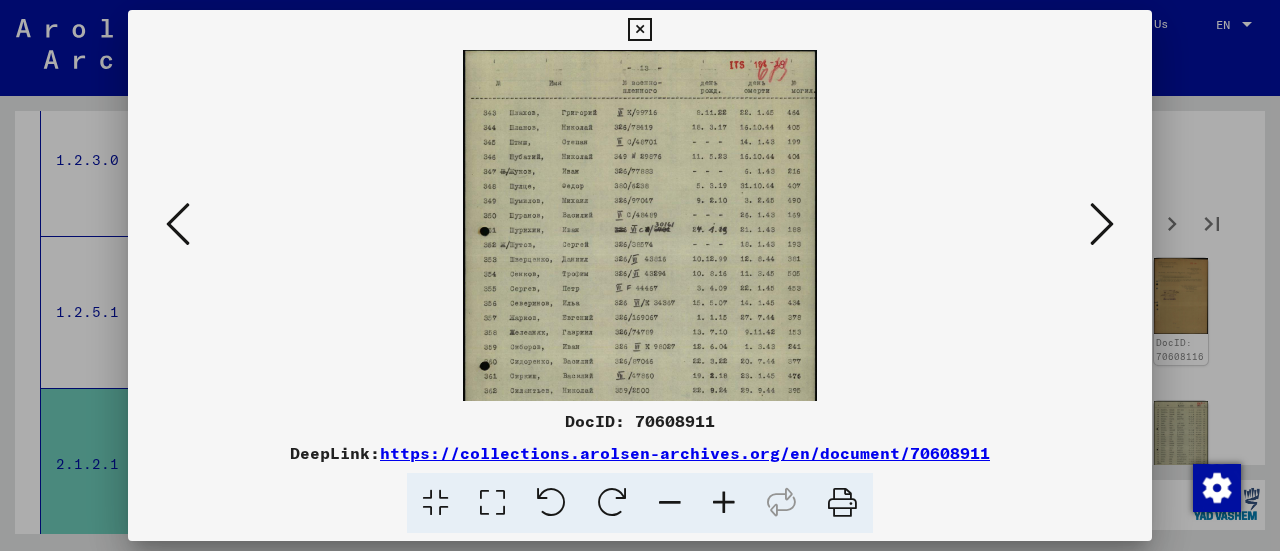 click at bounding box center [724, 503] 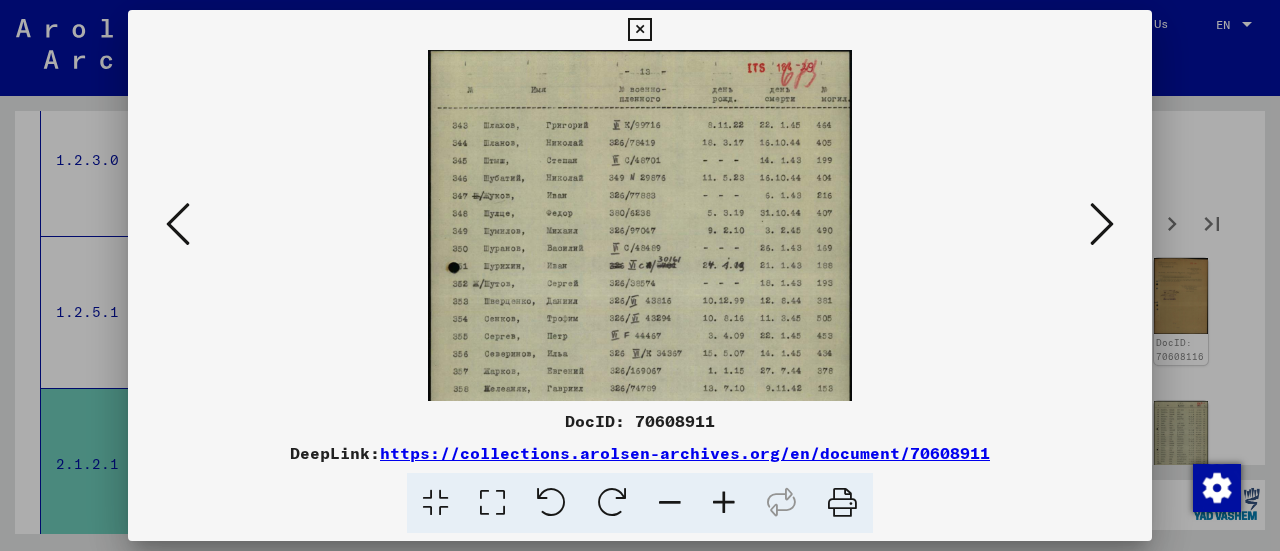 click at bounding box center (724, 503) 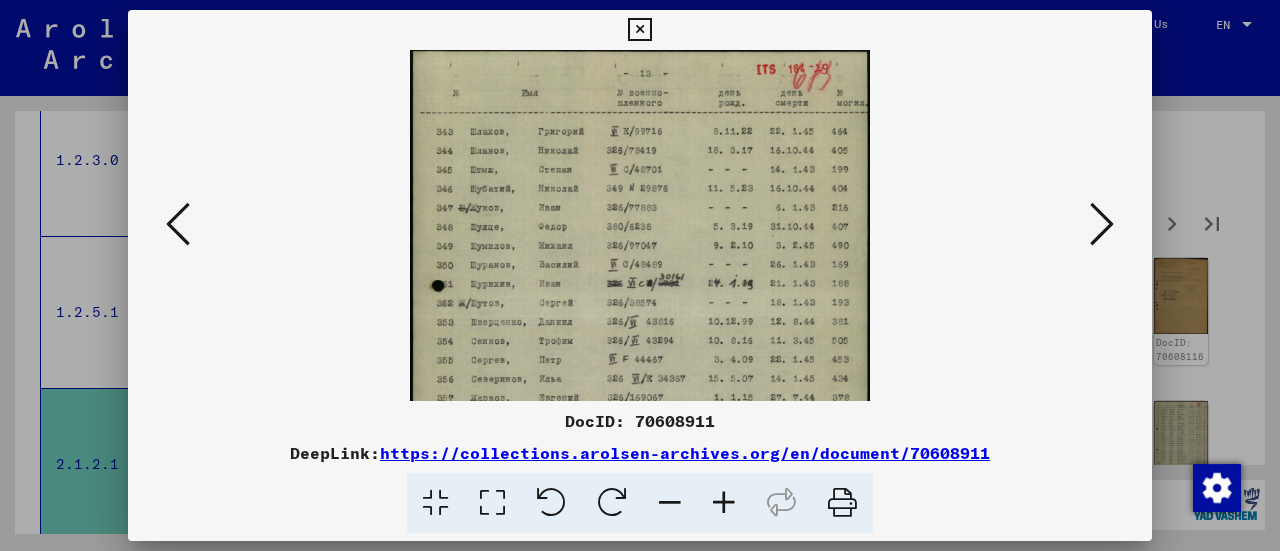 click at bounding box center [724, 503] 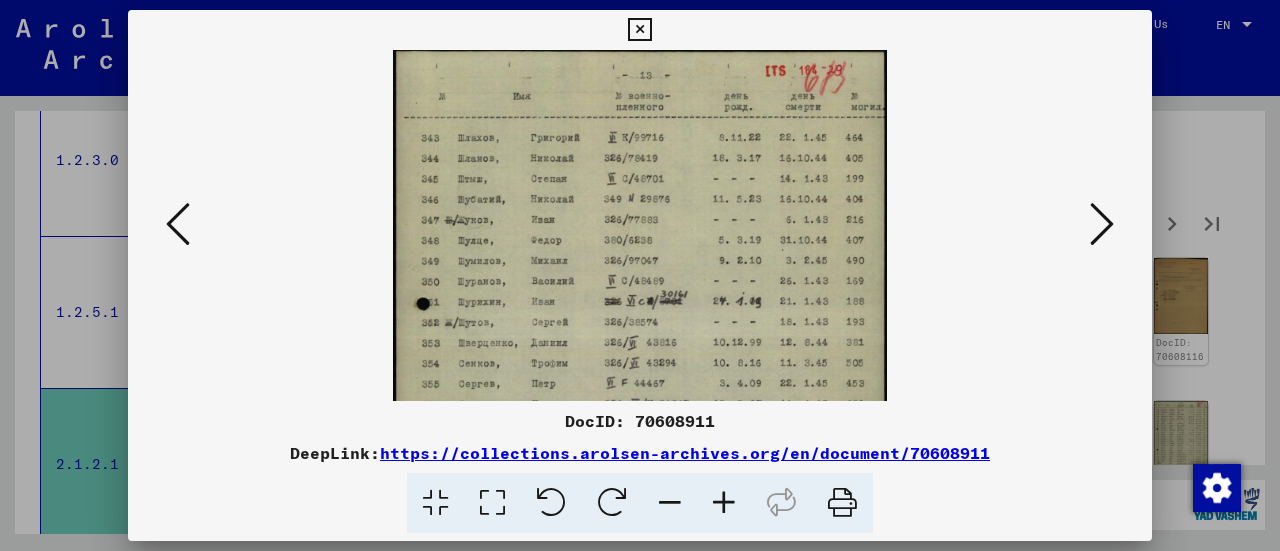 click at bounding box center [724, 503] 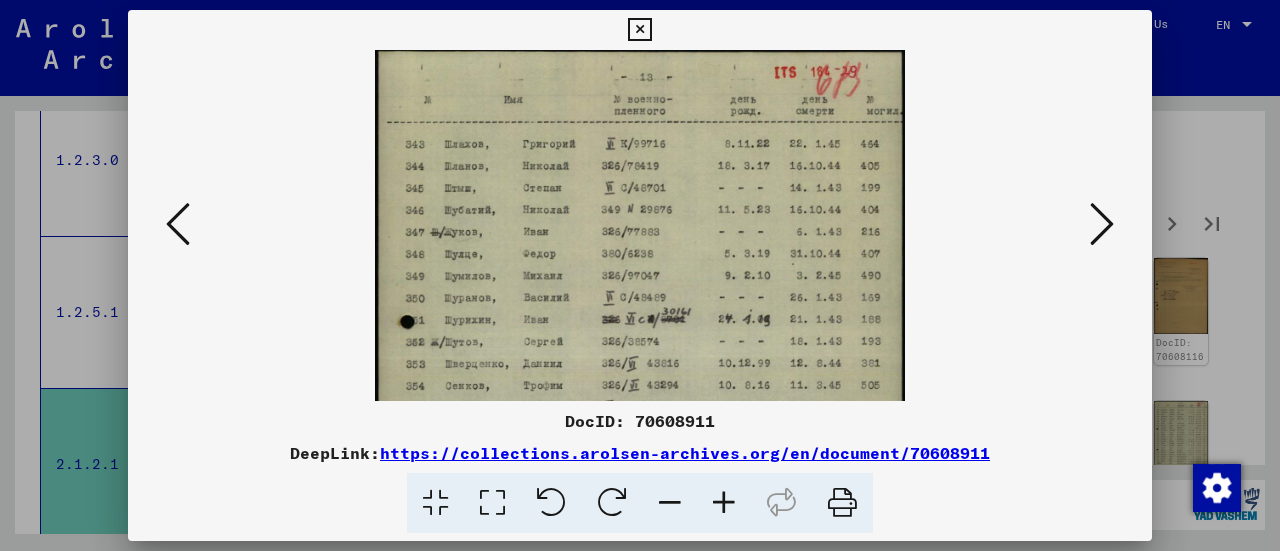 click at bounding box center [178, 224] 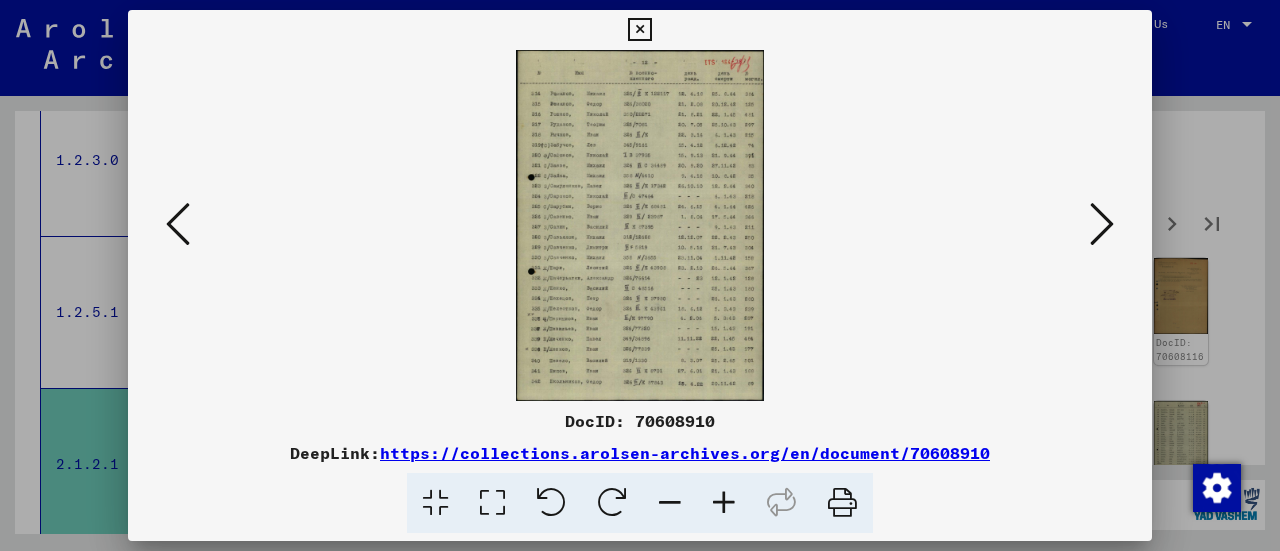 click at bounding box center (640, 275) 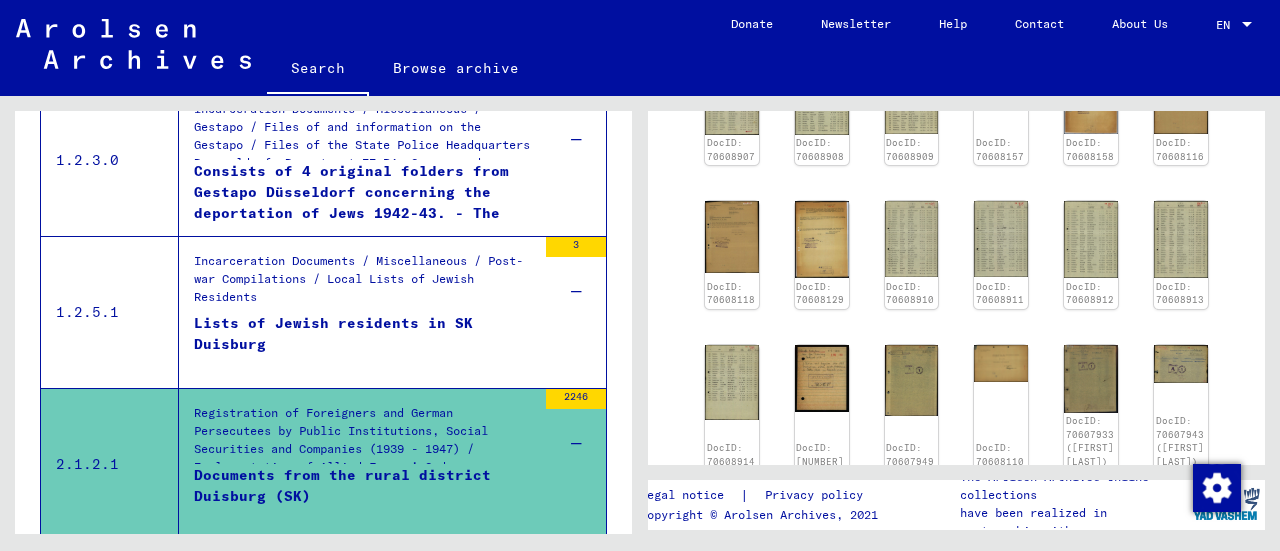 scroll, scrollTop: 700, scrollLeft: 0, axis: vertical 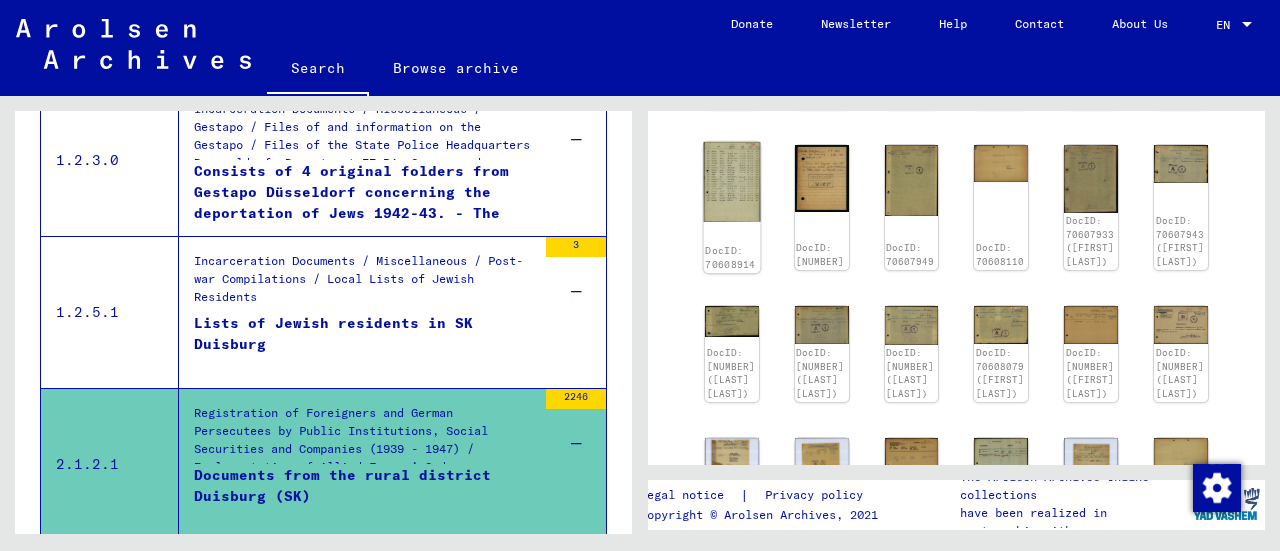 click 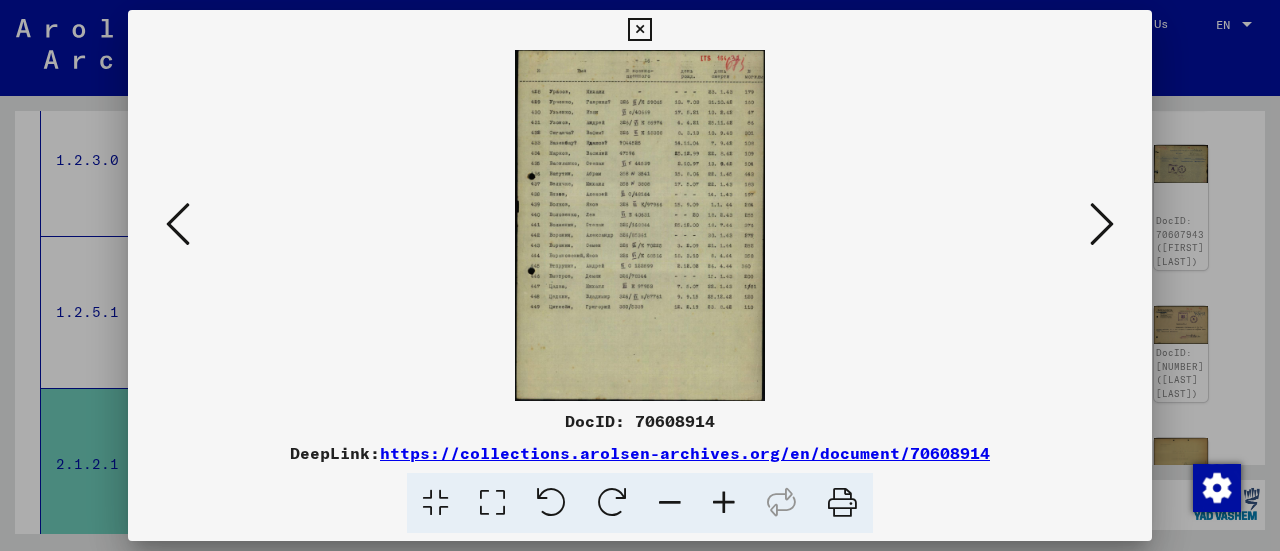 click at bounding box center (724, 503) 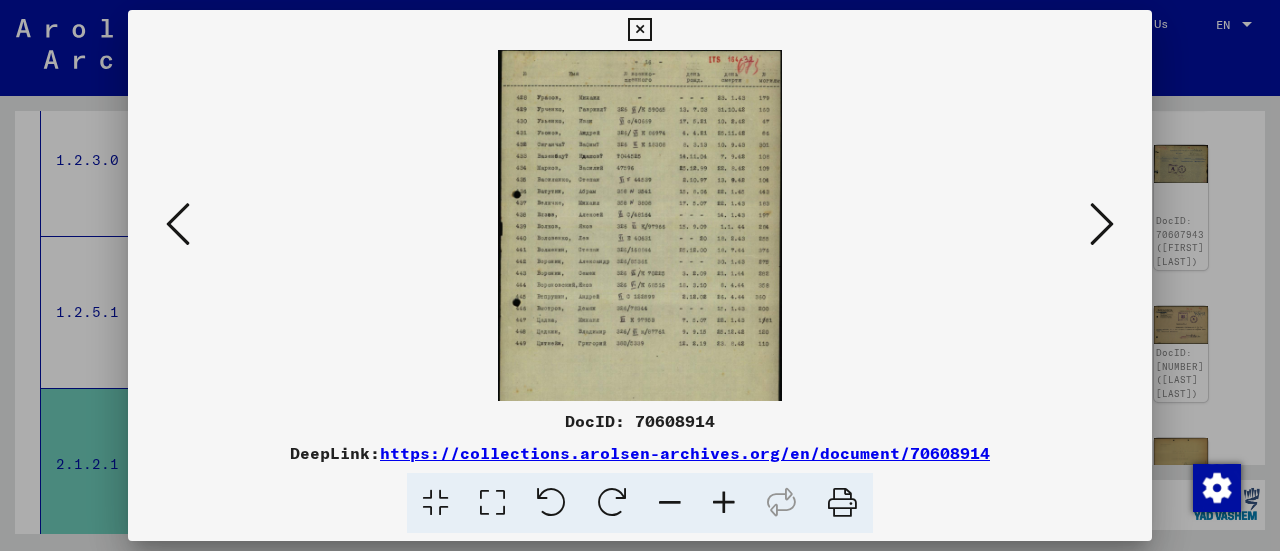 click at bounding box center (724, 503) 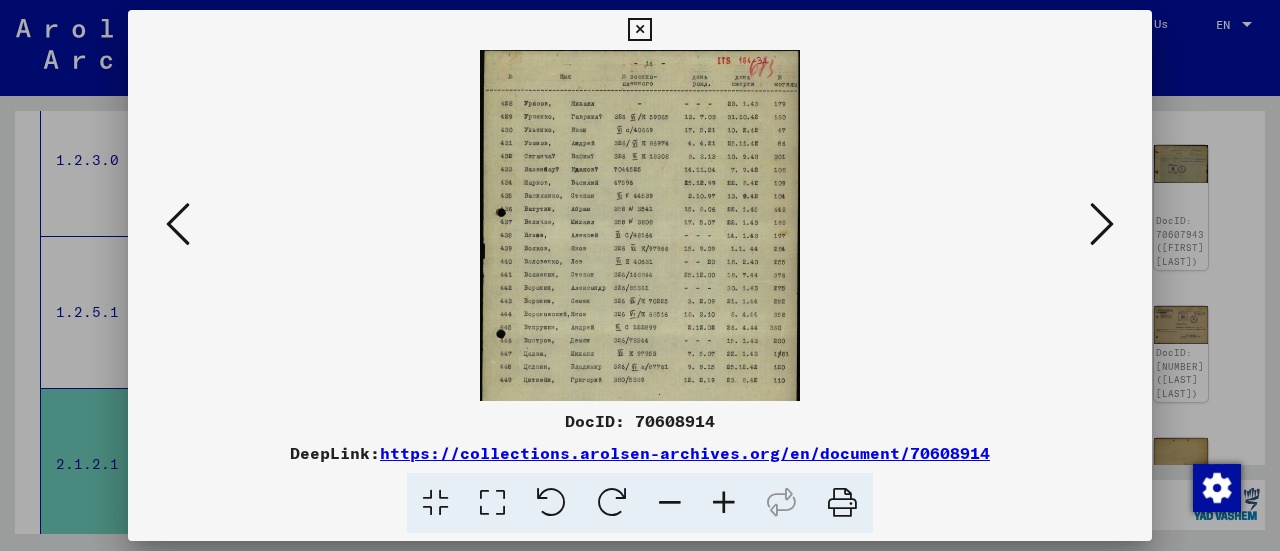 click at bounding box center (724, 503) 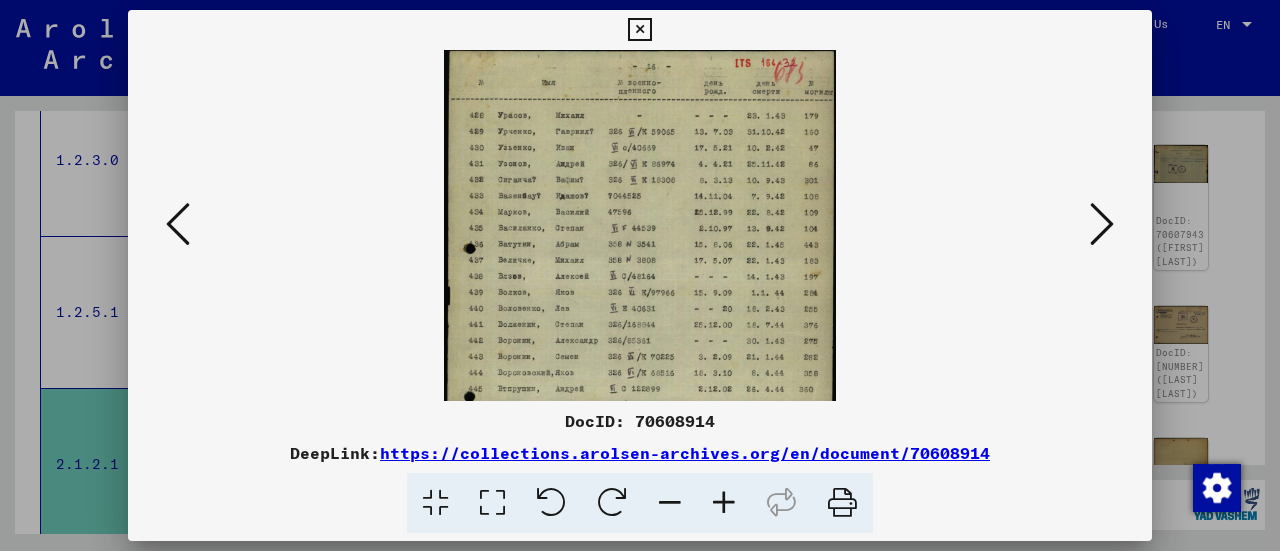 click at bounding box center (724, 503) 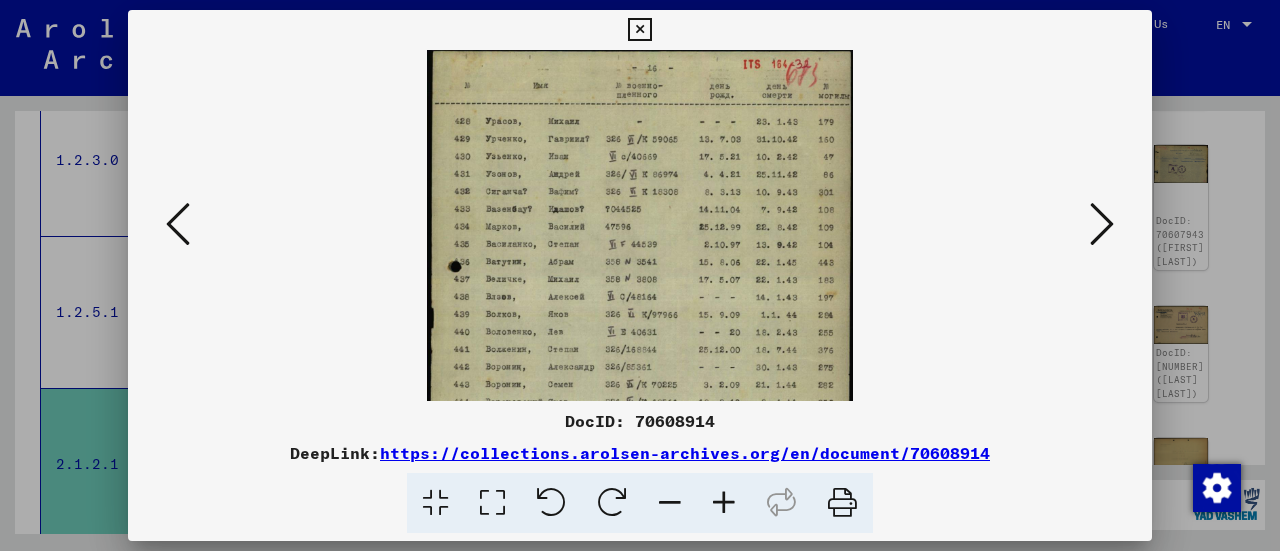 click at bounding box center [724, 503] 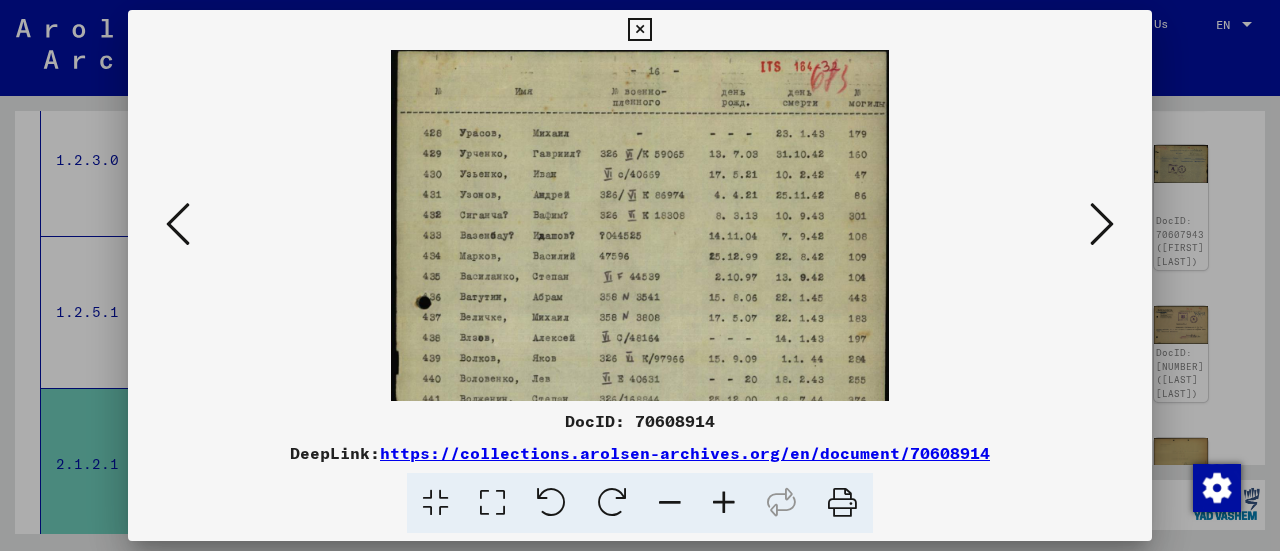 click at bounding box center (640, 275) 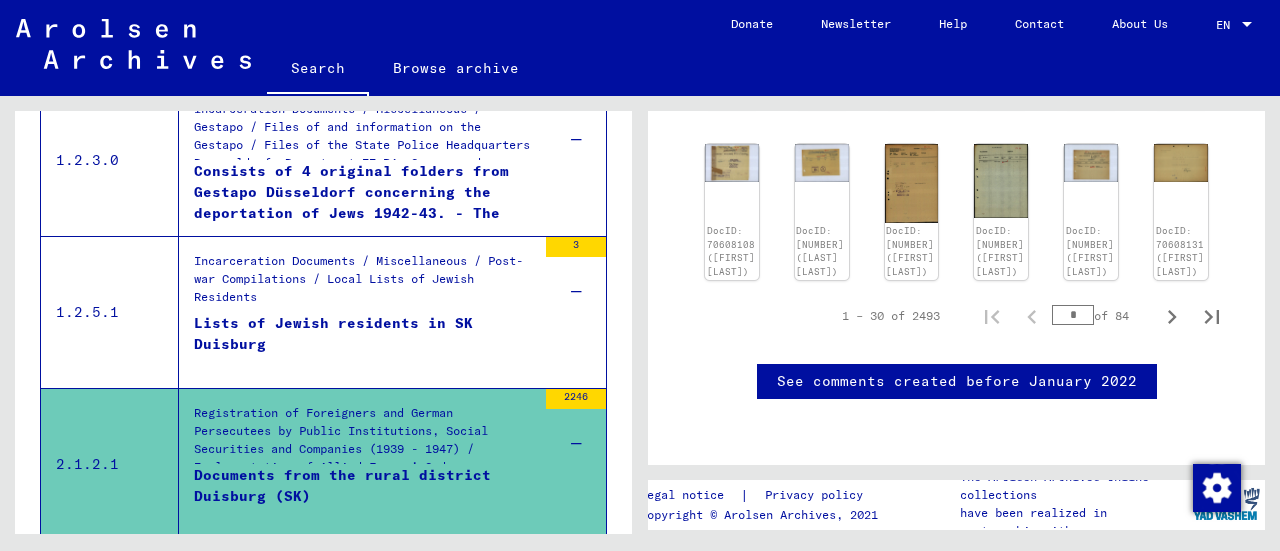 scroll, scrollTop: 1200, scrollLeft: 0, axis: vertical 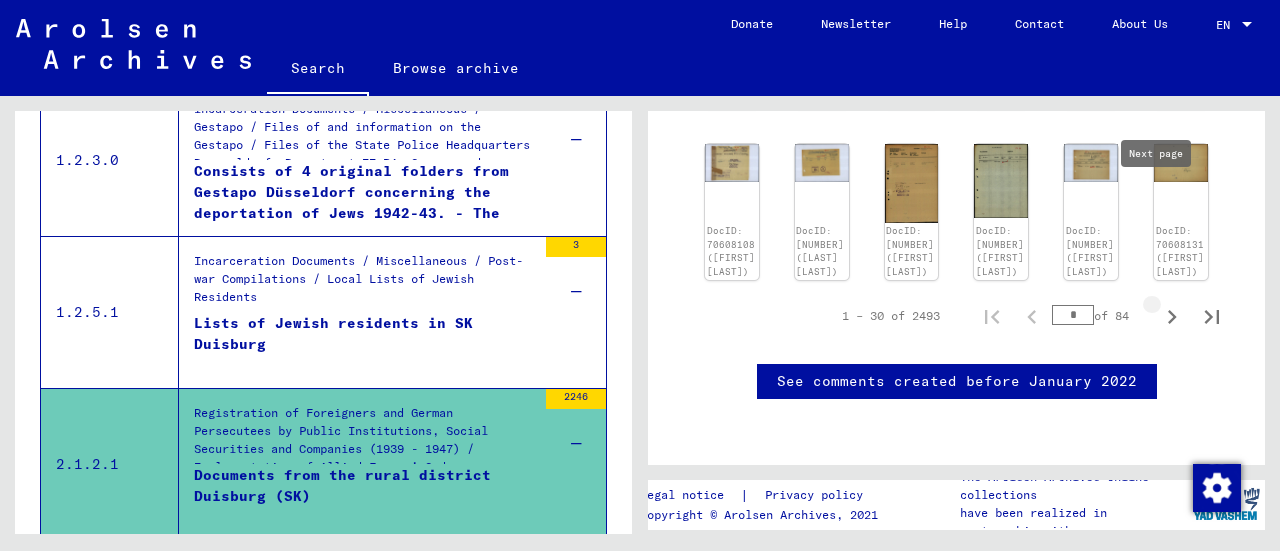 click 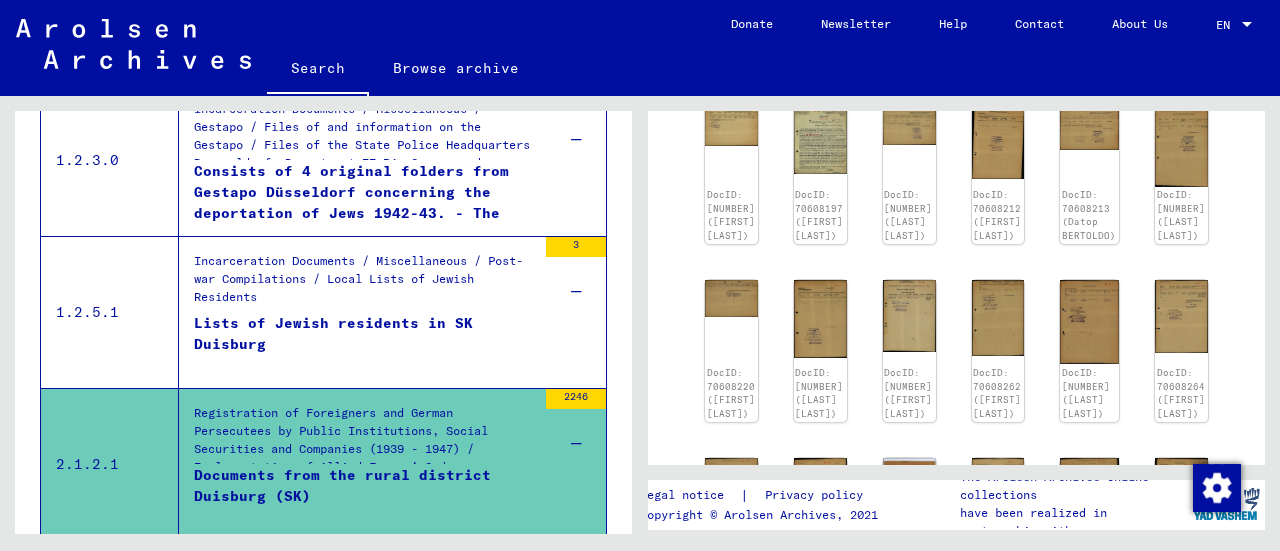 scroll, scrollTop: 300, scrollLeft: 0, axis: vertical 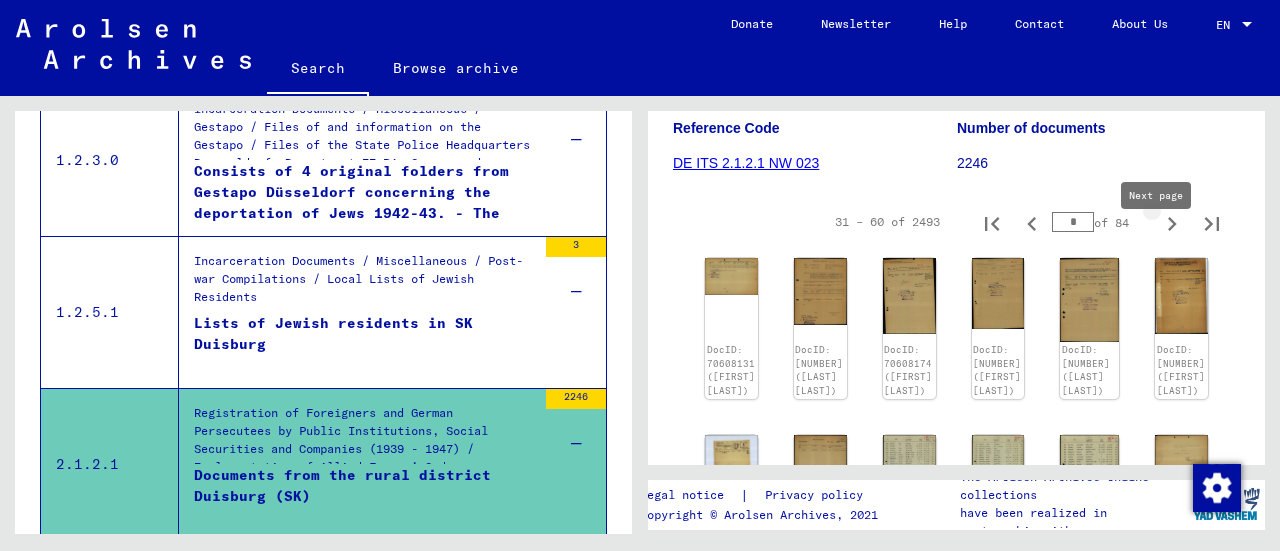 click 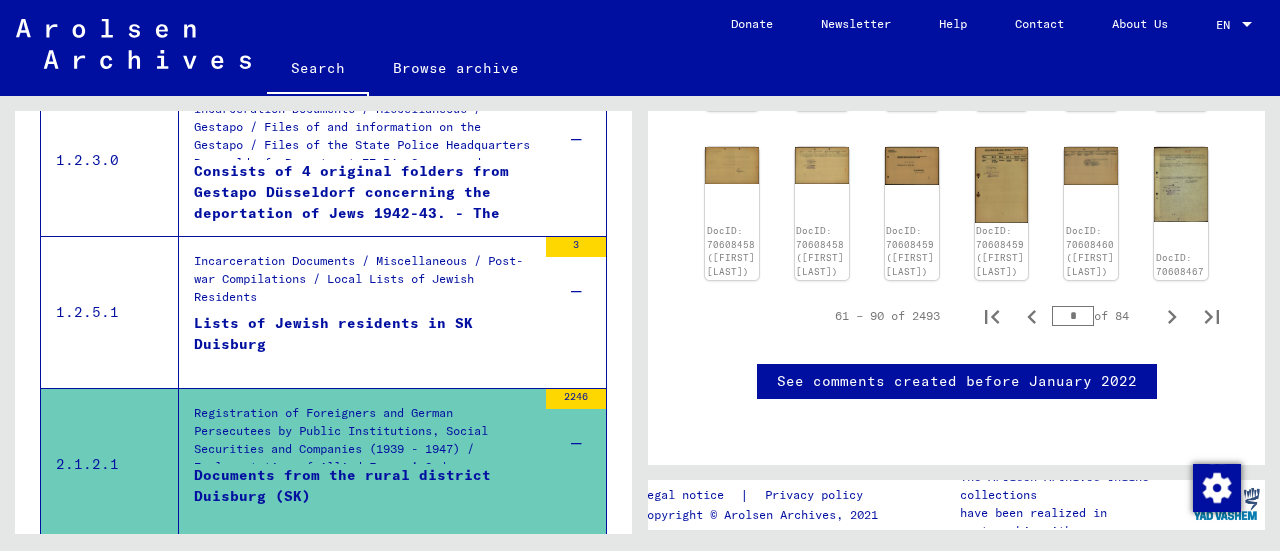 scroll, scrollTop: 1084, scrollLeft: 0, axis: vertical 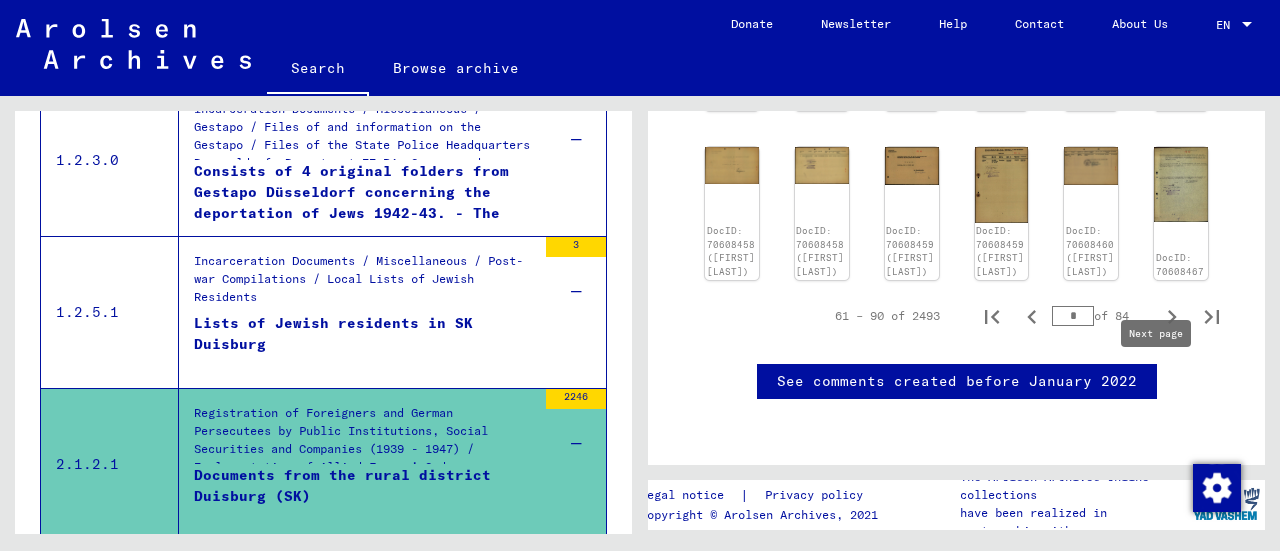 click 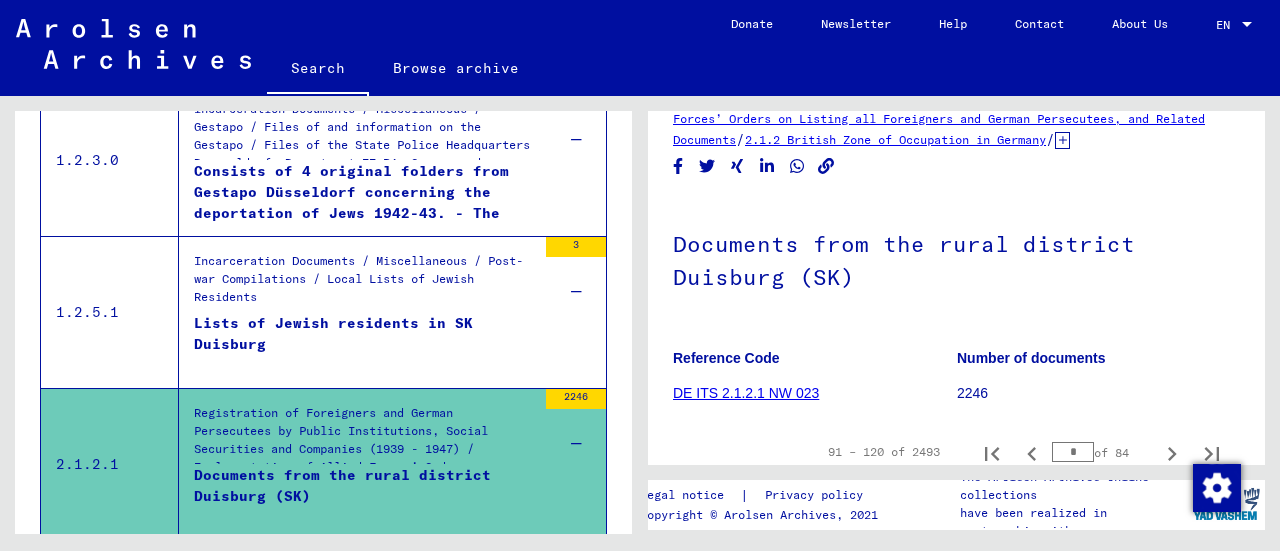 scroll, scrollTop: 470, scrollLeft: 0, axis: vertical 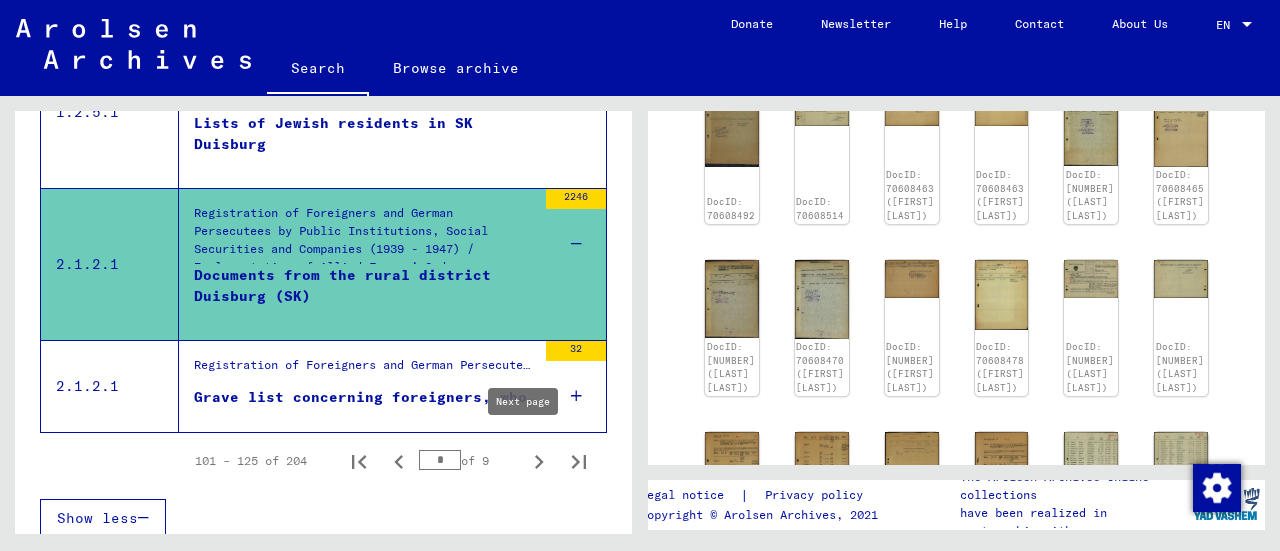 click 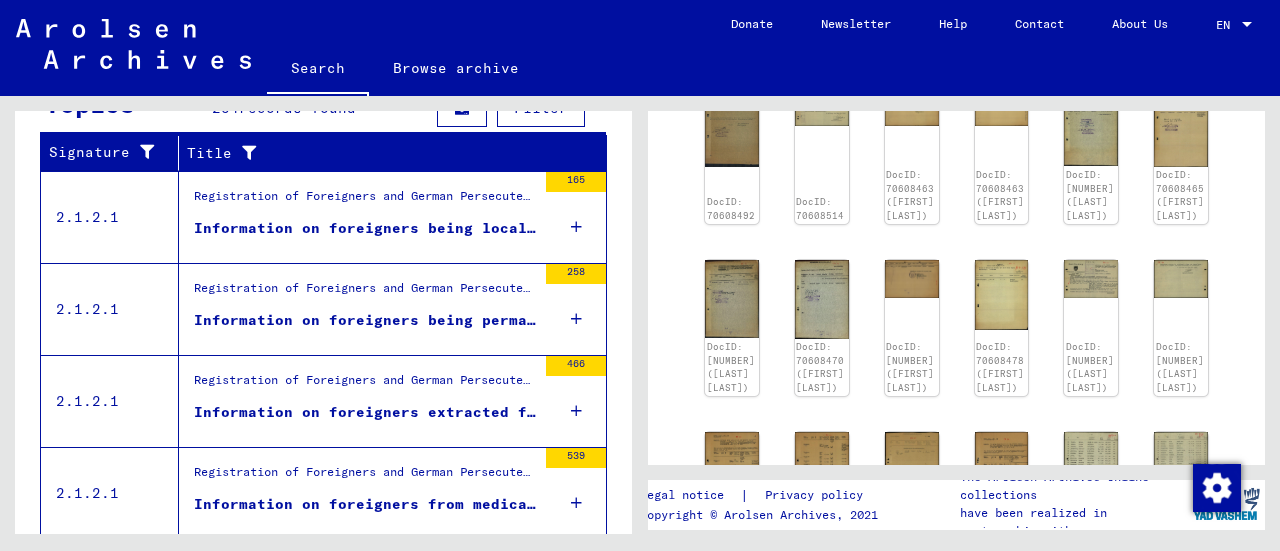 scroll, scrollTop: 169, scrollLeft: 0, axis: vertical 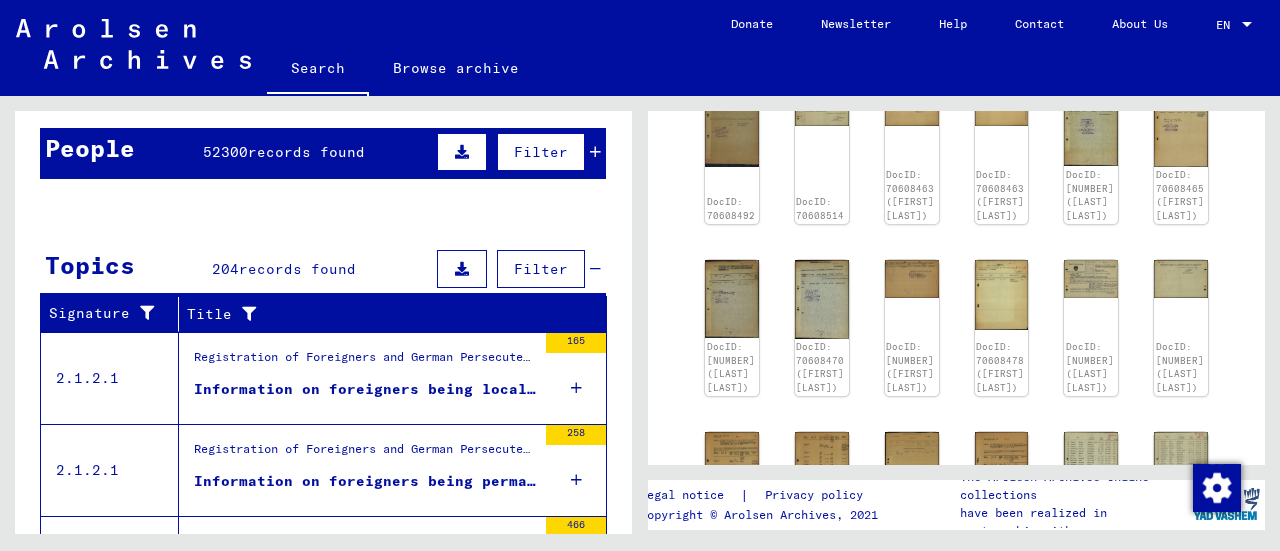click at bounding box center [548, 410] 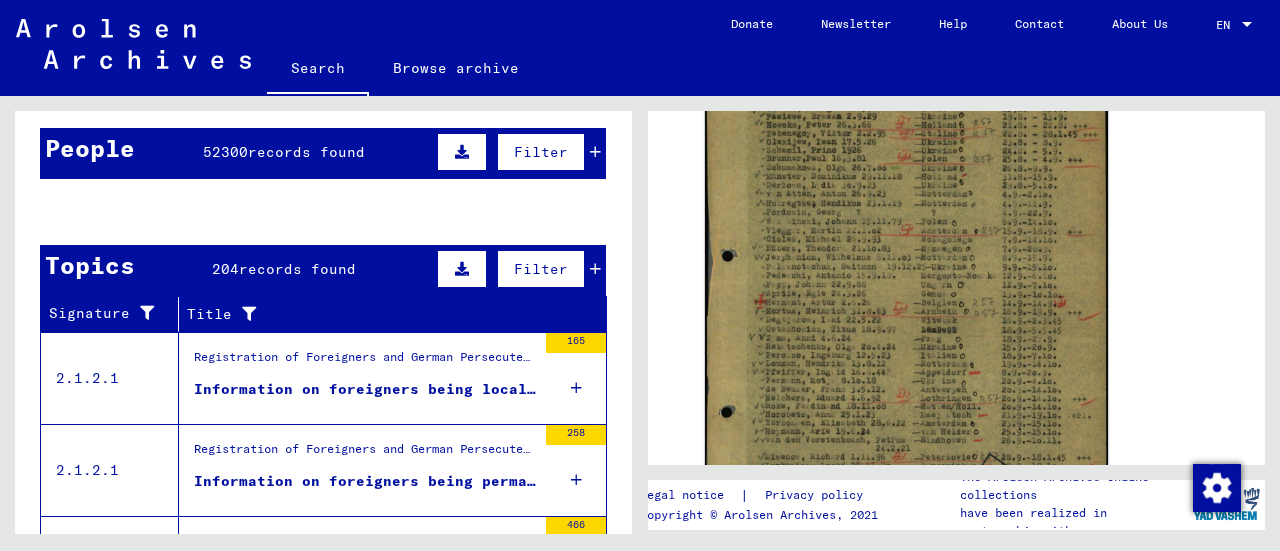 scroll, scrollTop: 0, scrollLeft: 0, axis: both 